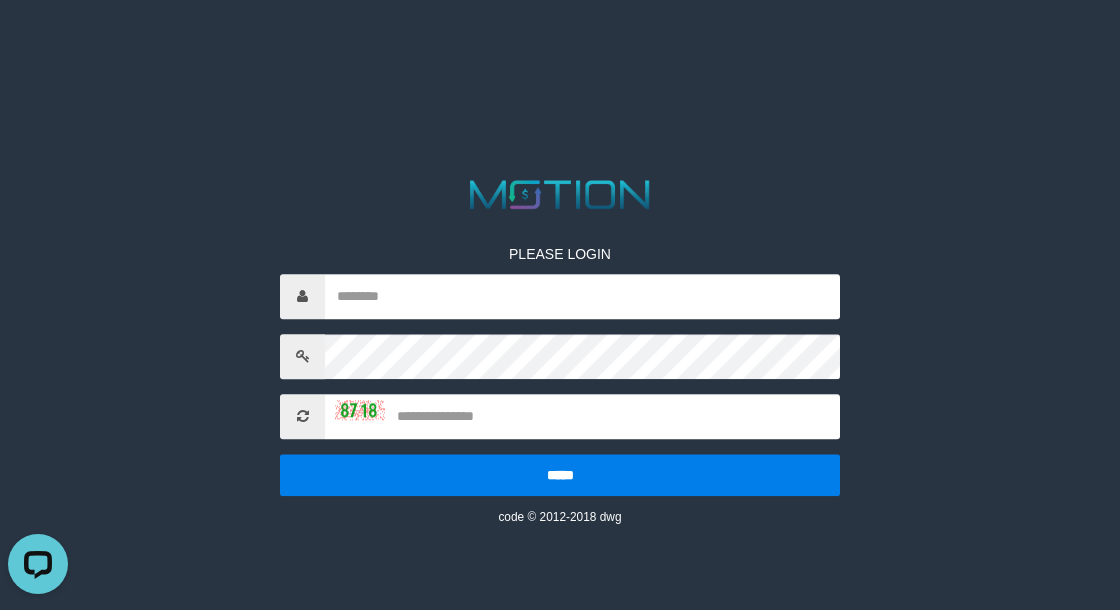 scroll, scrollTop: 0, scrollLeft: 0, axis: both 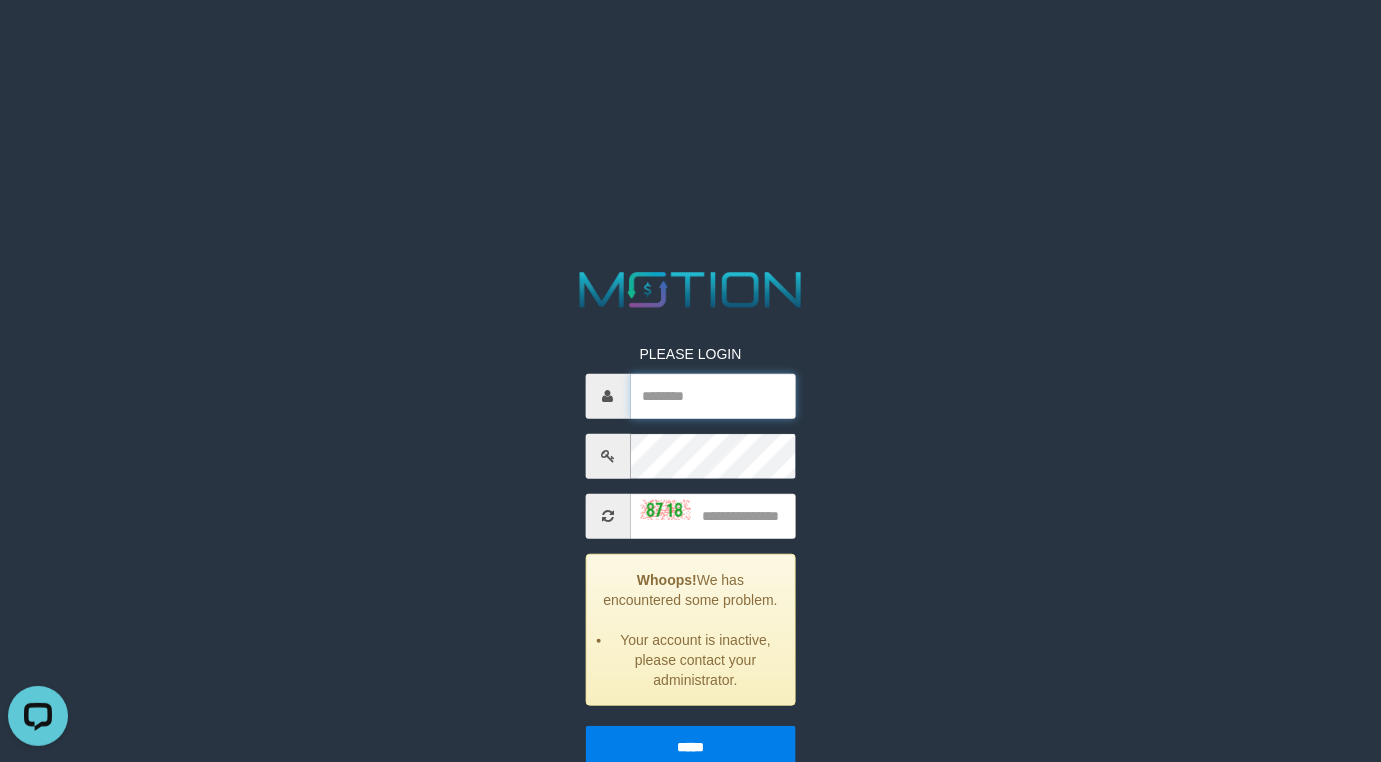 click at bounding box center [712, 395] 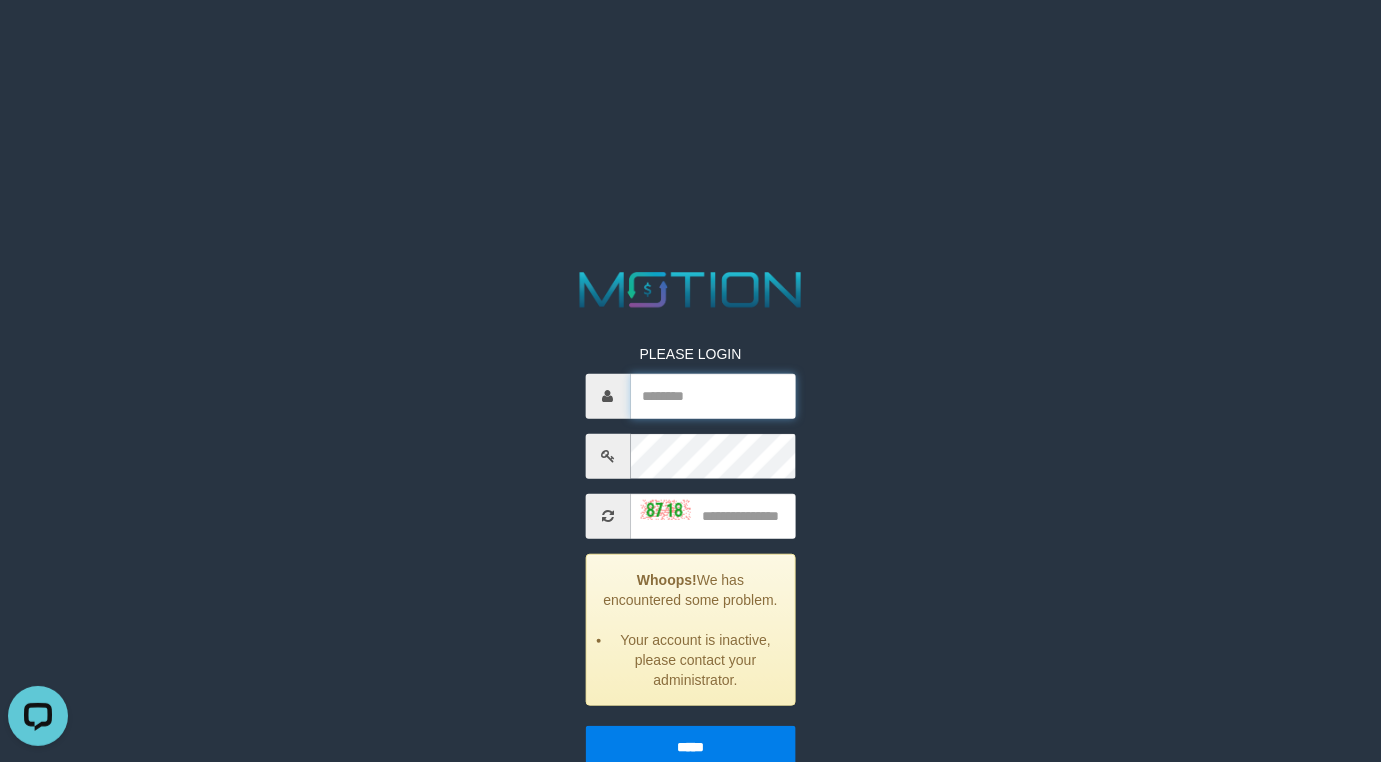 type on "**********" 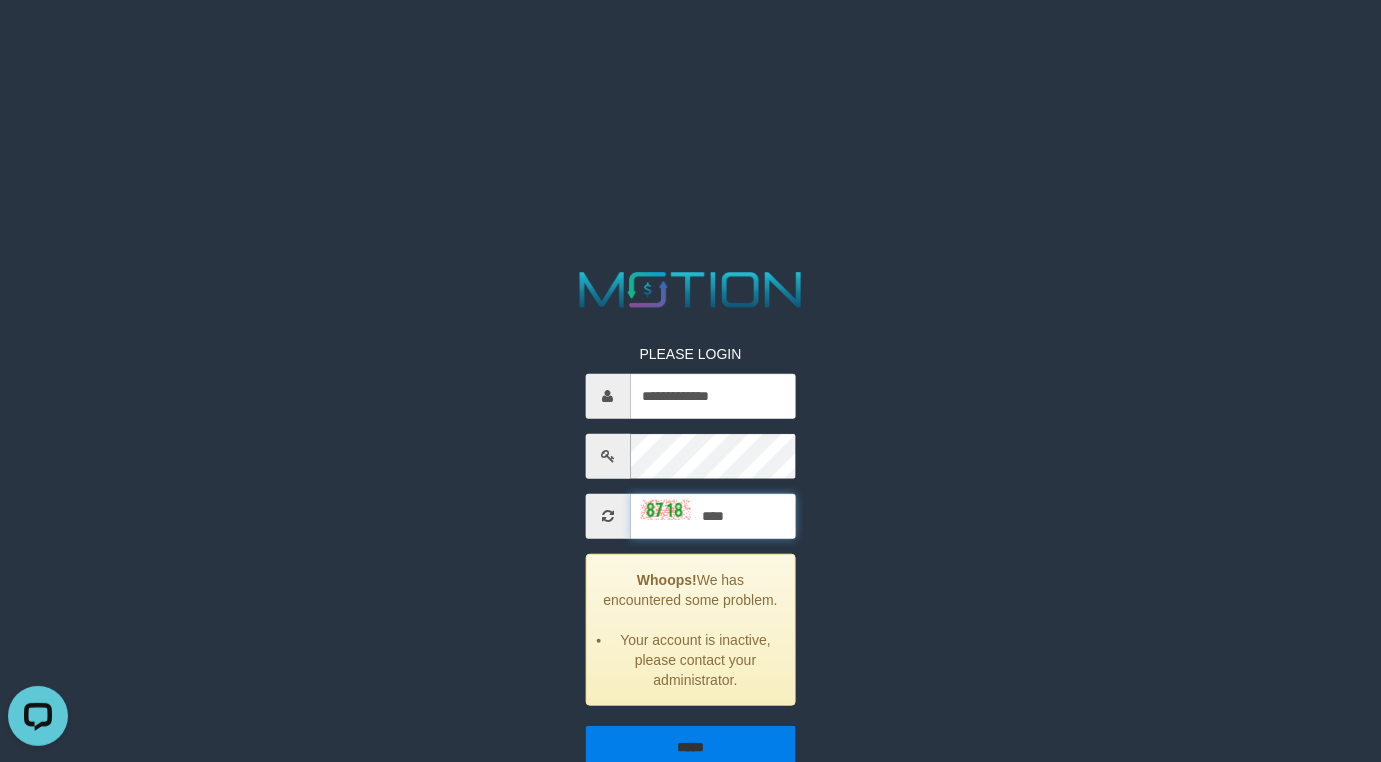 type on "****" 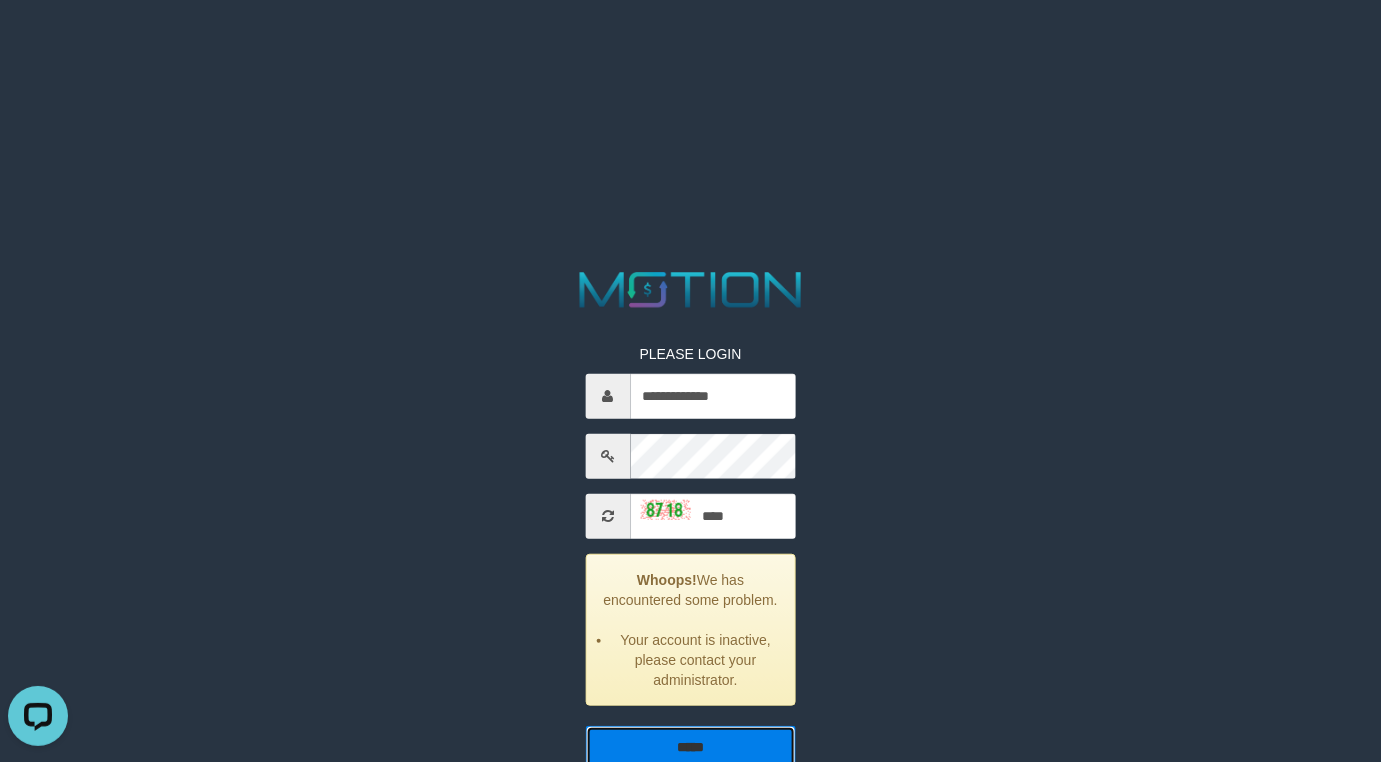 click on "*****" at bounding box center (690, 746) 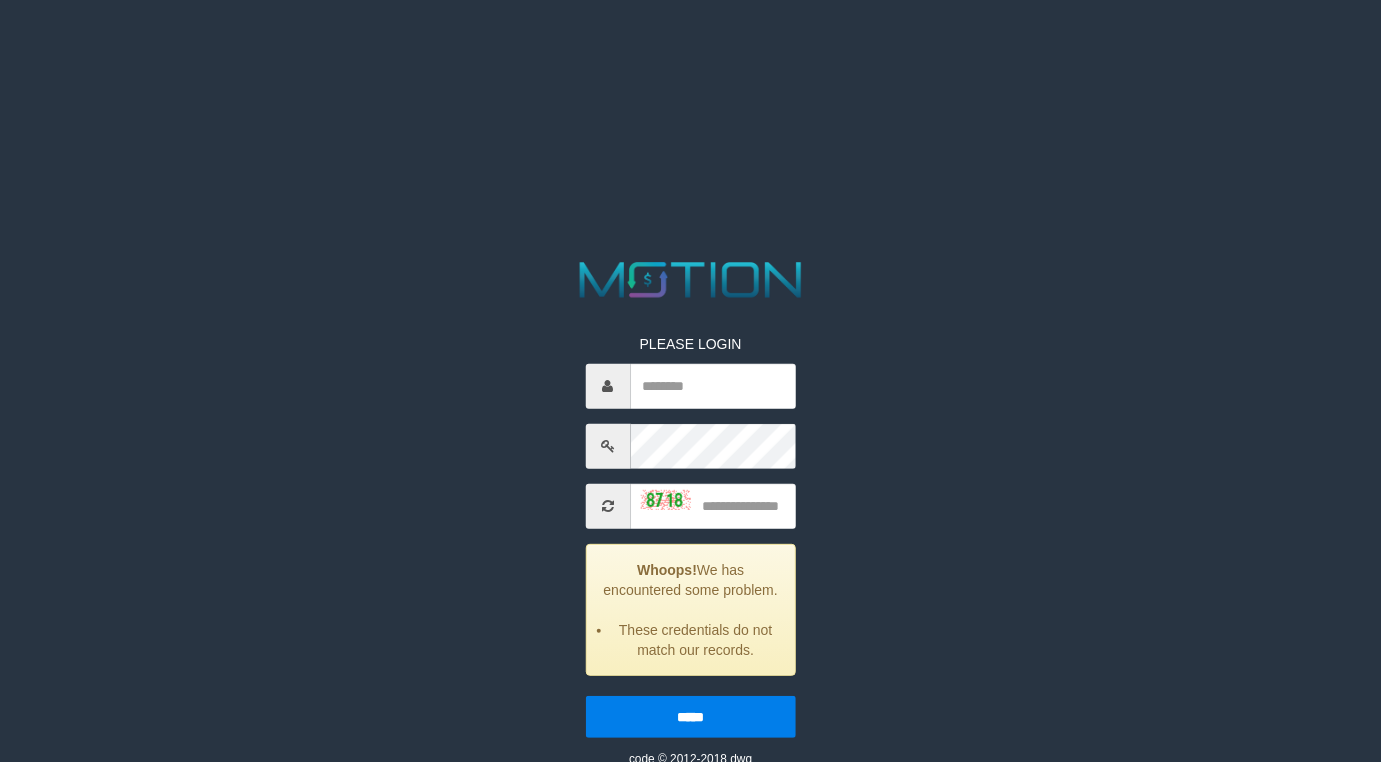 scroll, scrollTop: 0, scrollLeft: 0, axis: both 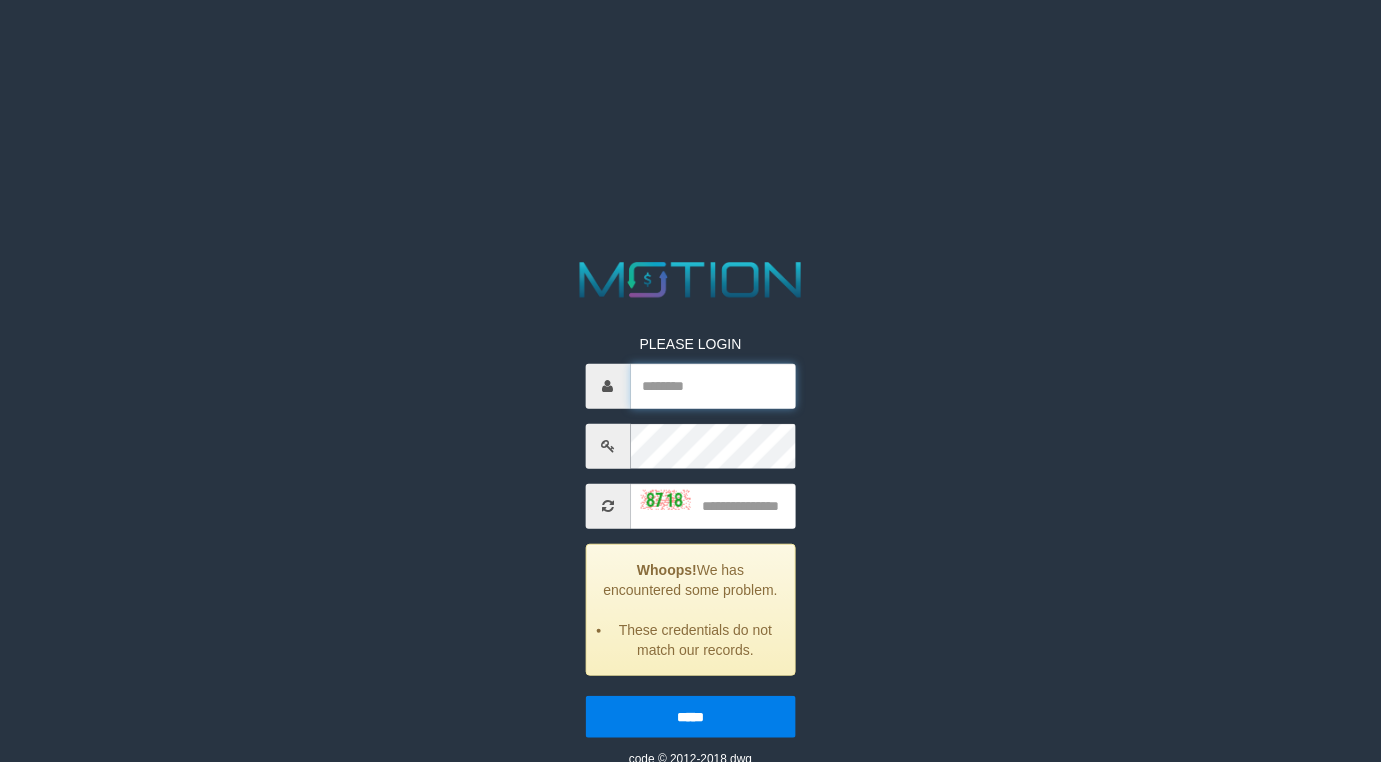 click at bounding box center [712, 385] 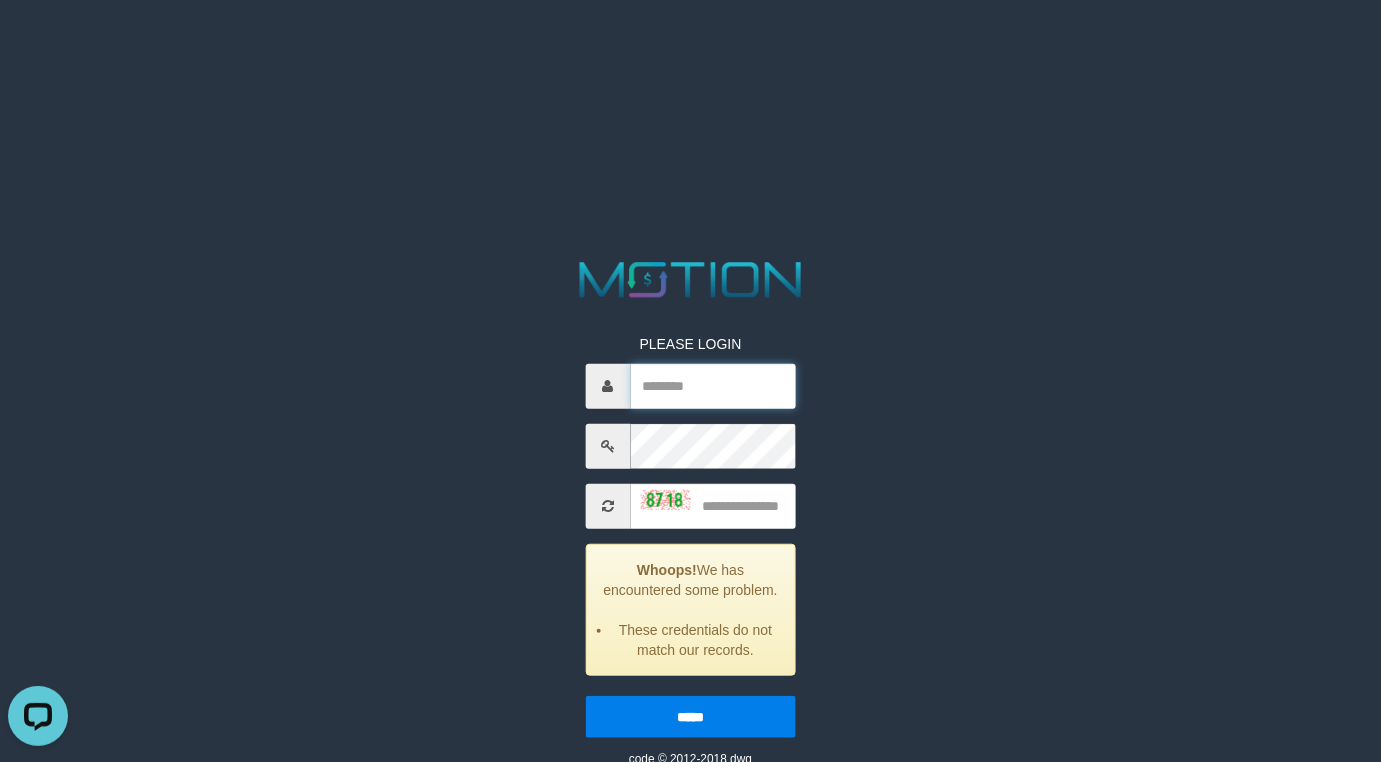 scroll, scrollTop: 0, scrollLeft: 0, axis: both 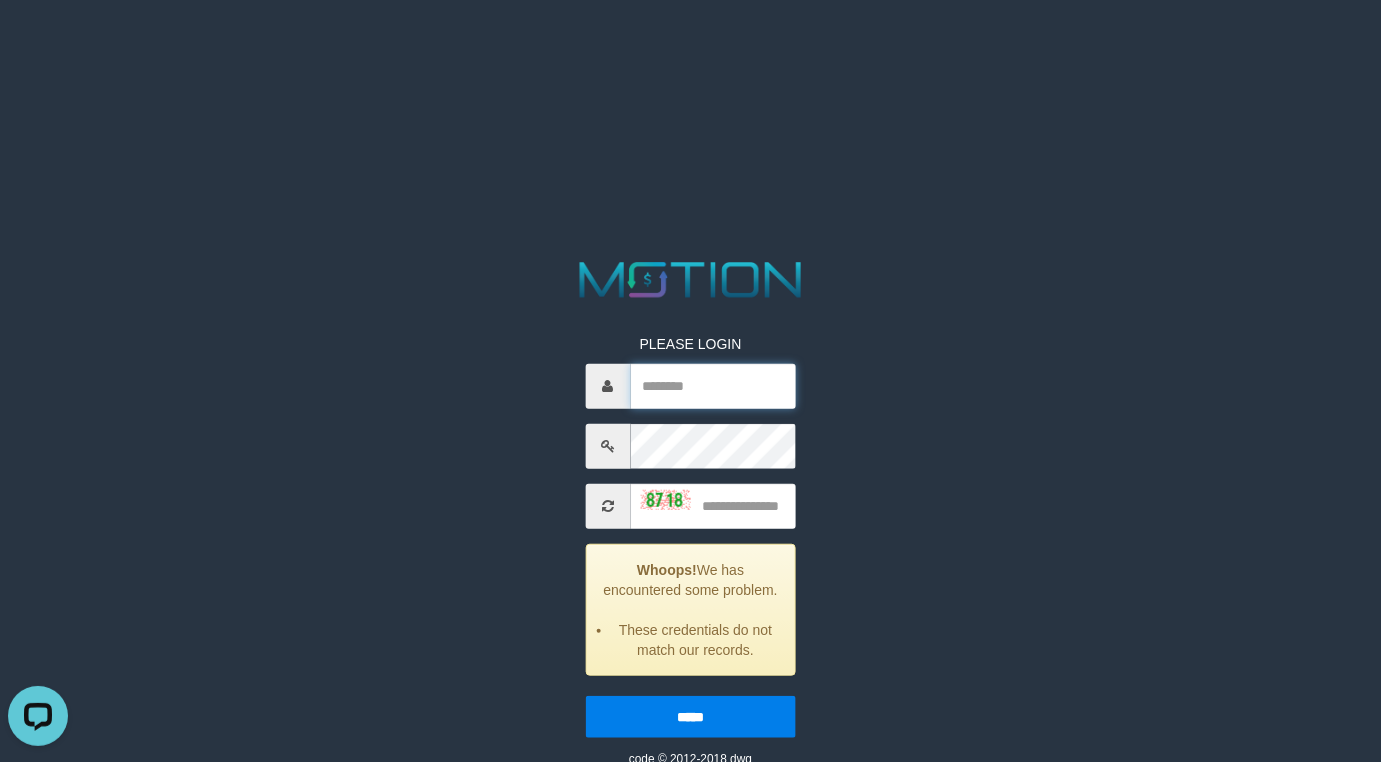 type on "**********" 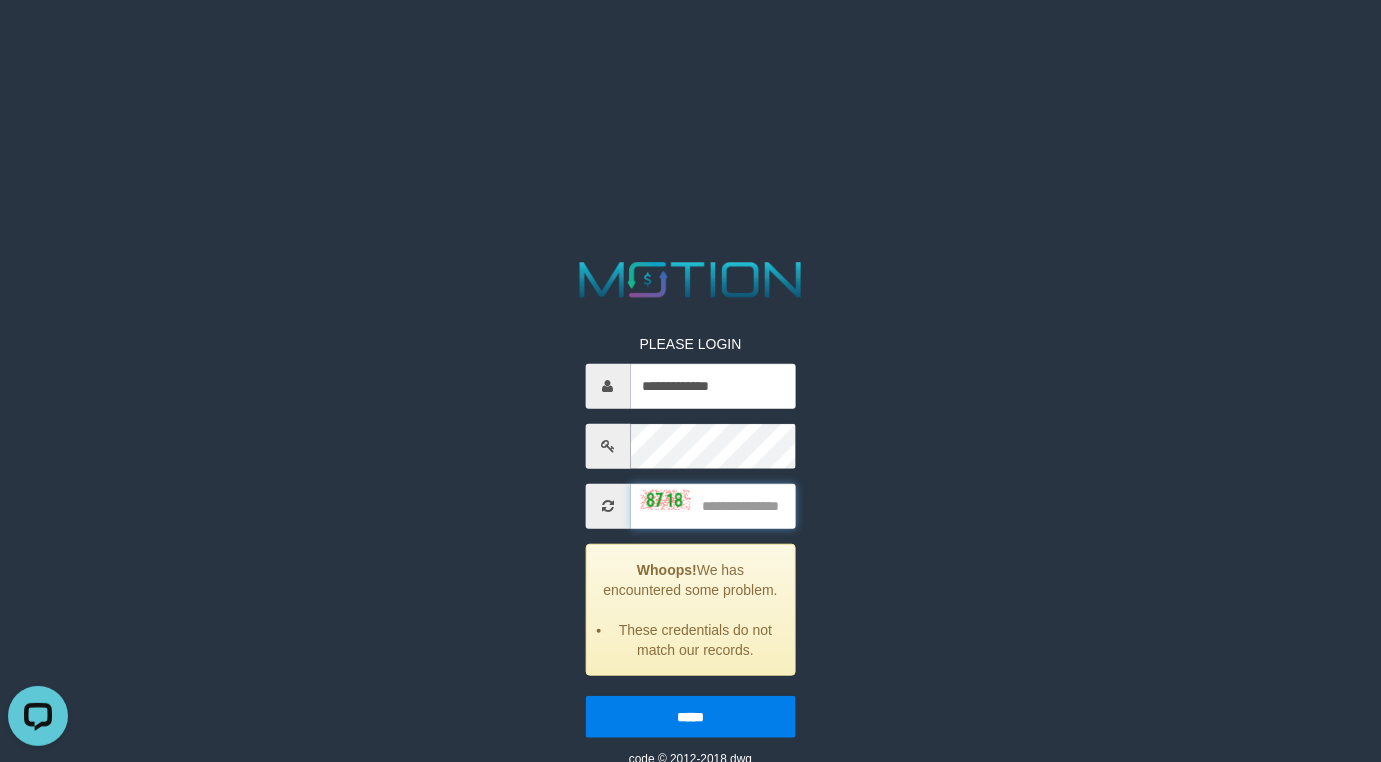 click at bounding box center [712, 505] 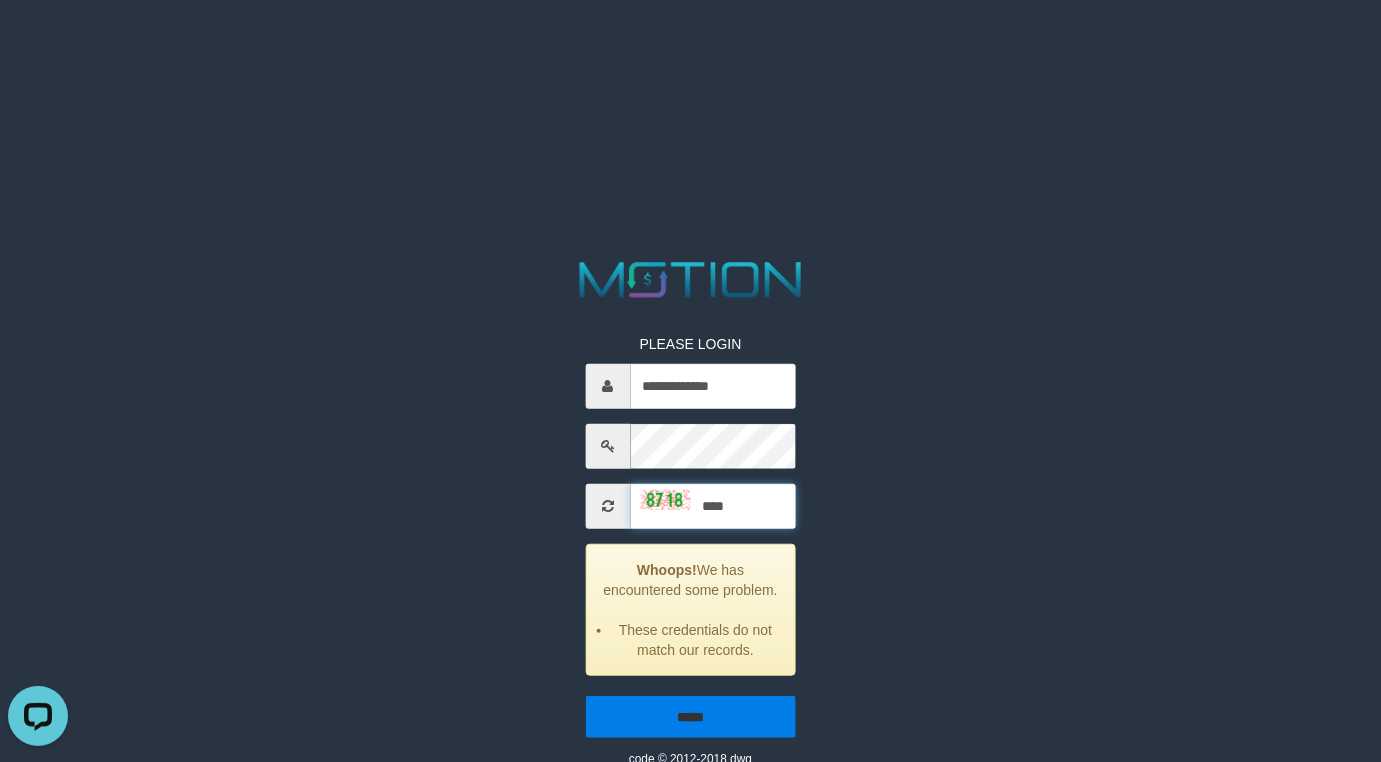type on "****" 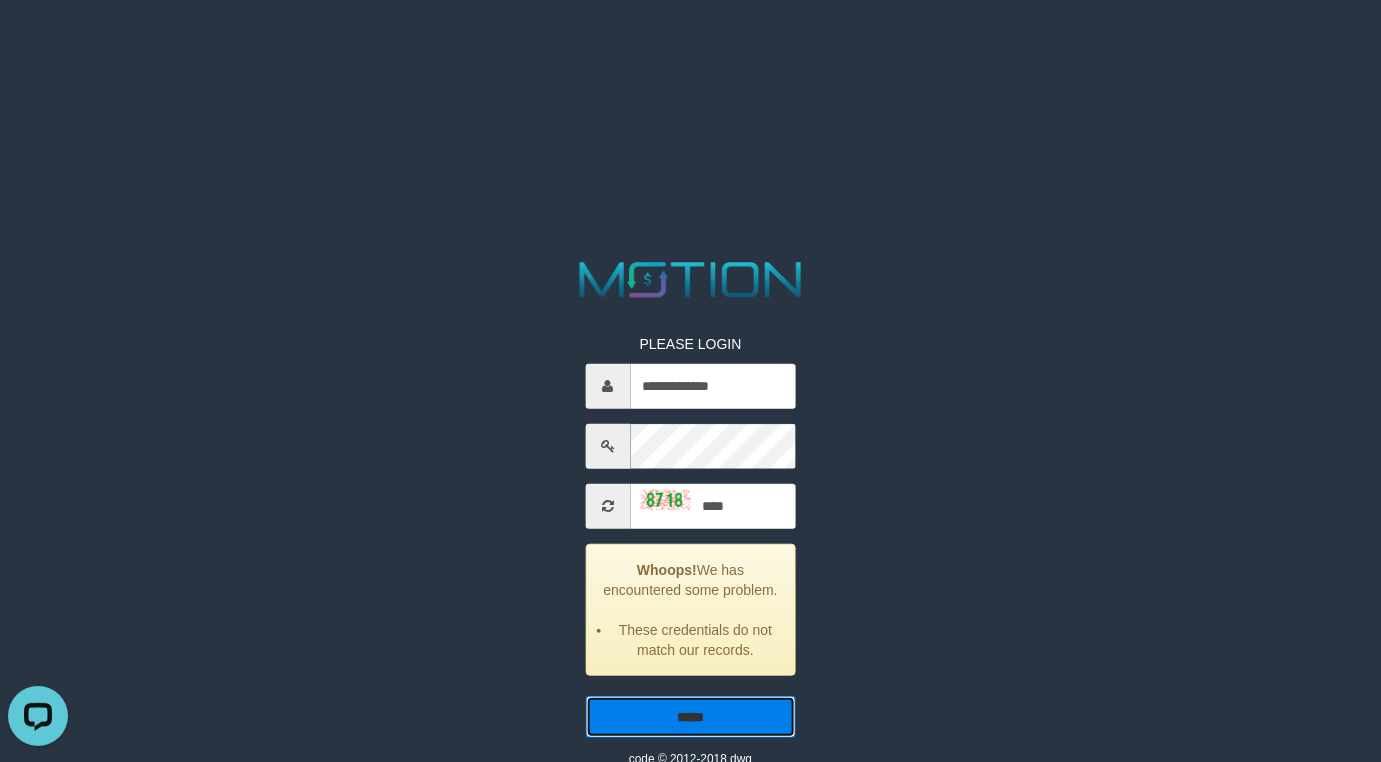 click on "*****" at bounding box center [690, 716] 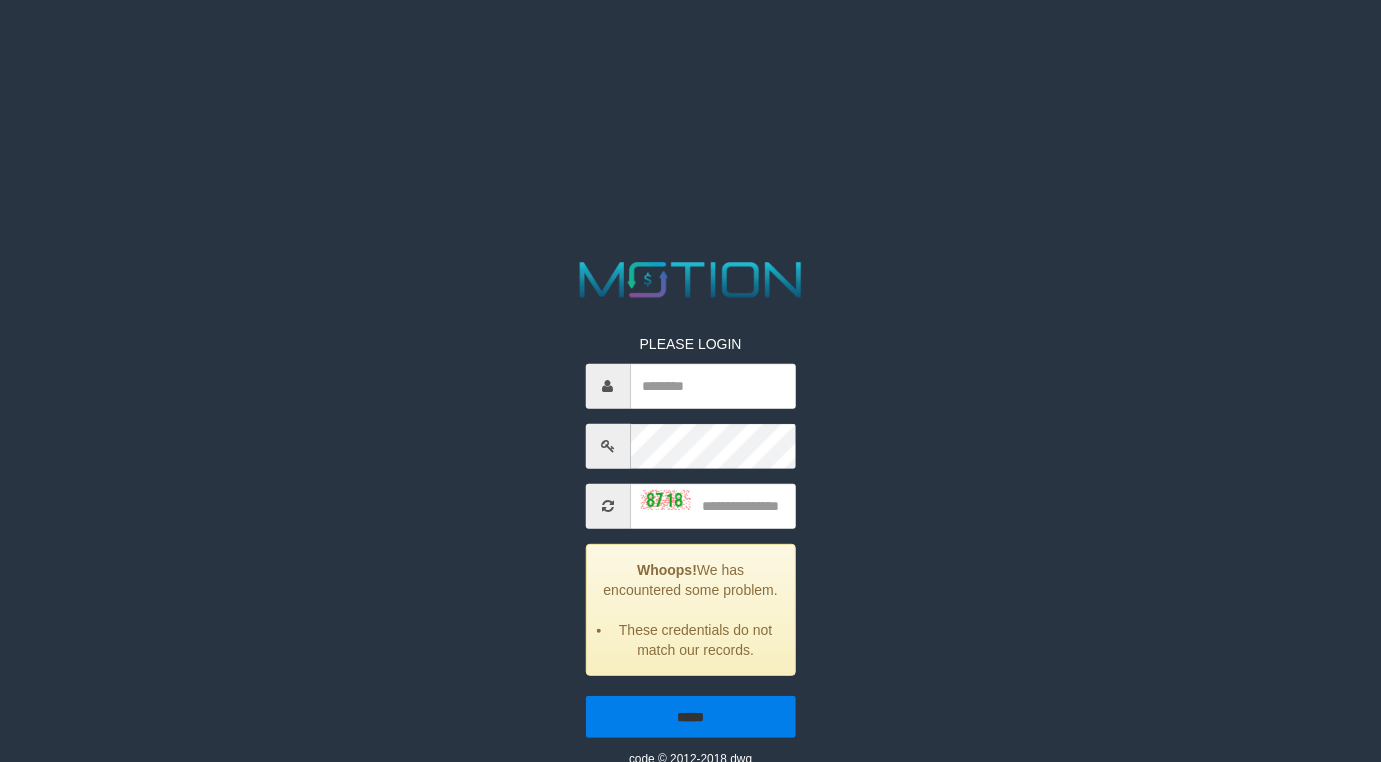 scroll, scrollTop: 0, scrollLeft: 0, axis: both 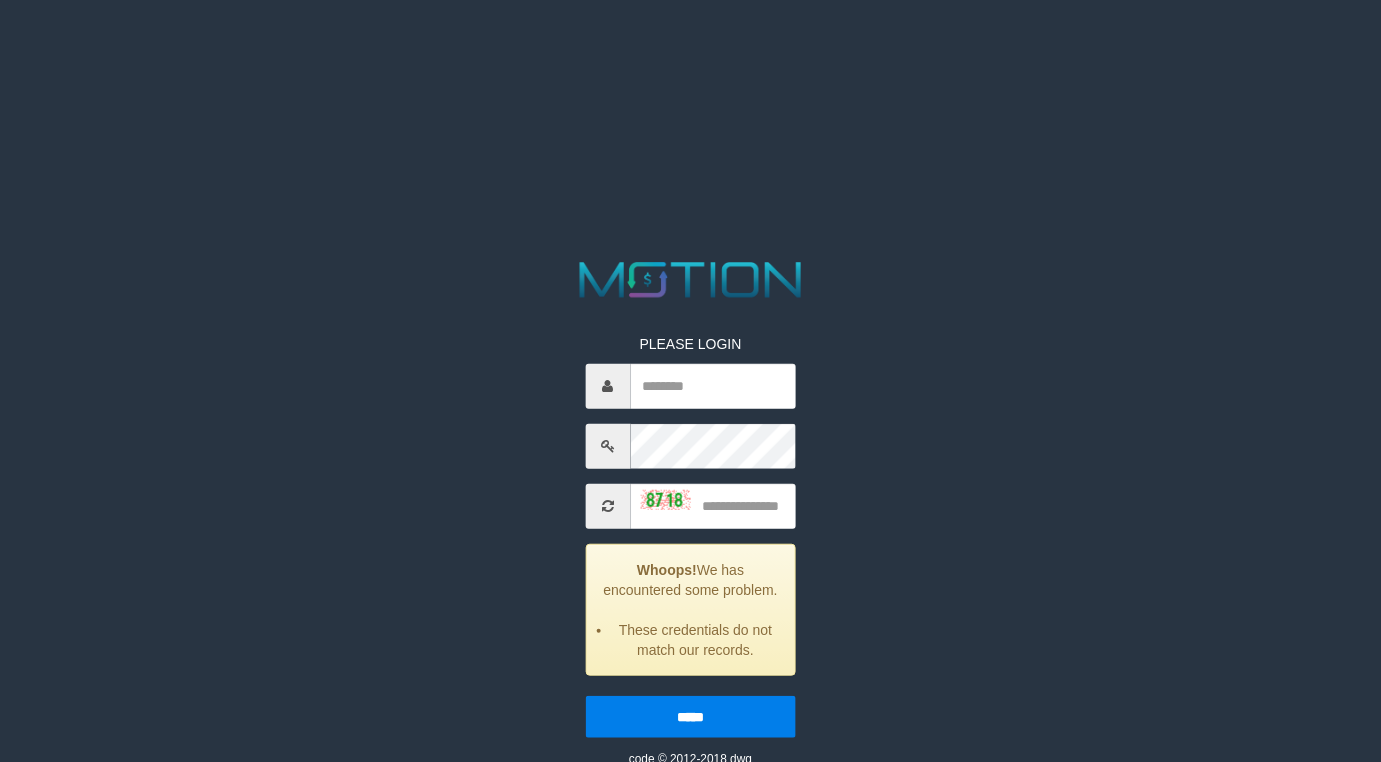 click on "PLEASE LOGIN
Whoops!  We has encountered some problem.
These credentials do not match our records.
*****
code © 2012-2018 dwg" at bounding box center (690, 535) 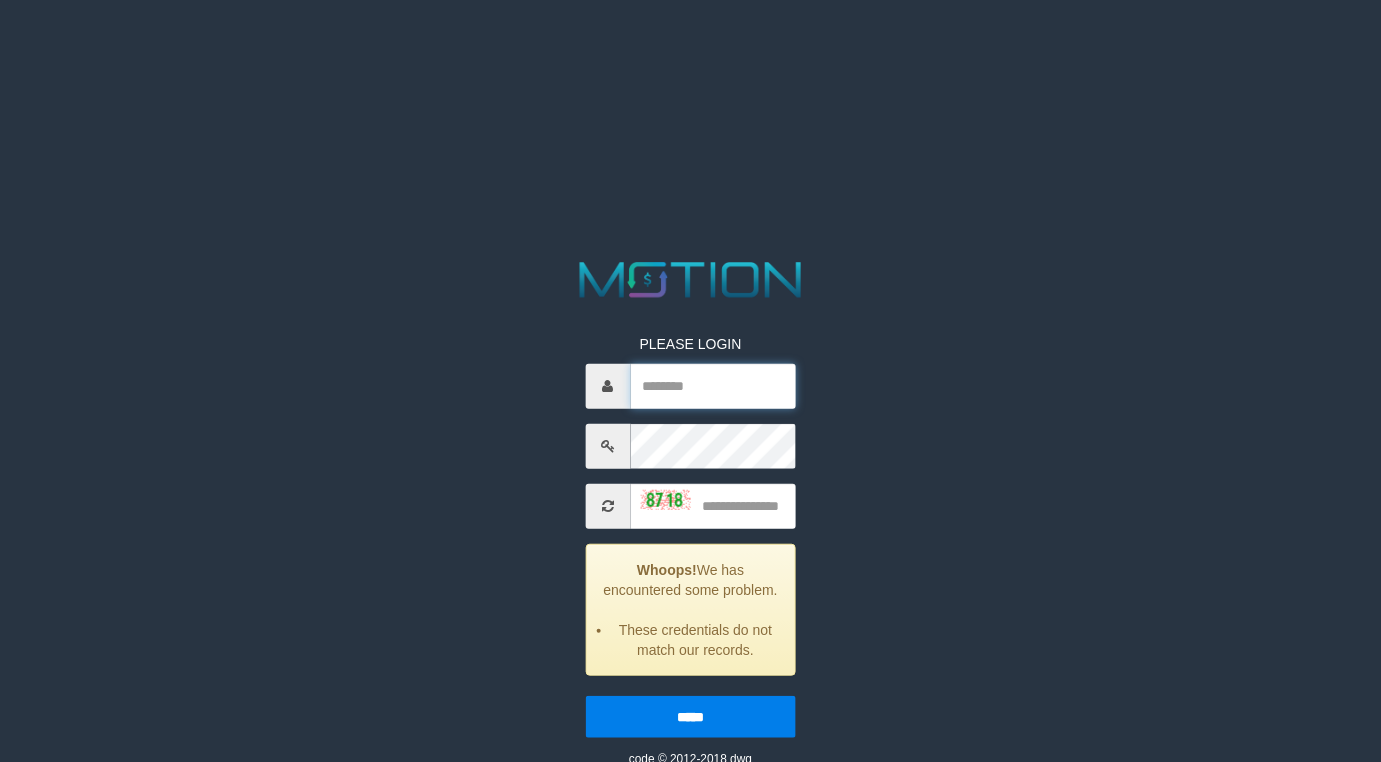 click at bounding box center (712, 385) 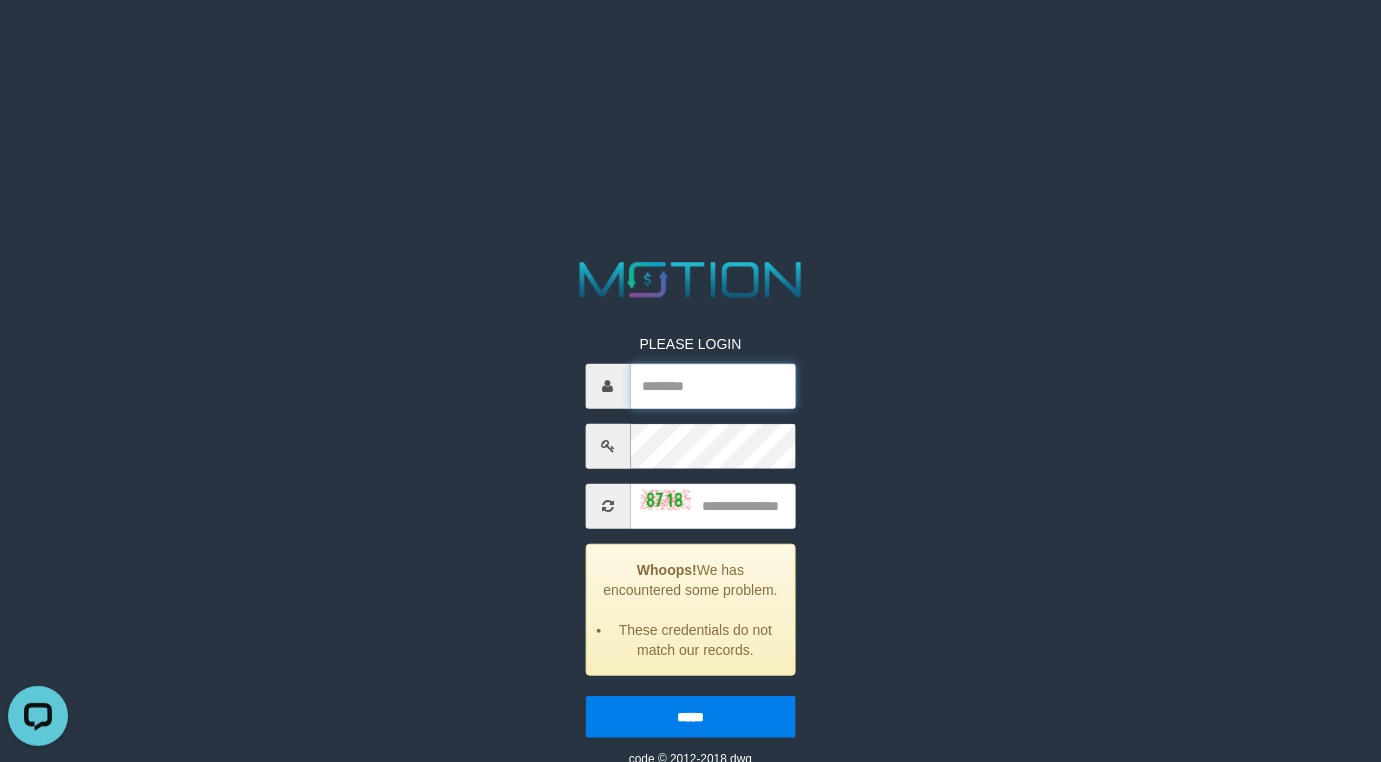 scroll, scrollTop: 0, scrollLeft: 0, axis: both 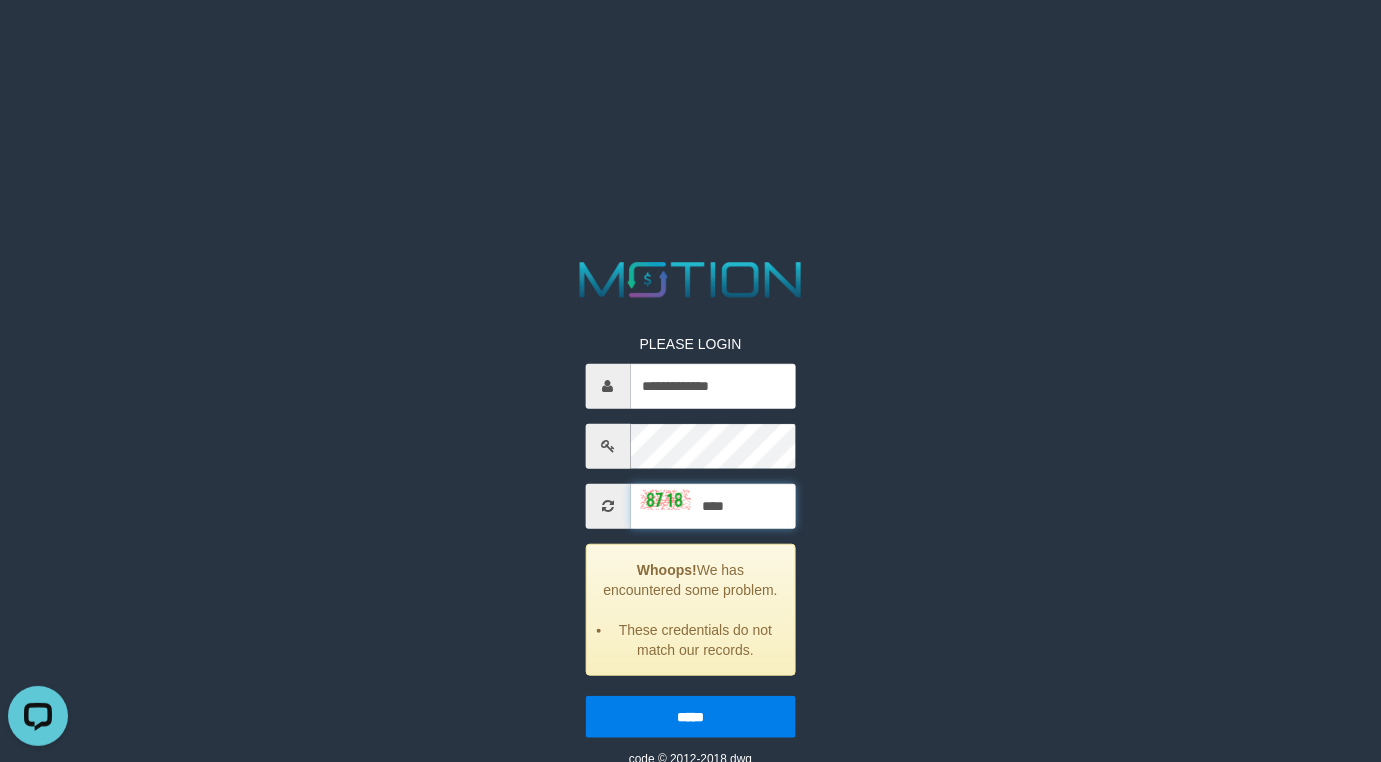 type on "****" 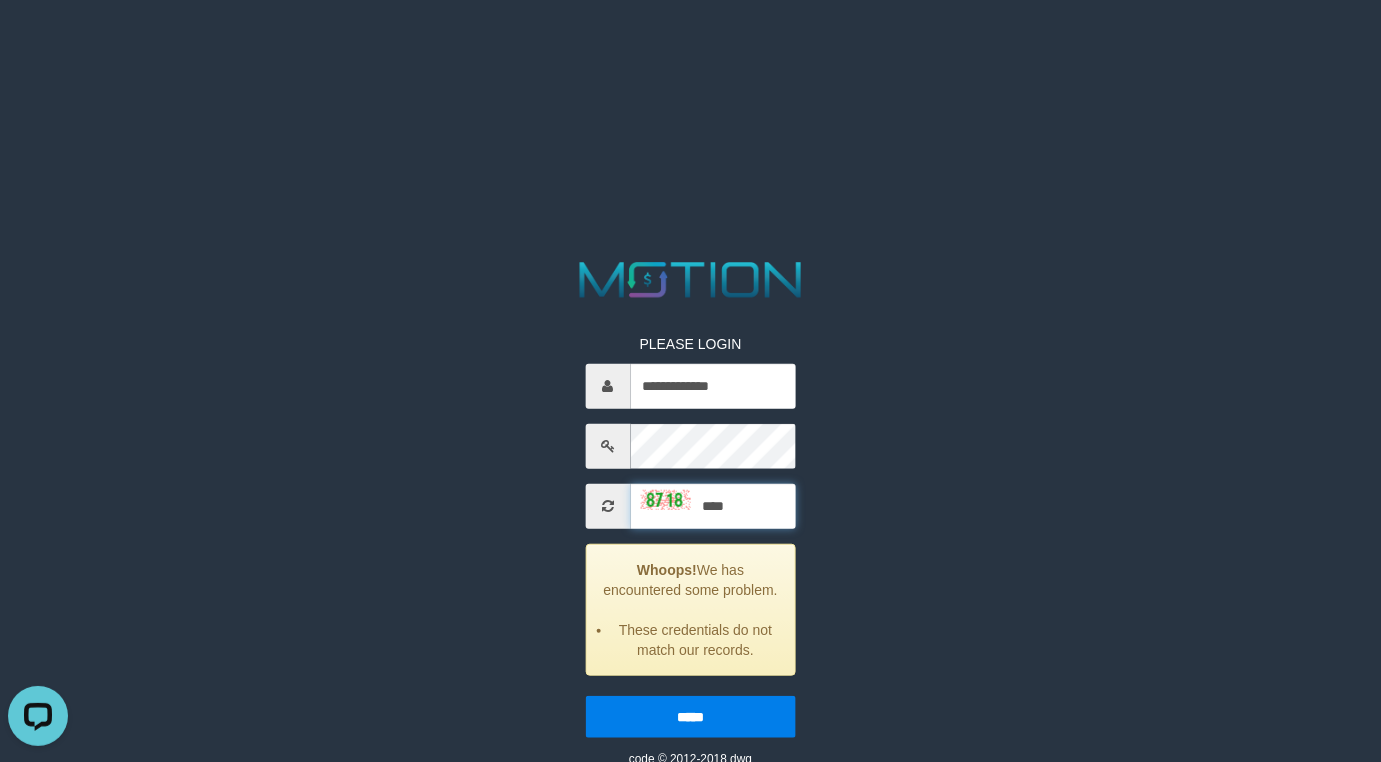 click on "*****" at bounding box center [690, 716] 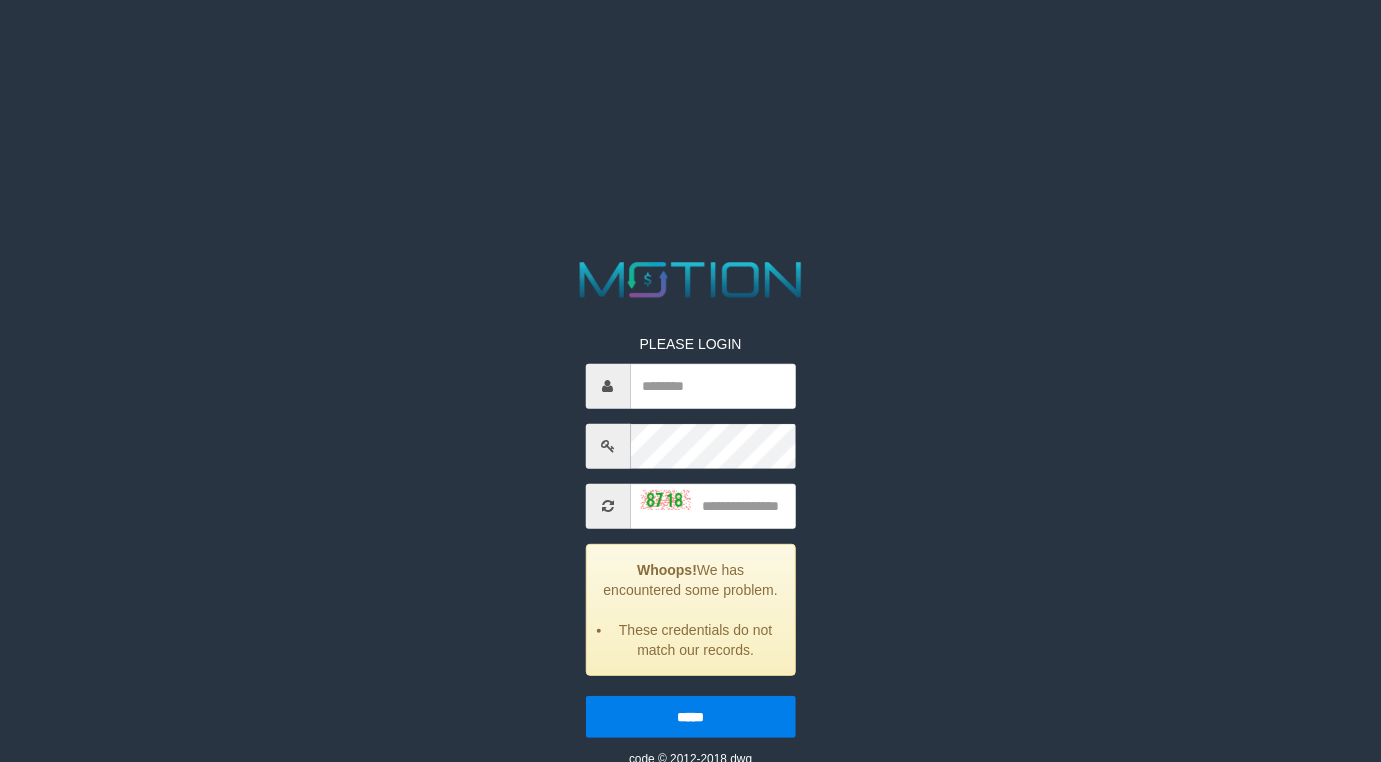 scroll, scrollTop: 0, scrollLeft: 0, axis: both 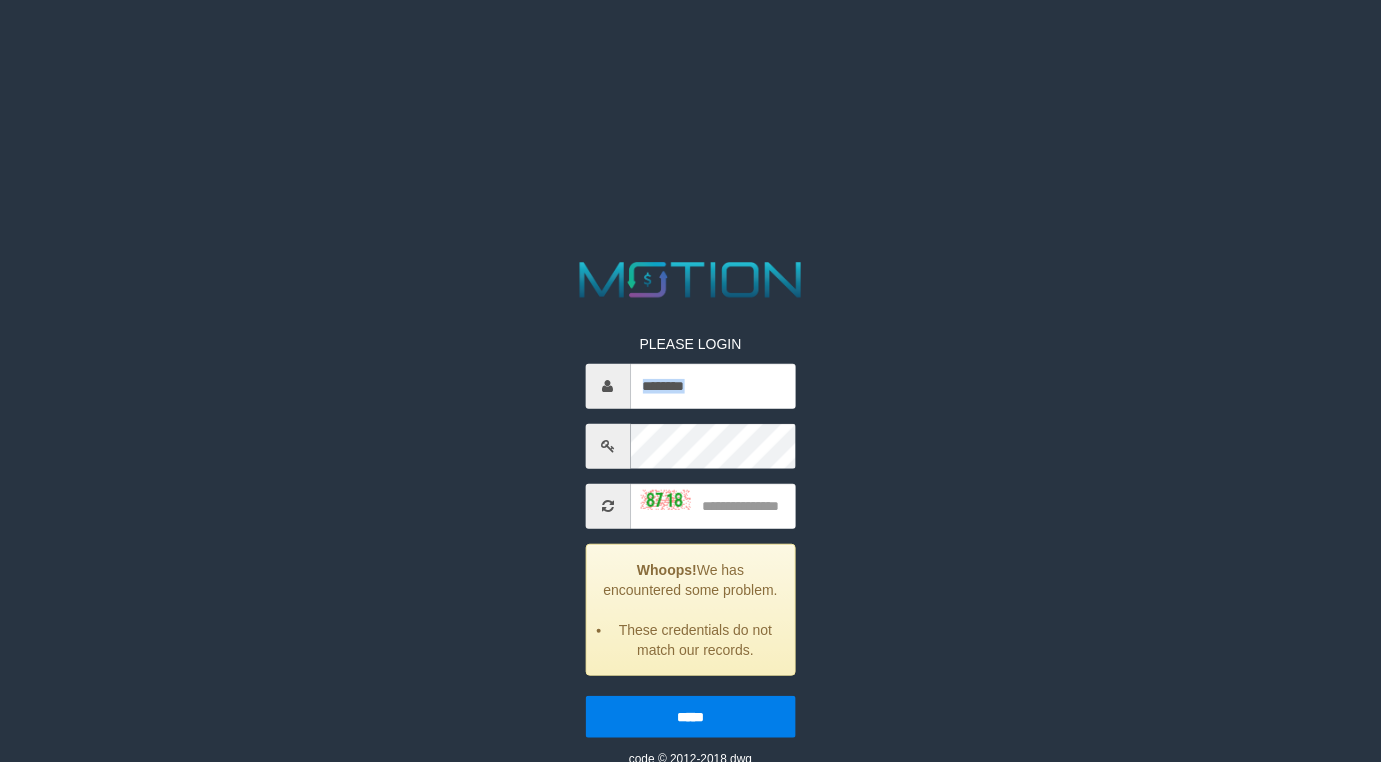 click on "PLEASE LOGIN
Whoops!  We has encountered some problem.
These credentials do not match our records.
*****
code © 2012-2018 dwg" at bounding box center [690, 535] 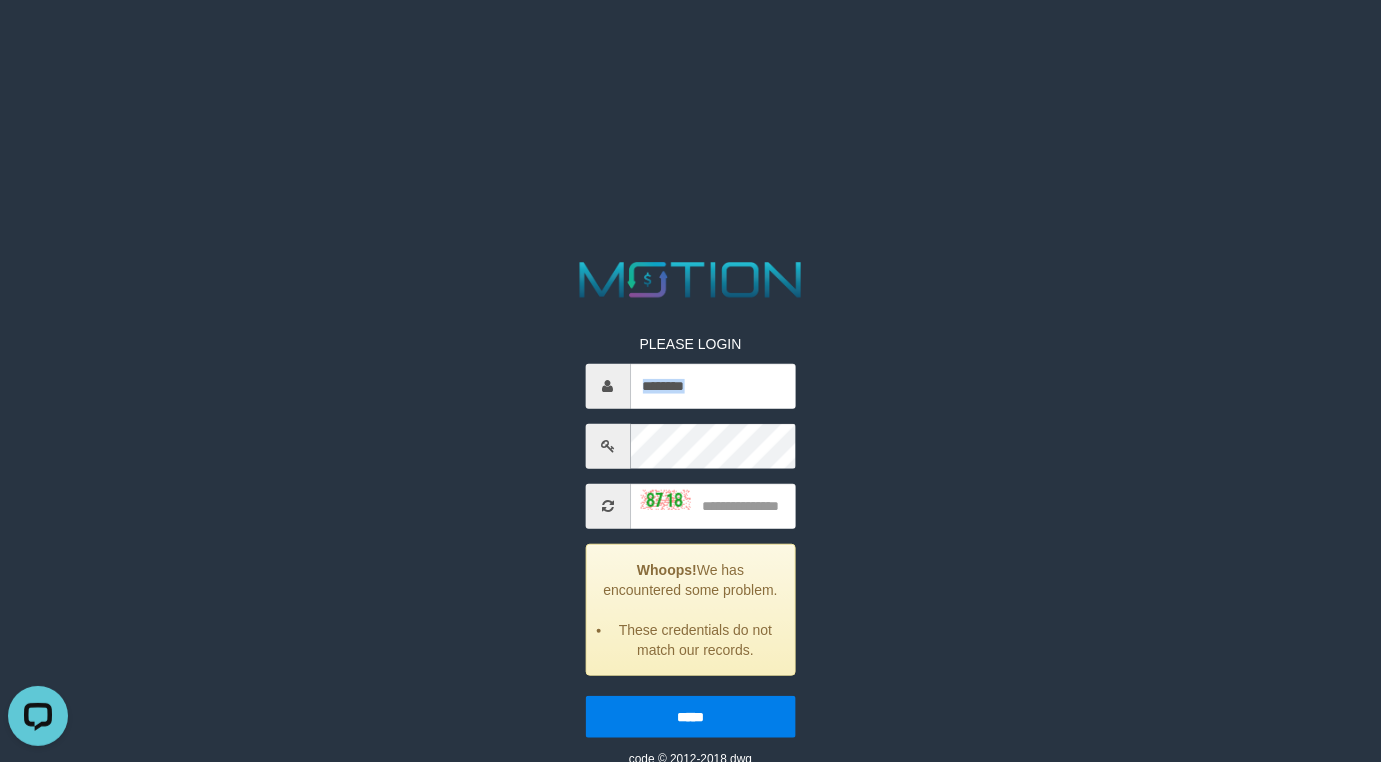 scroll, scrollTop: 0, scrollLeft: 0, axis: both 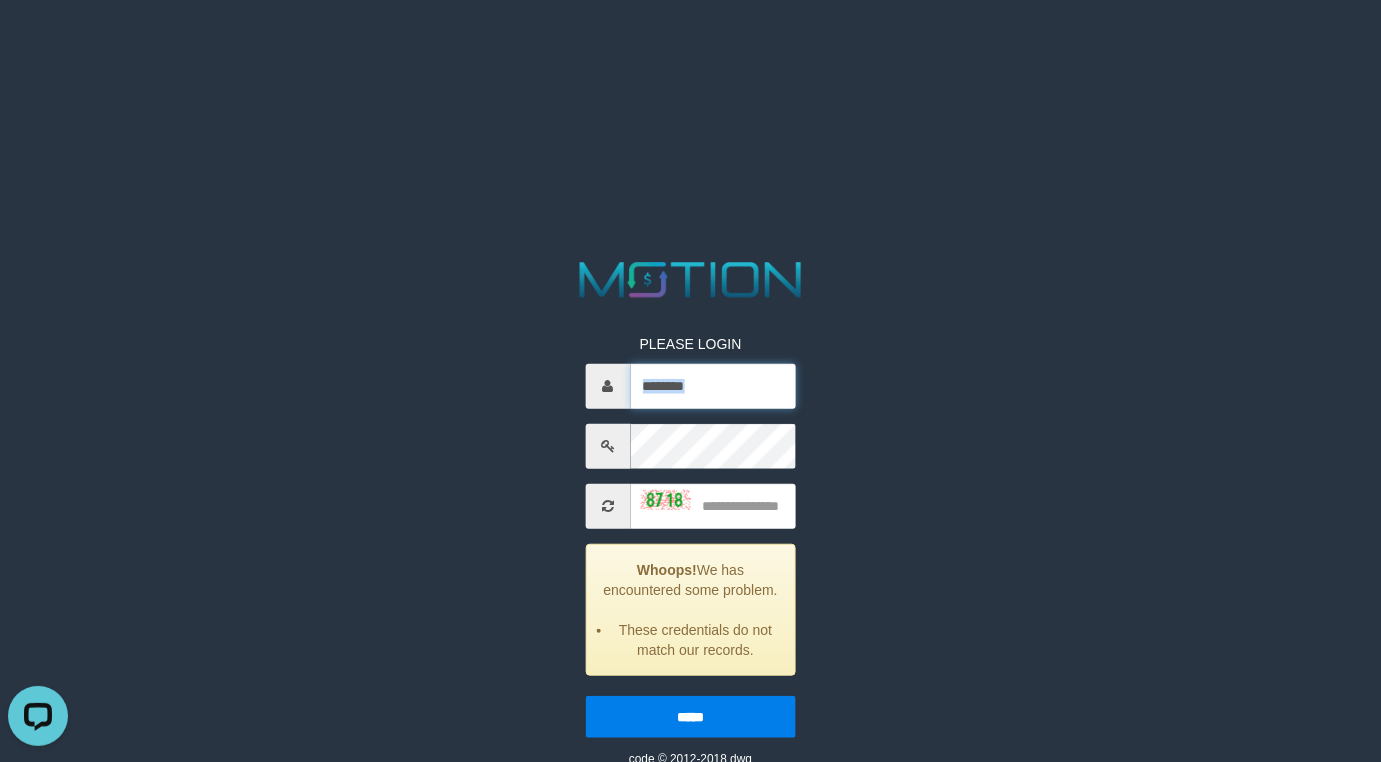 click at bounding box center [712, 385] 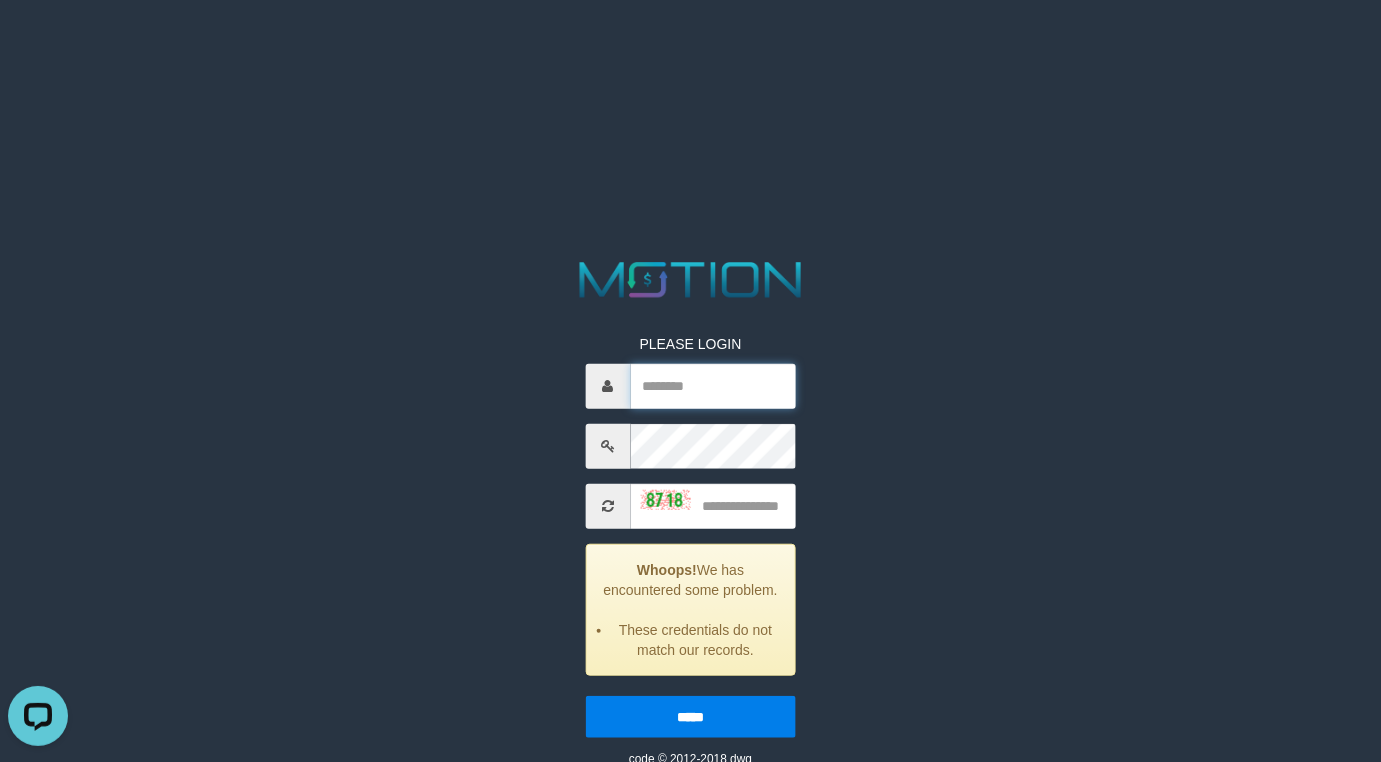 type on "**********" 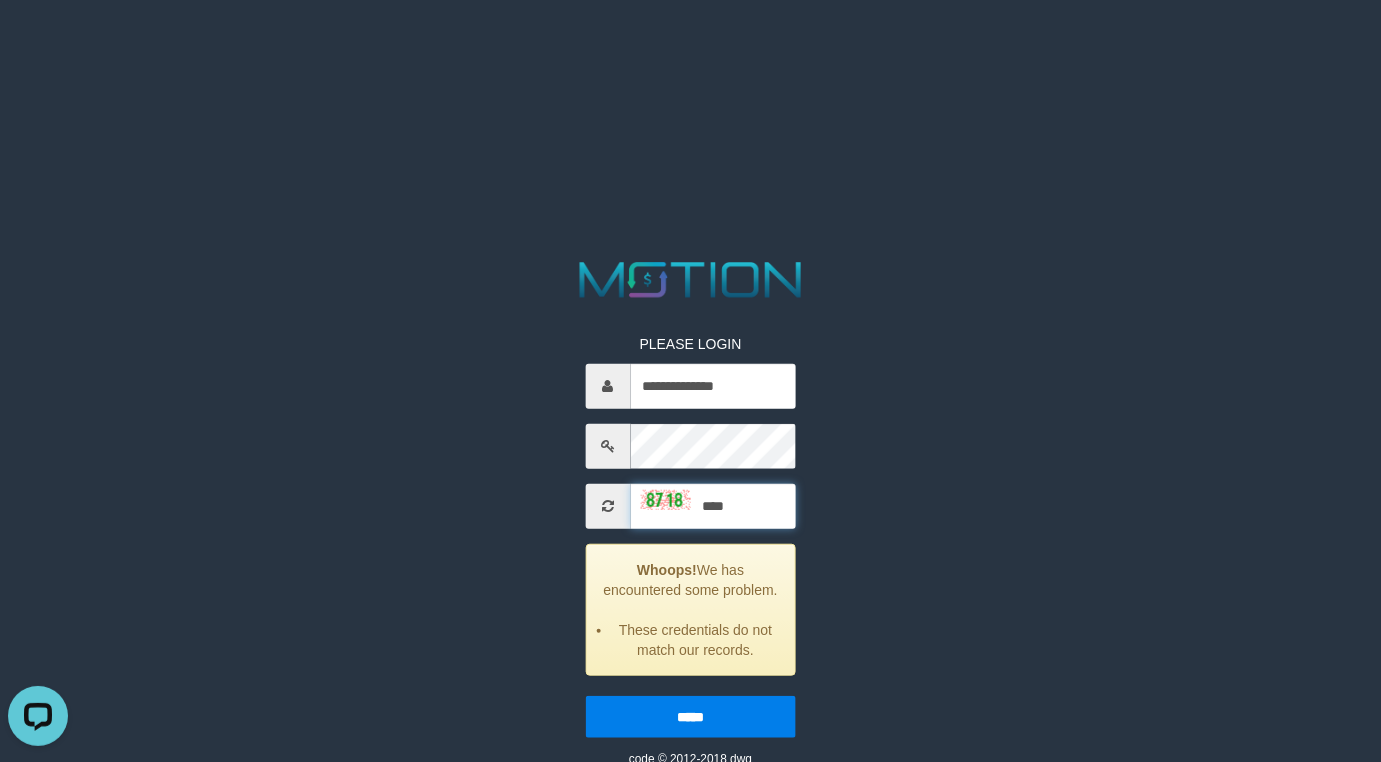 type on "****" 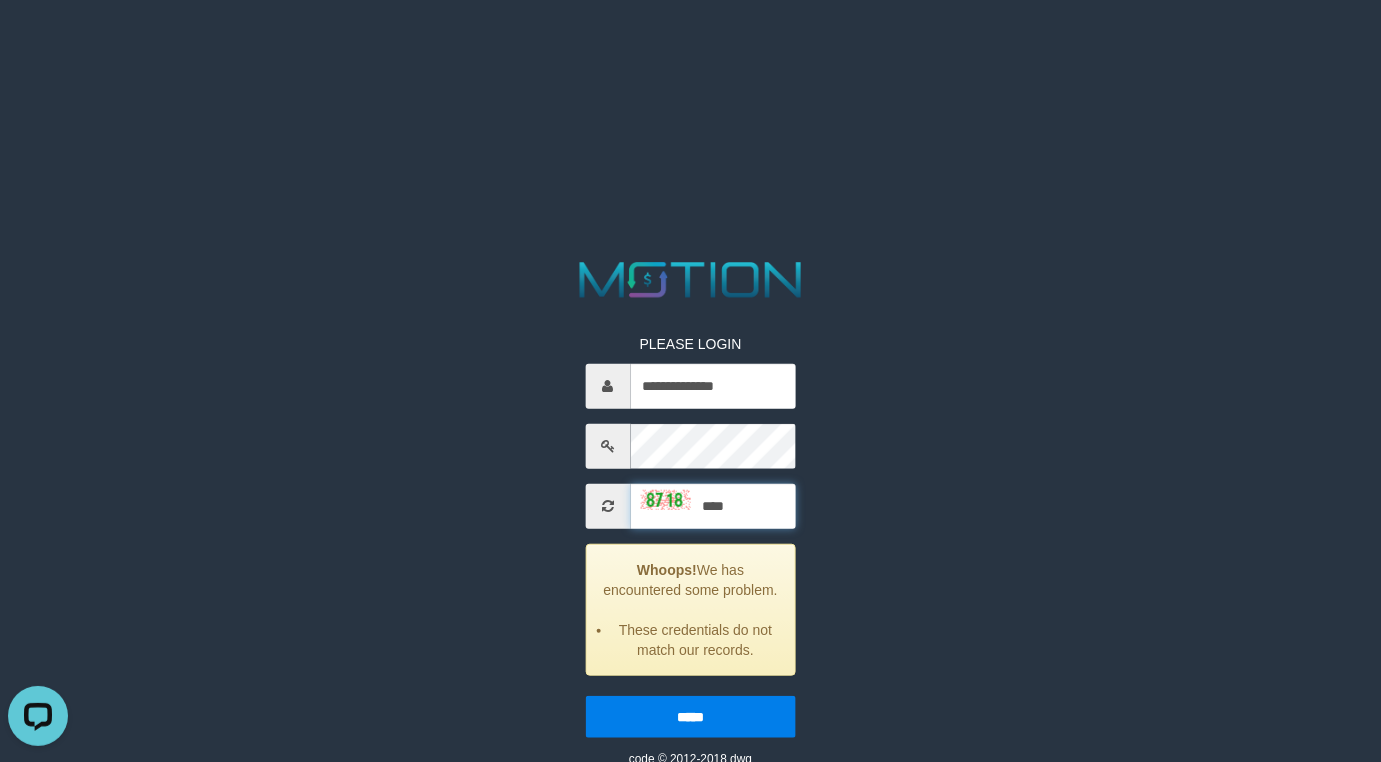 click on "*****" at bounding box center [690, 716] 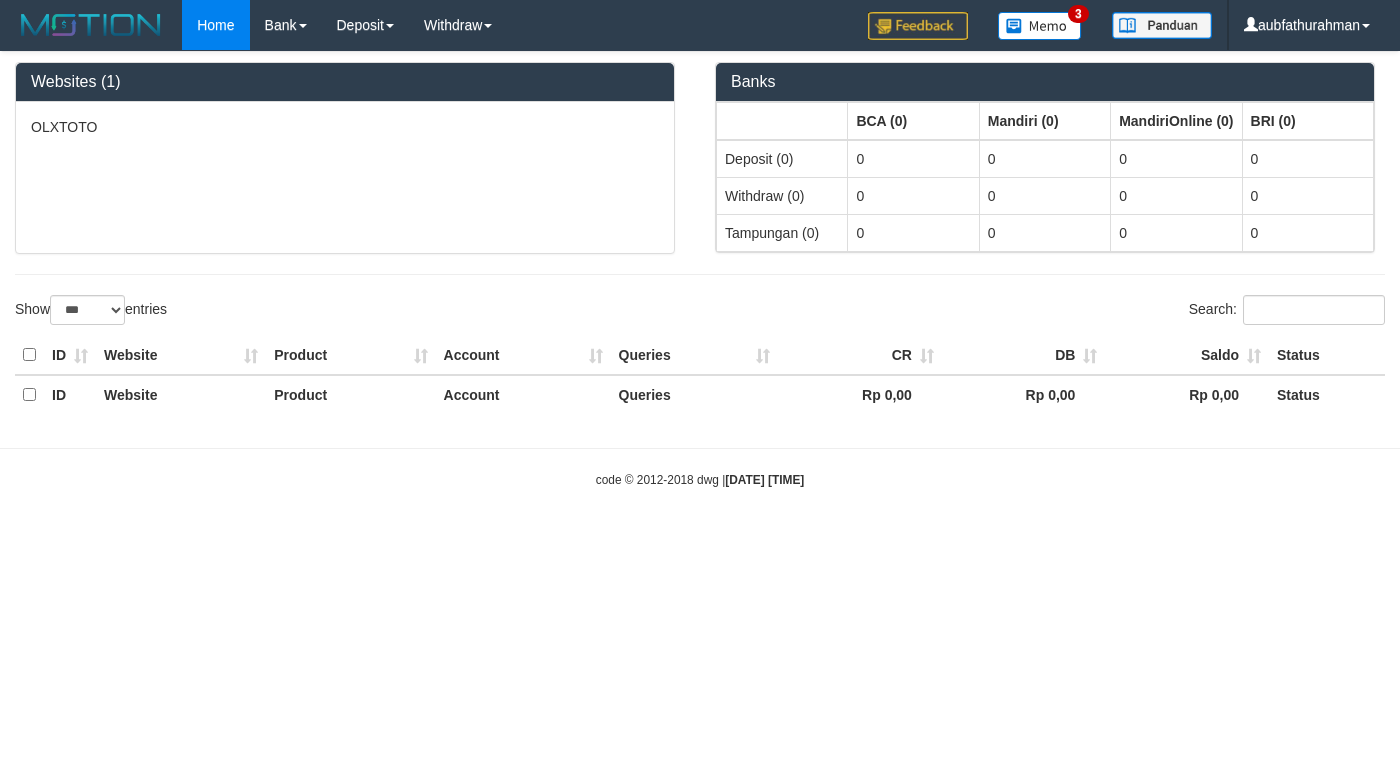 select on "***" 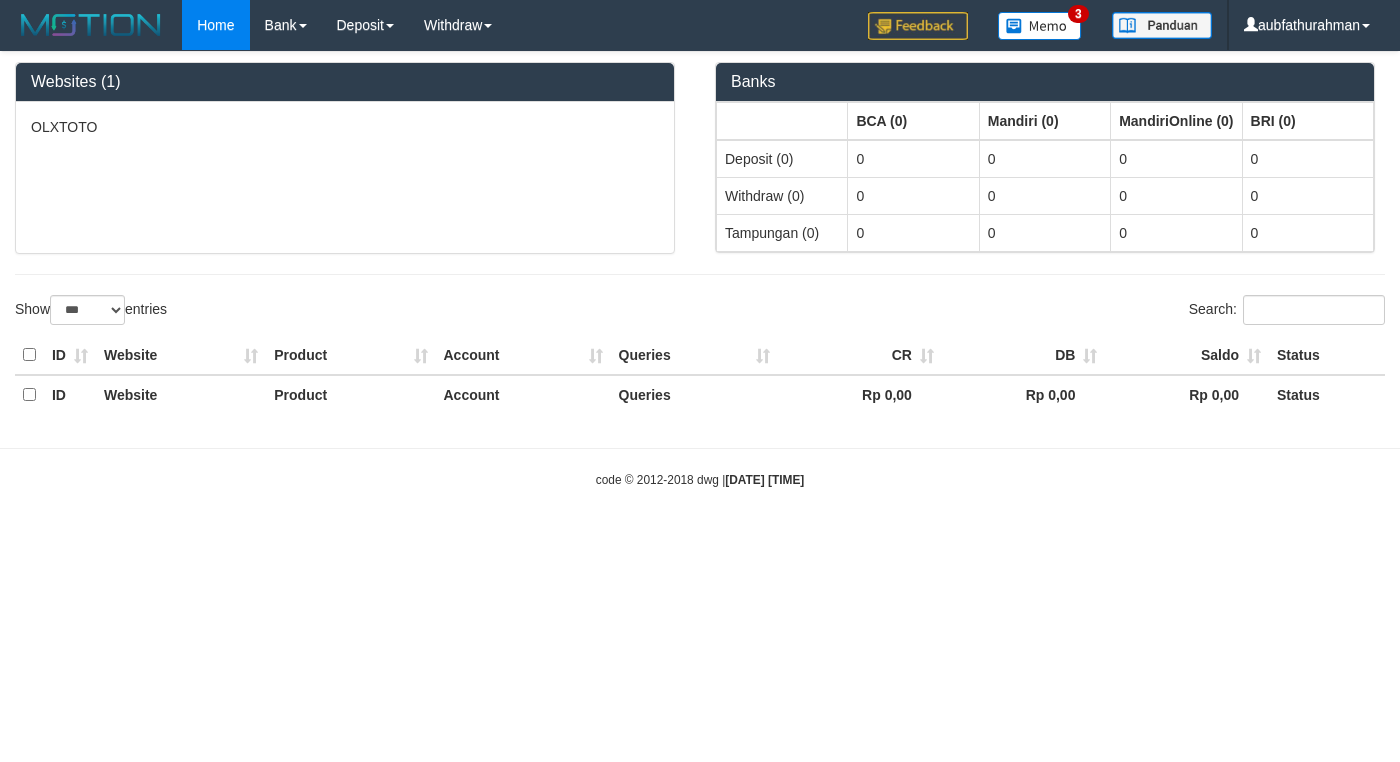 scroll, scrollTop: 0, scrollLeft: 0, axis: both 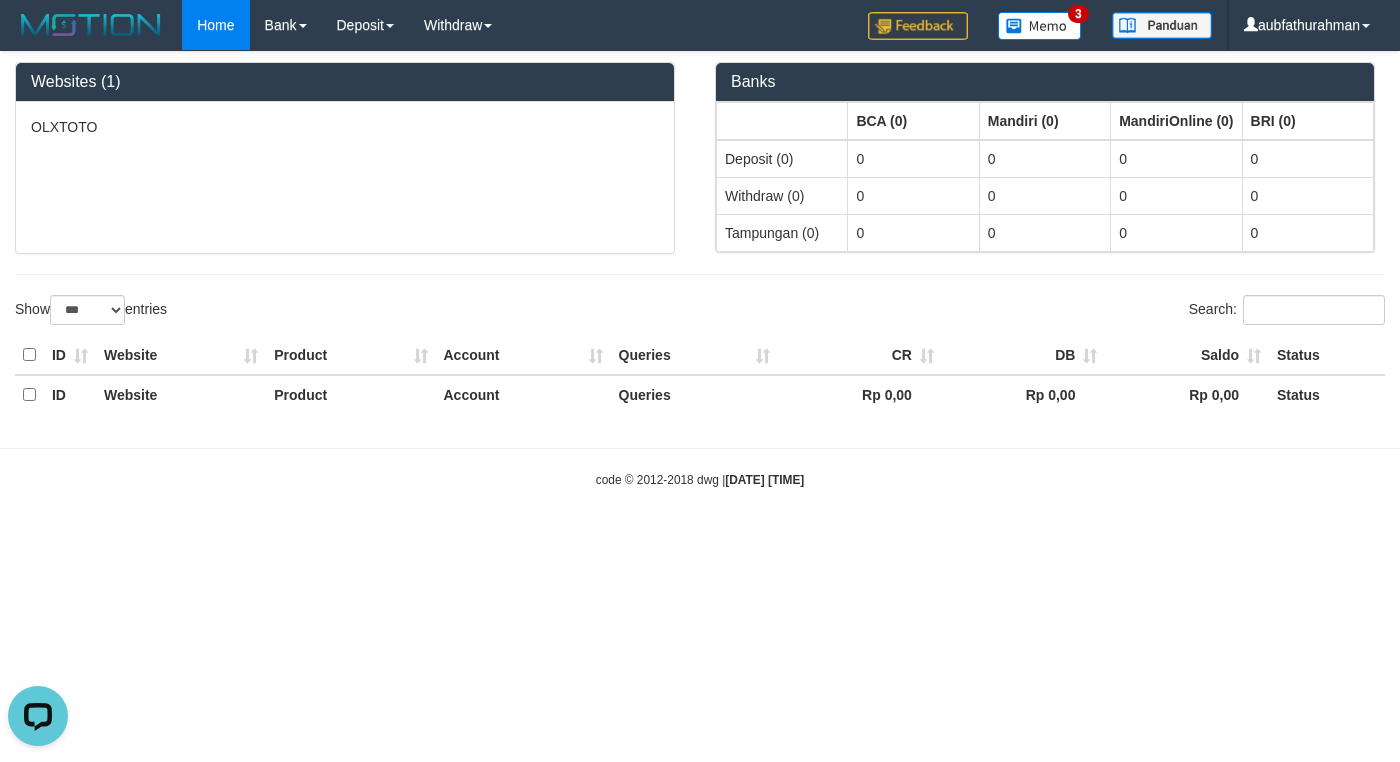 click on "Toggle navigation
Home
Bank
Account List
Load
By Website
Group
[ITOTO]													OLXTOTO
Mutasi Bank
Search
Sync
Note Mutasi
Deposit
DPS Fetch
DPS List
History
PGA History
Note DPS 3" at bounding box center [700, 269] 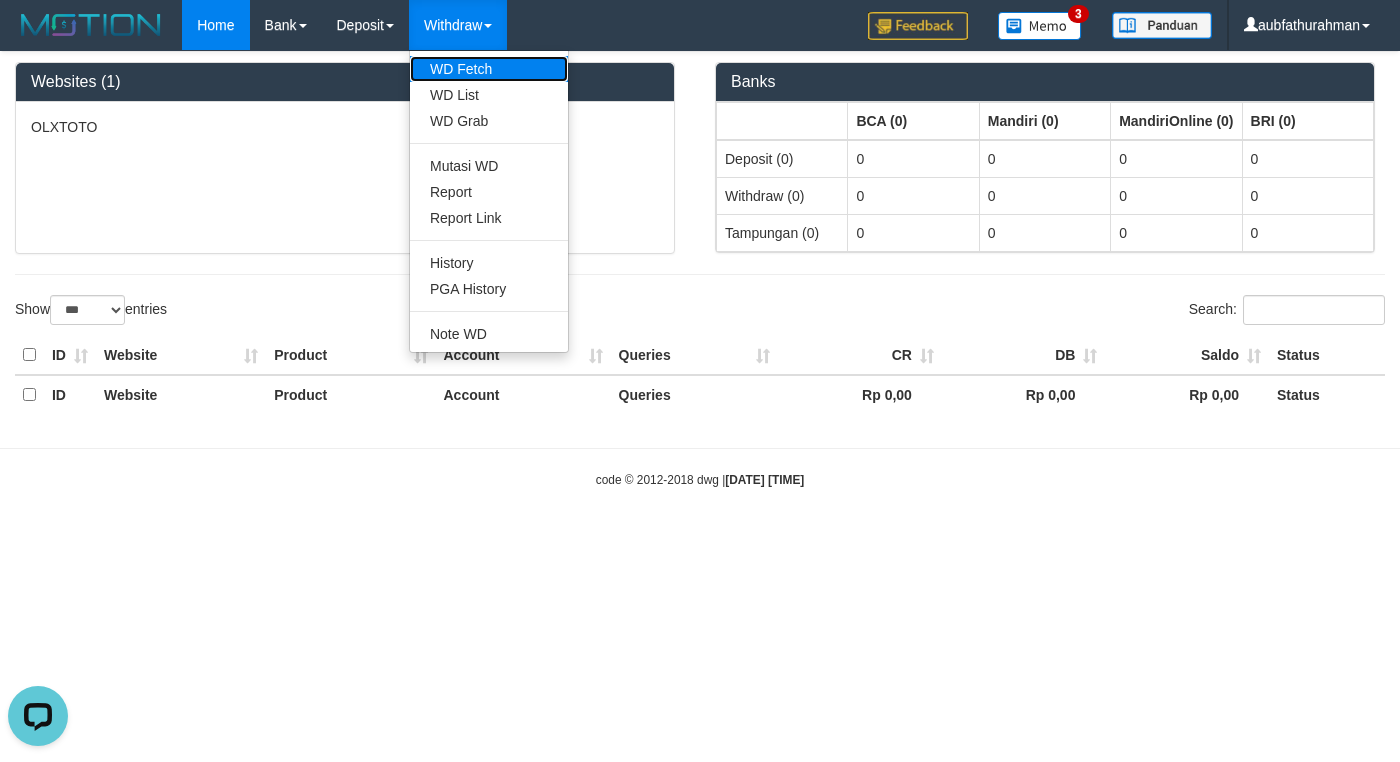 click on "WD Fetch" at bounding box center [489, 69] 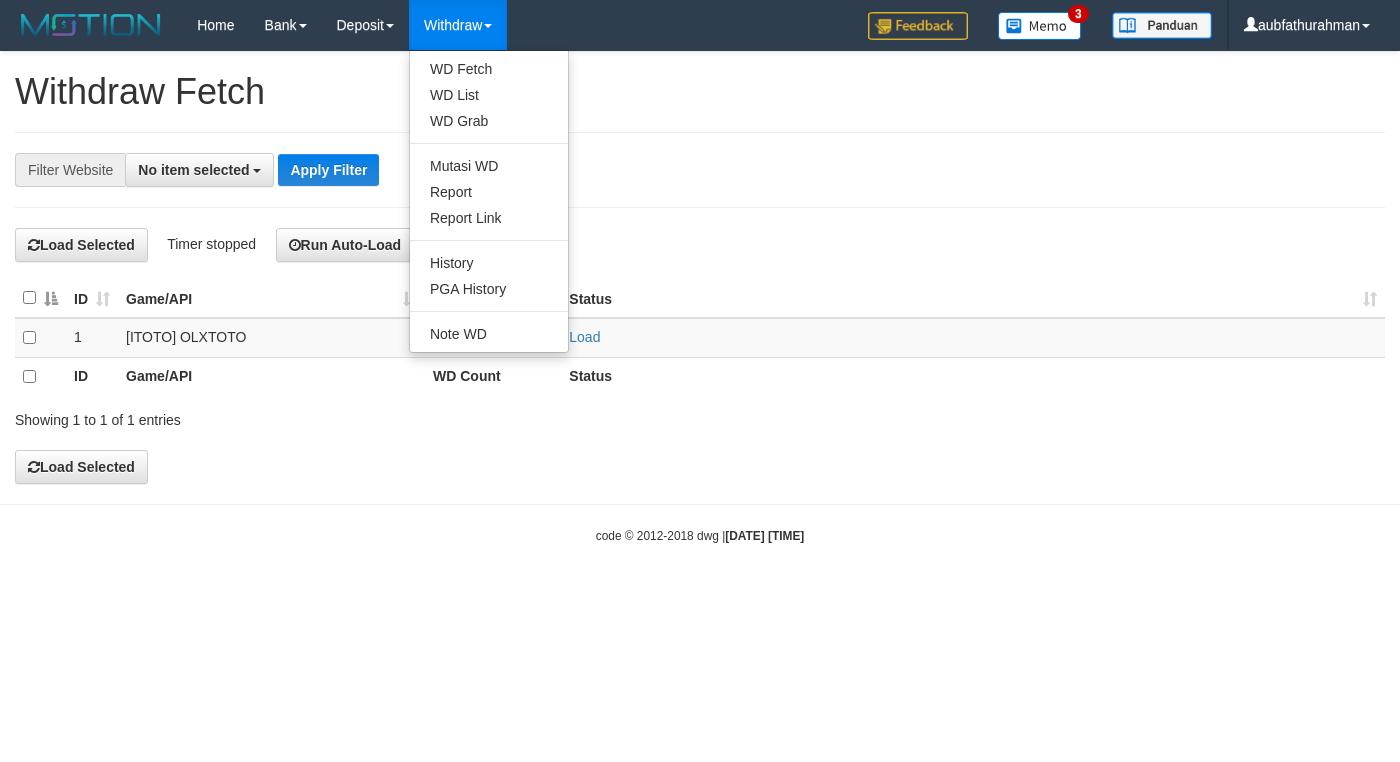 select 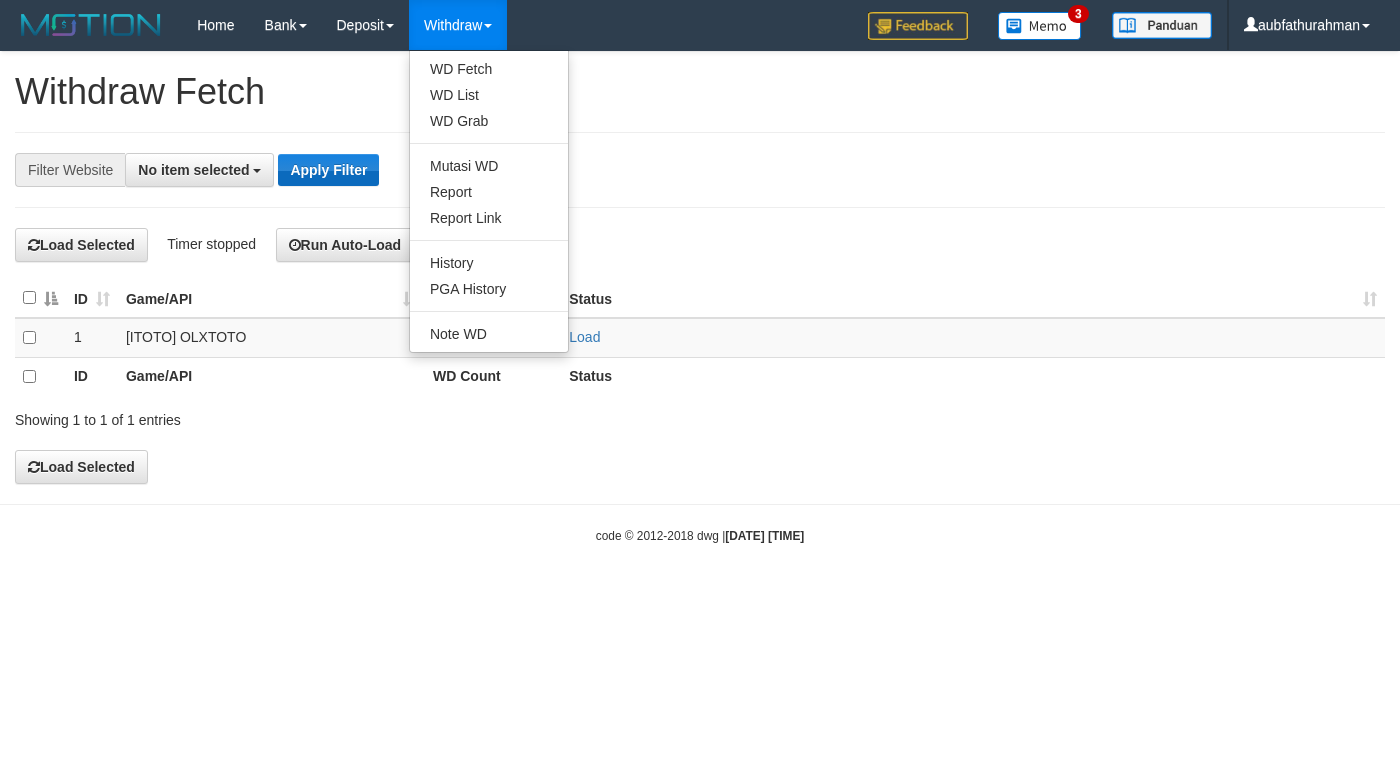 scroll, scrollTop: 0, scrollLeft: 0, axis: both 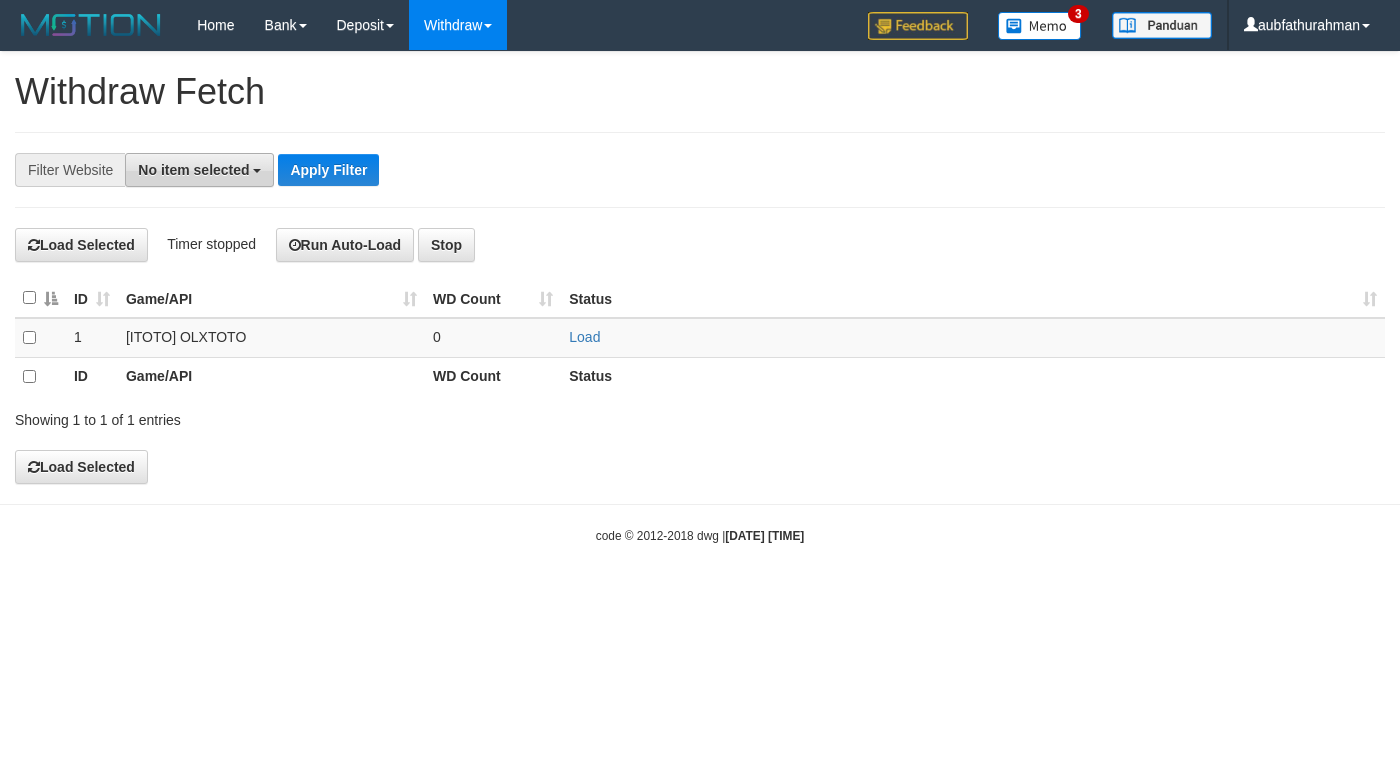 click on "No item selected" at bounding box center (193, 170) 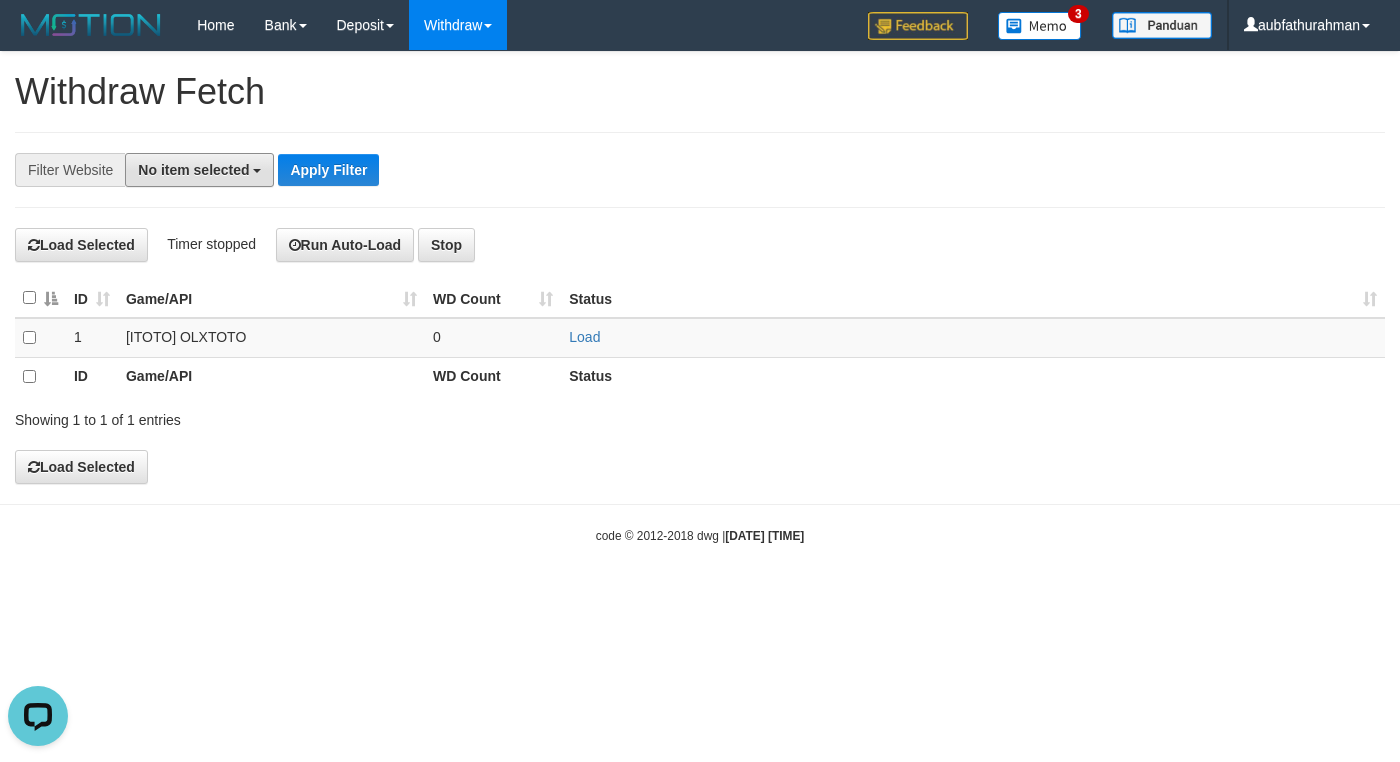 scroll, scrollTop: 0, scrollLeft: 0, axis: both 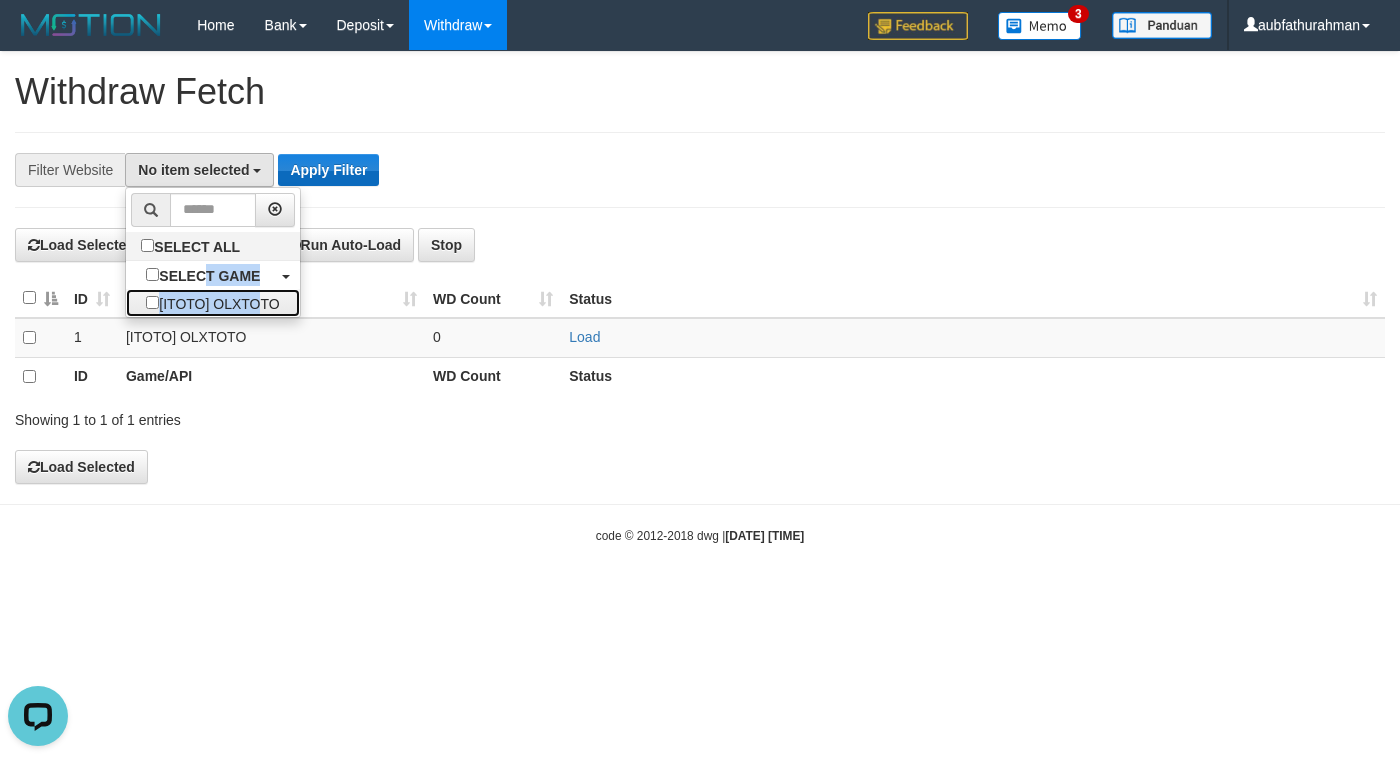 drag, startPoint x: 197, startPoint y: 293, endPoint x: 358, endPoint y: 180, distance: 196.69774 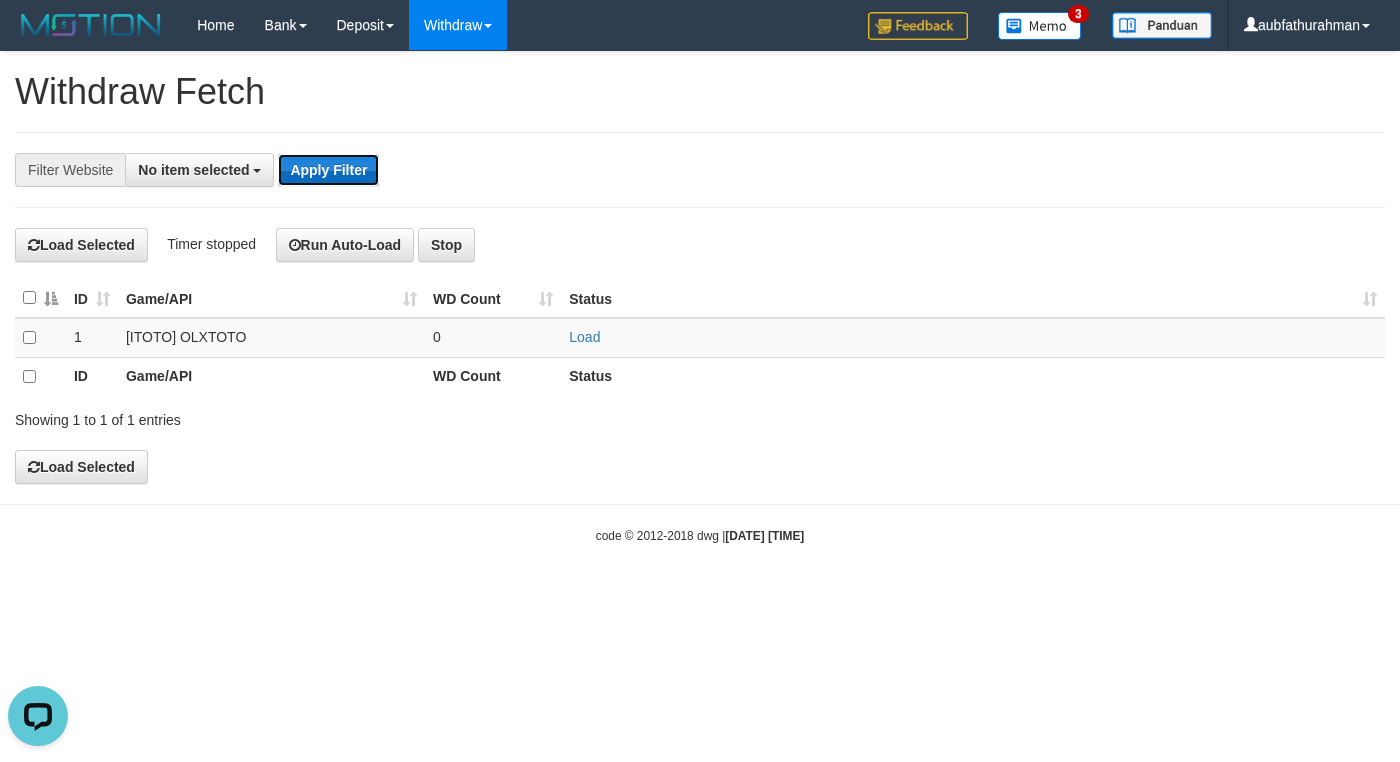 click on "Apply Filter" at bounding box center [328, 170] 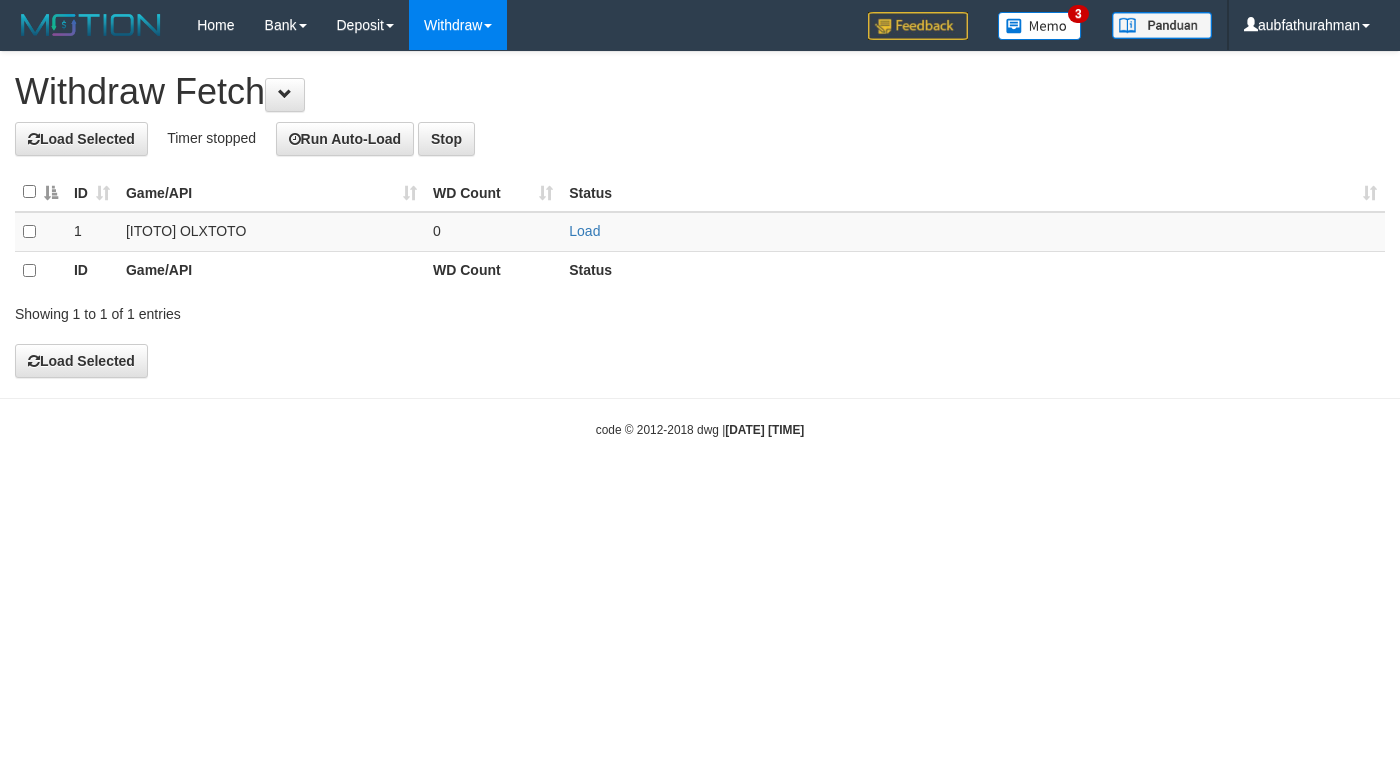 scroll, scrollTop: 0, scrollLeft: 0, axis: both 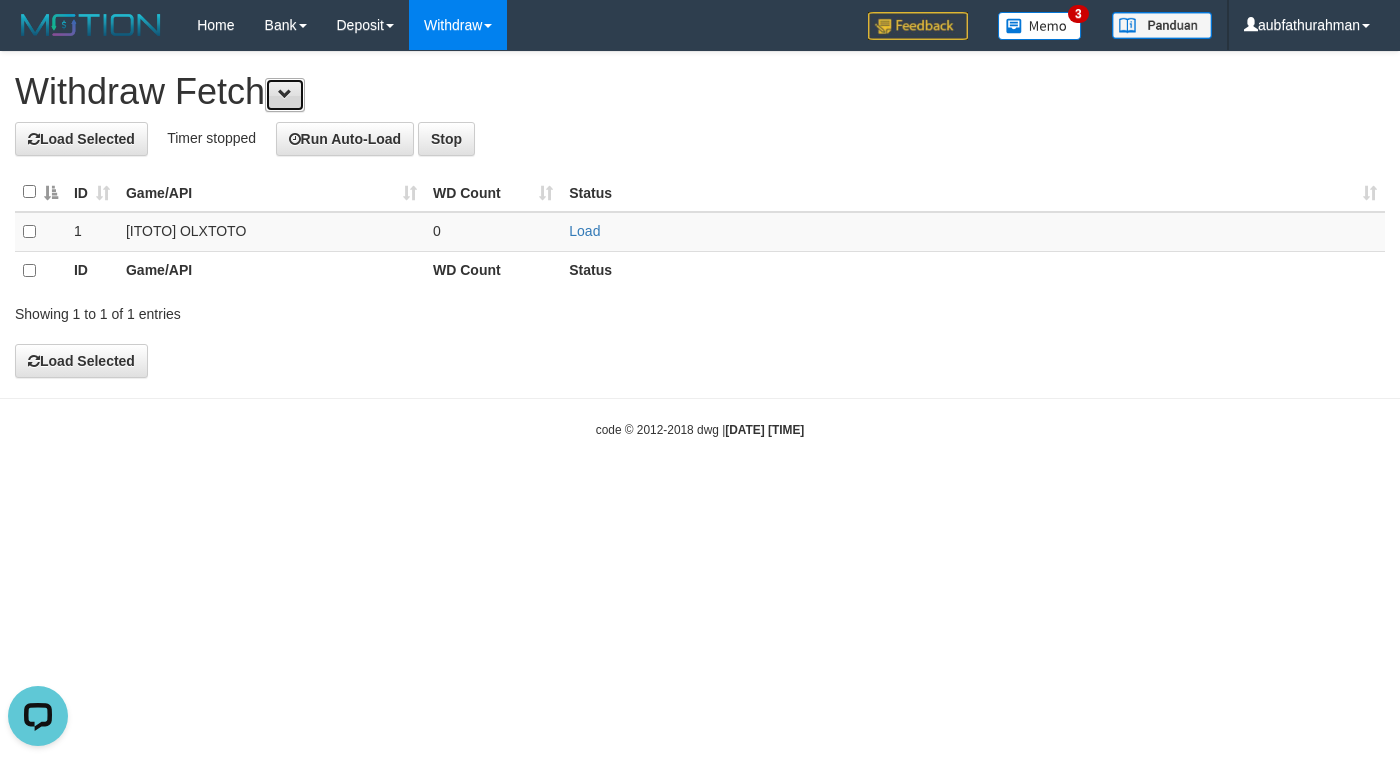 click at bounding box center [285, 94] 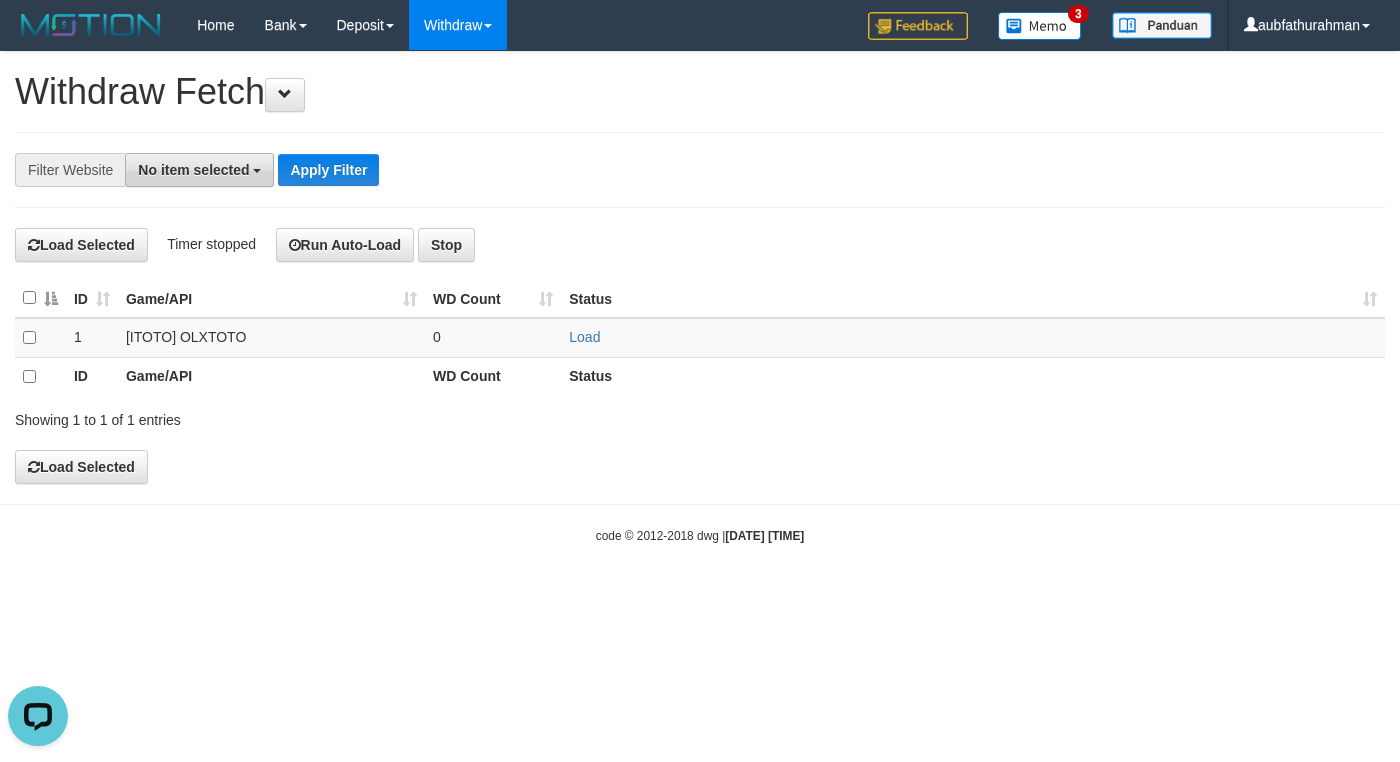 click on "No item selected" at bounding box center [193, 170] 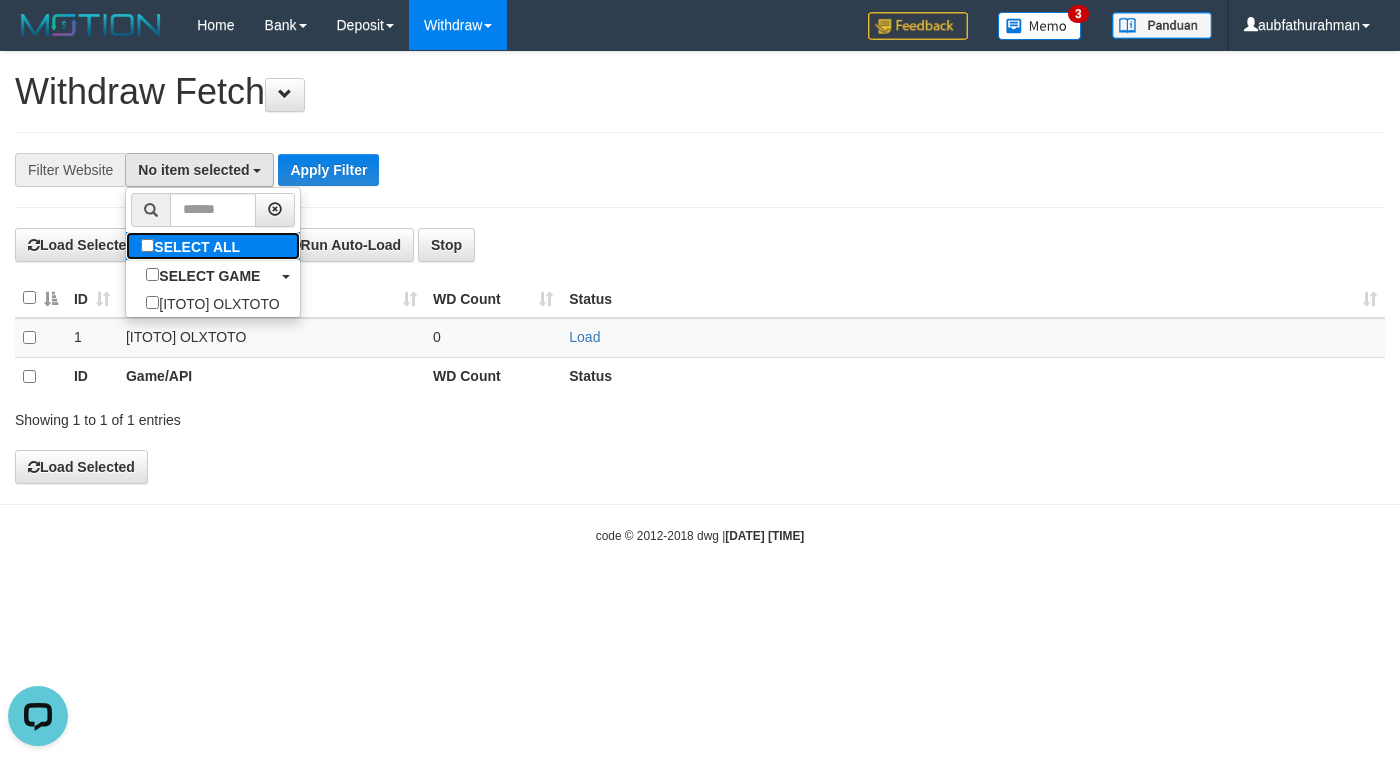 click on "SELECT ALL" at bounding box center (193, 246) 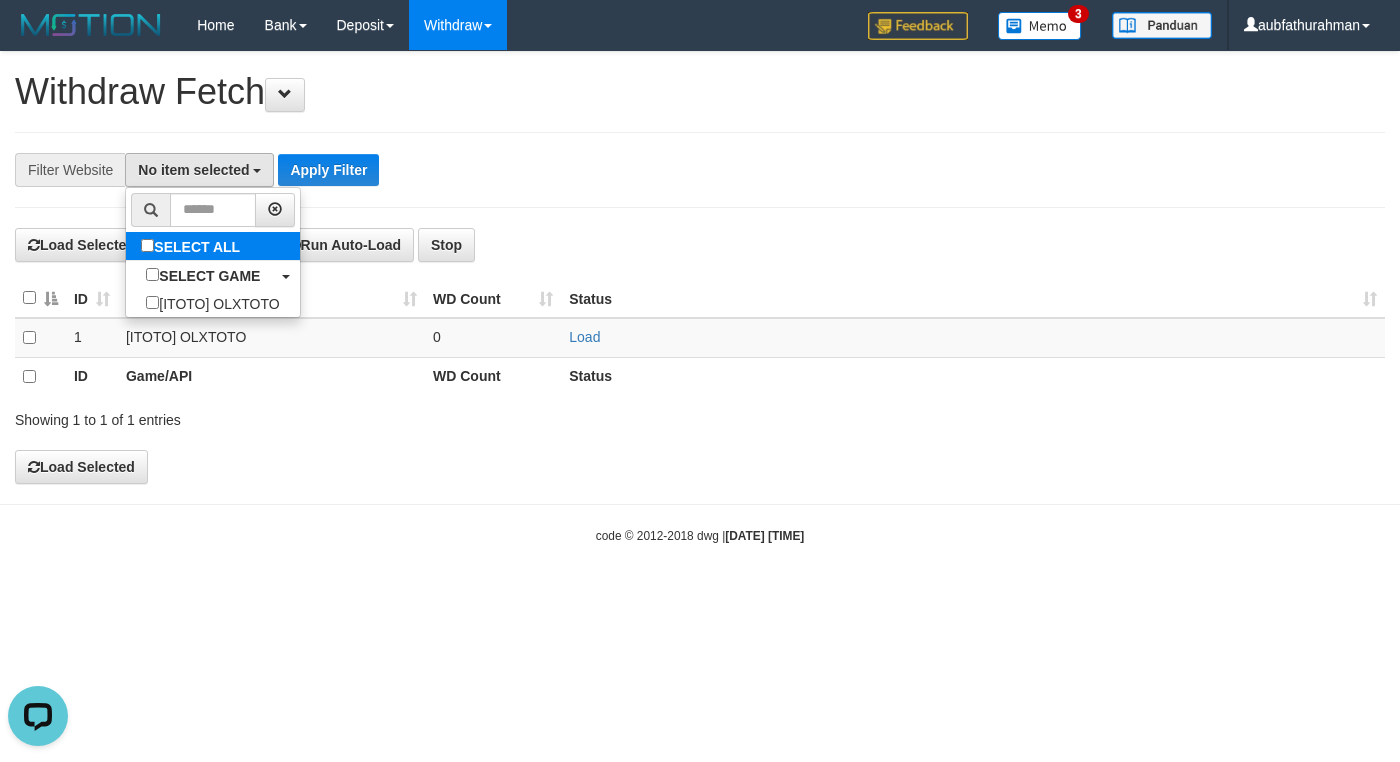 select on "***" 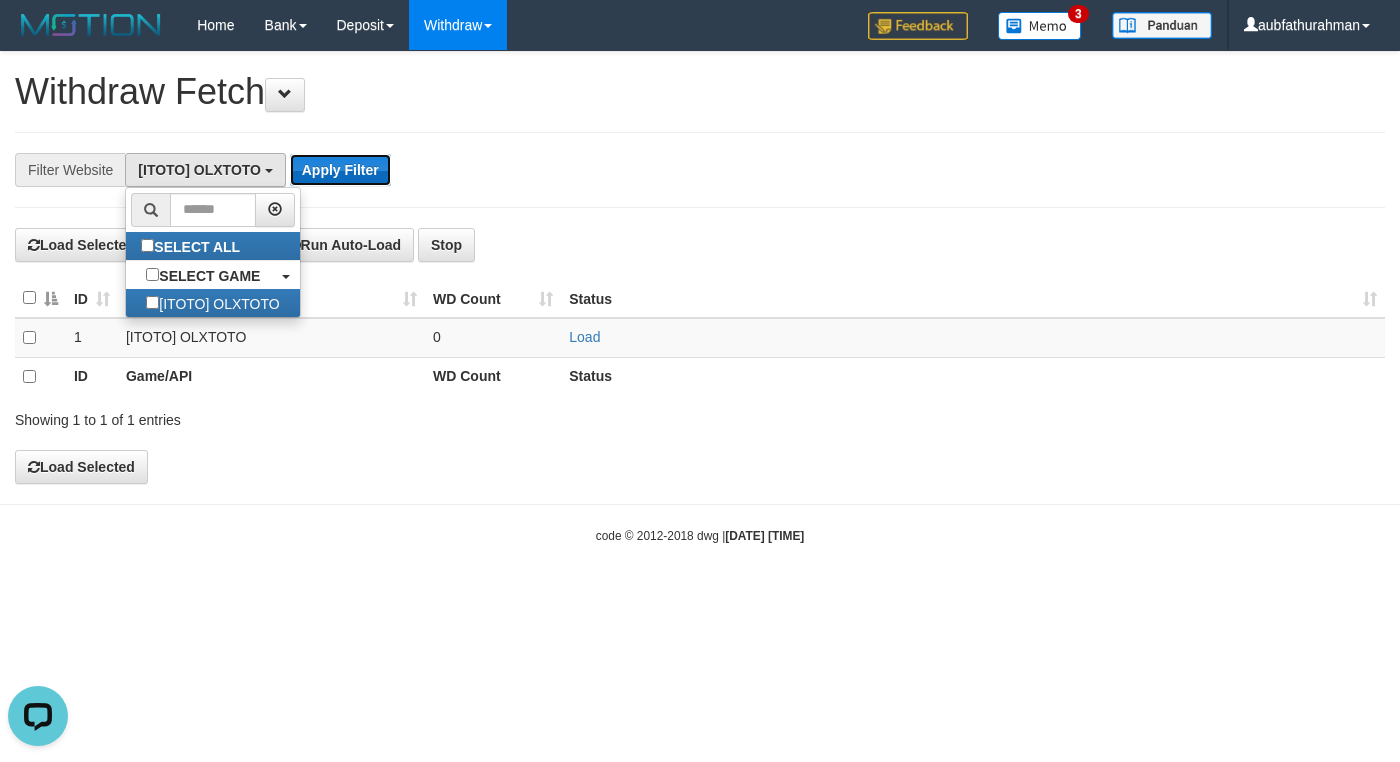 click on "Apply Filter" at bounding box center (340, 170) 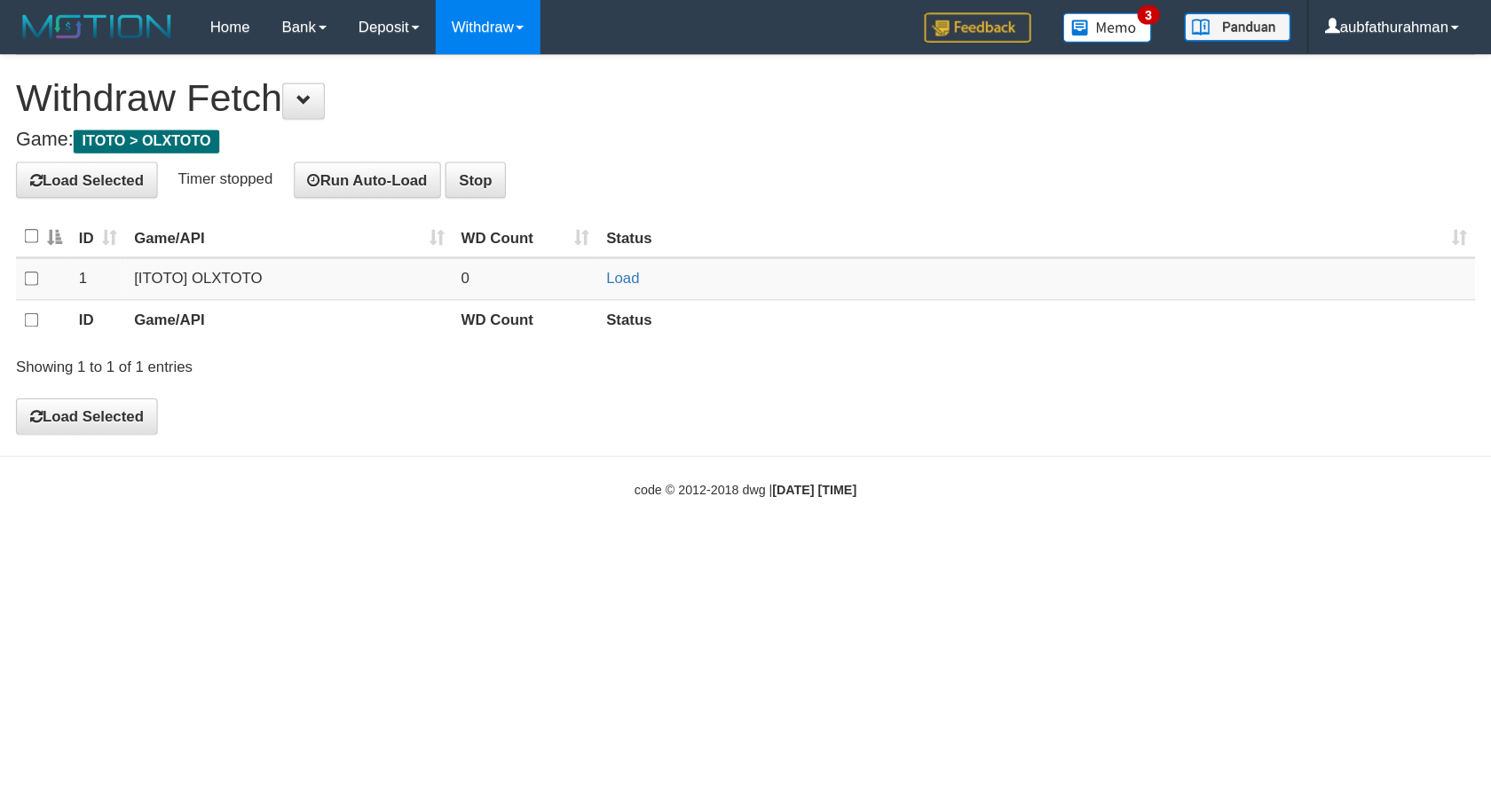 scroll, scrollTop: 0, scrollLeft: 0, axis: both 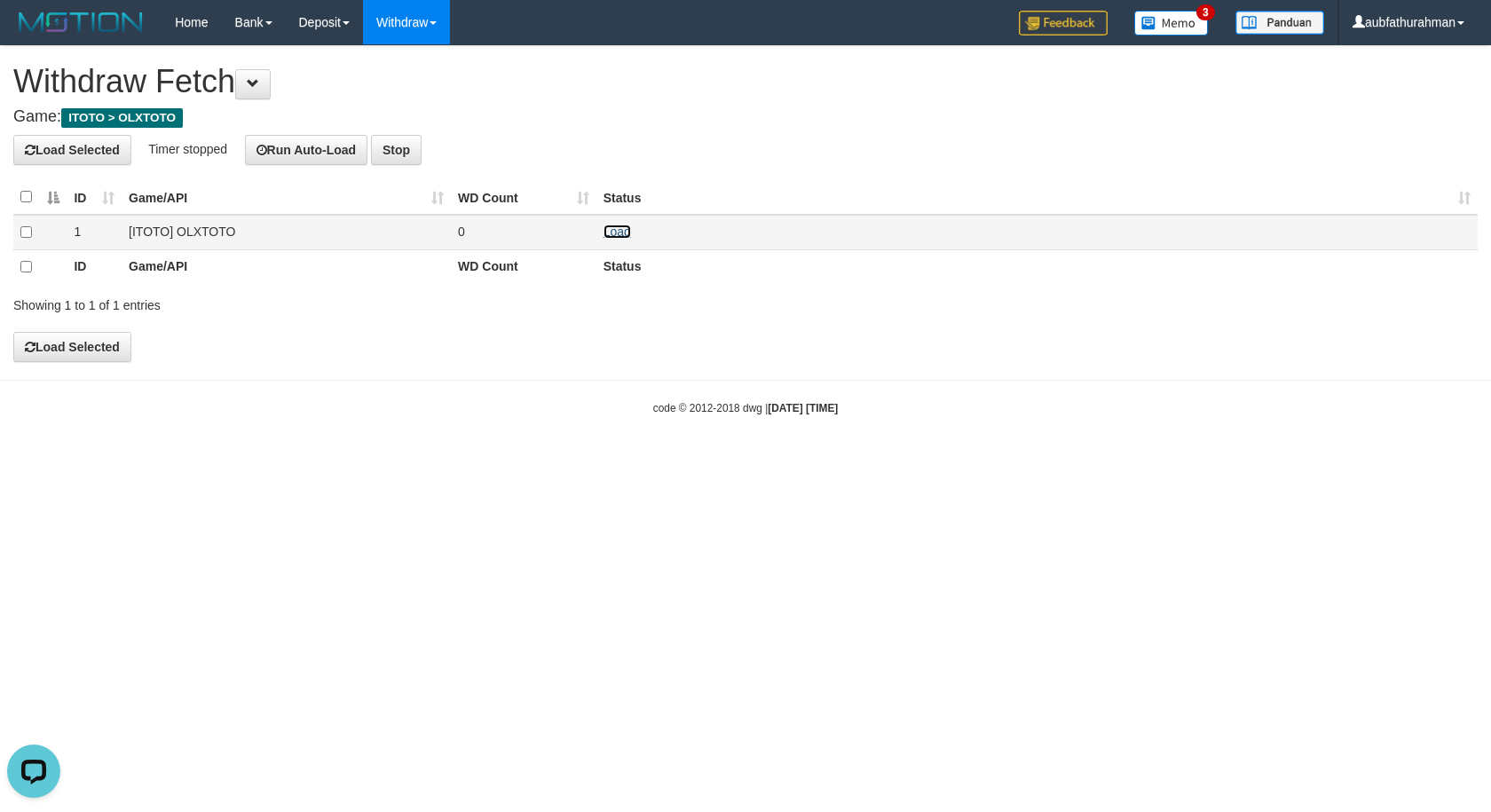 click on "Load" at bounding box center (617, 232) 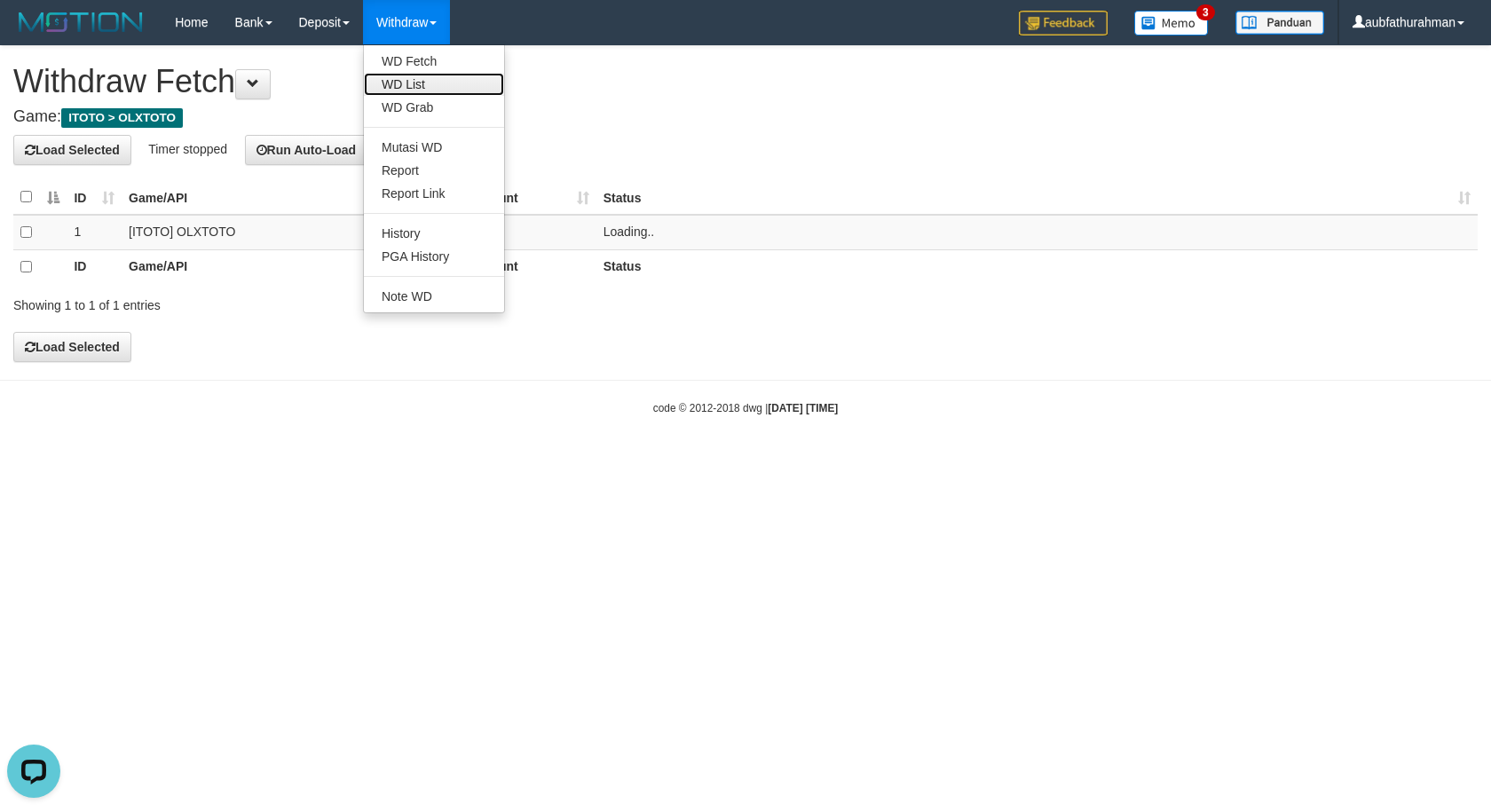 click on "WD List" at bounding box center [434, 84] 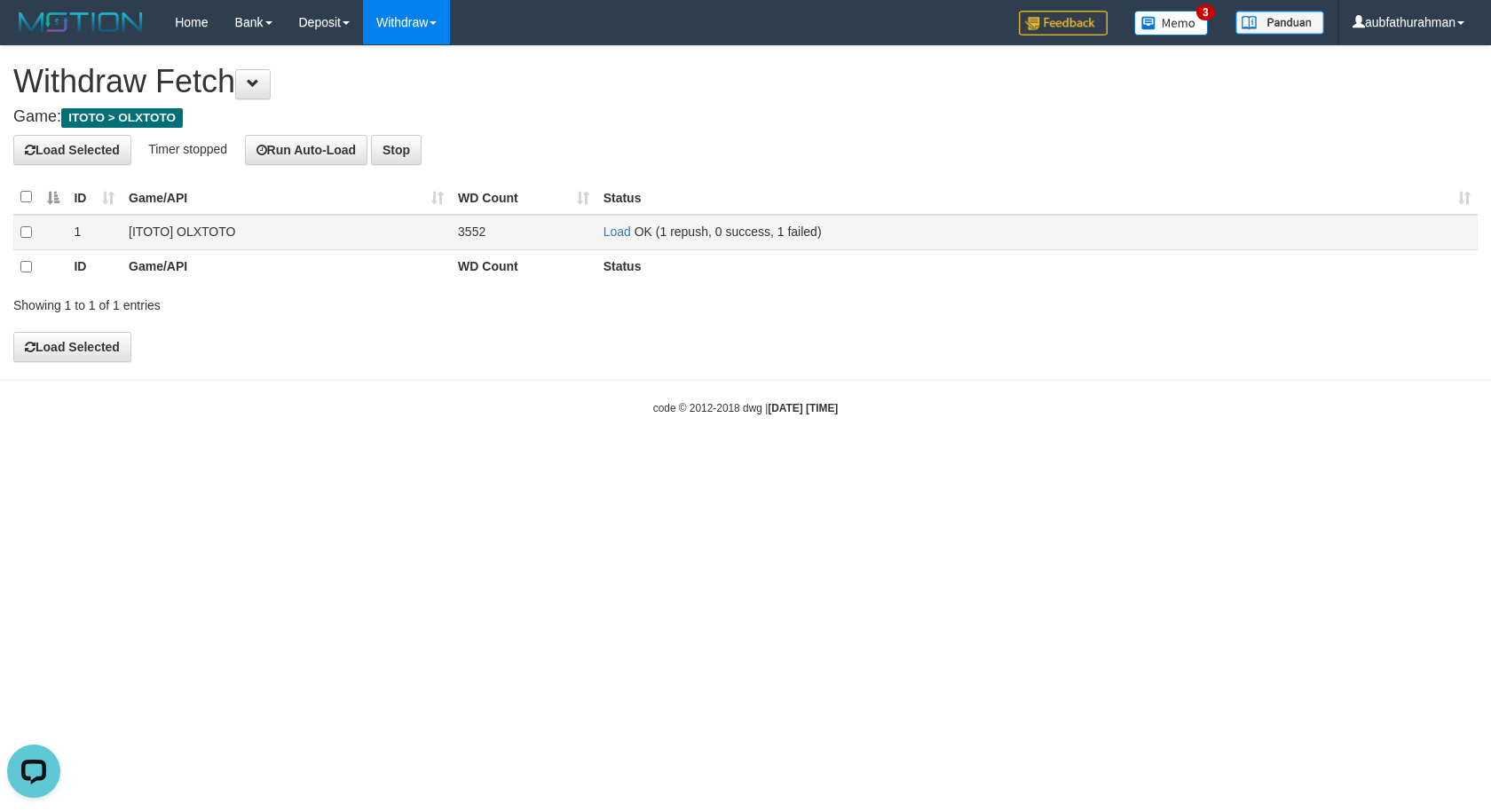 click on "Load
OK (1 repush, 0 success, 1 failed)" at bounding box center [1037, 232] 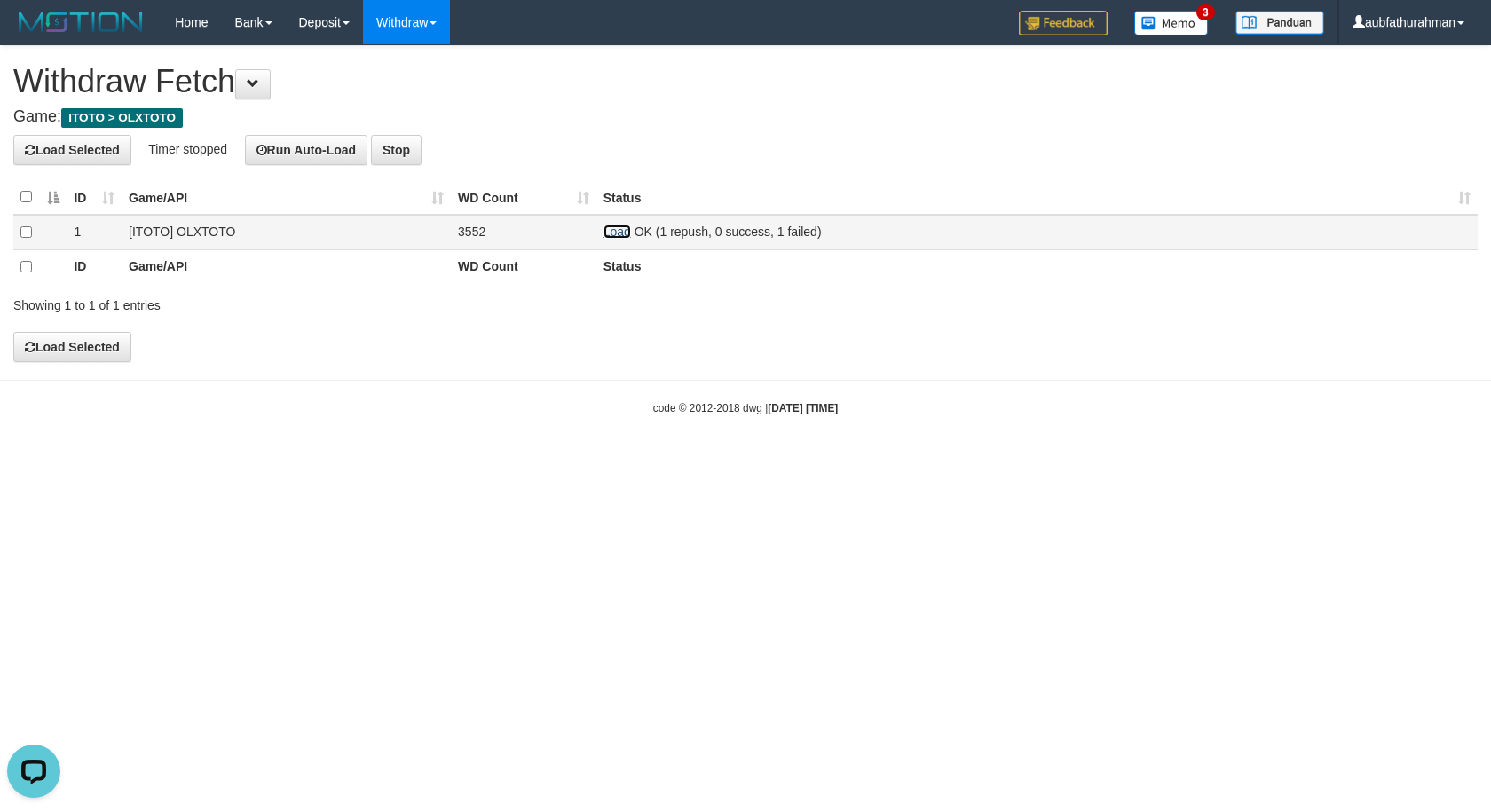 click on "Load" at bounding box center (617, 232) 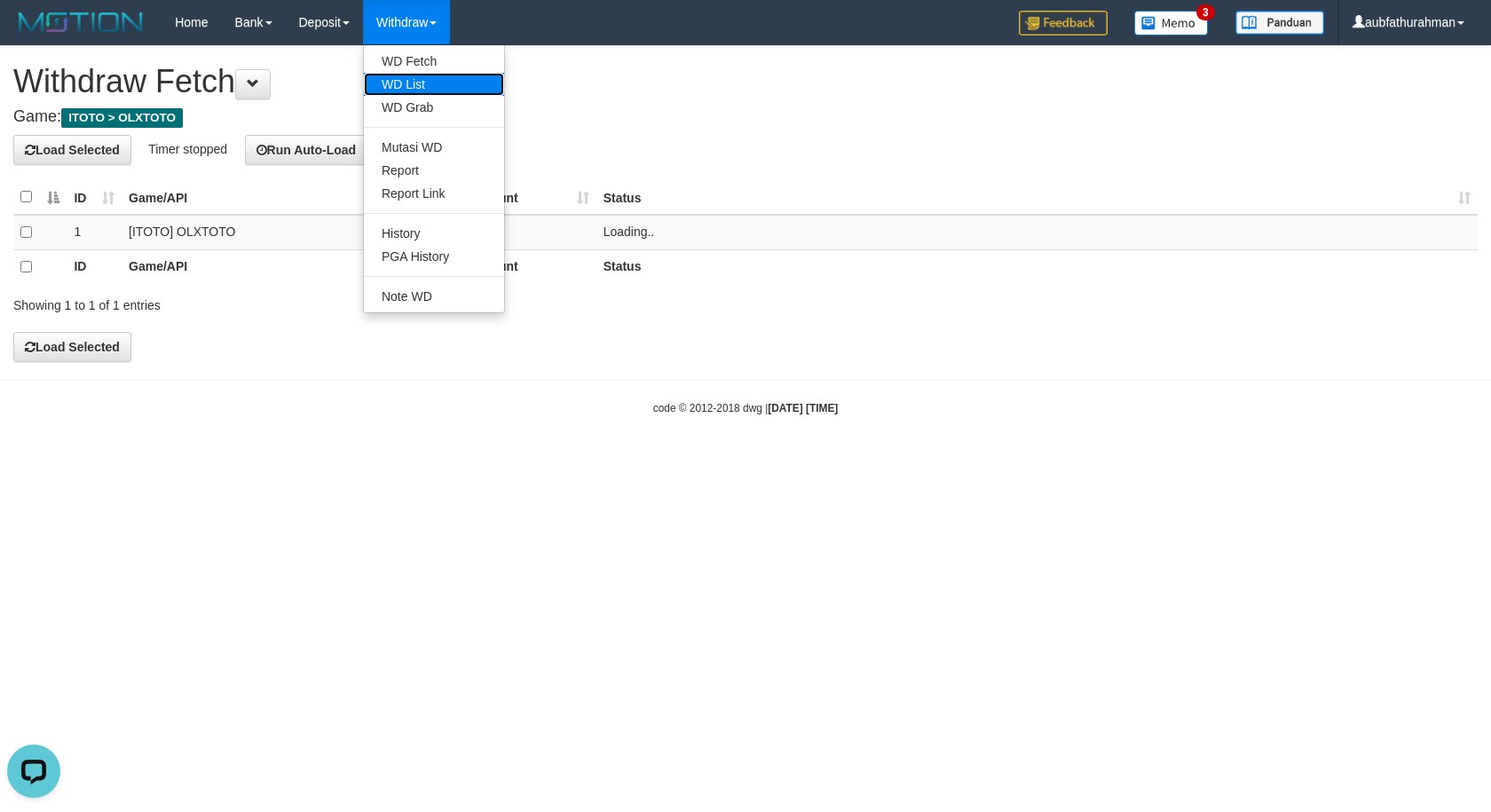 click on "WD List" at bounding box center (434, 84) 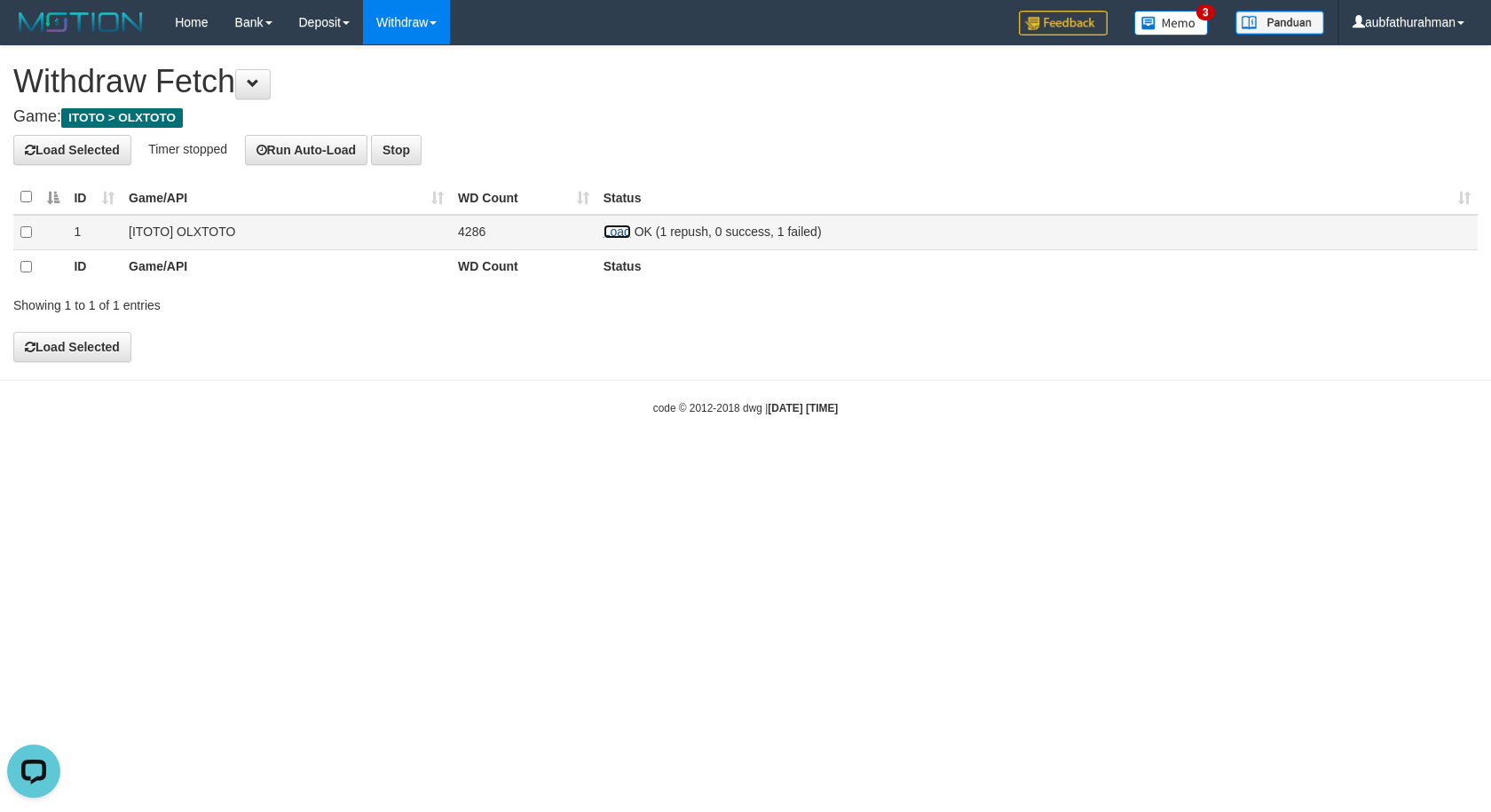 click on "Load" at bounding box center (617, 232) 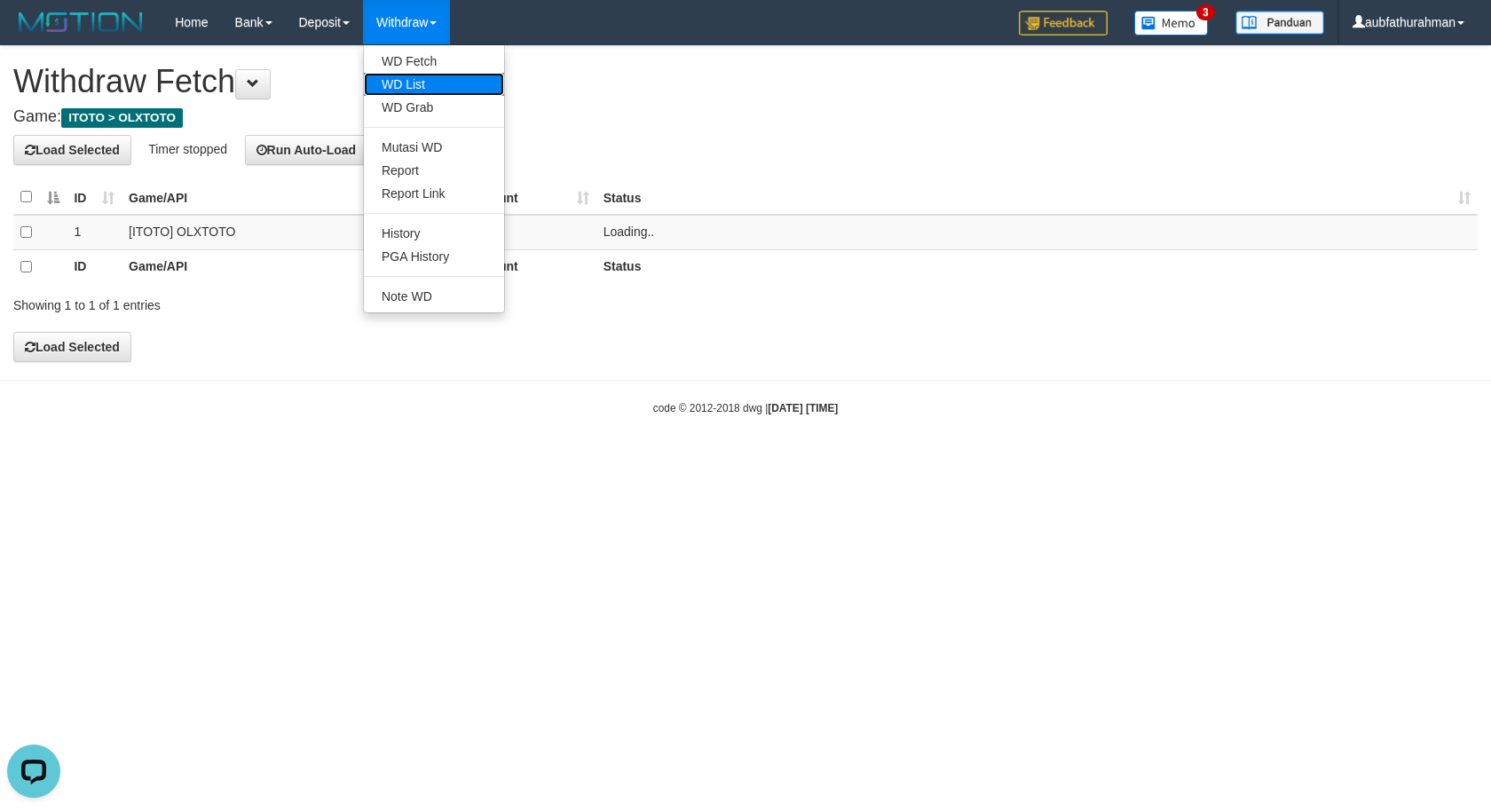 click on "WD List" at bounding box center (434, 84) 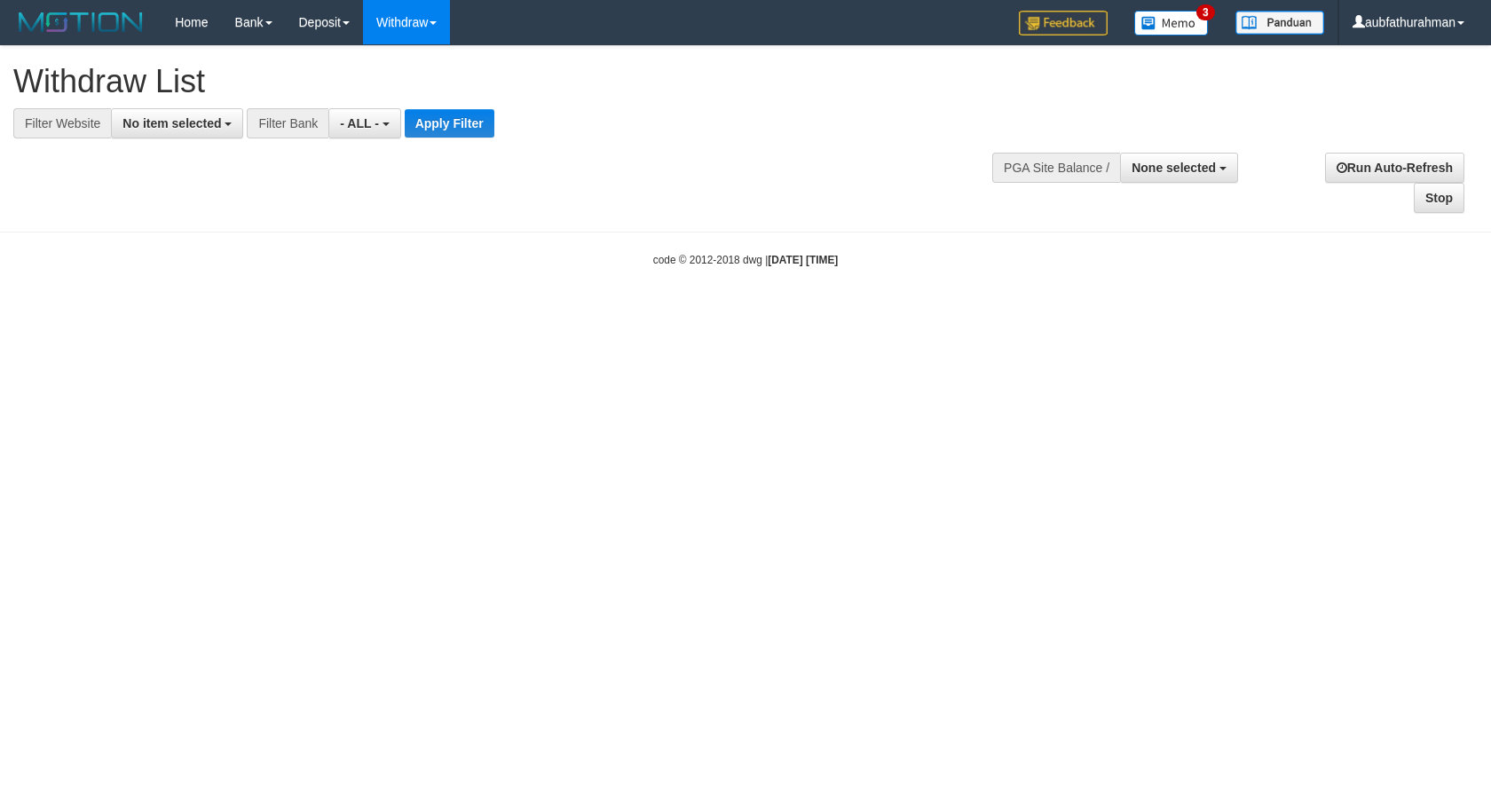 select 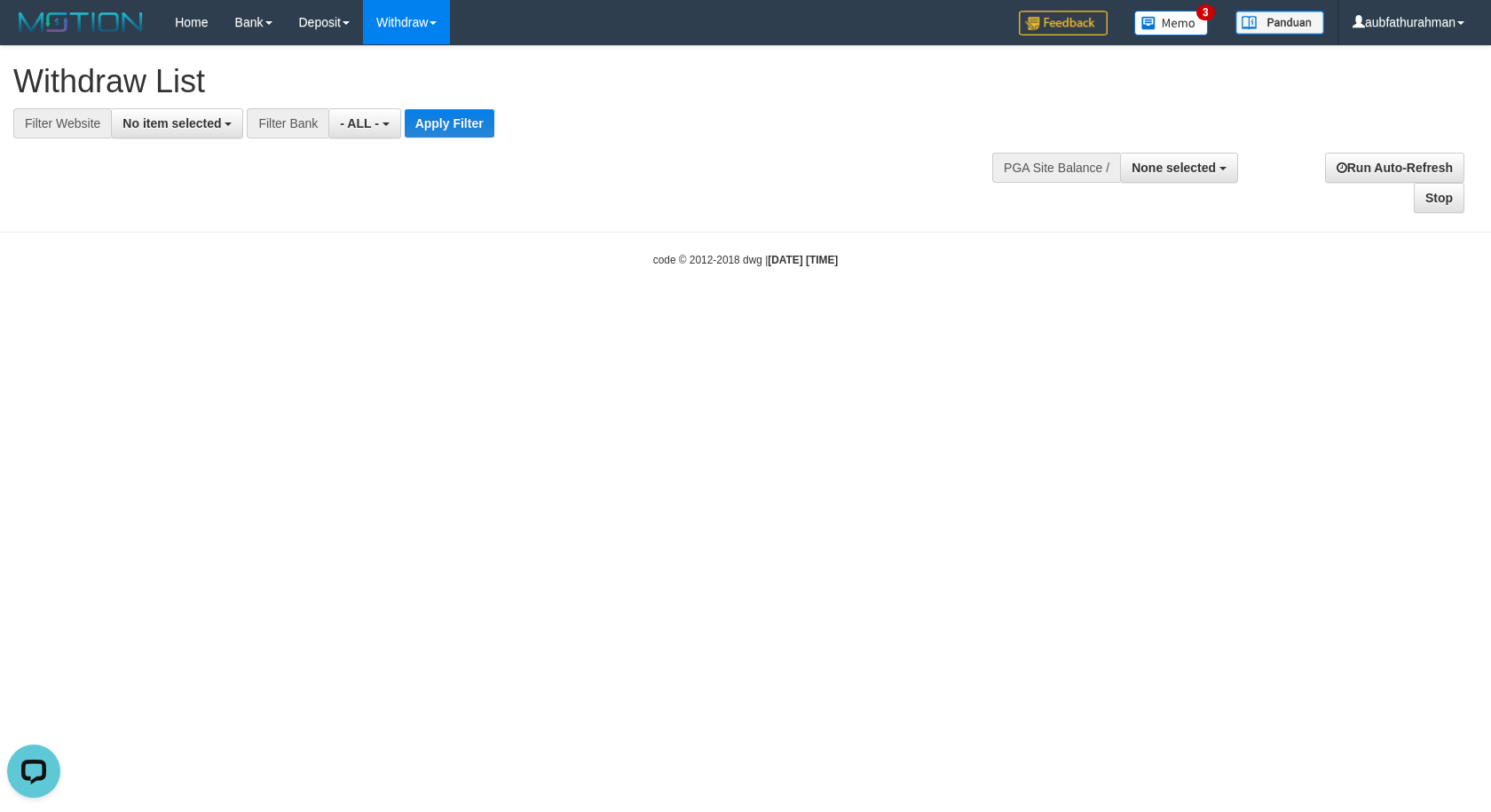 scroll, scrollTop: 0, scrollLeft: 0, axis: both 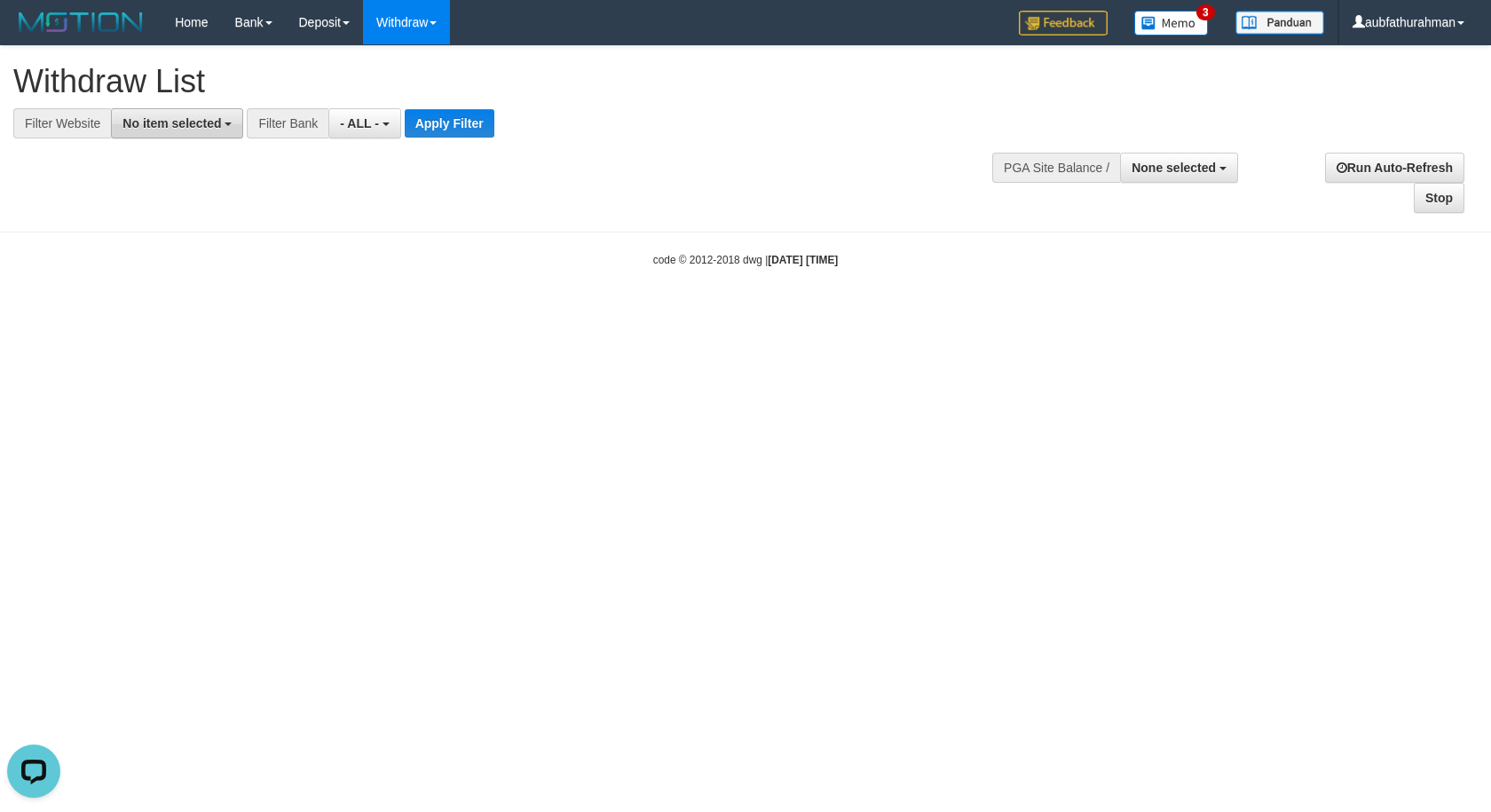 click on "No item selected" at bounding box center (171, 123) 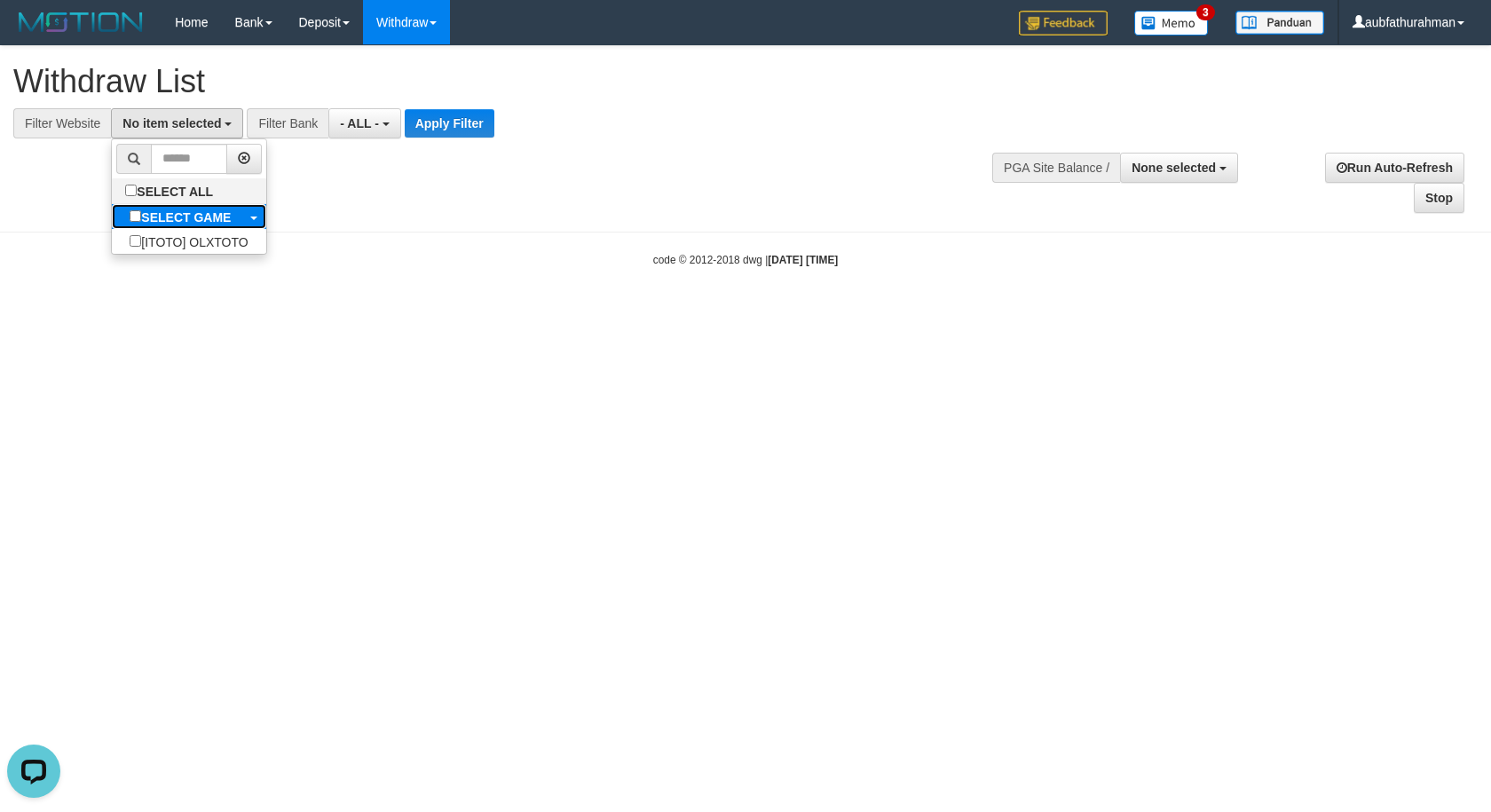 click on "SELECT GAME" at bounding box center (185, 217) 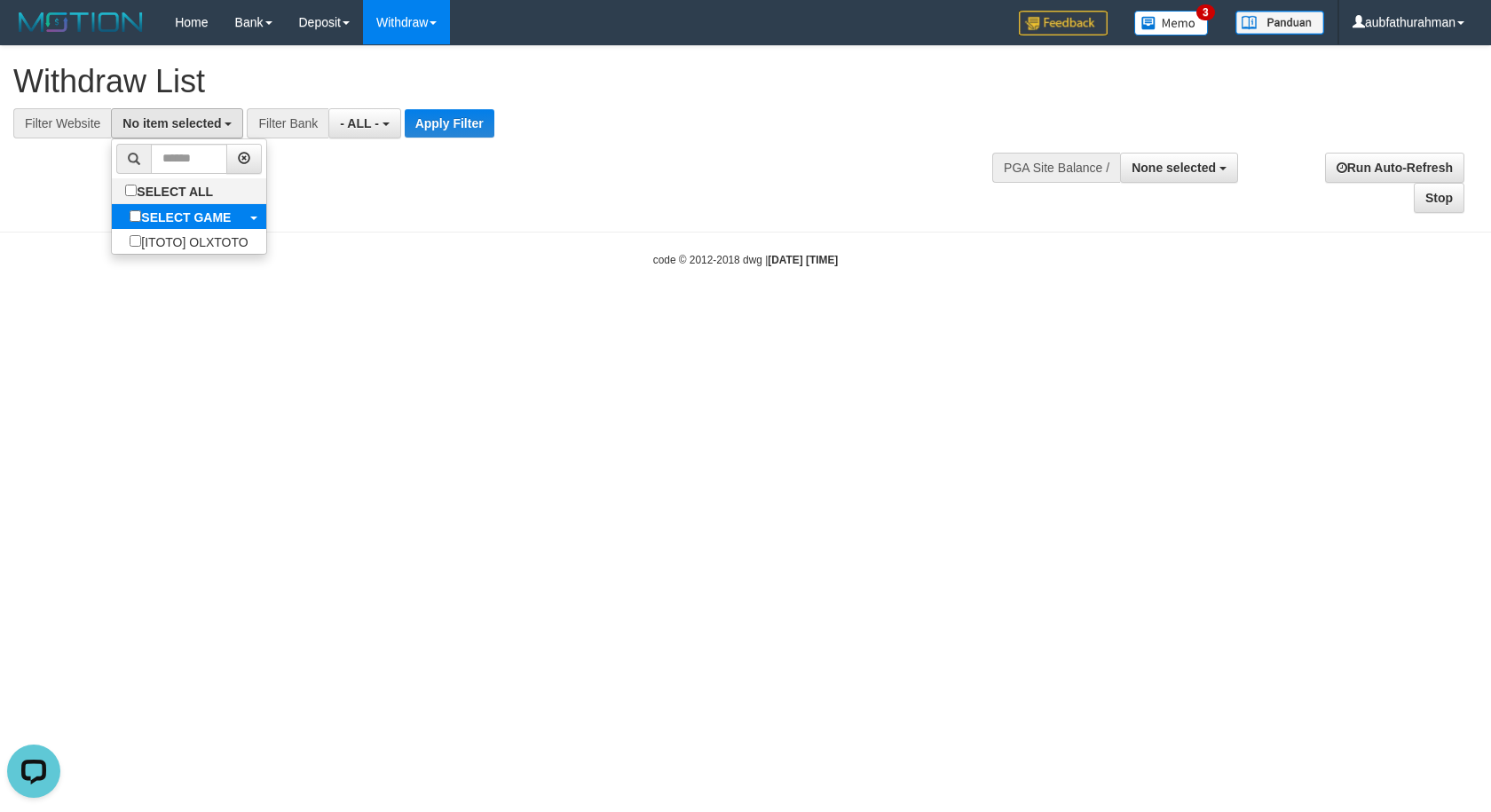 select on "***" 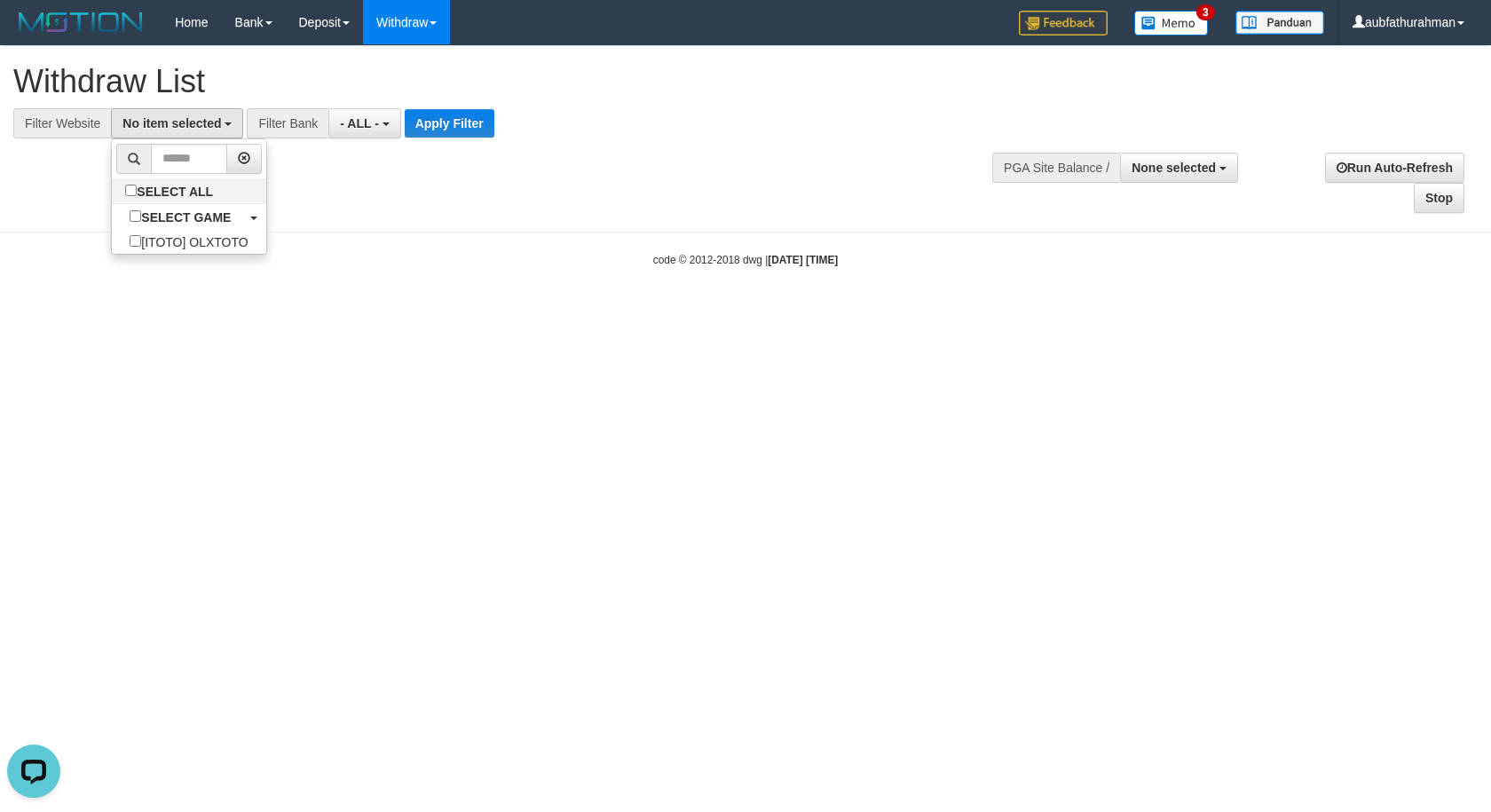 scroll, scrollTop: 16, scrollLeft: 0, axis: vertical 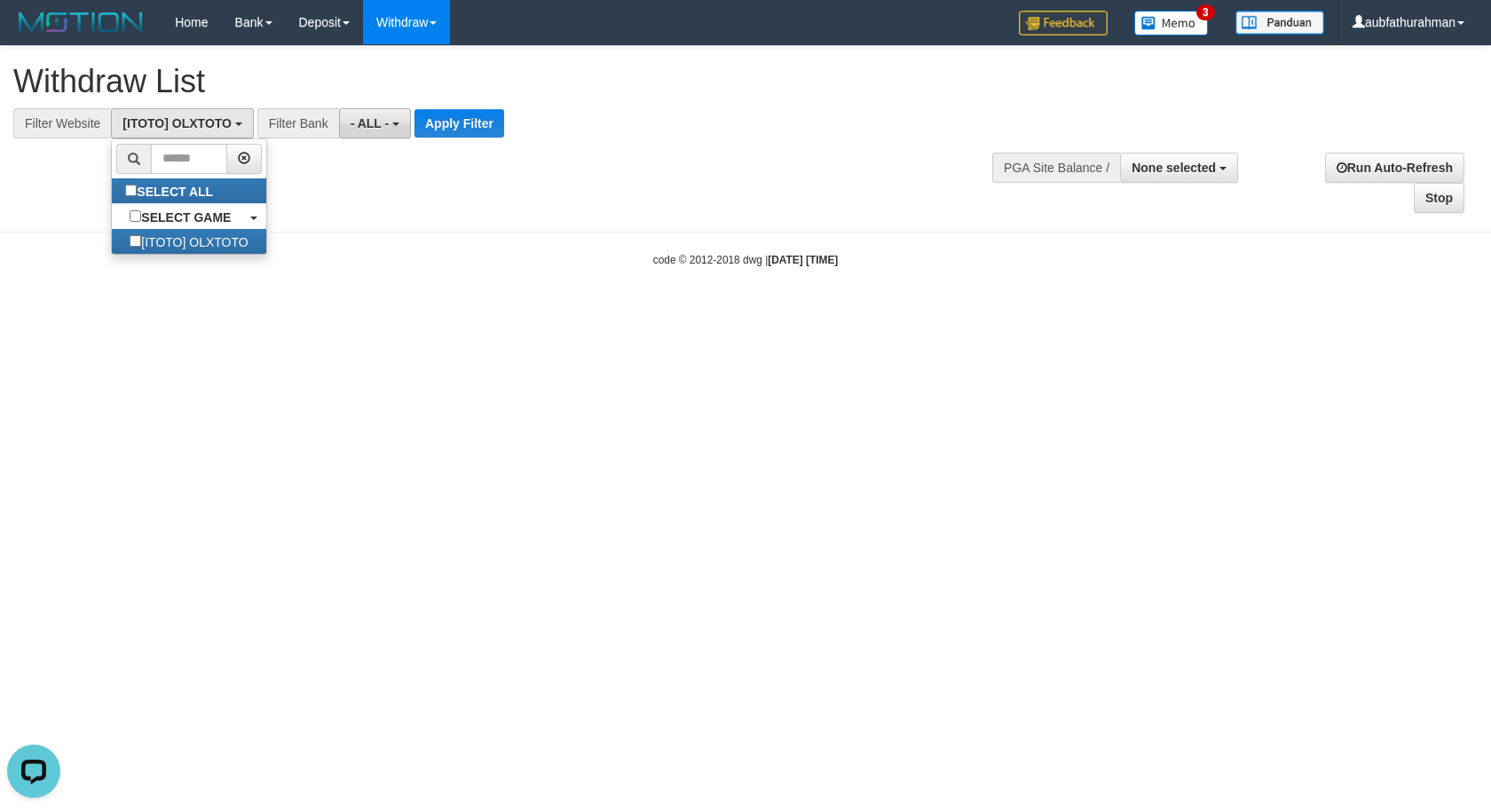 click on "- ALL -" at bounding box center (375, 123) 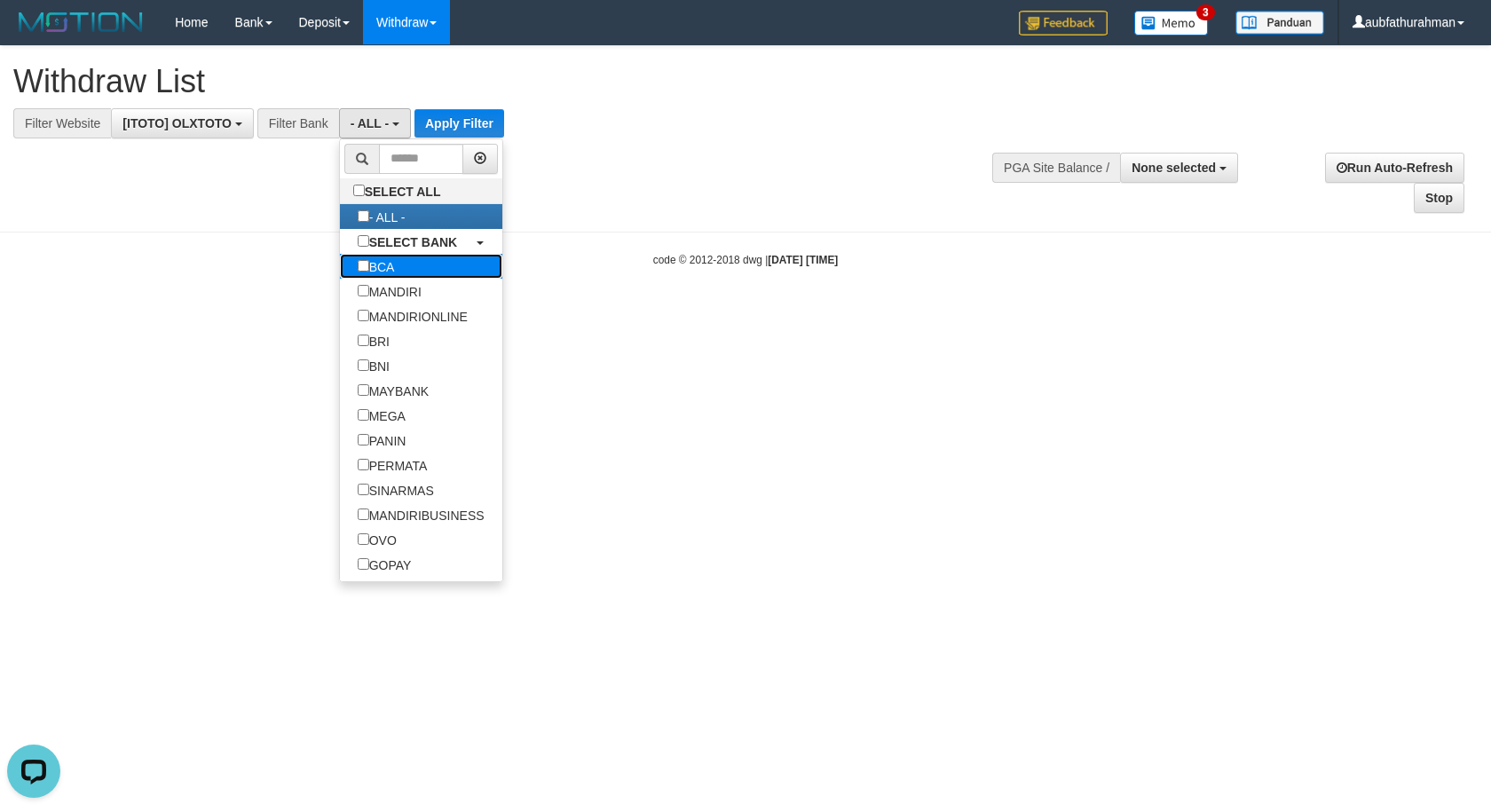 click on "BCA" at bounding box center [421, 266] 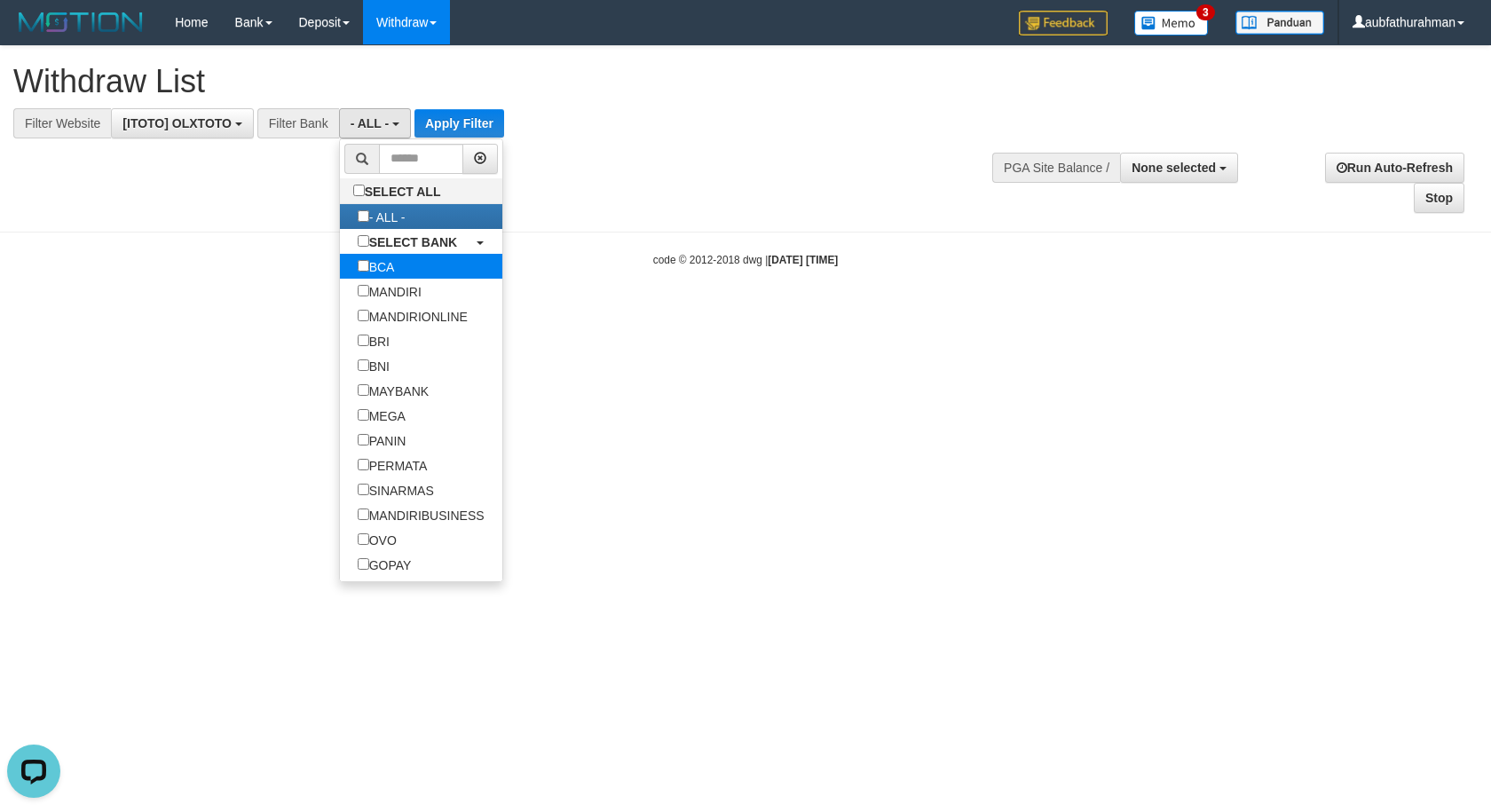 select on "***" 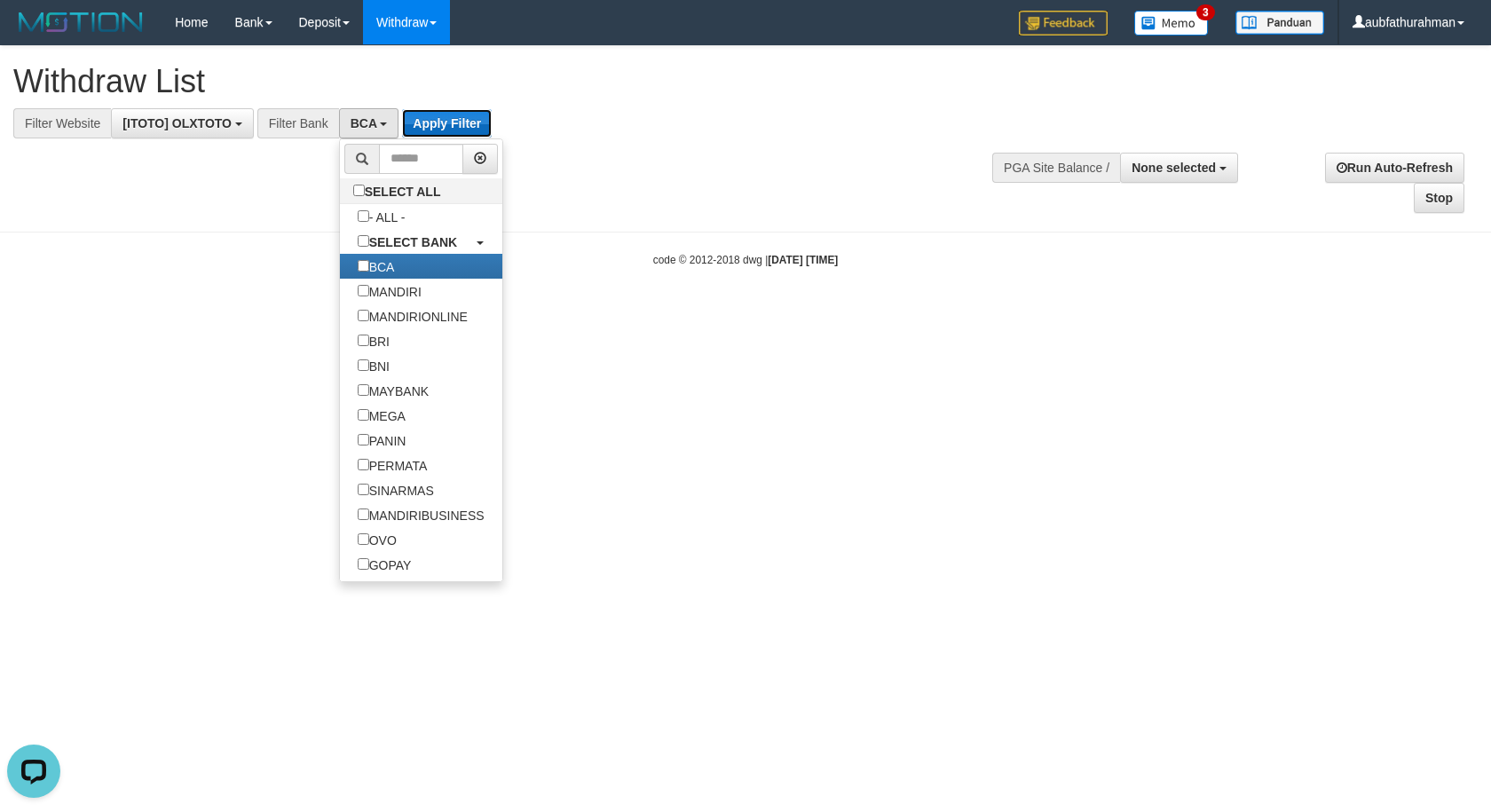 click on "Apply Filter" at bounding box center (446, 123) 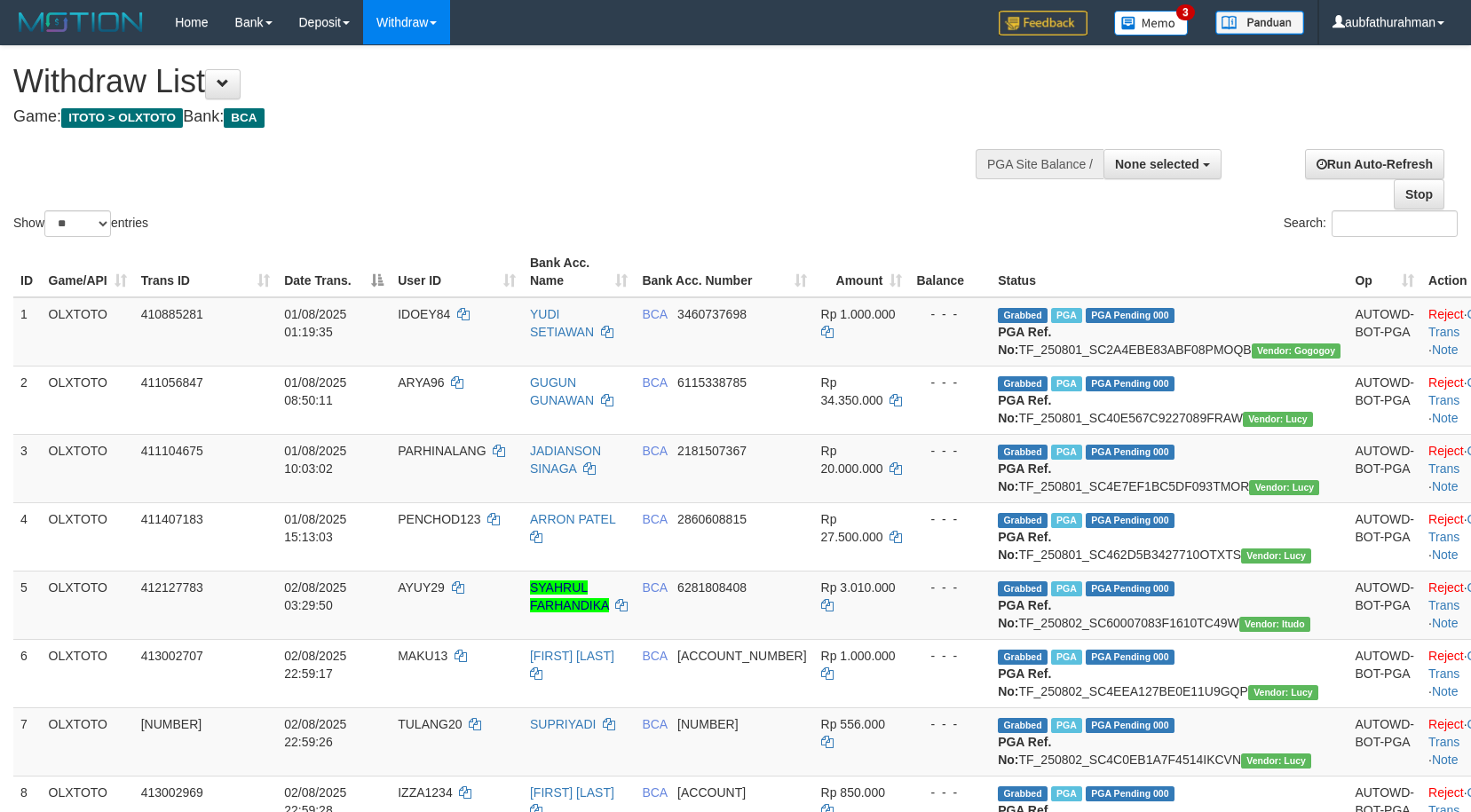 select 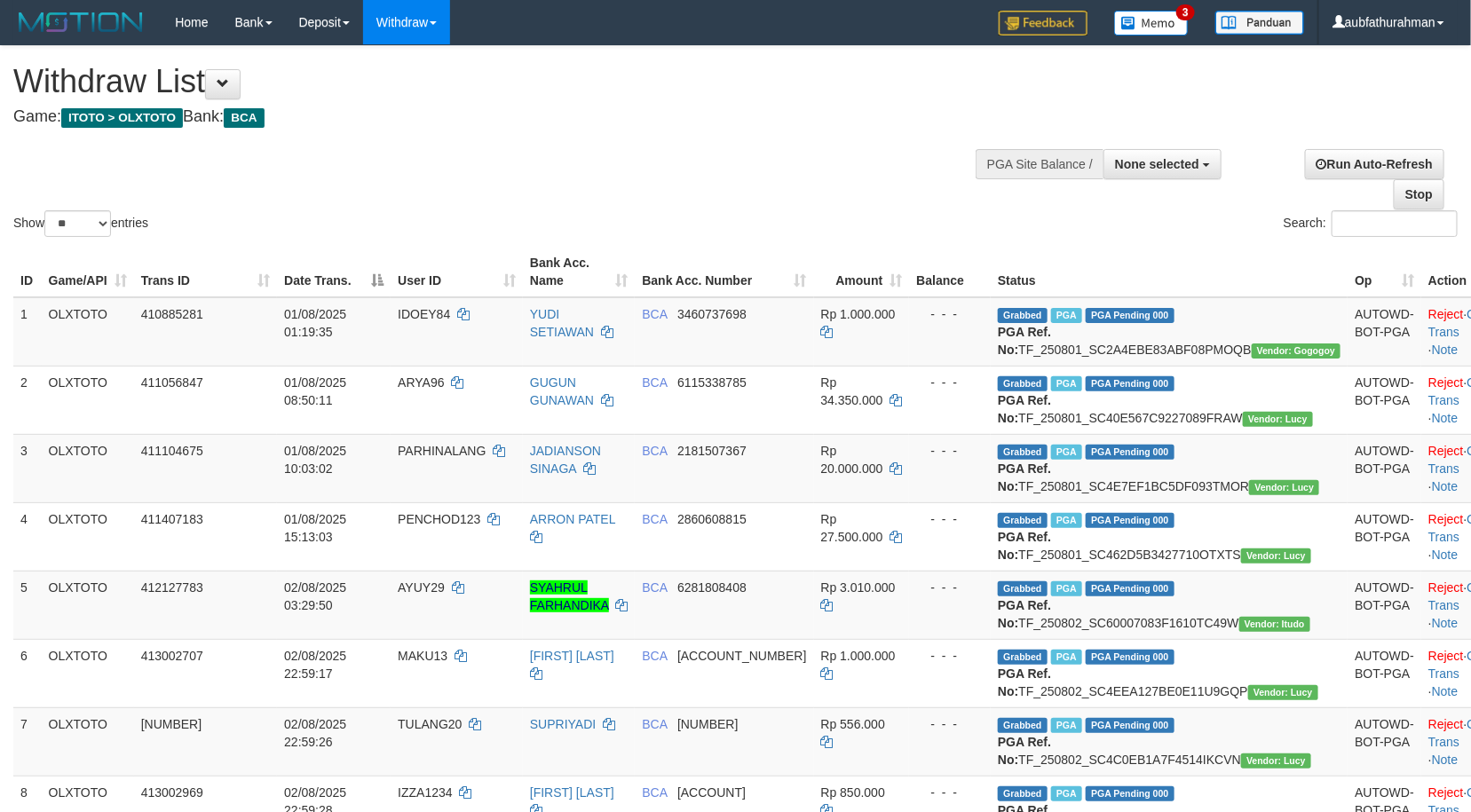 select on "***" 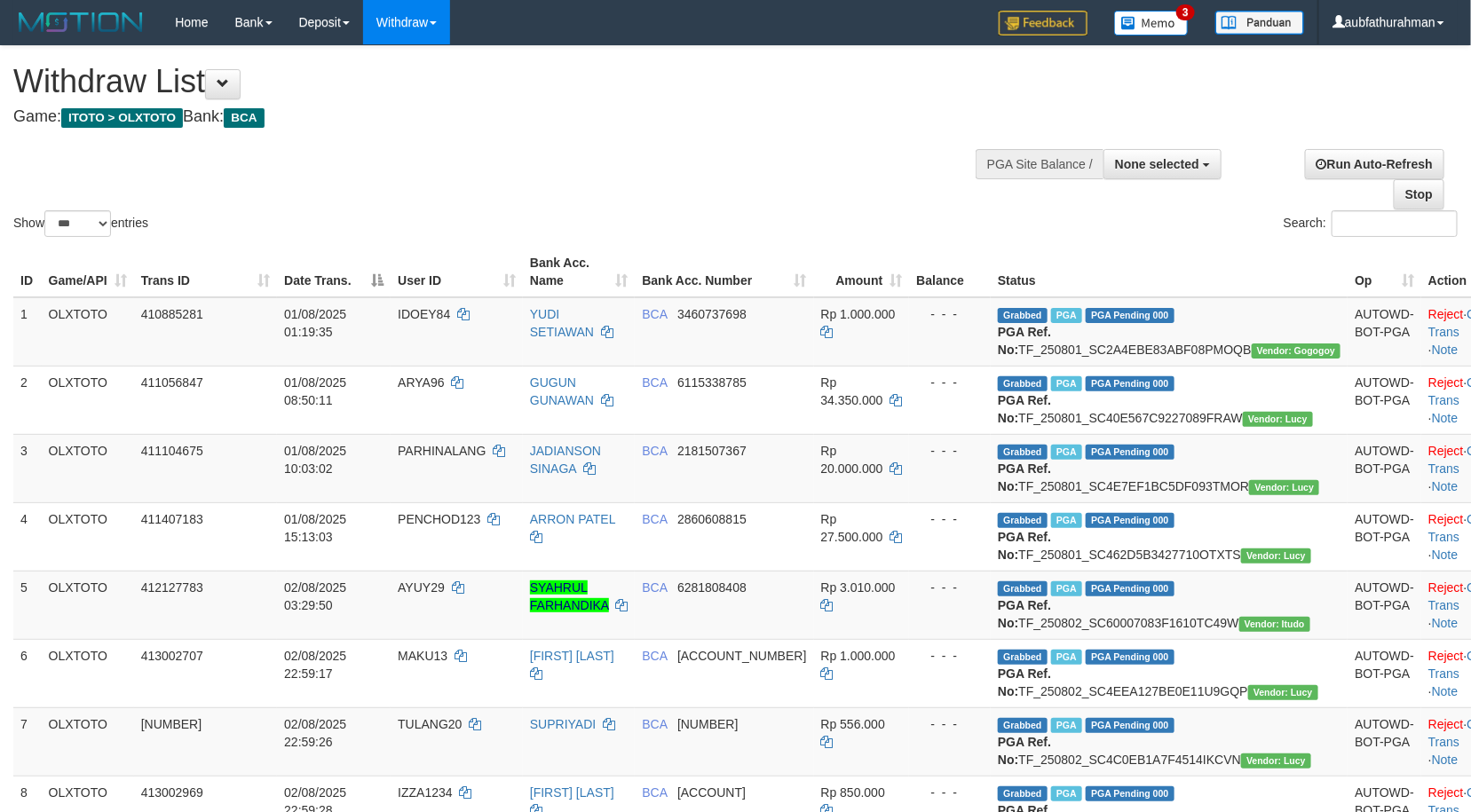 click on "** ** ** ***" at bounding box center (77, 224) 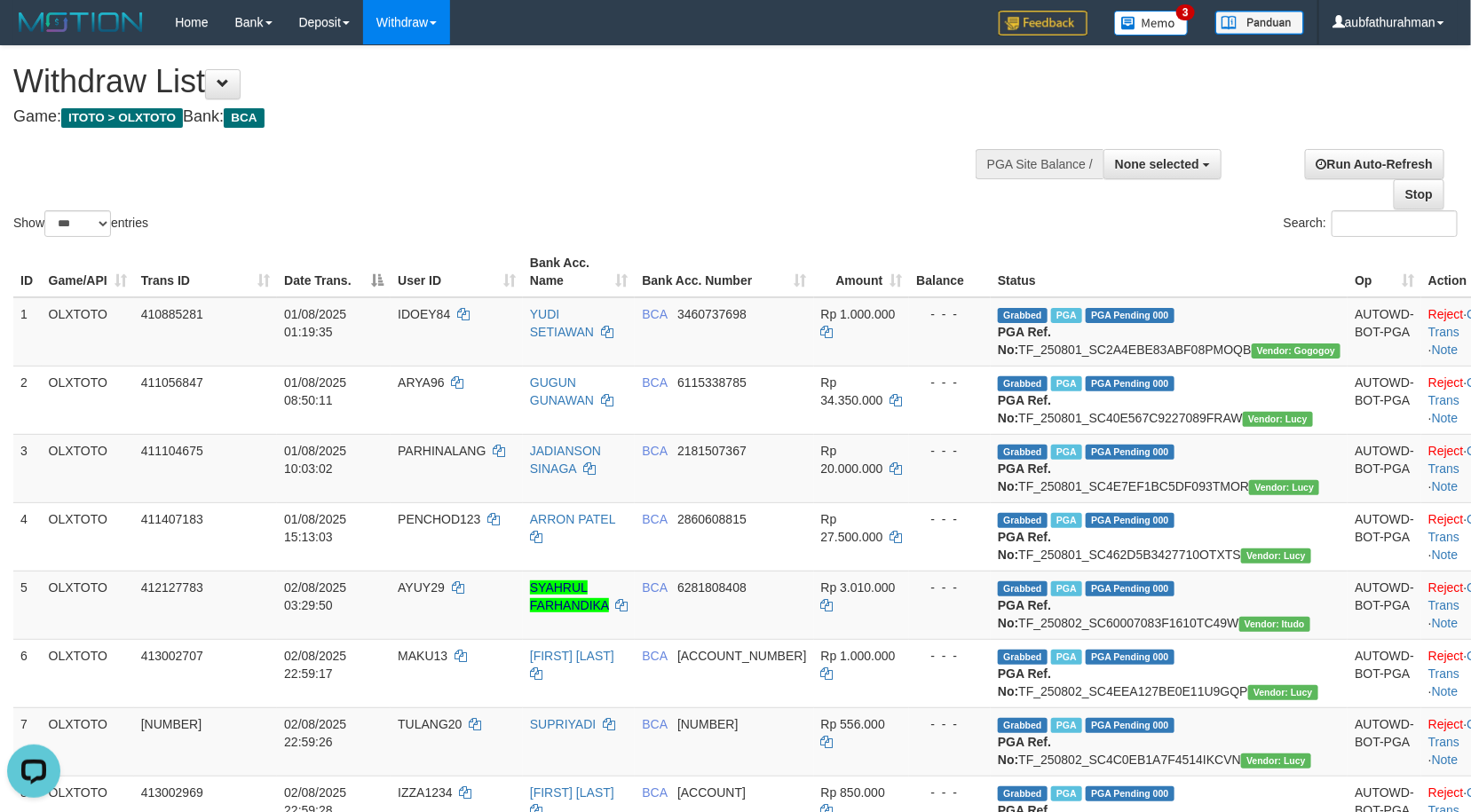 scroll, scrollTop: 0, scrollLeft: 0, axis: both 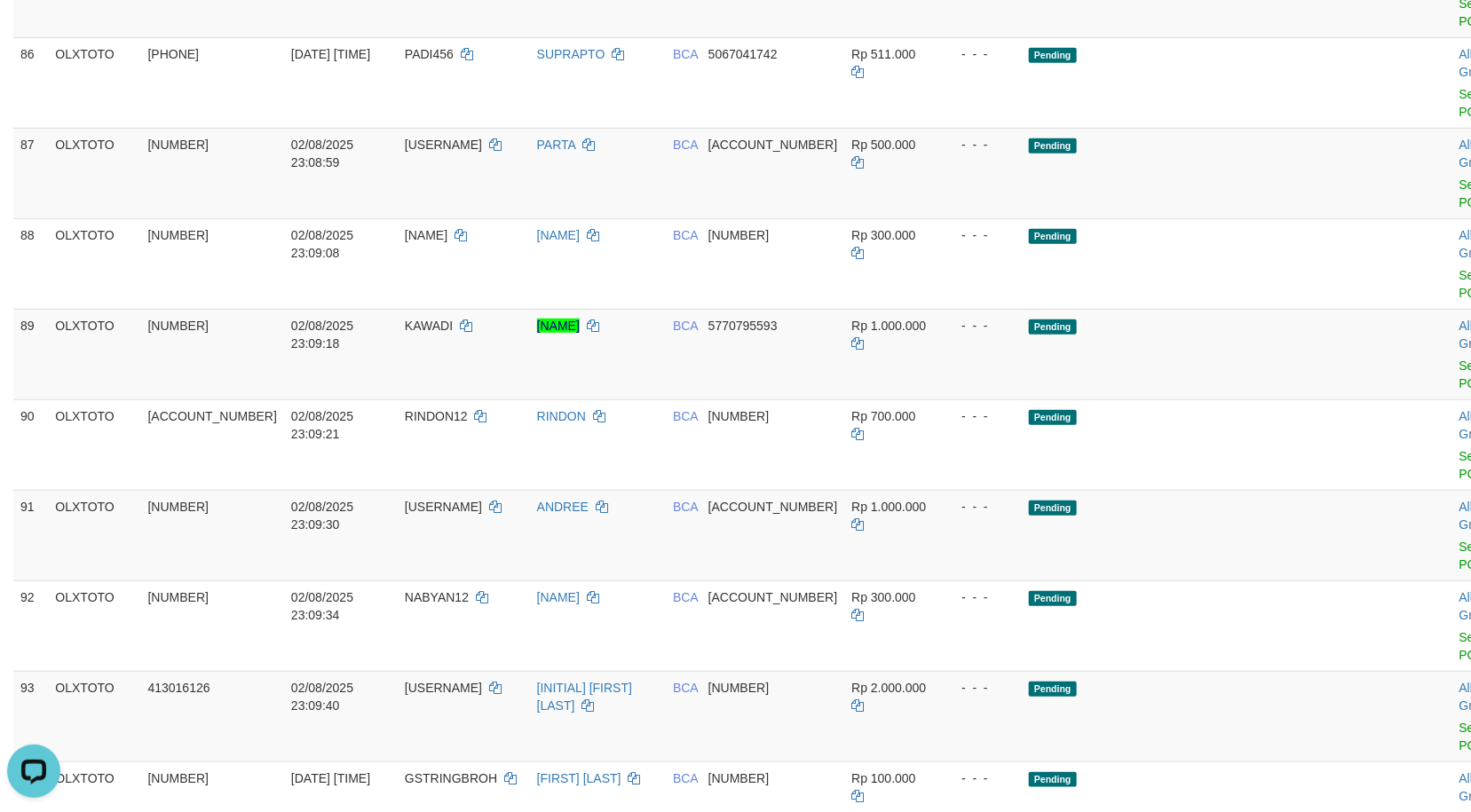 click on "Allow Grab   ·    Reject Send PGA     ·    Note" at bounding box center [1496, -710] 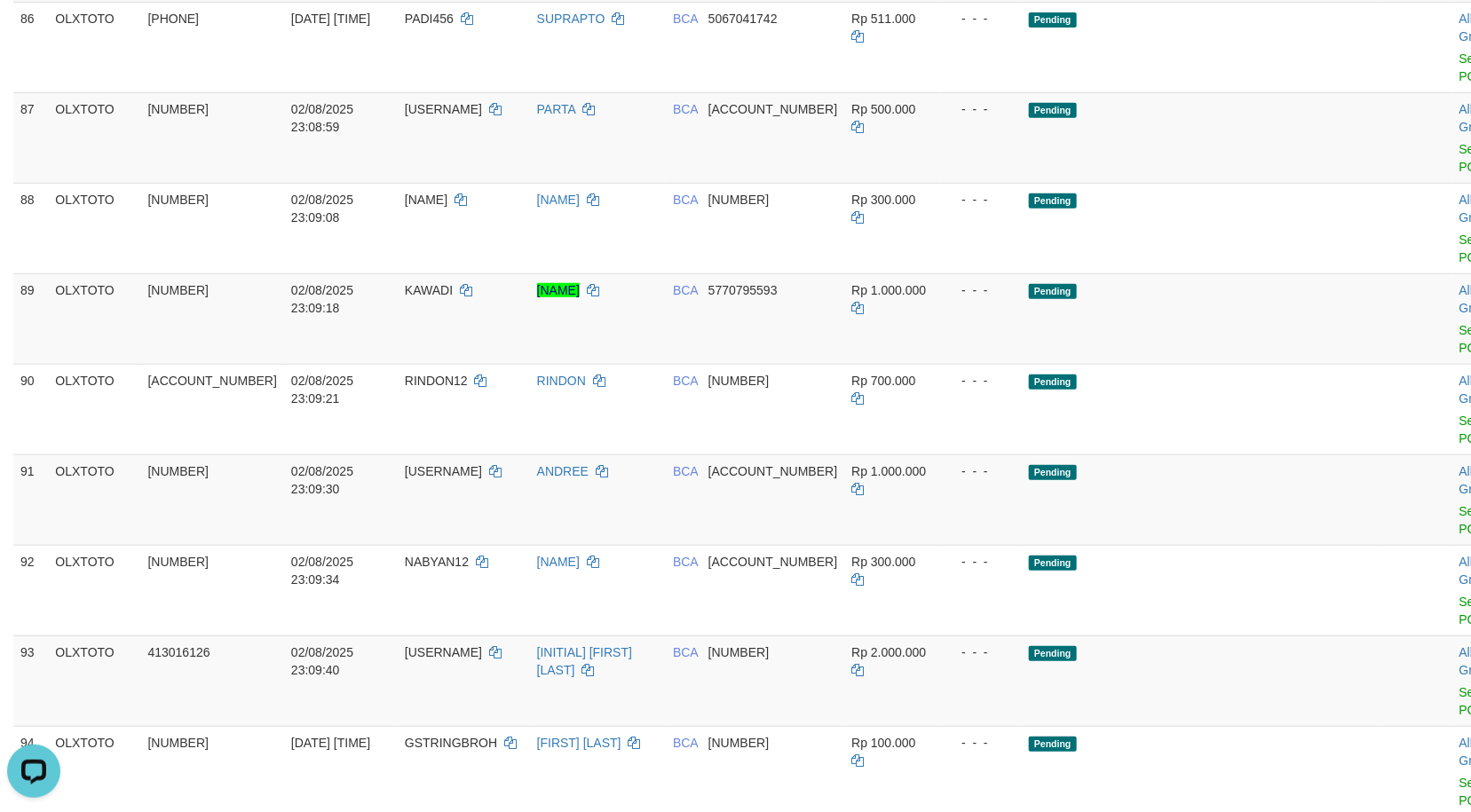 click on "Send PGA" at bounding box center (1474, -725) 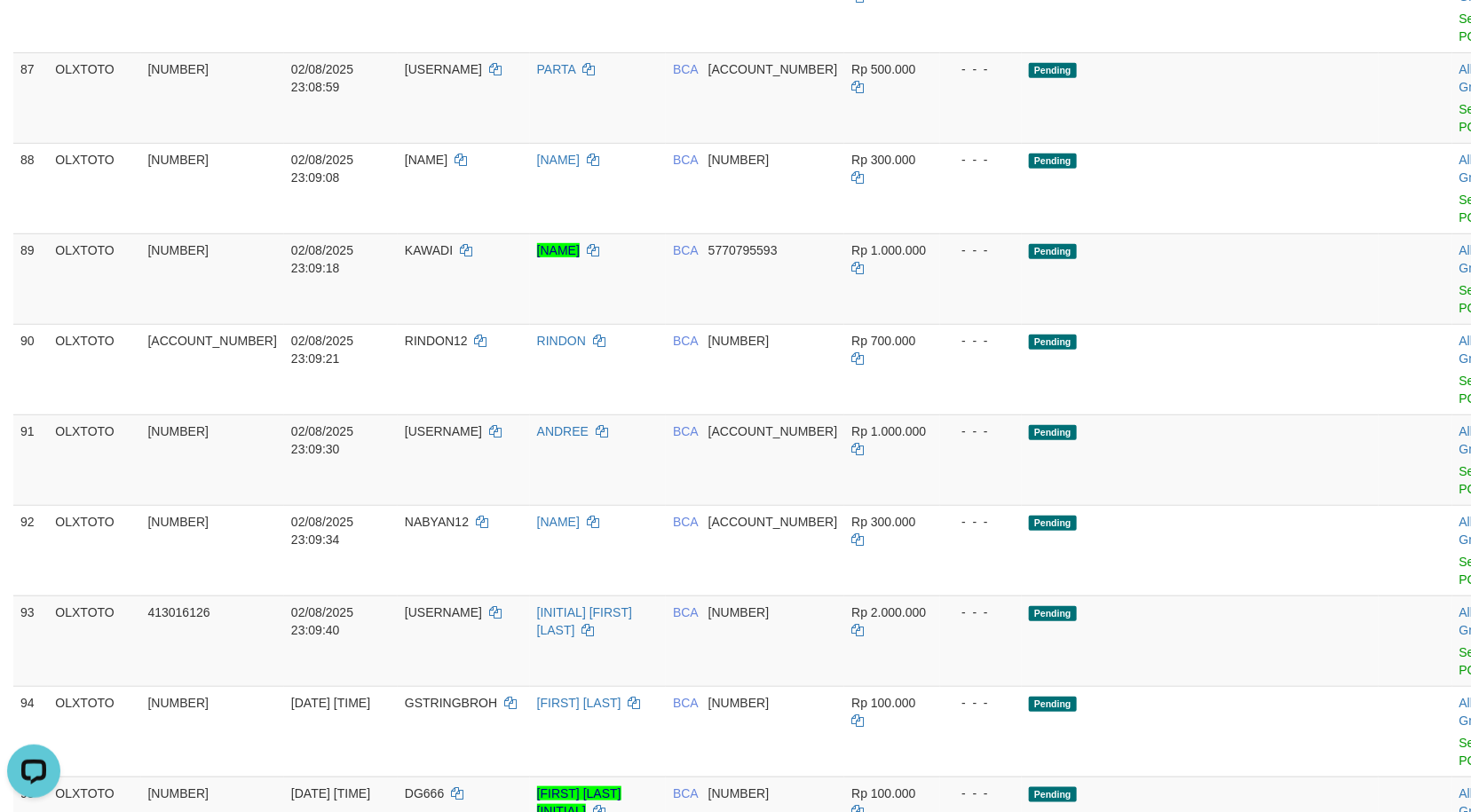 click on "Pending" at bounding box center (1200, -695) 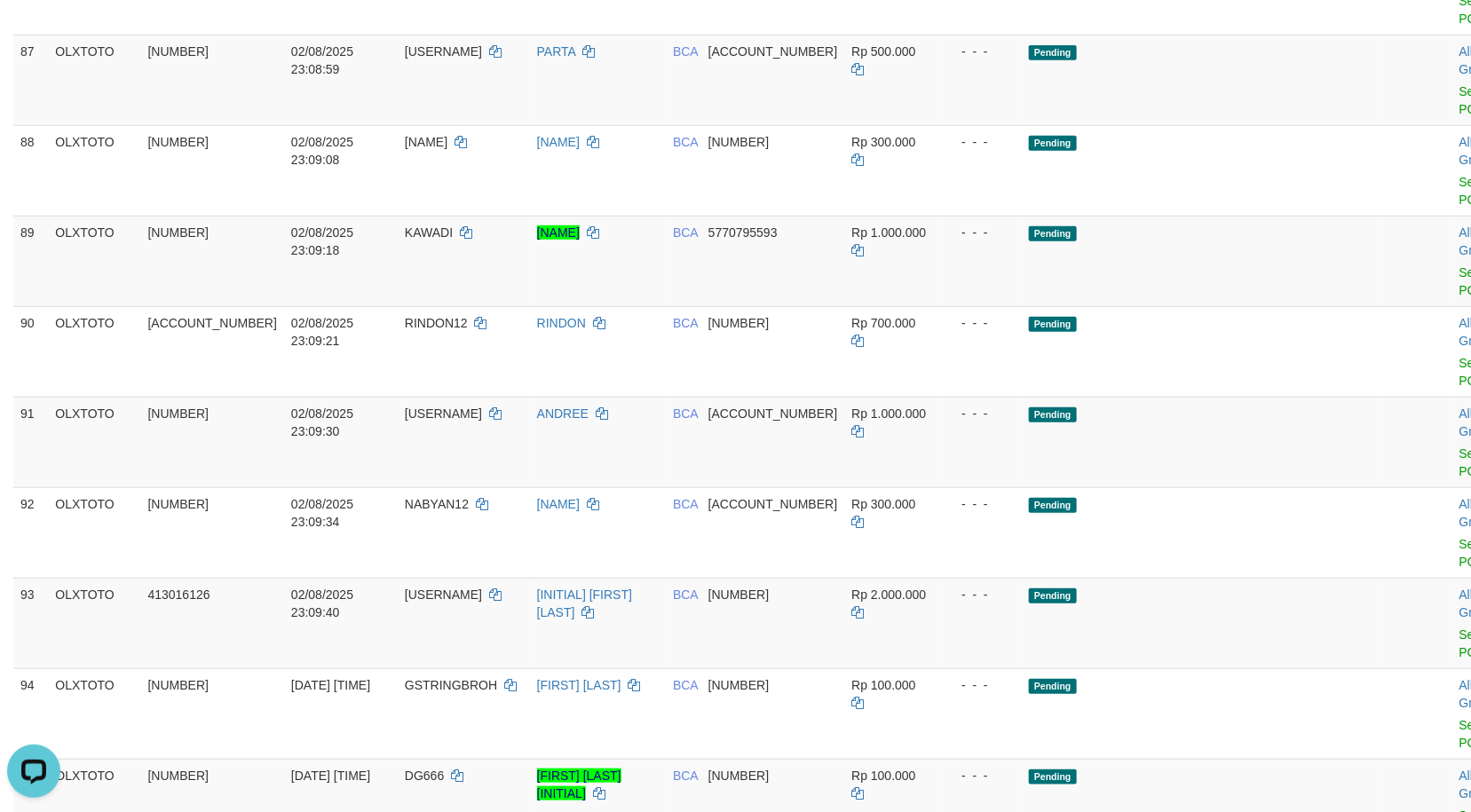 click on "Send PGA" at bounding box center (1474, -493) 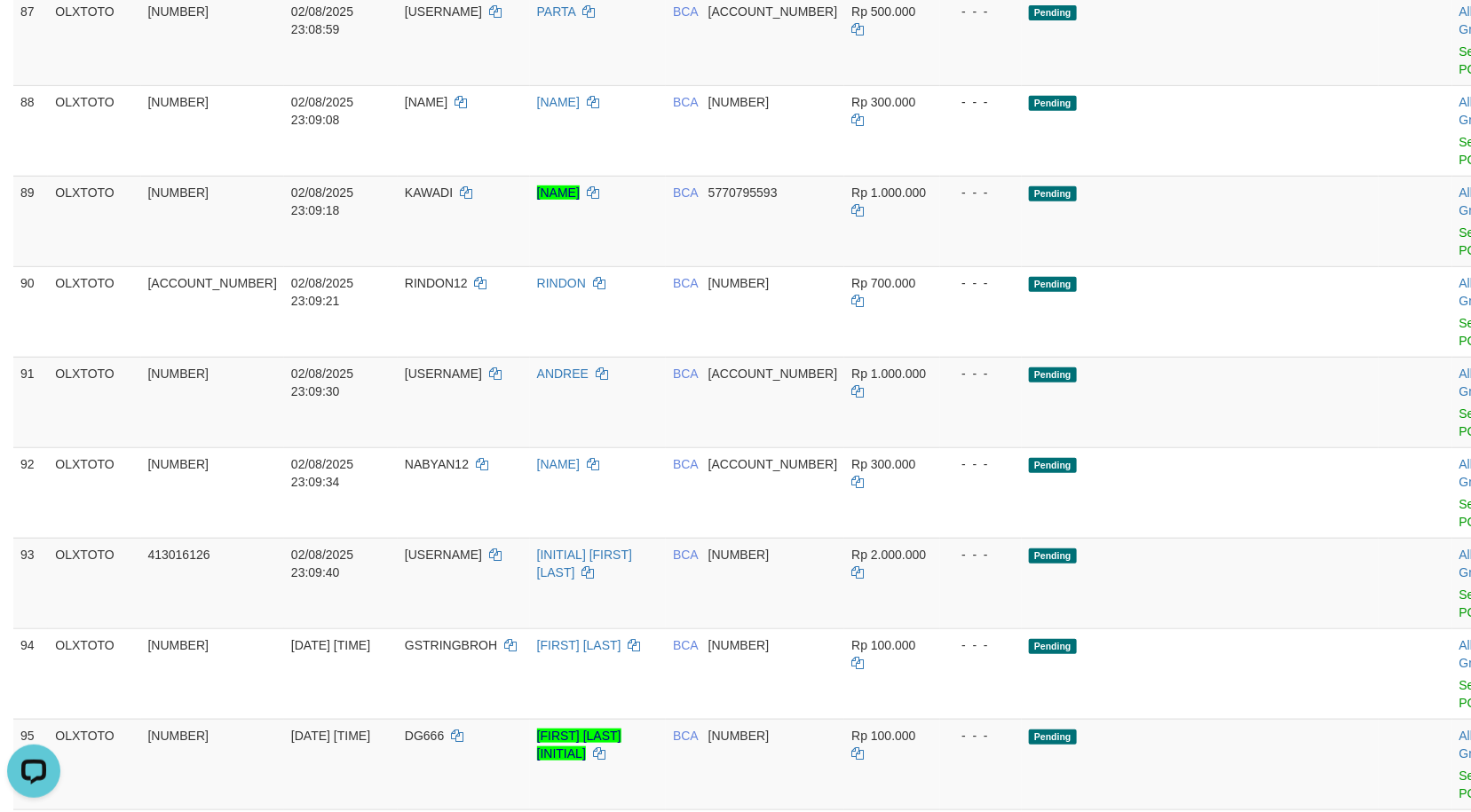 click on "Pending" at bounding box center [1200, -463] 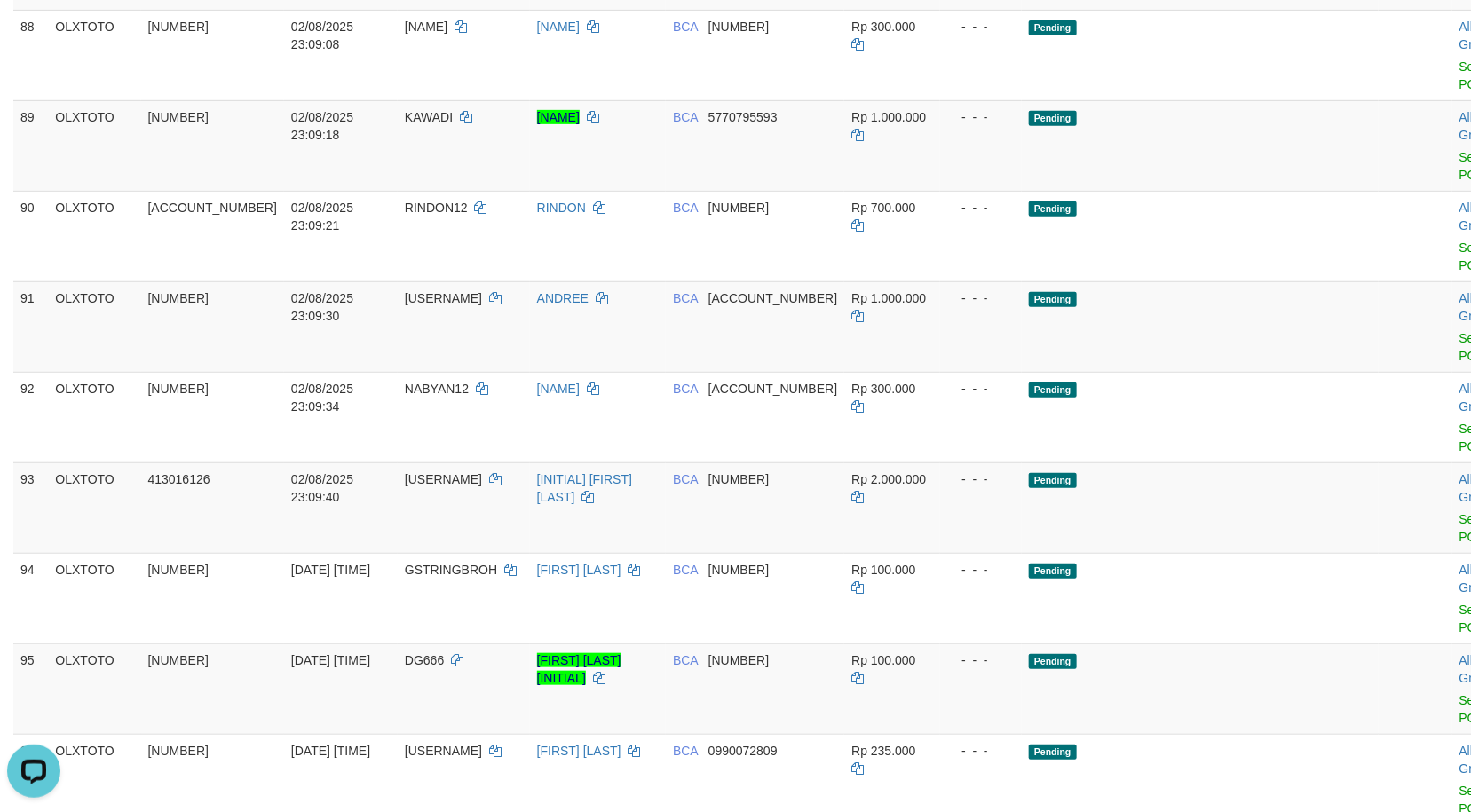 click on "Pending   PGA" at bounding box center [1200, -519] 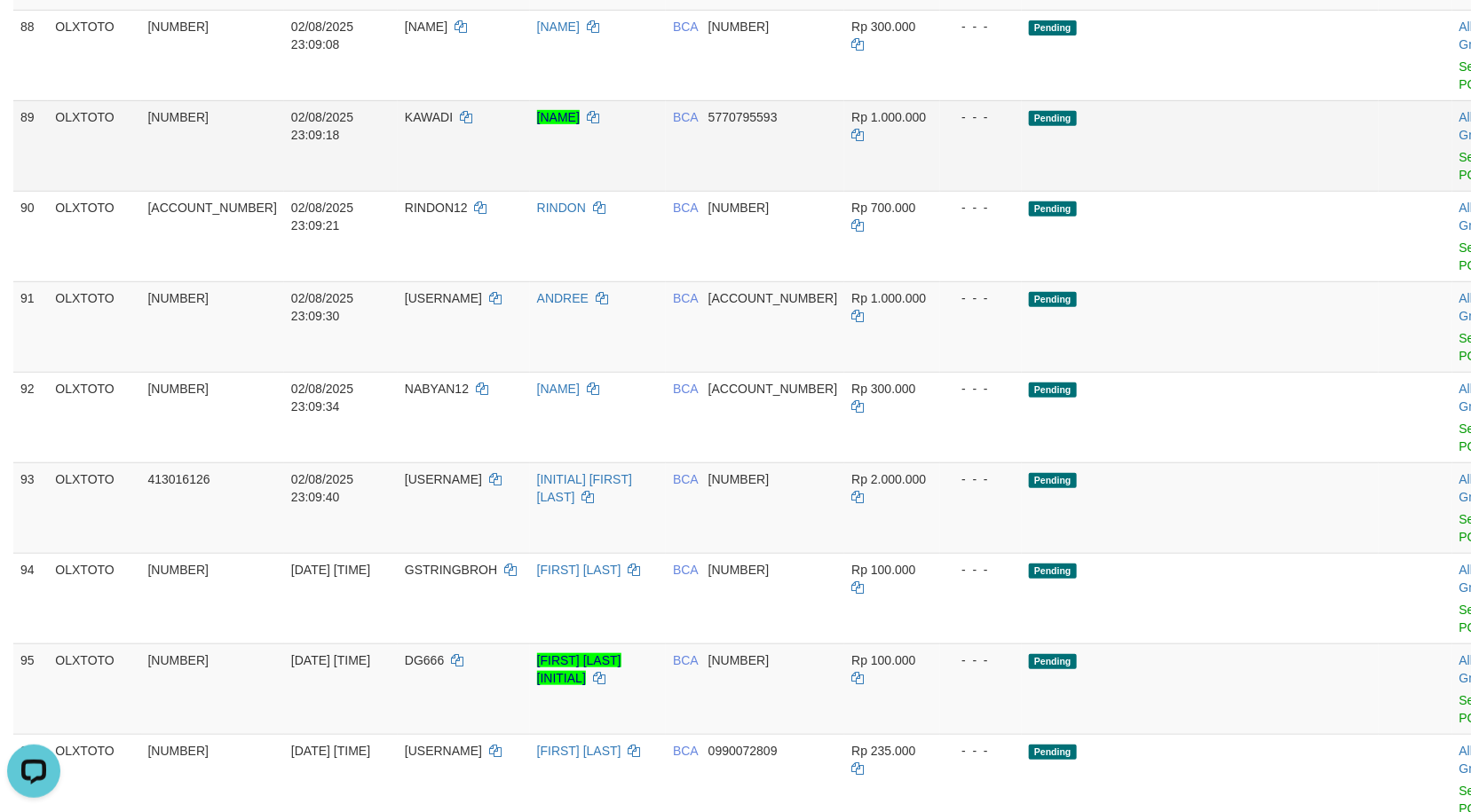 scroll, scrollTop: 6666, scrollLeft: 0, axis: vertical 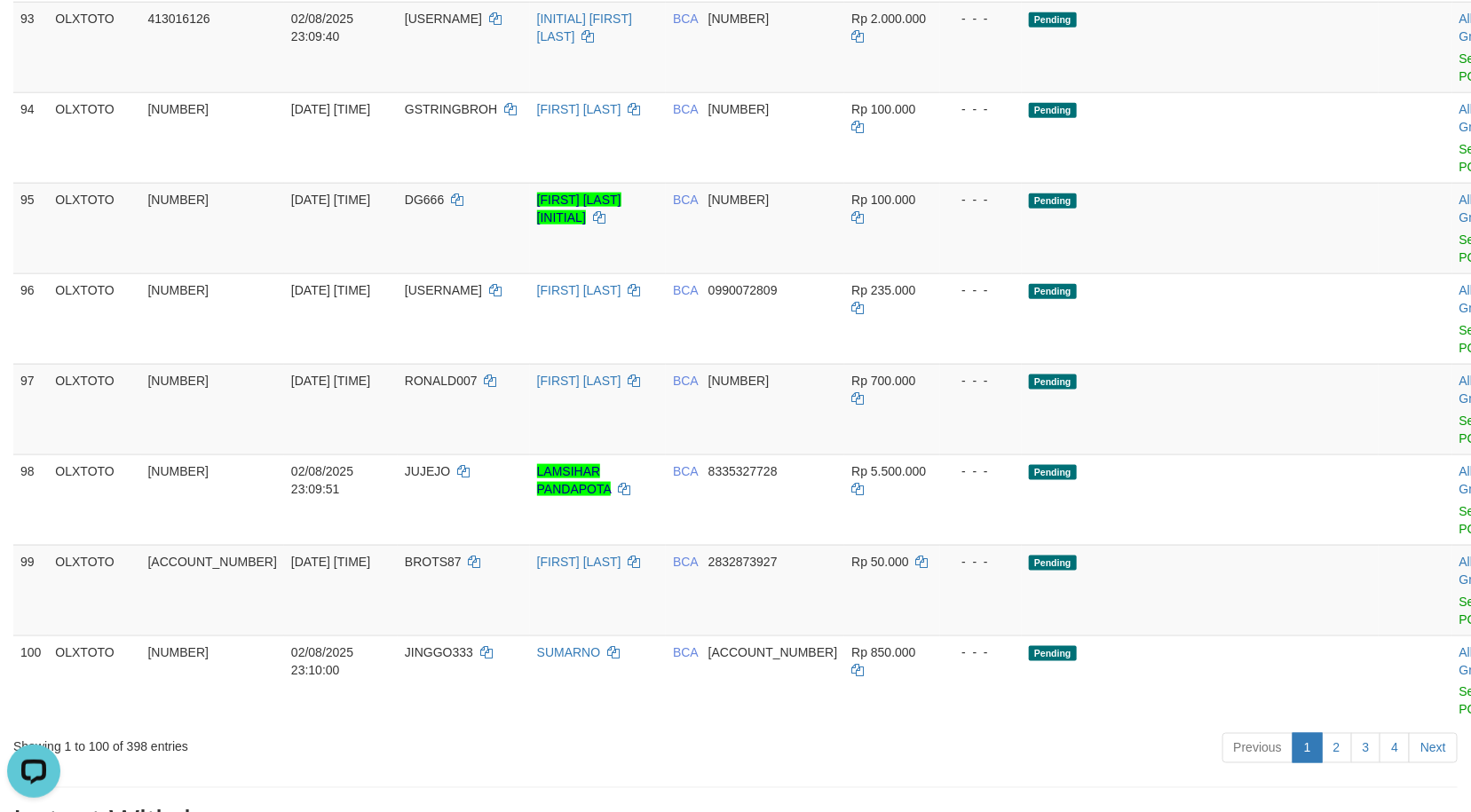 click on "Send PGA" at bounding box center [1474, -657] 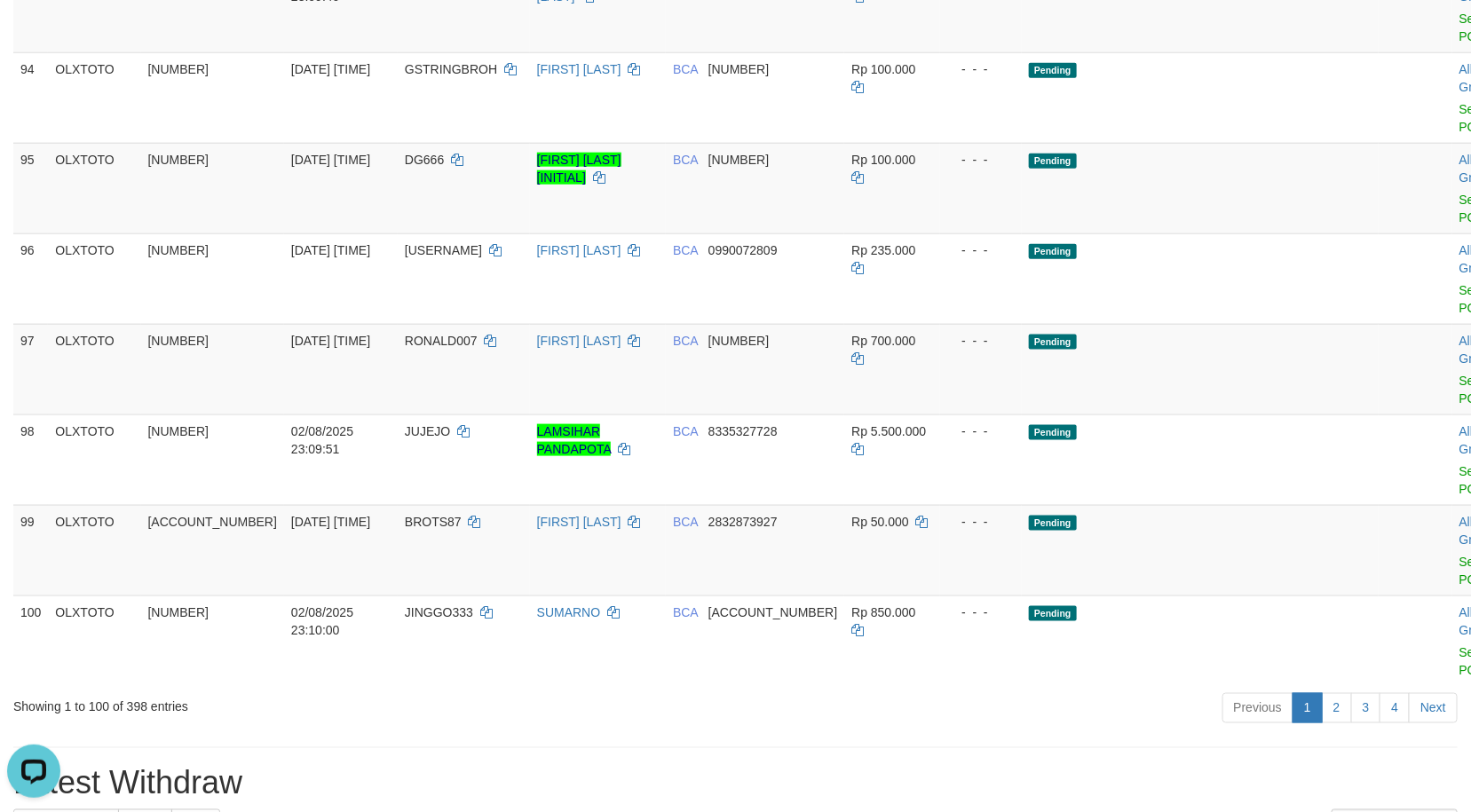 click on "Pending" at bounding box center [1200, -445] 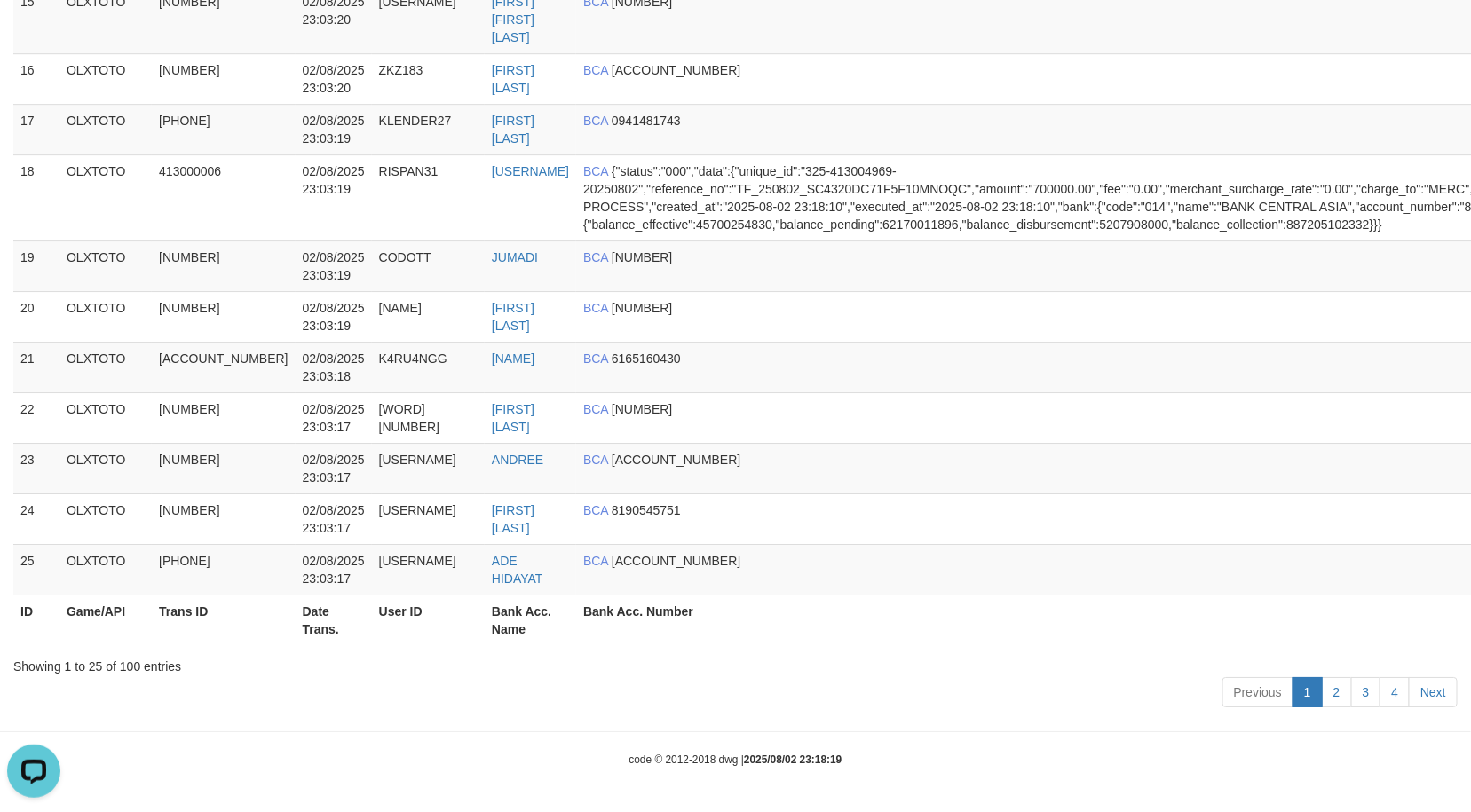 scroll, scrollTop: 6994, scrollLeft: 0, axis: vertical 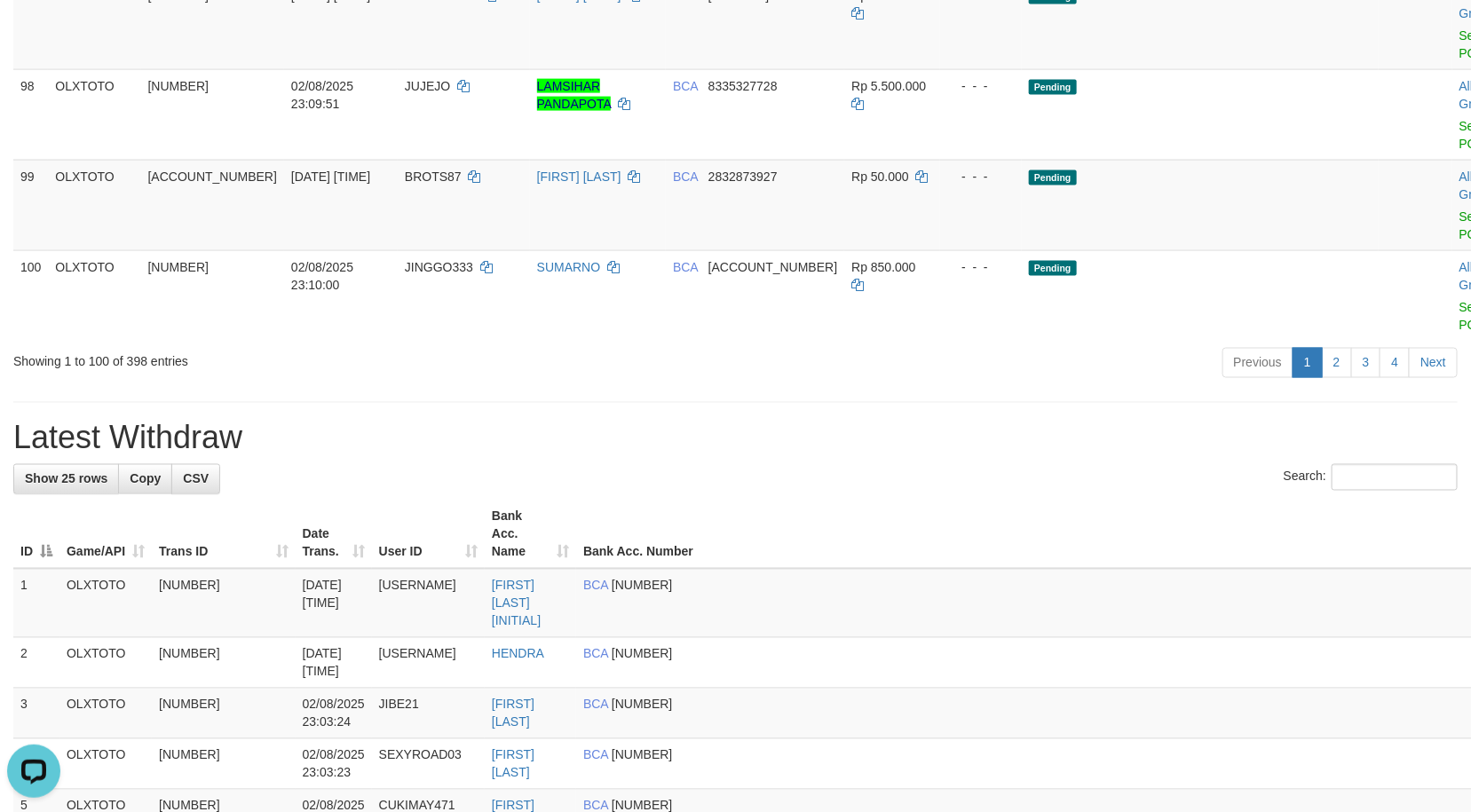 click on "Send PGA" at bounding box center (1474, -499) 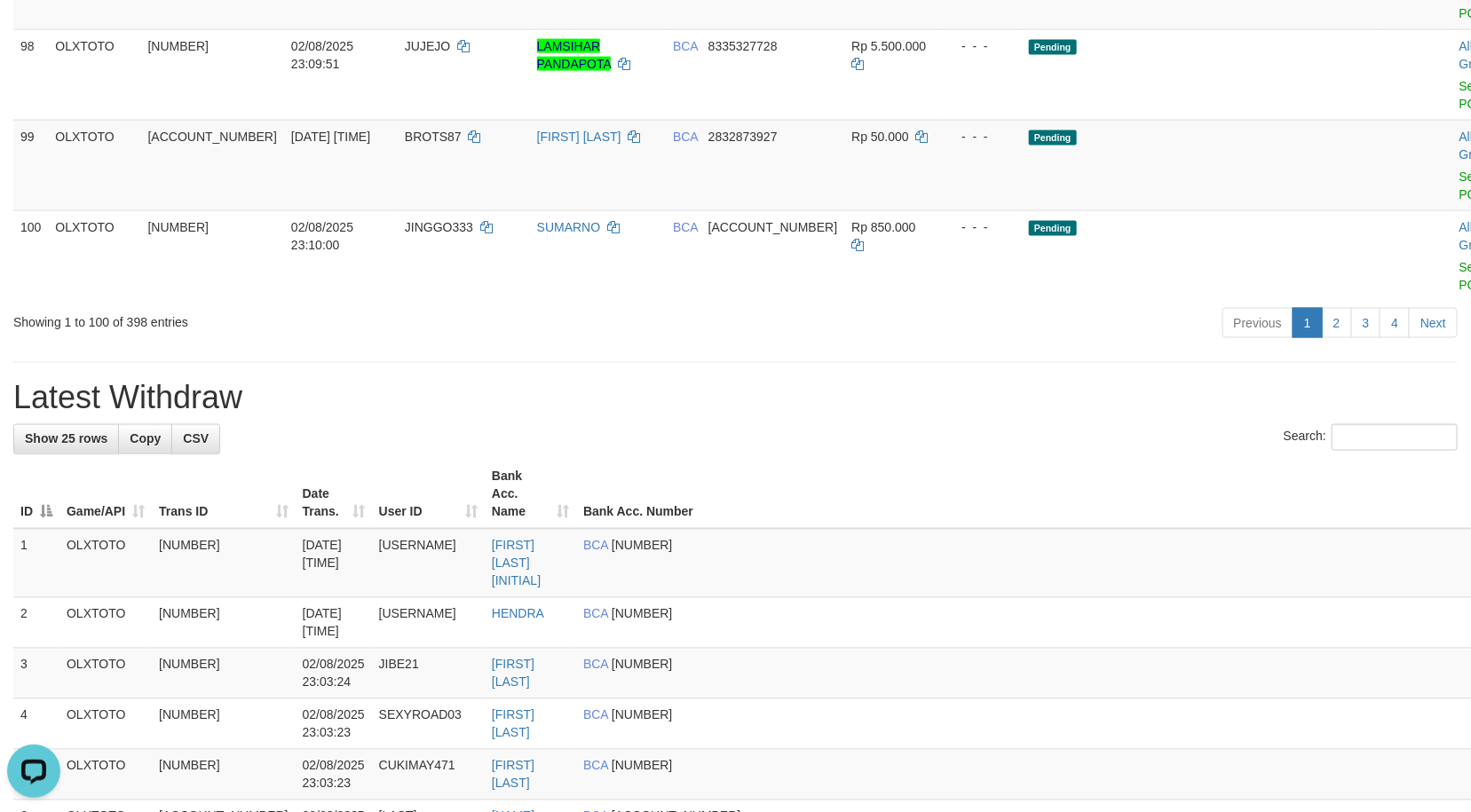 drag, startPoint x: 1111, startPoint y: 579, endPoint x: 1105, endPoint y: 589, distance: 11.661904 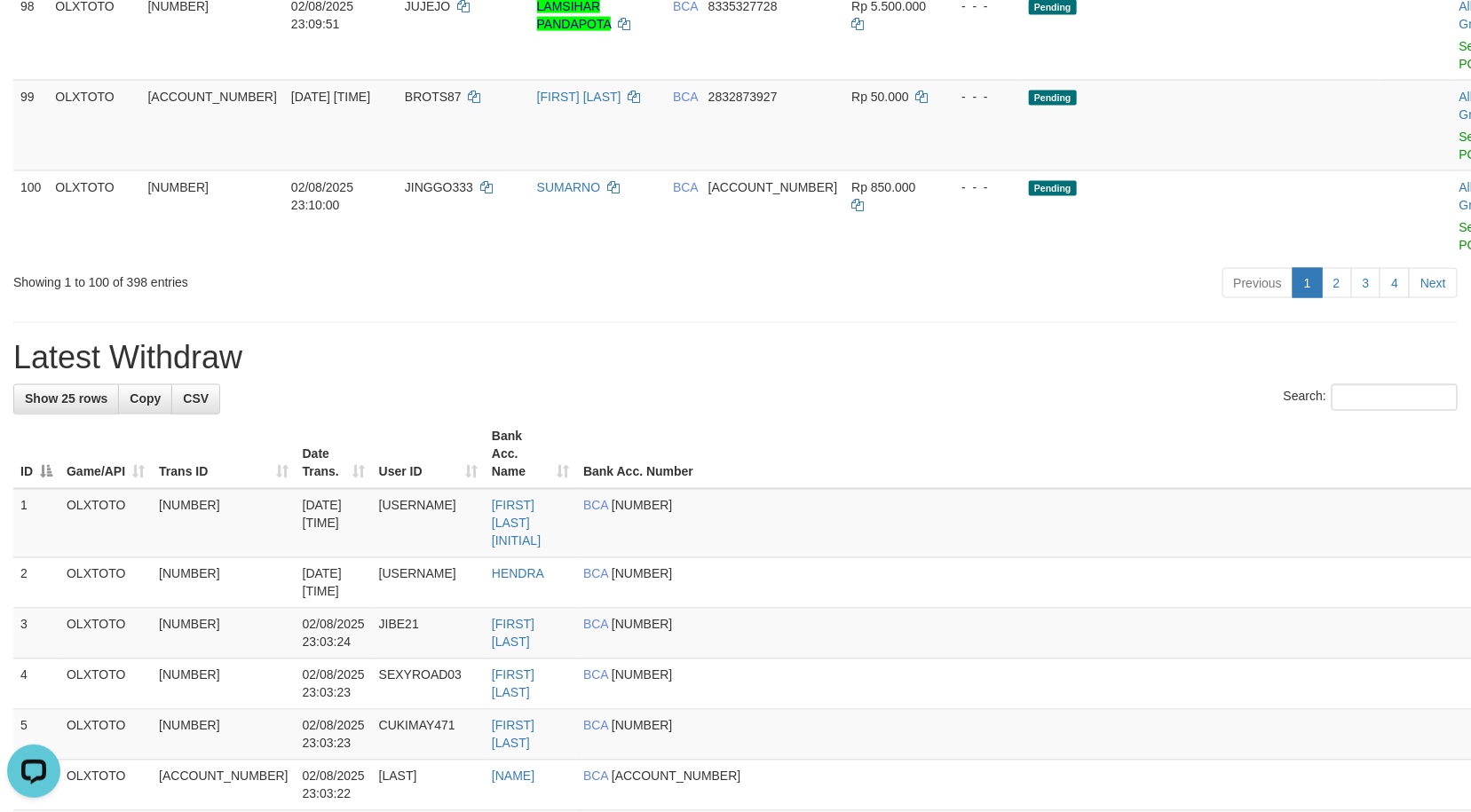 drag, startPoint x: 1076, startPoint y: 597, endPoint x: 1069, endPoint y: 608, distance: 13.038405 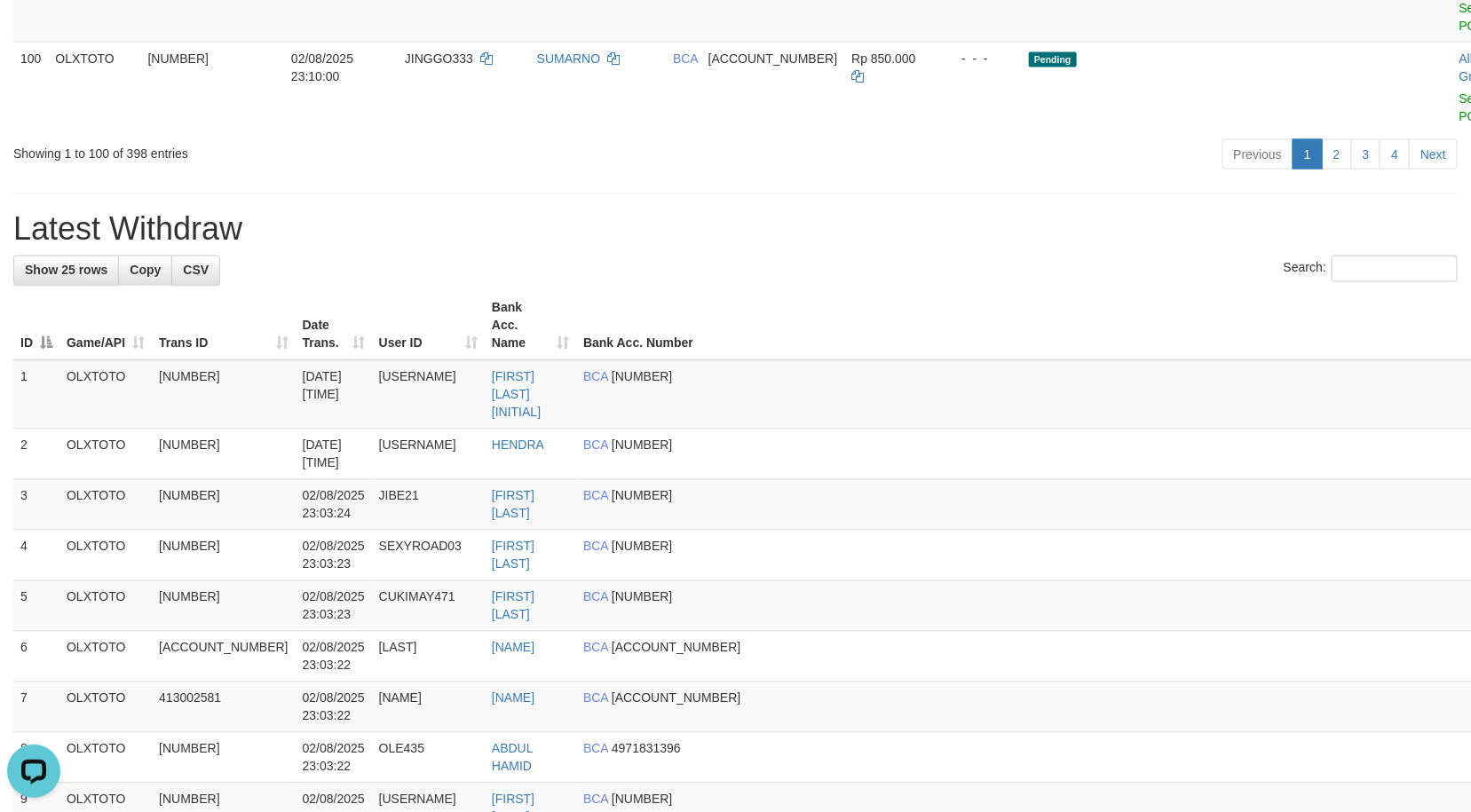scroll, scrollTop: 7127, scrollLeft: 0, axis: vertical 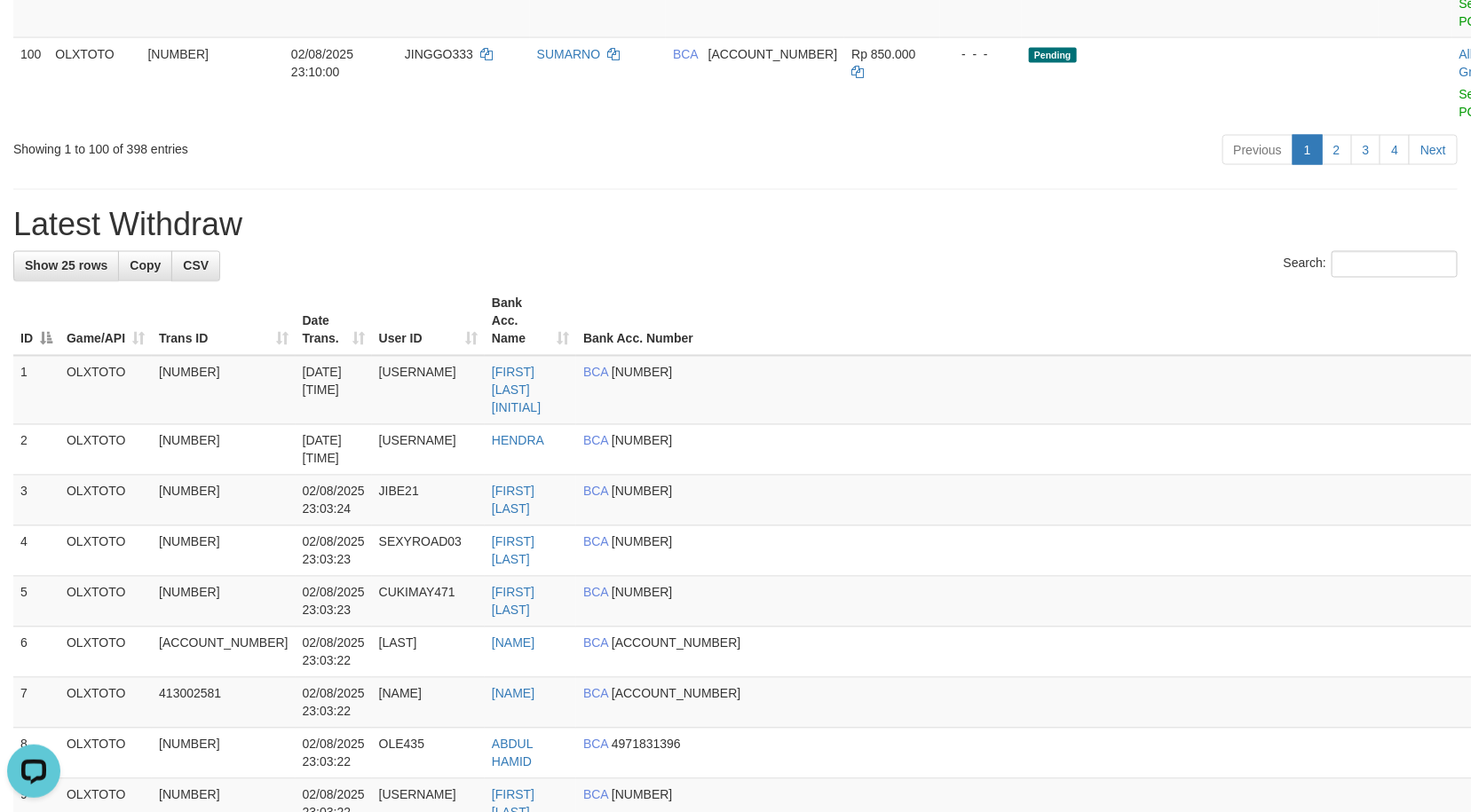 click on "Send PGA" at bounding box center [1474, -78] 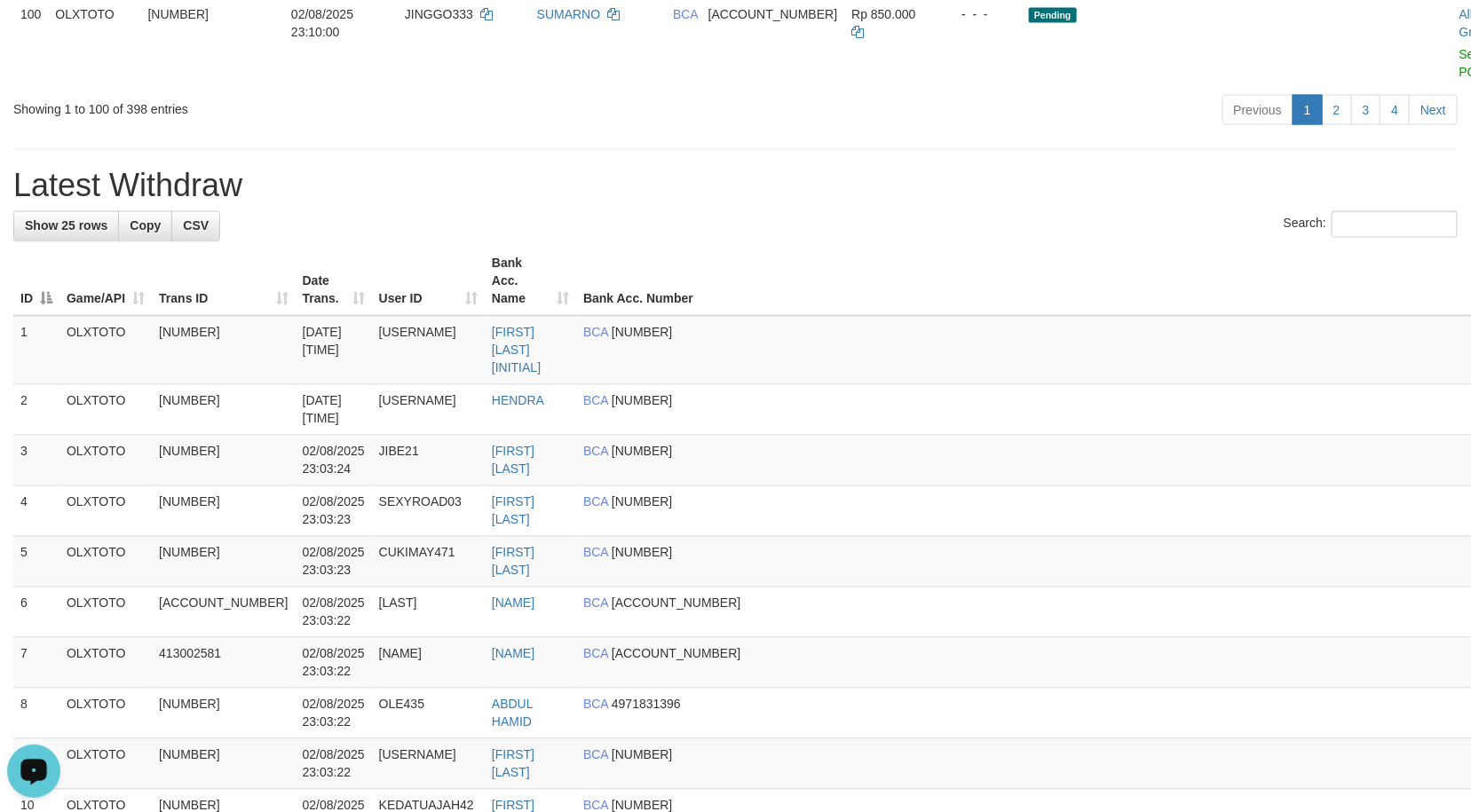 click on "Pending" at bounding box center (1200, -189) 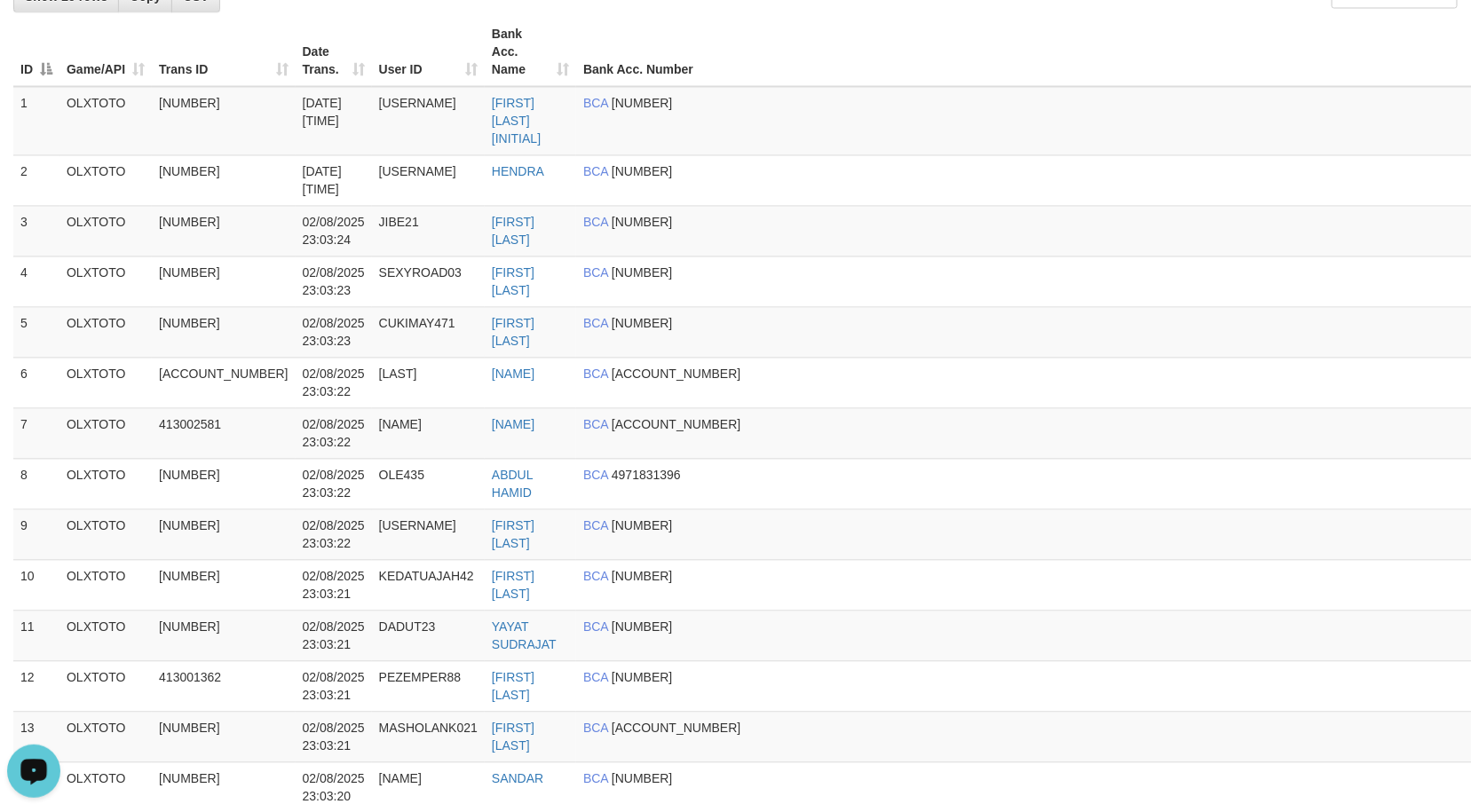 scroll, scrollTop: 7526, scrollLeft: 0, axis: vertical 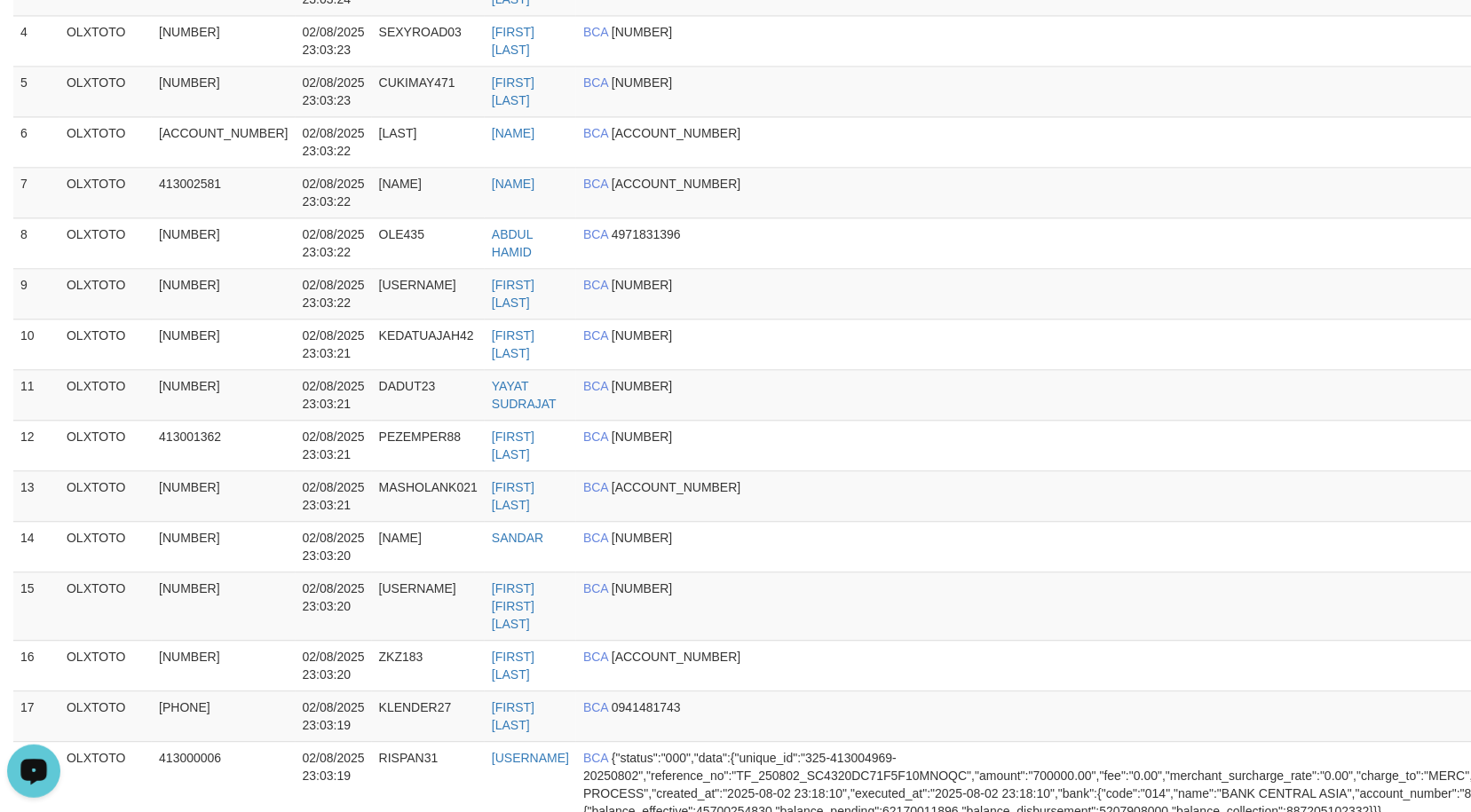 click on "2" at bounding box center [1337, -360] 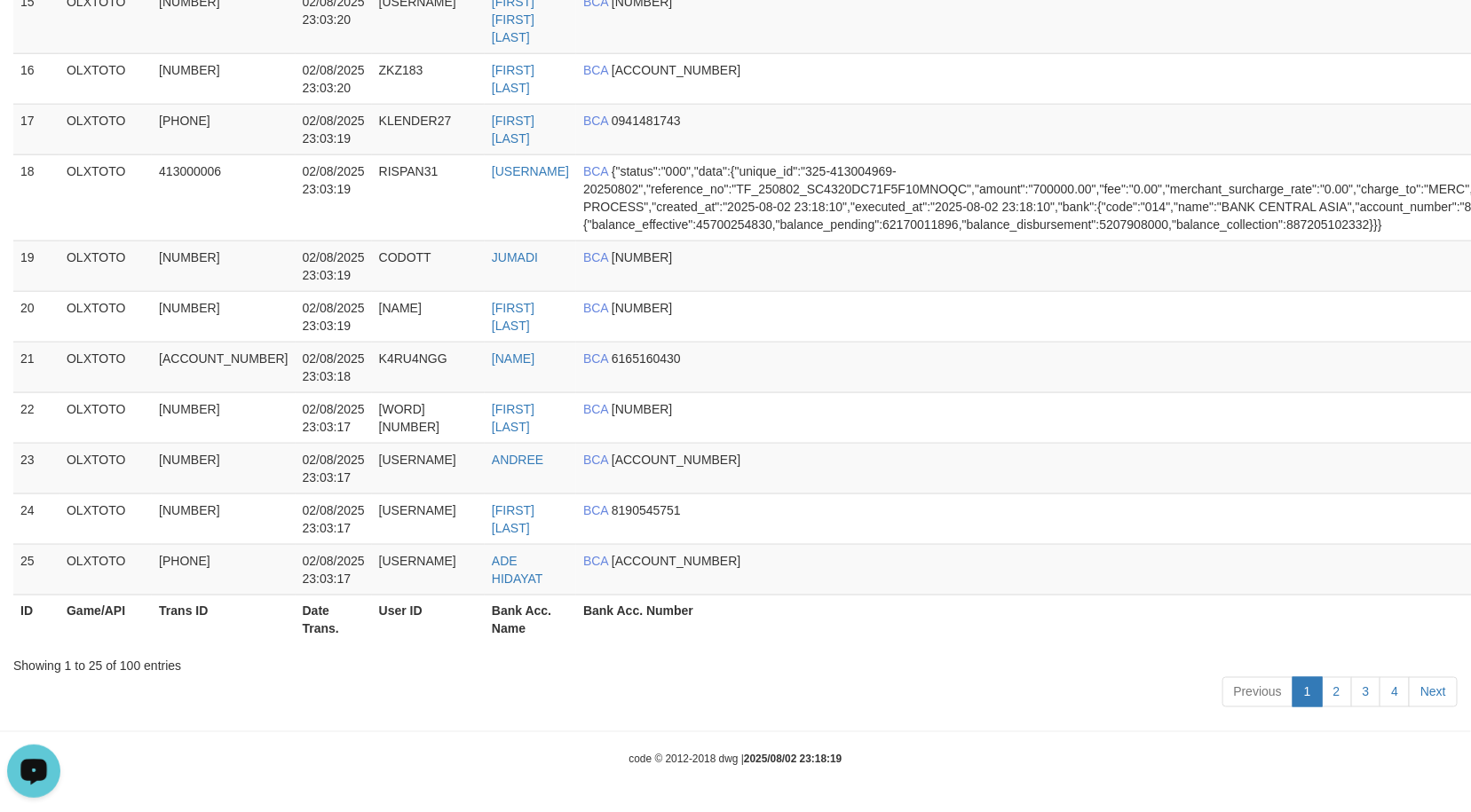 scroll, scrollTop: 5444, scrollLeft: 0, axis: vertical 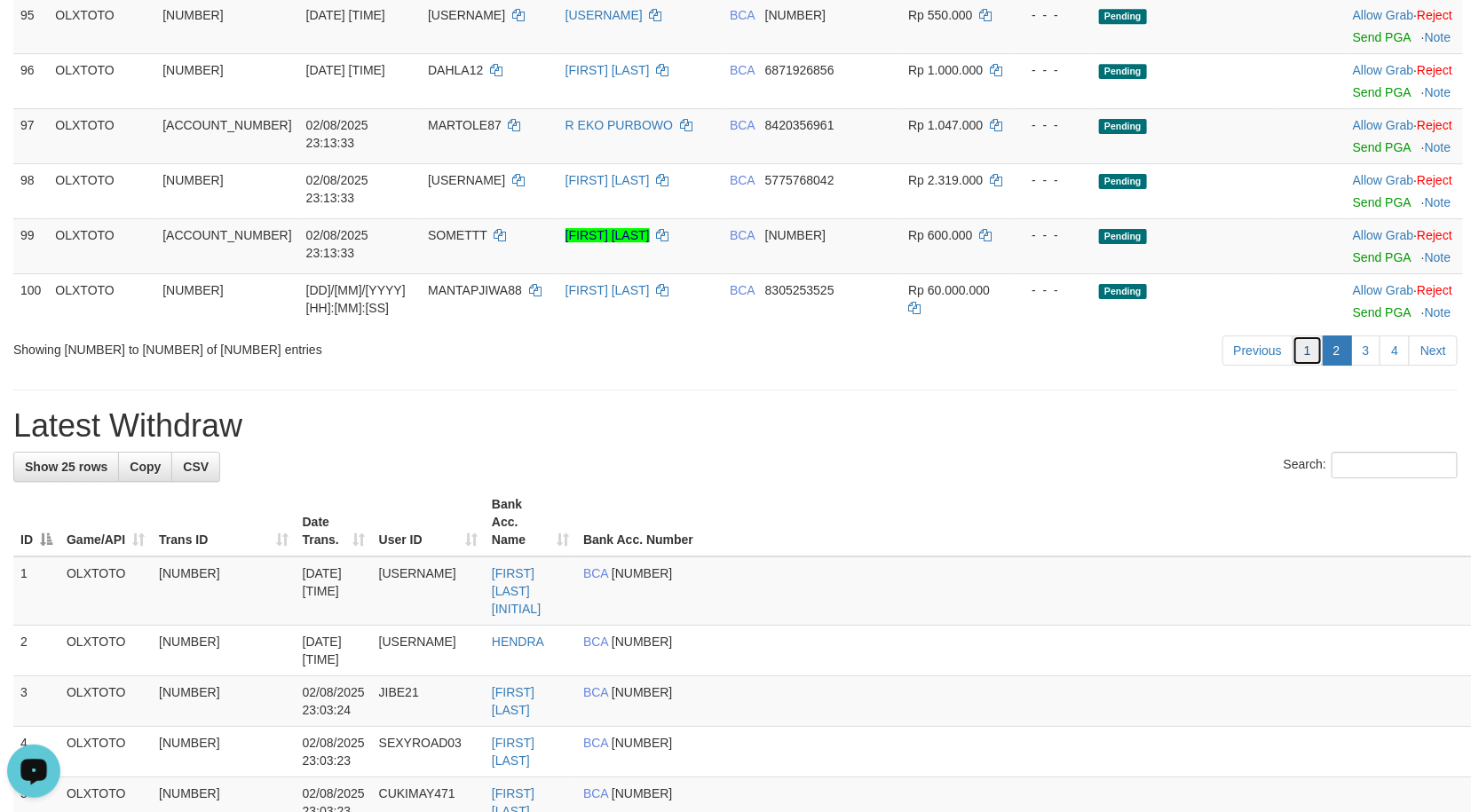 click on "1" at bounding box center [1308, 351] 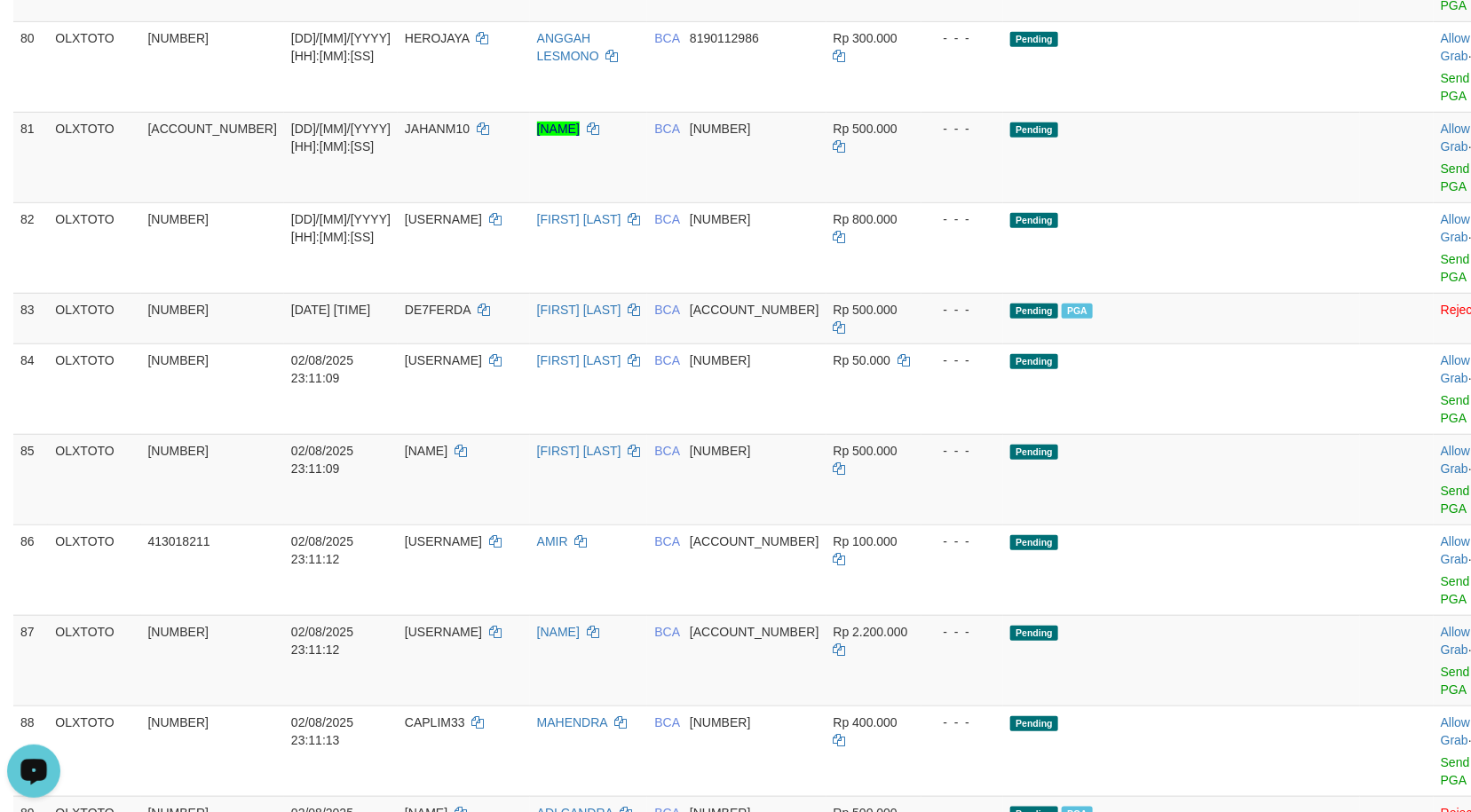 scroll, scrollTop: 3877, scrollLeft: 0, axis: vertical 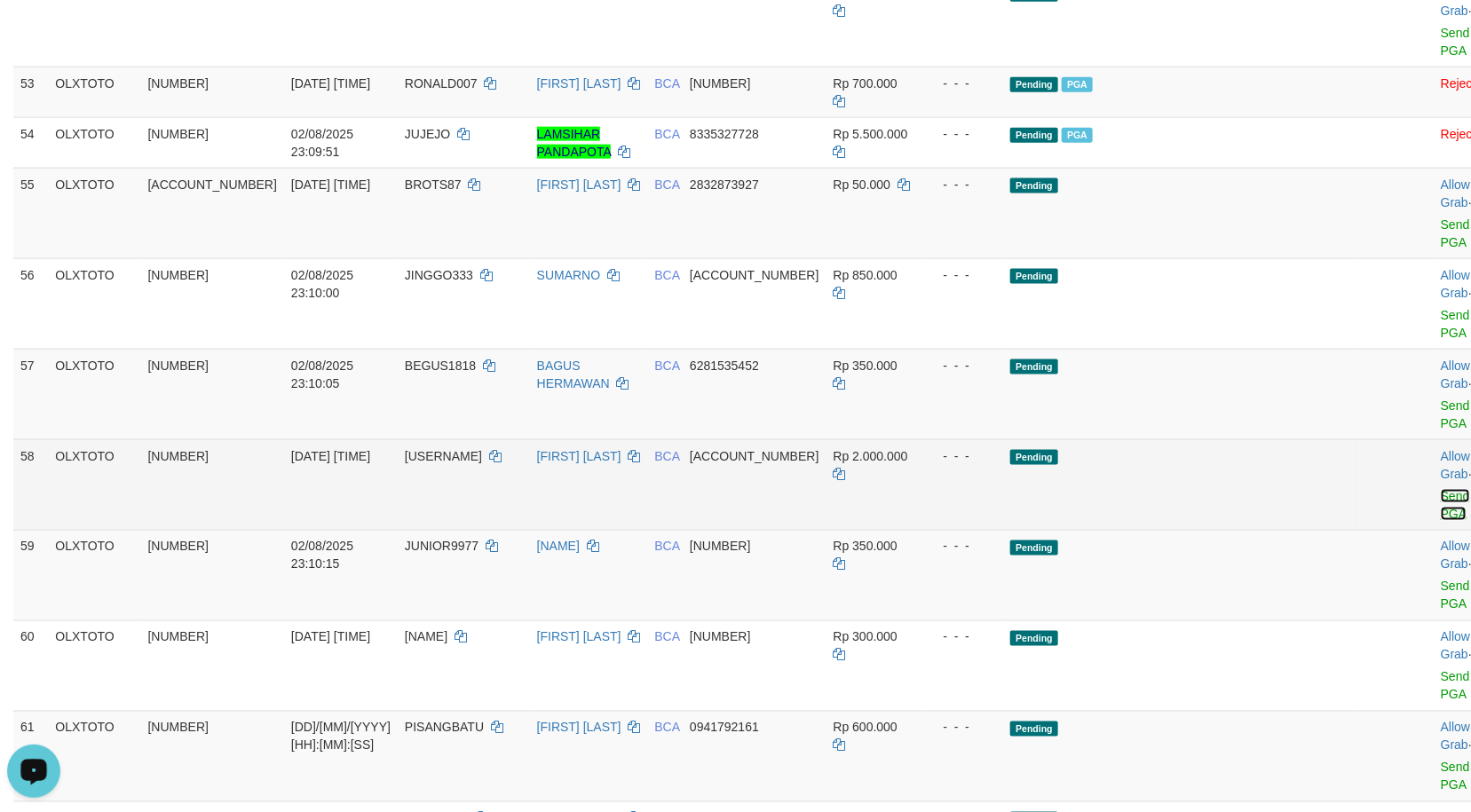 click on "Send PGA" at bounding box center (1455, 505) 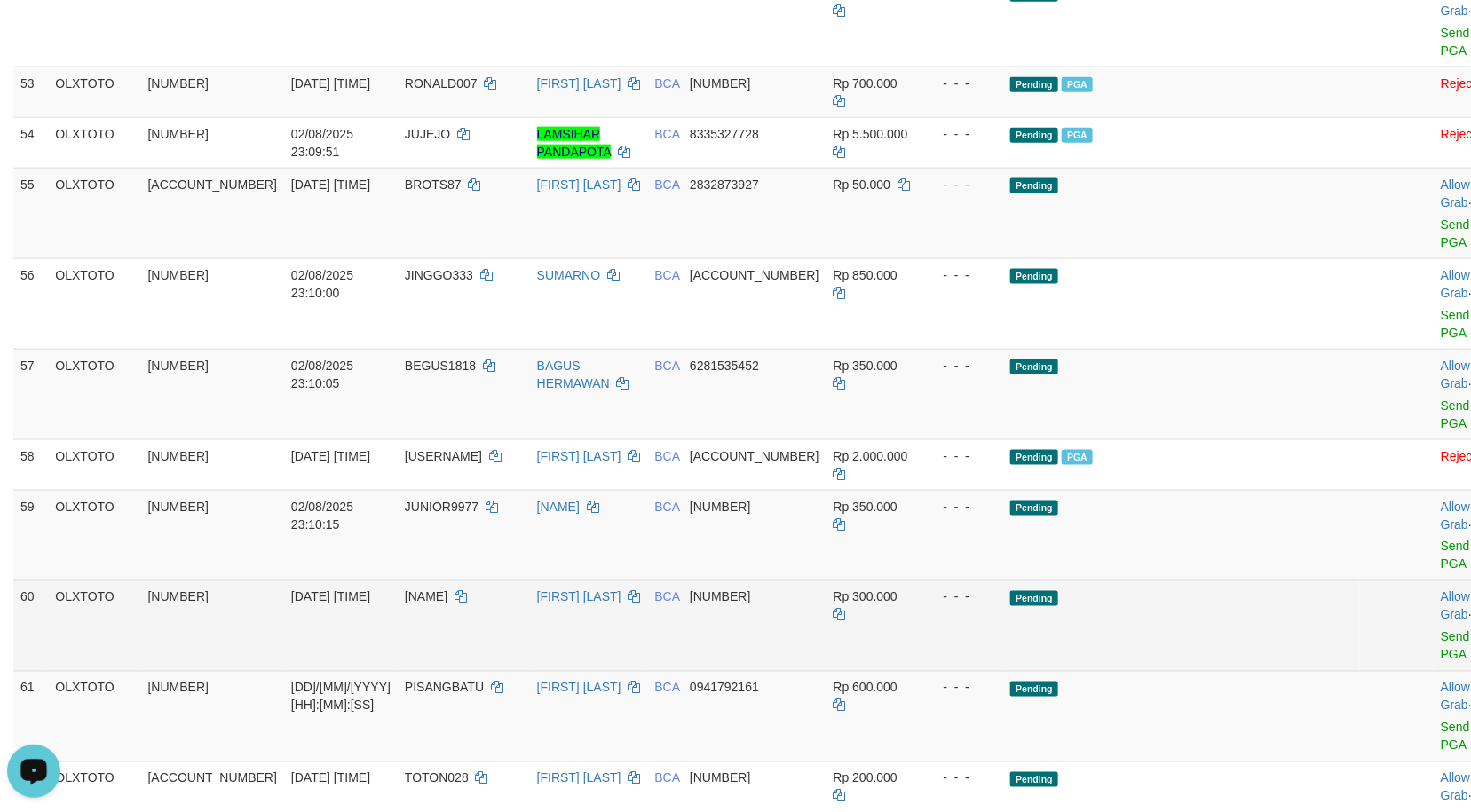 click on "Pending" at bounding box center [1182, 626] 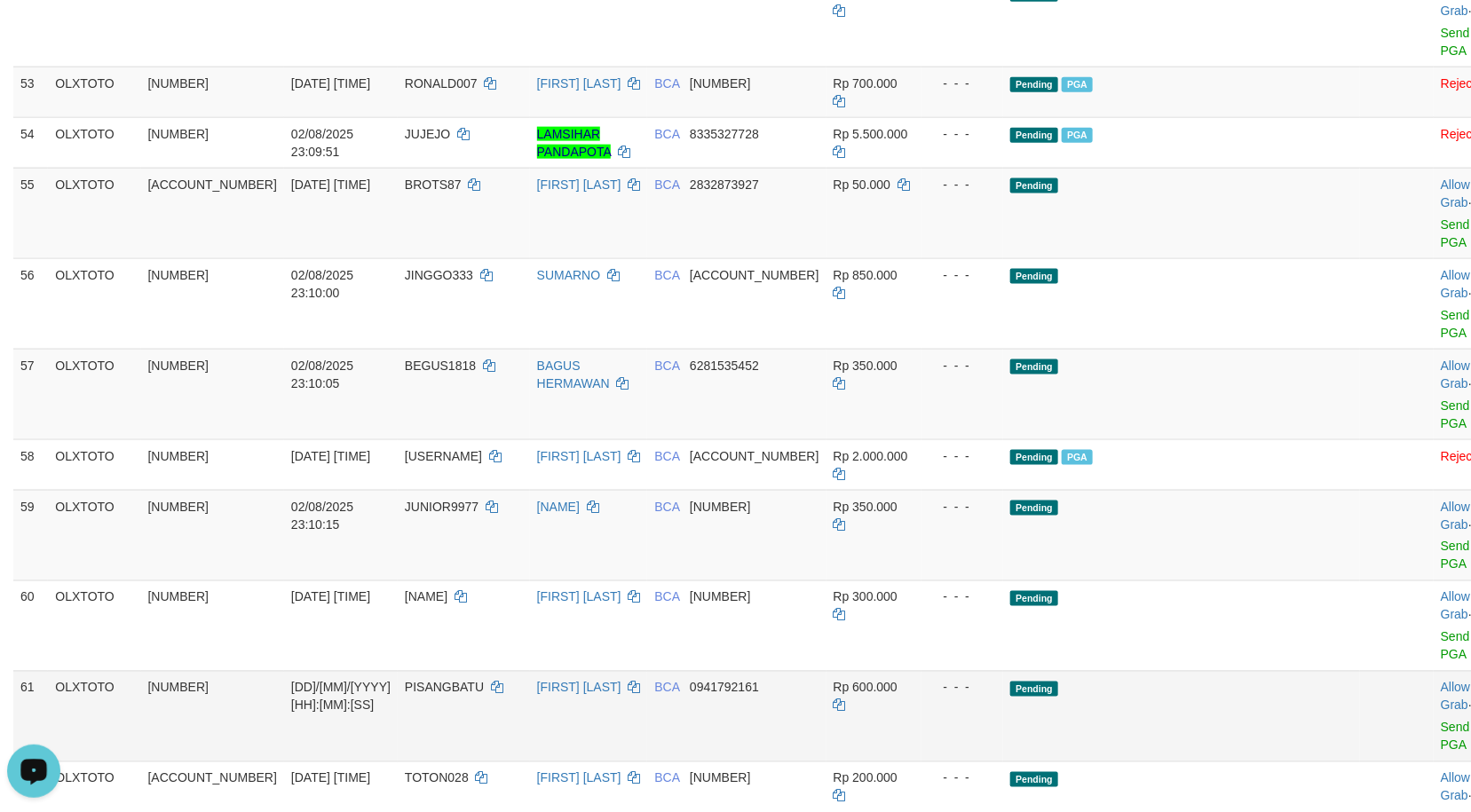 scroll, scrollTop: 4316, scrollLeft: 0, axis: vertical 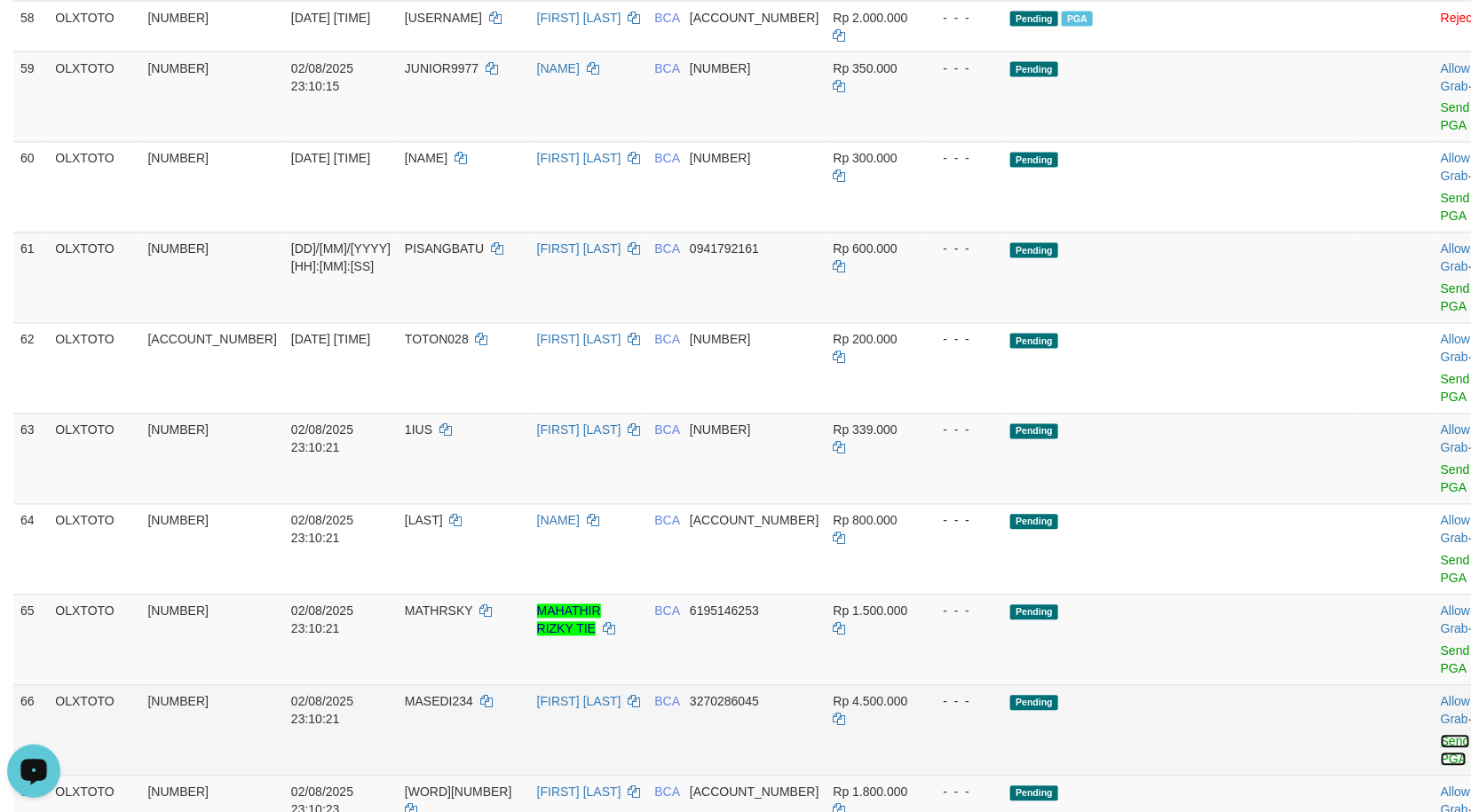 click on "Send PGA" at bounding box center [1455, 751] 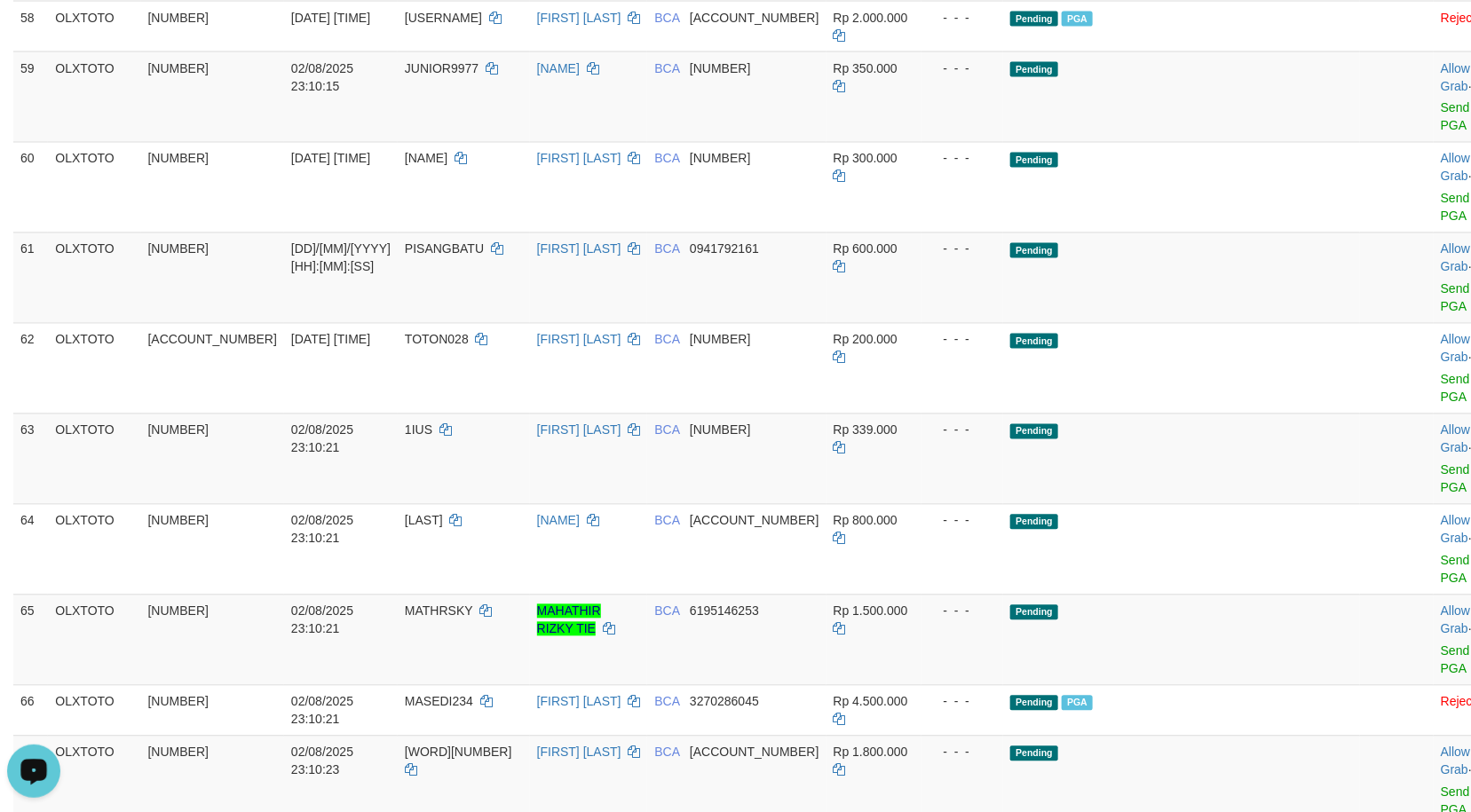 click on "Pending" at bounding box center (1182, 962) 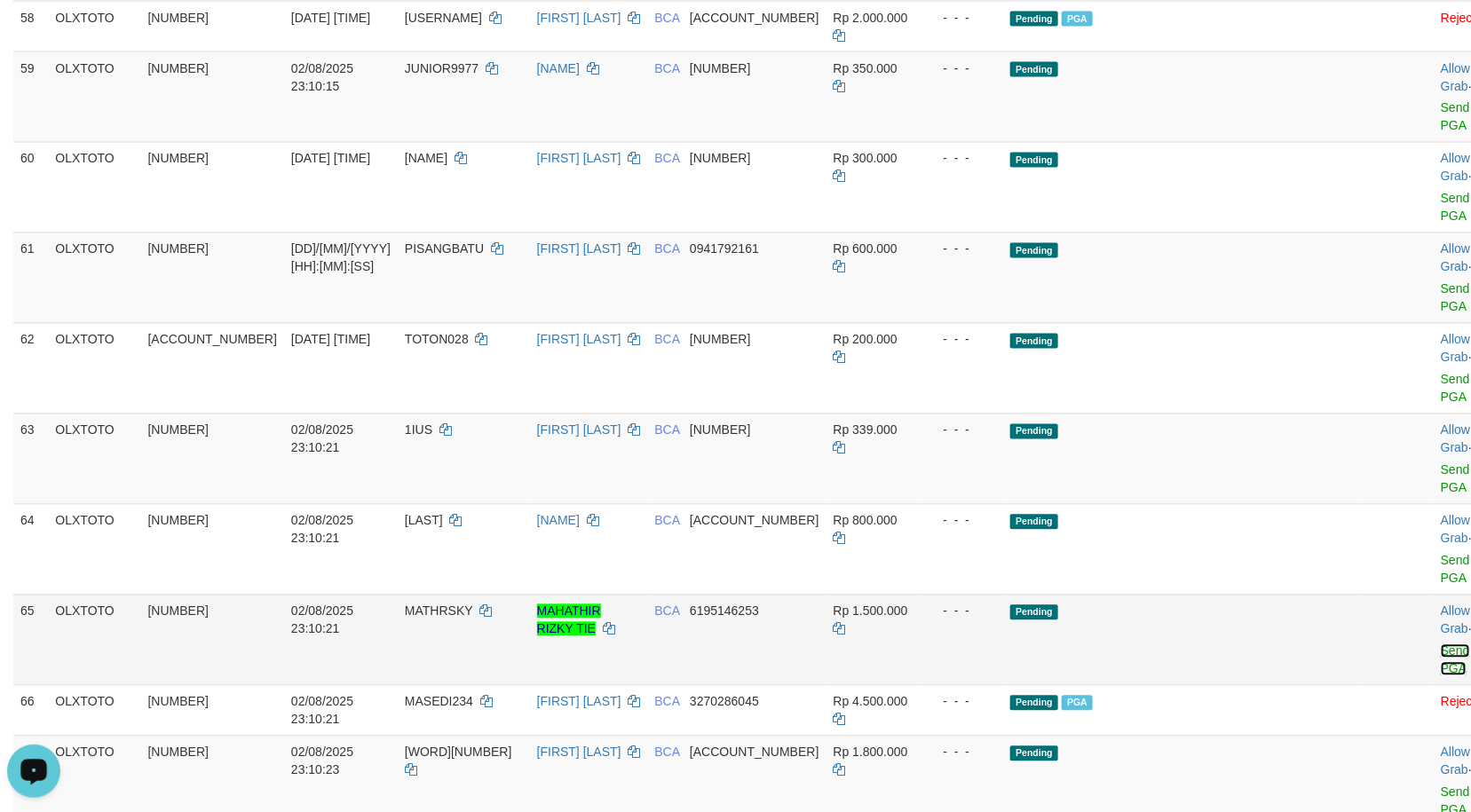 click on "Send PGA" at bounding box center [1455, 660] 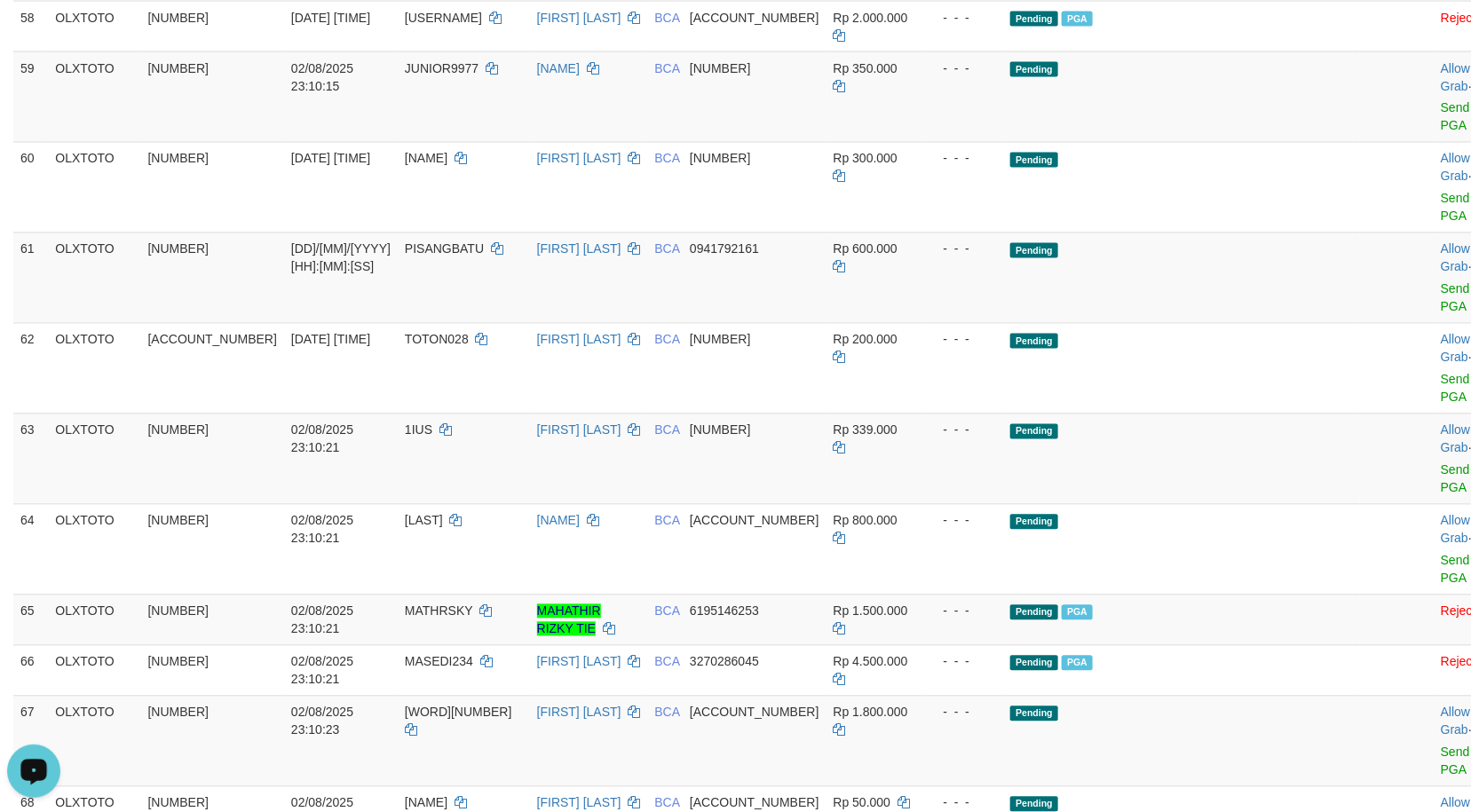 drag, startPoint x: 1198, startPoint y: 575, endPoint x: 1156, endPoint y: 592, distance: 45.31004 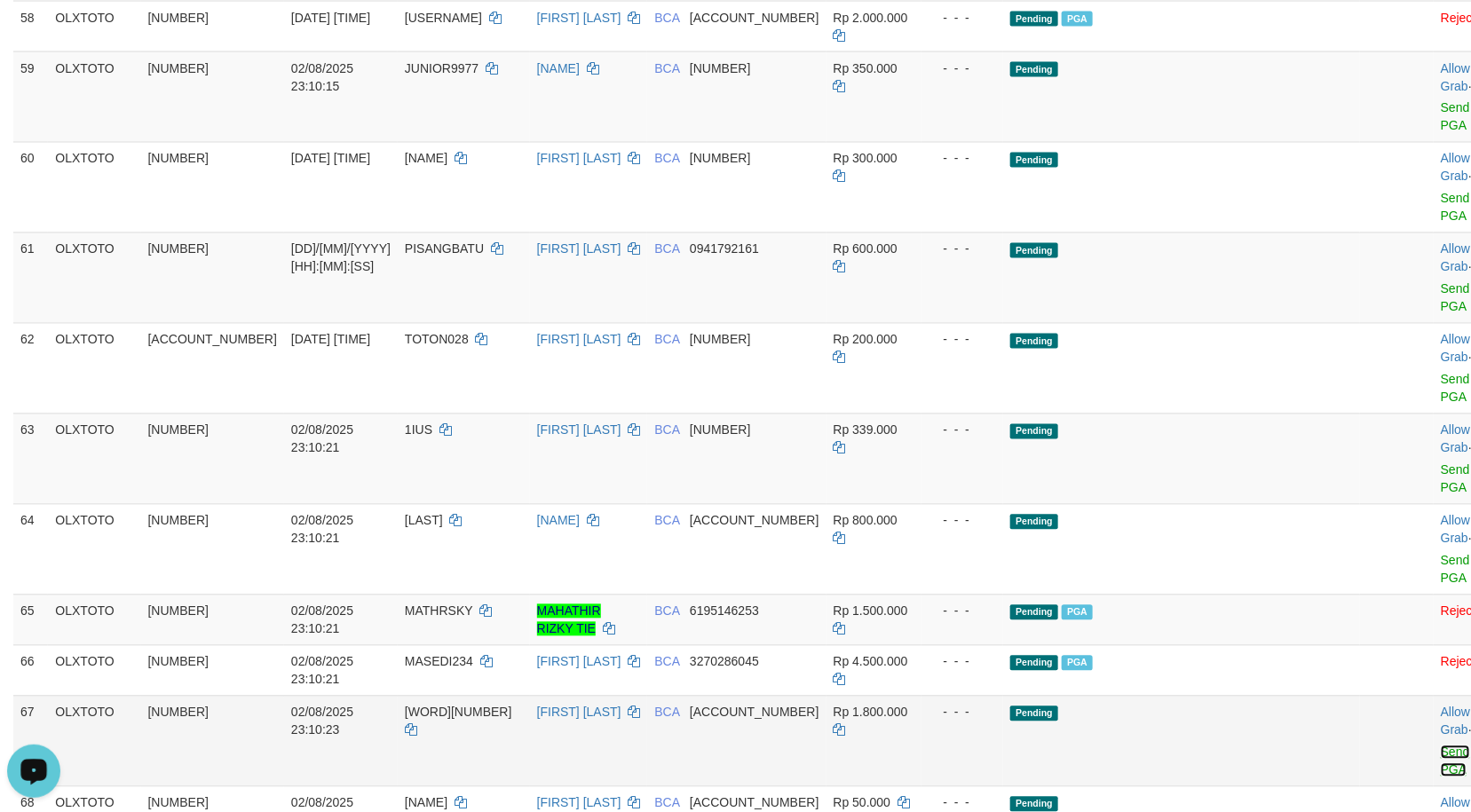 click on "Send PGA" at bounding box center [1455, 761] 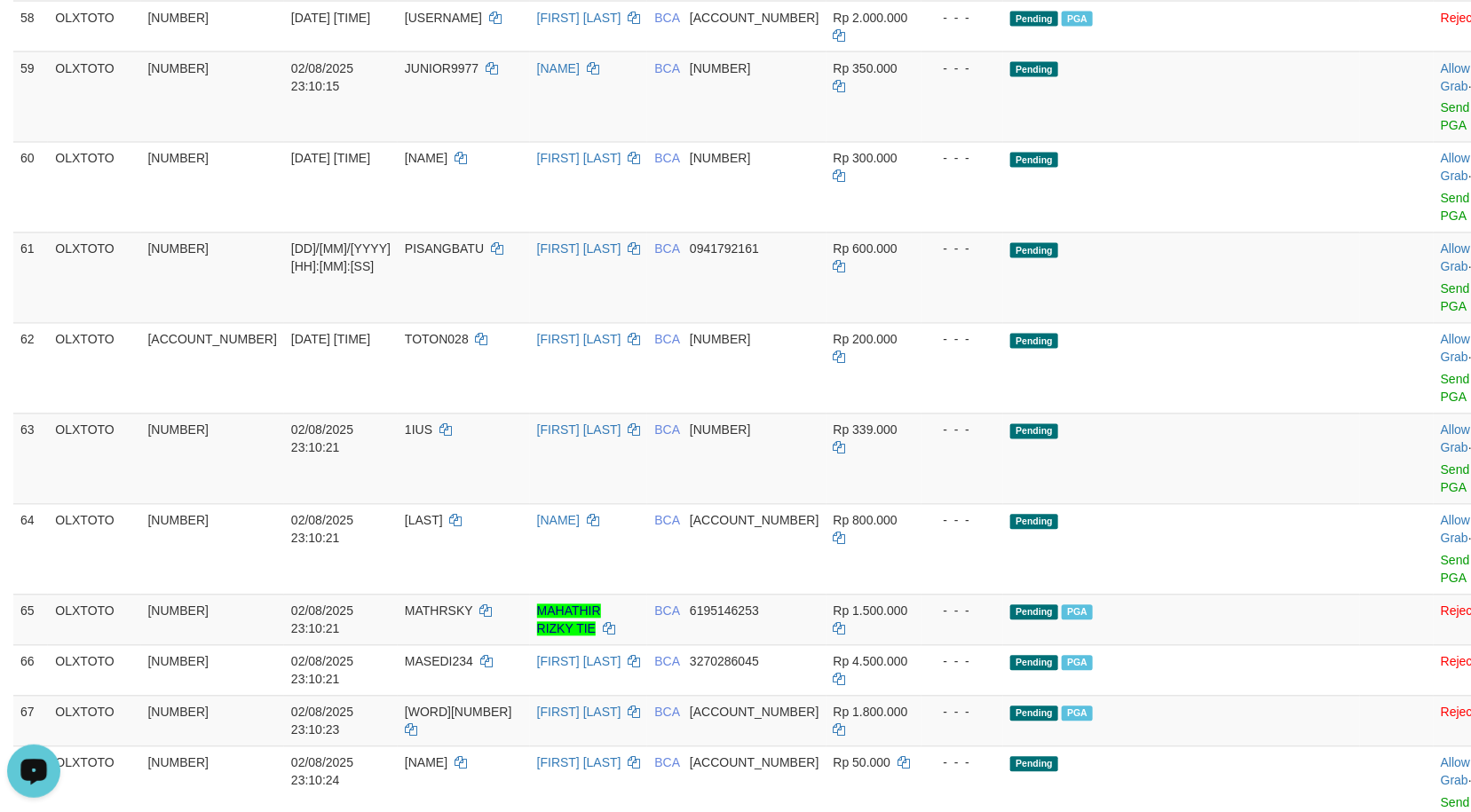 click on "Pending" at bounding box center [1182, 973] 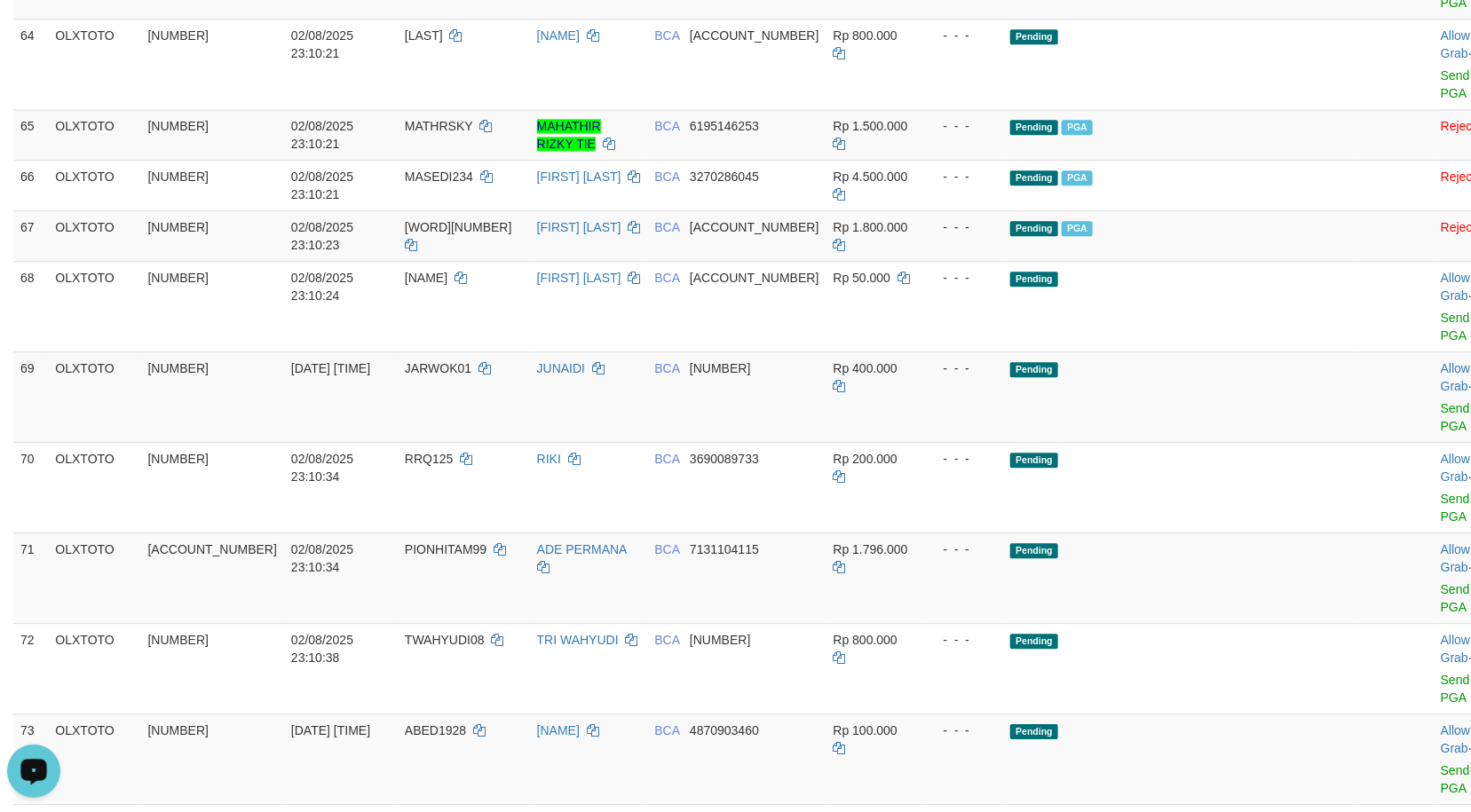 click on "Send PGA" at bounding box center [1455, 960] 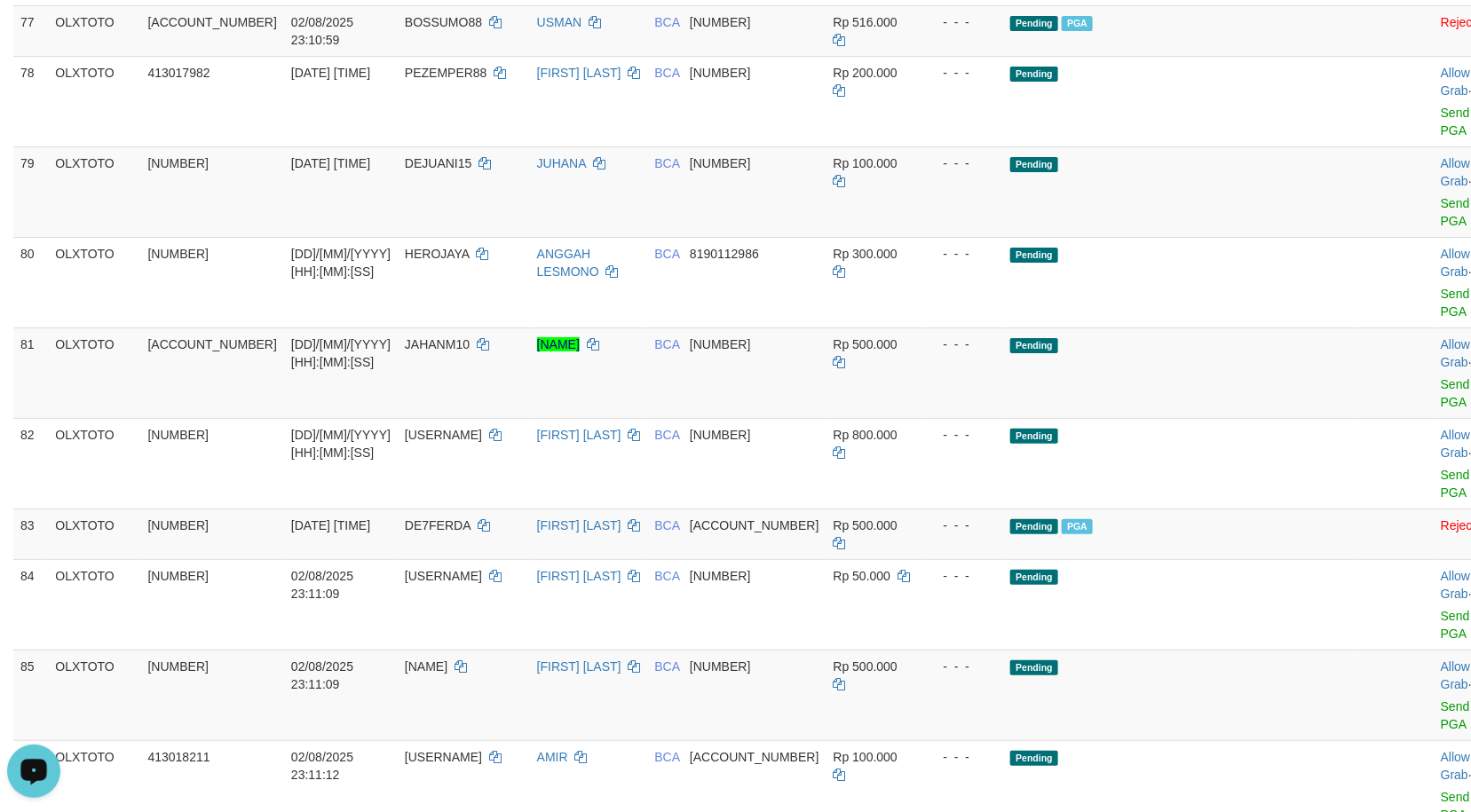 click on "Send PGA" at bounding box center (1455, 1450) 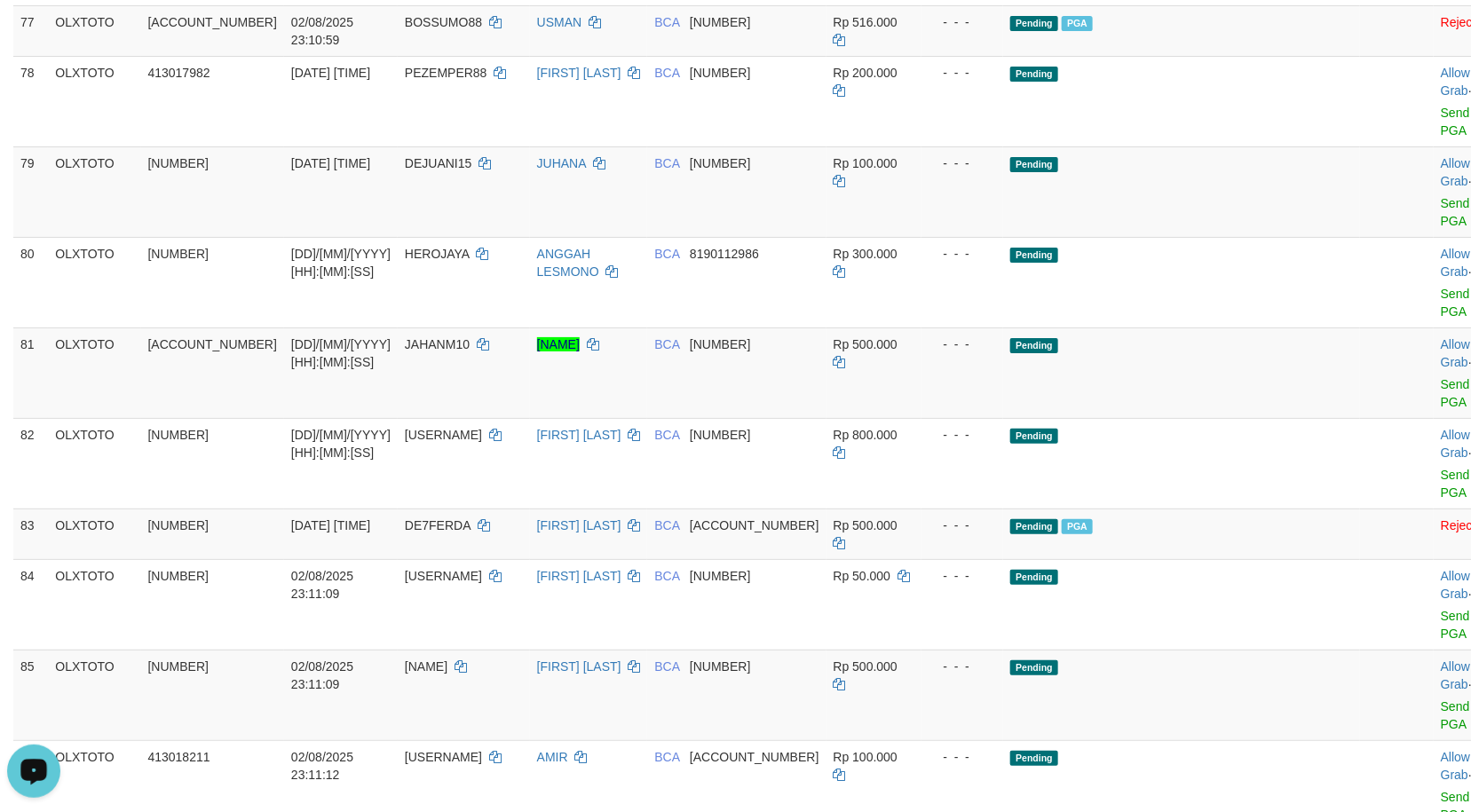 click on "Send PGA" at bounding box center (1455, 1682) 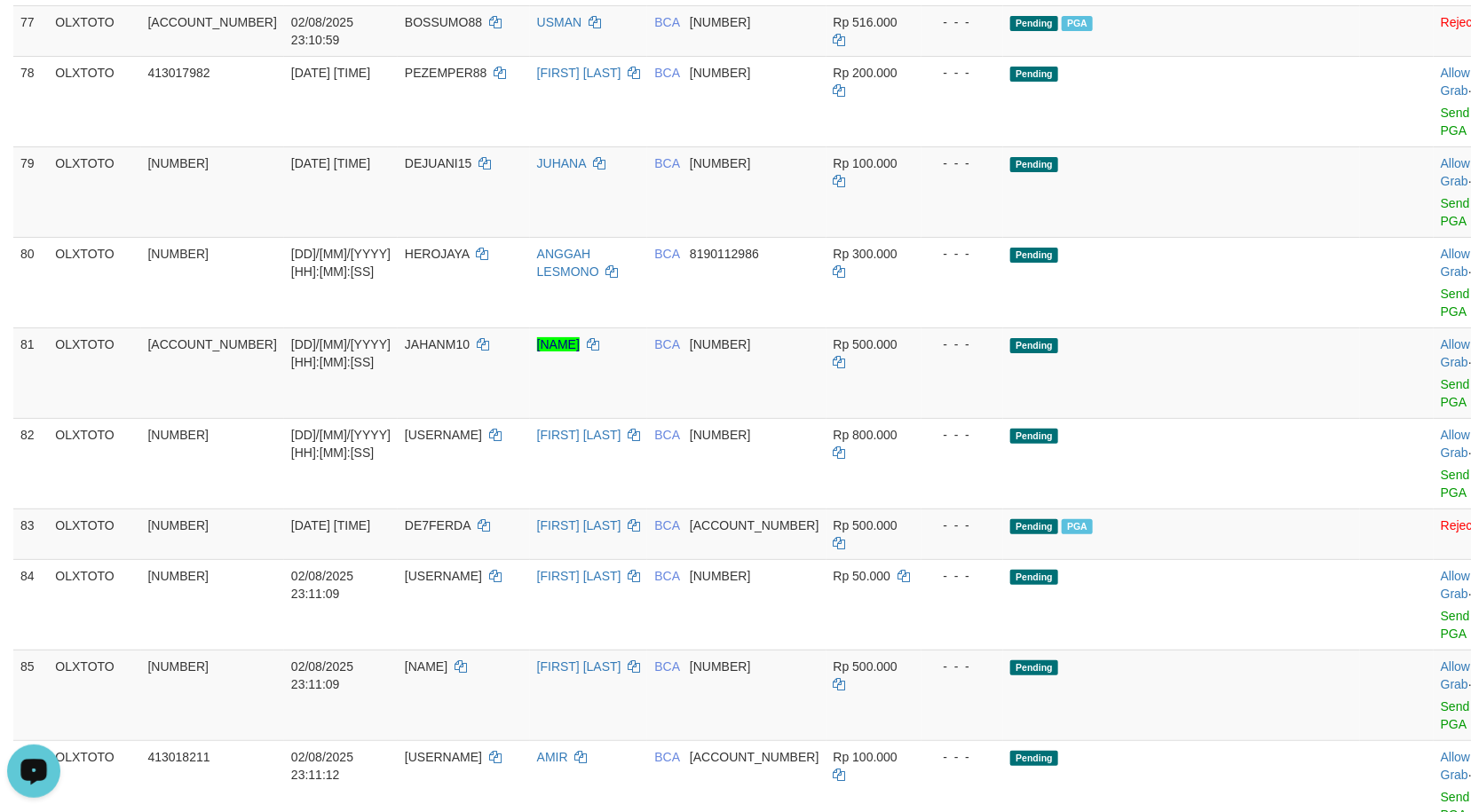 drag, startPoint x: 1020, startPoint y: 713, endPoint x: 1001, endPoint y: 701, distance: 22.47221 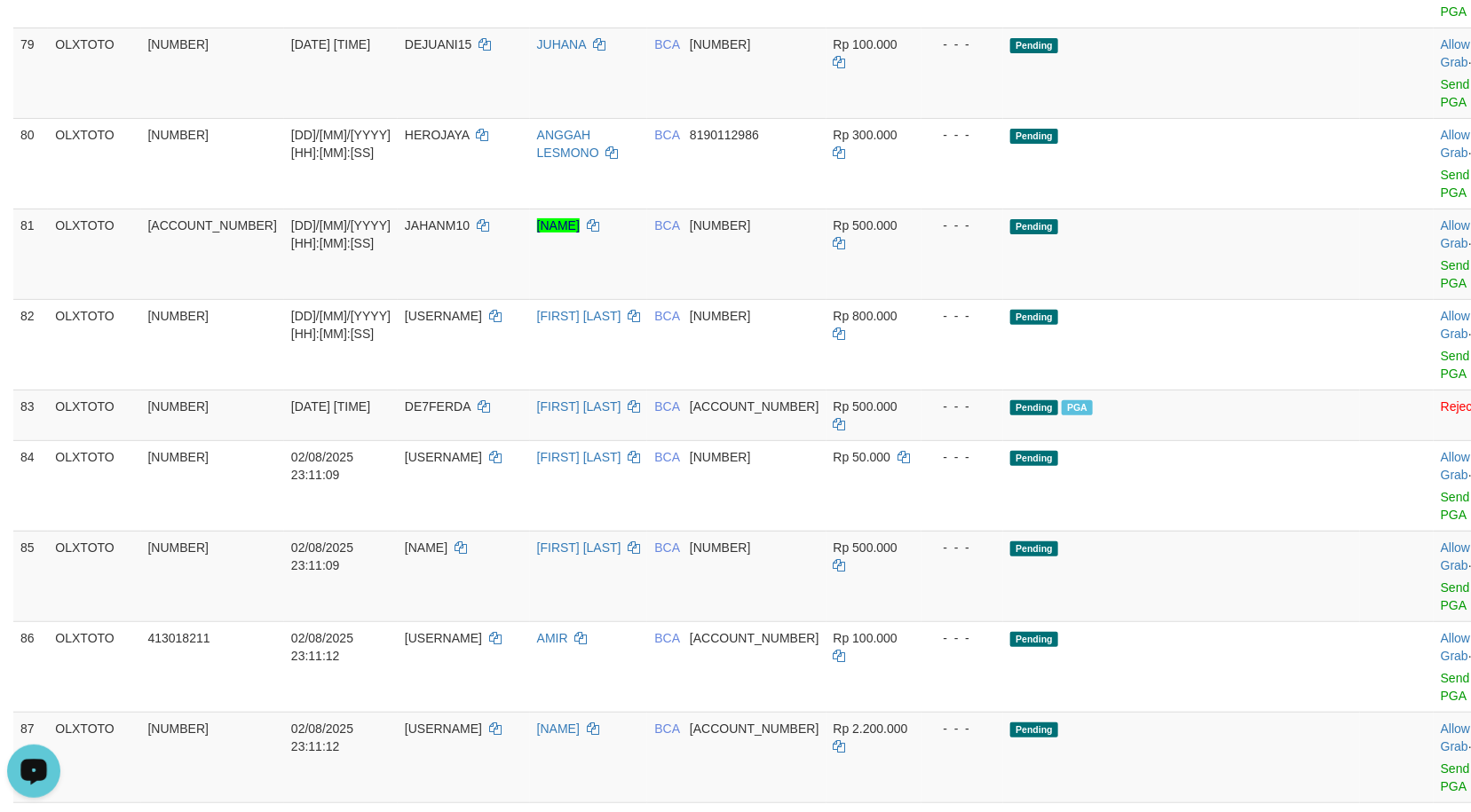 scroll, scrollTop: 5964, scrollLeft: 0, axis: vertical 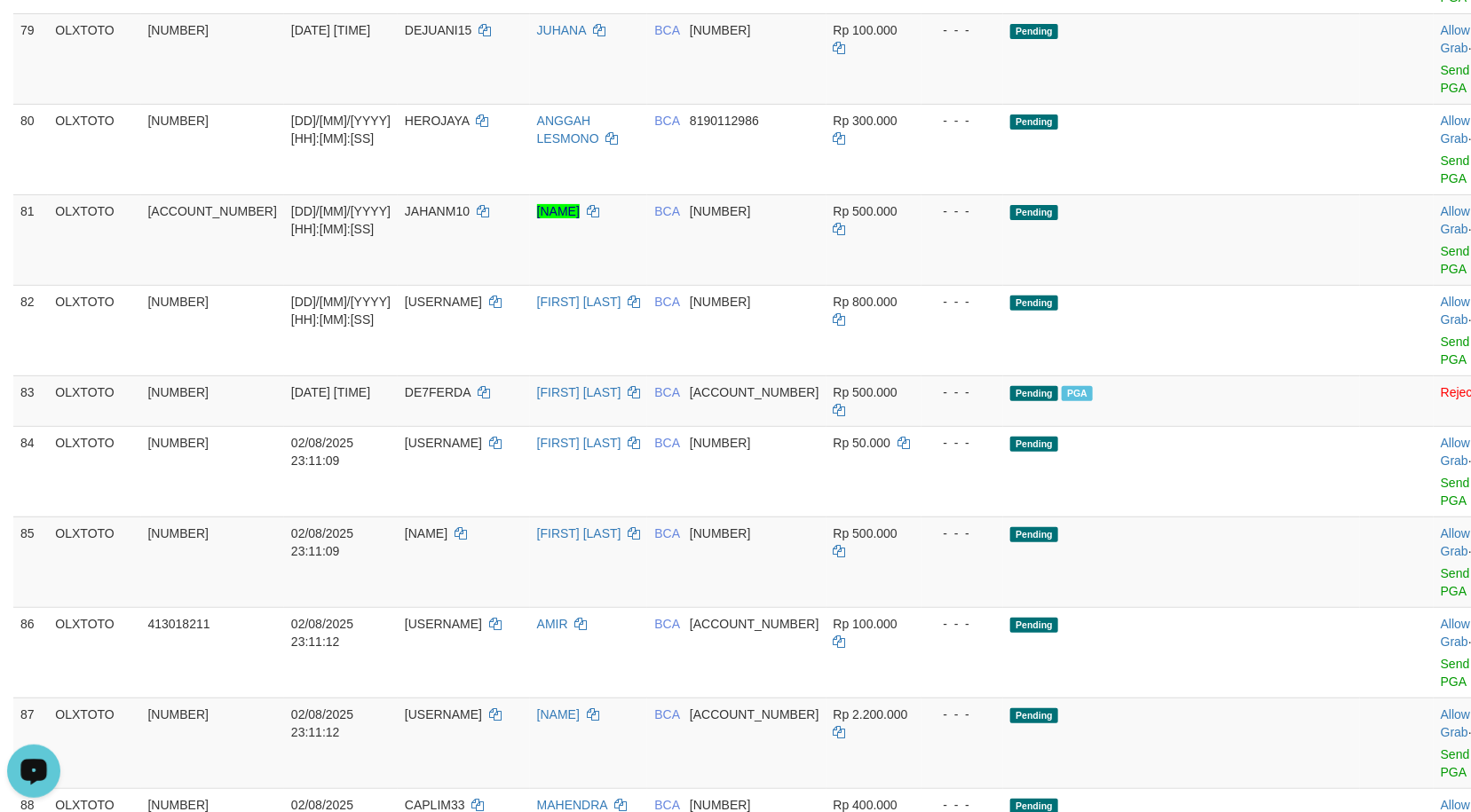 click on "2" at bounding box center (1337, 1827) 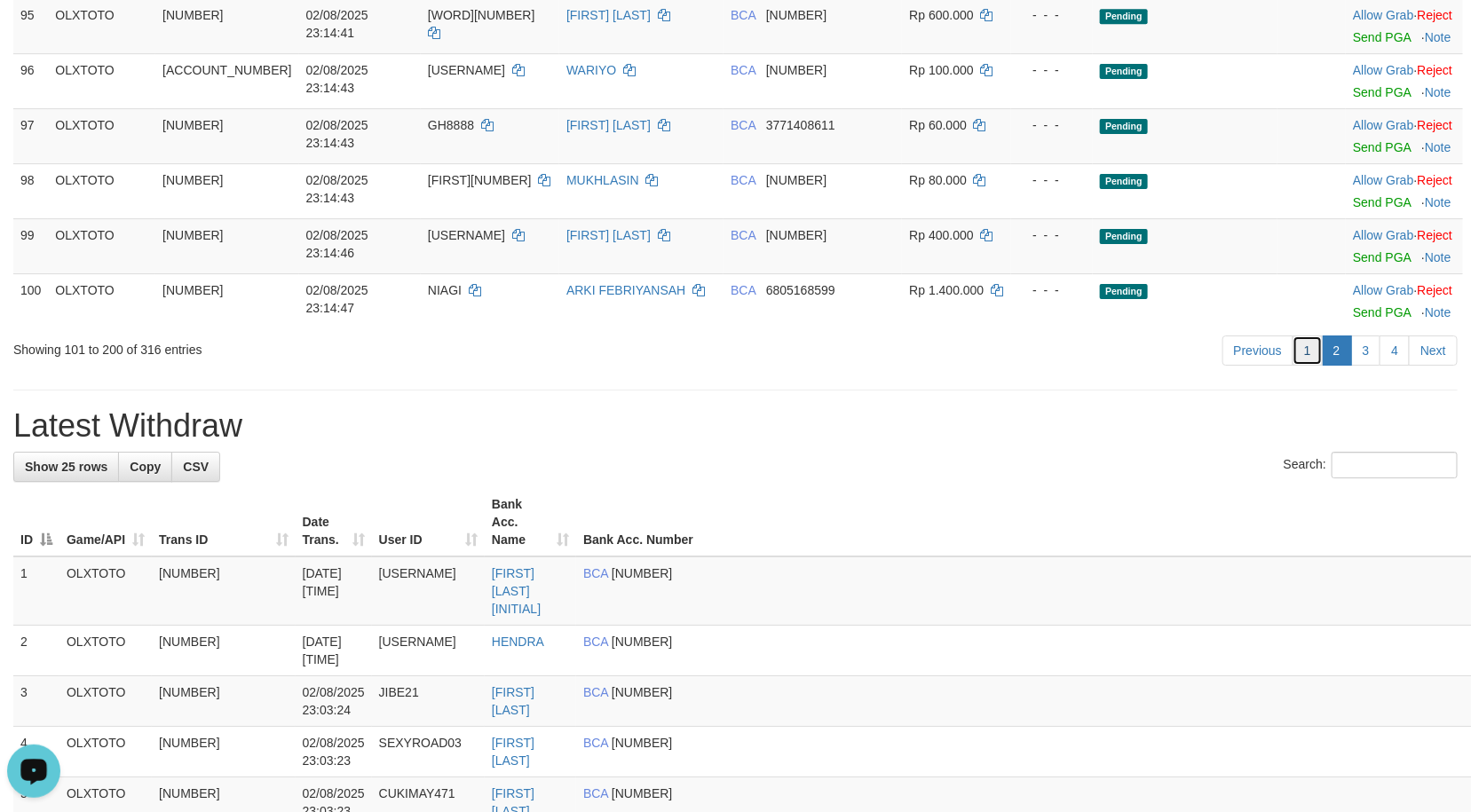 click on "1" at bounding box center [1308, 351] 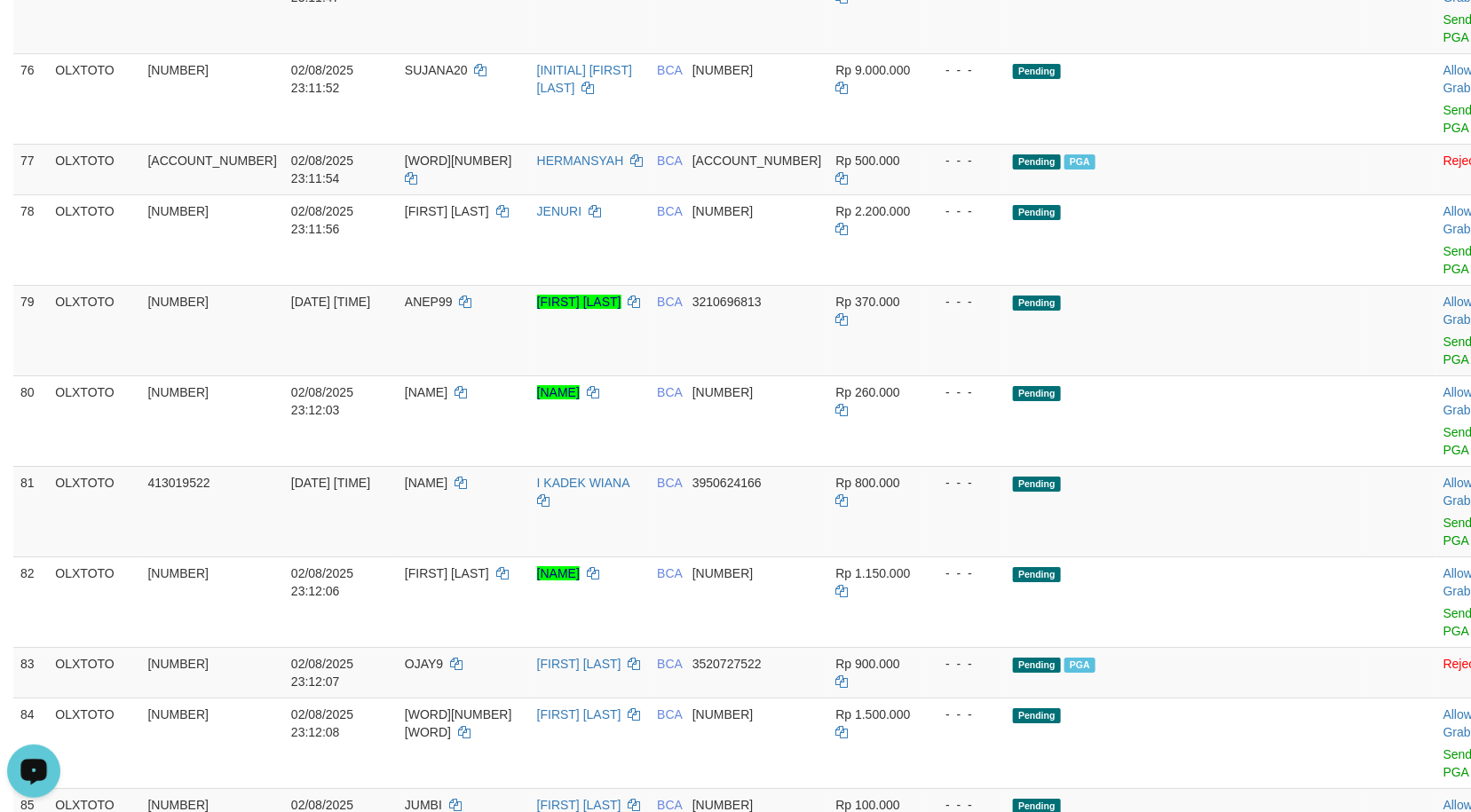scroll, scrollTop: 4659, scrollLeft: 0, axis: vertical 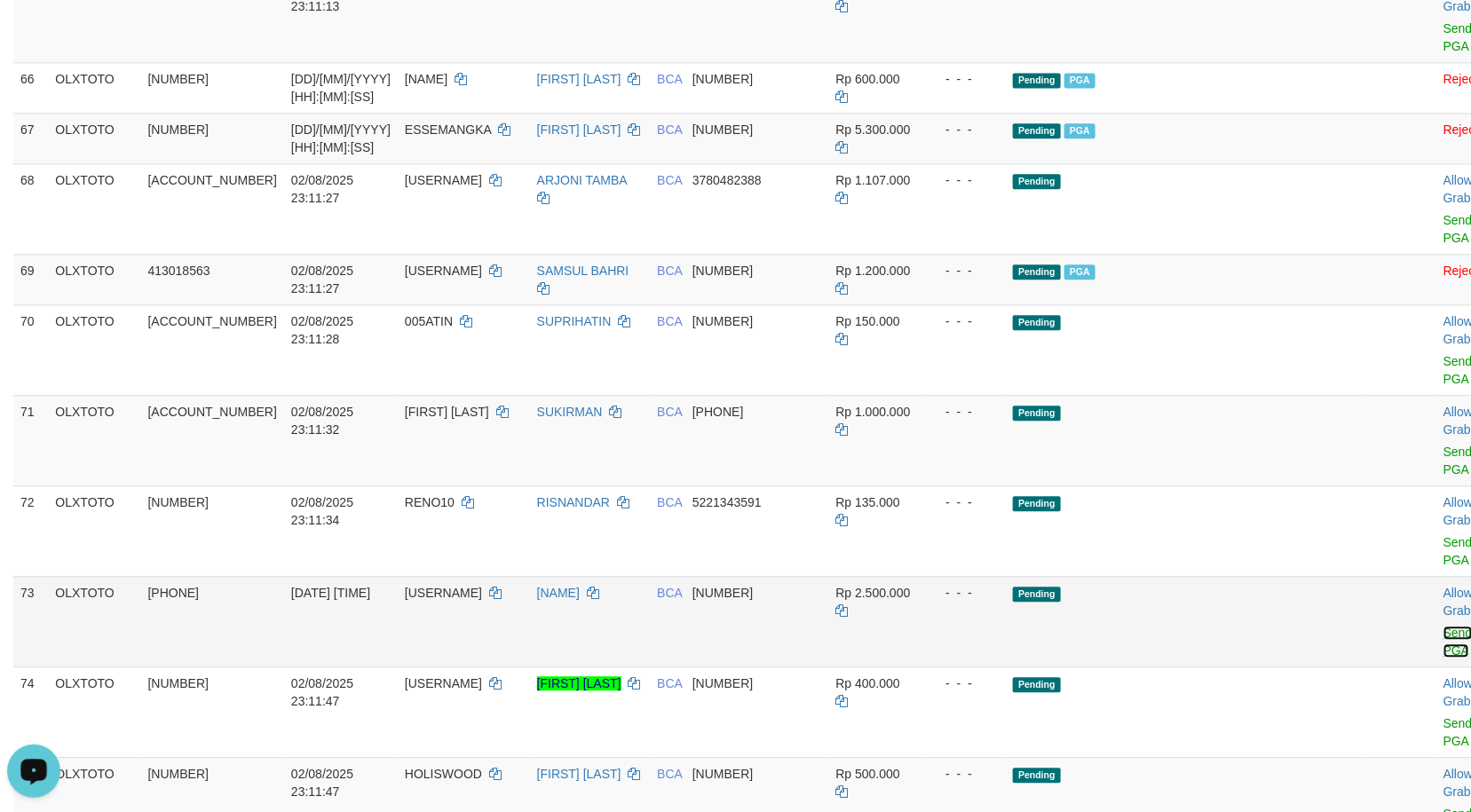 click on "Send PGA" at bounding box center (1458, 642) 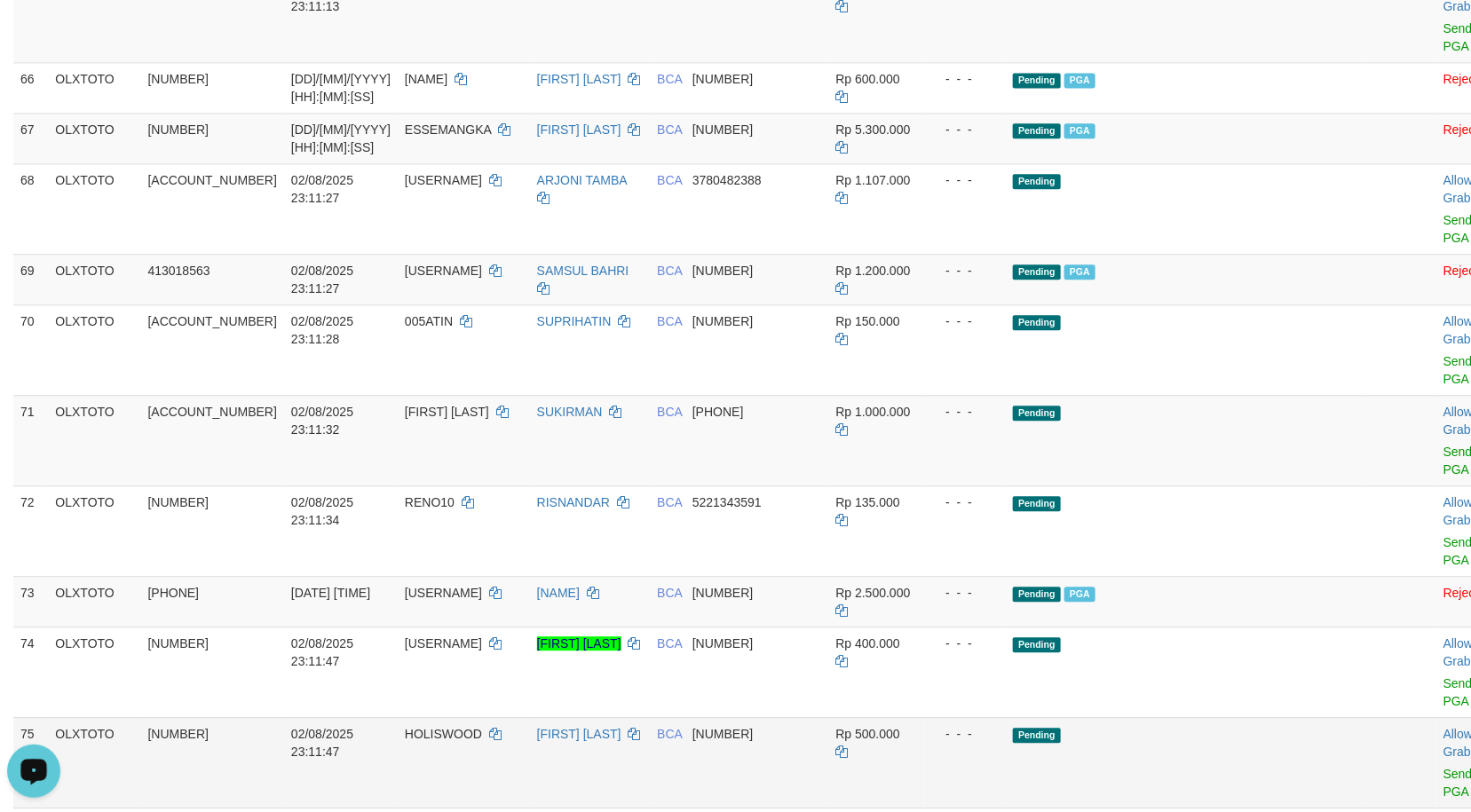 drag, startPoint x: 877, startPoint y: 536, endPoint x: 895, endPoint y: 536, distance: 18 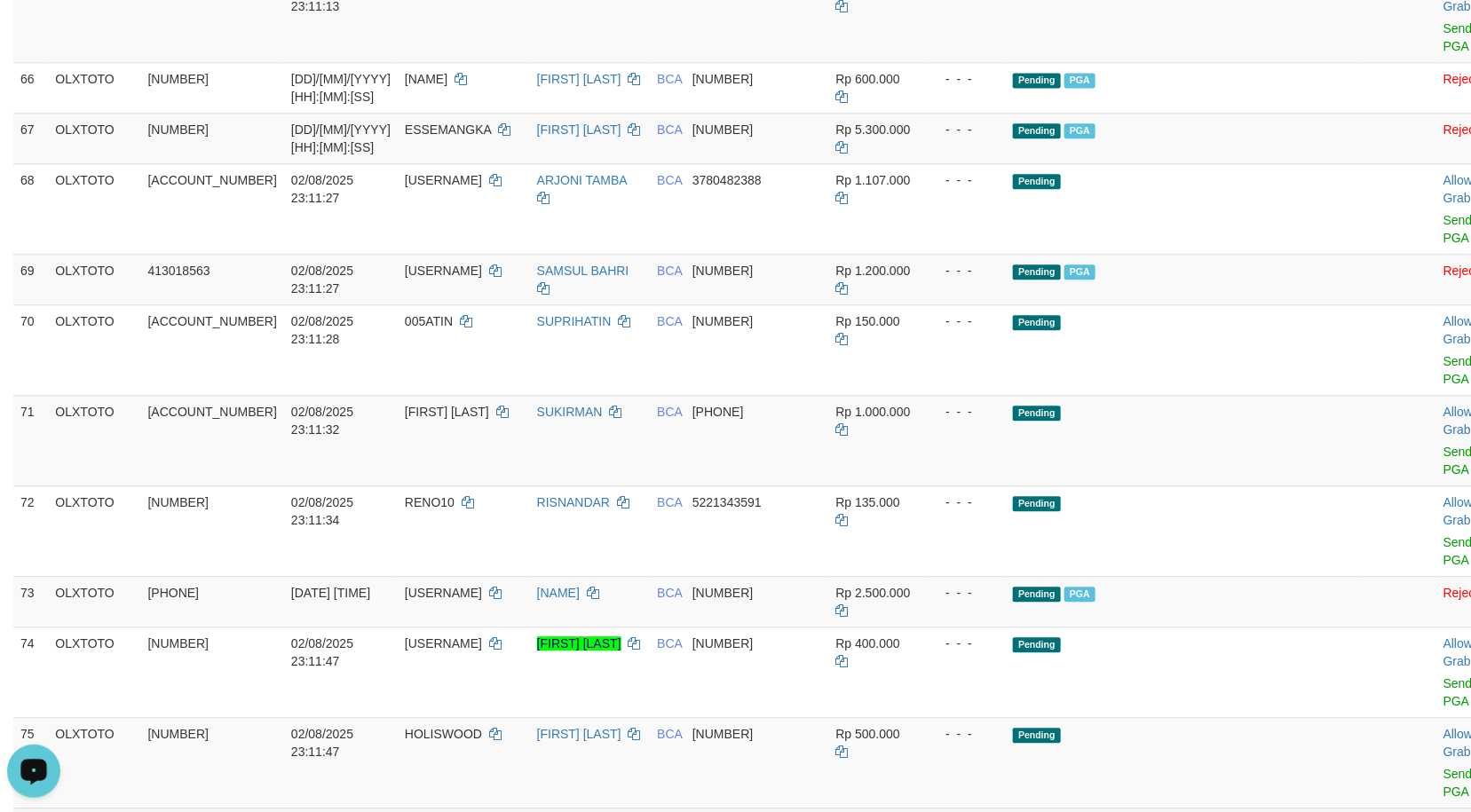 click on "Pending" at bounding box center [1184, 853] 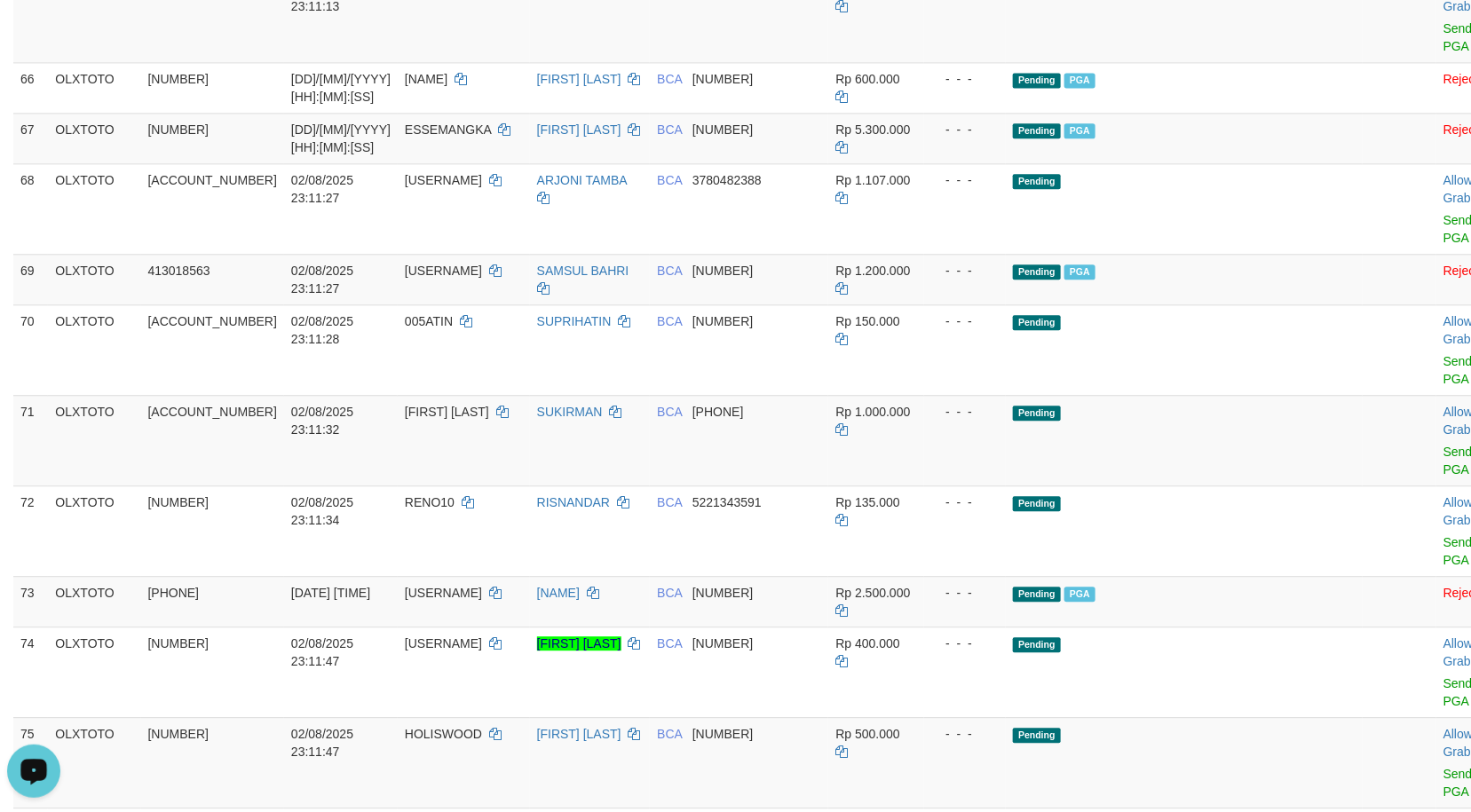 click on "Send PGA" at bounding box center [1458, 1014] 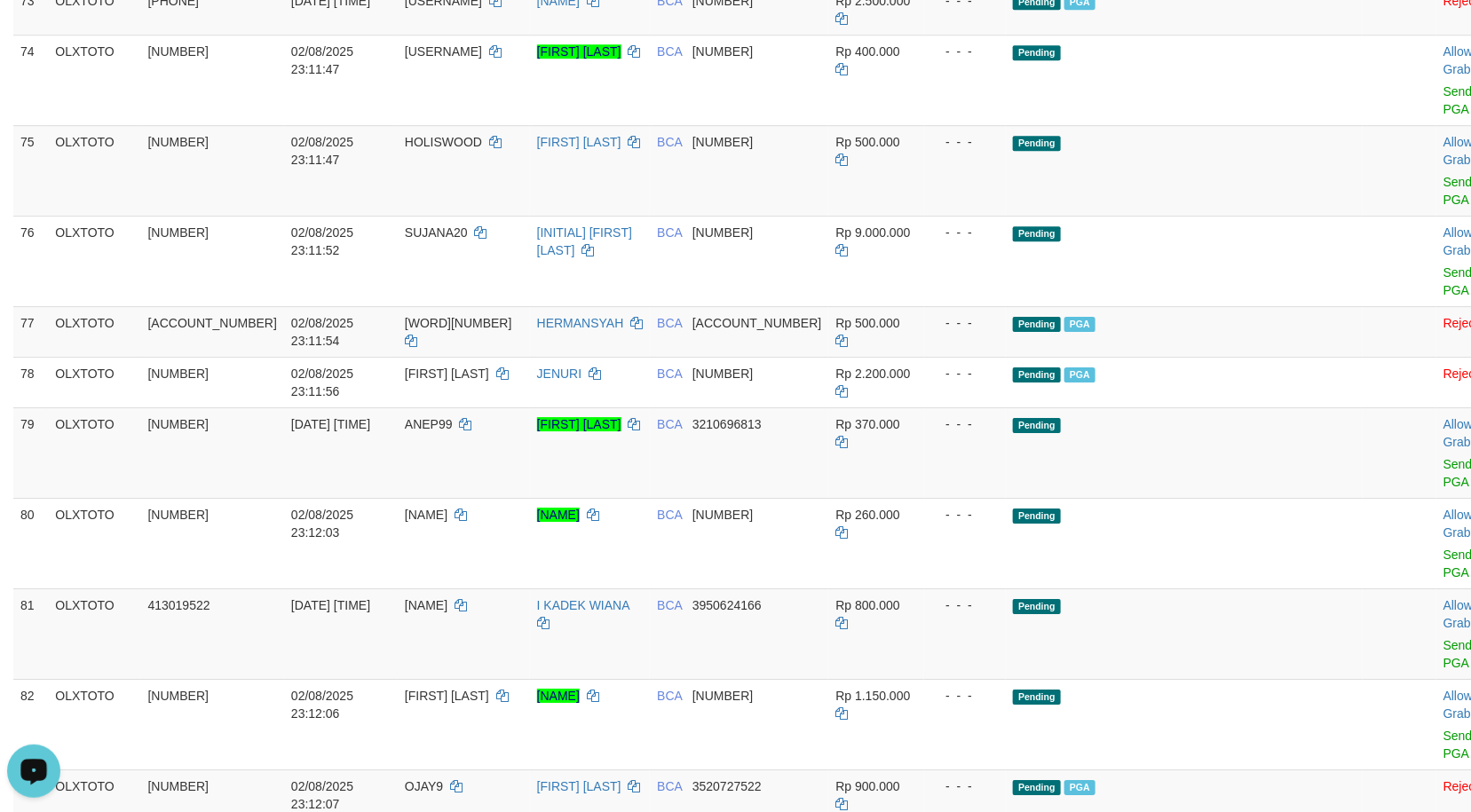 click on "Pending" at bounding box center [1184, 1318] 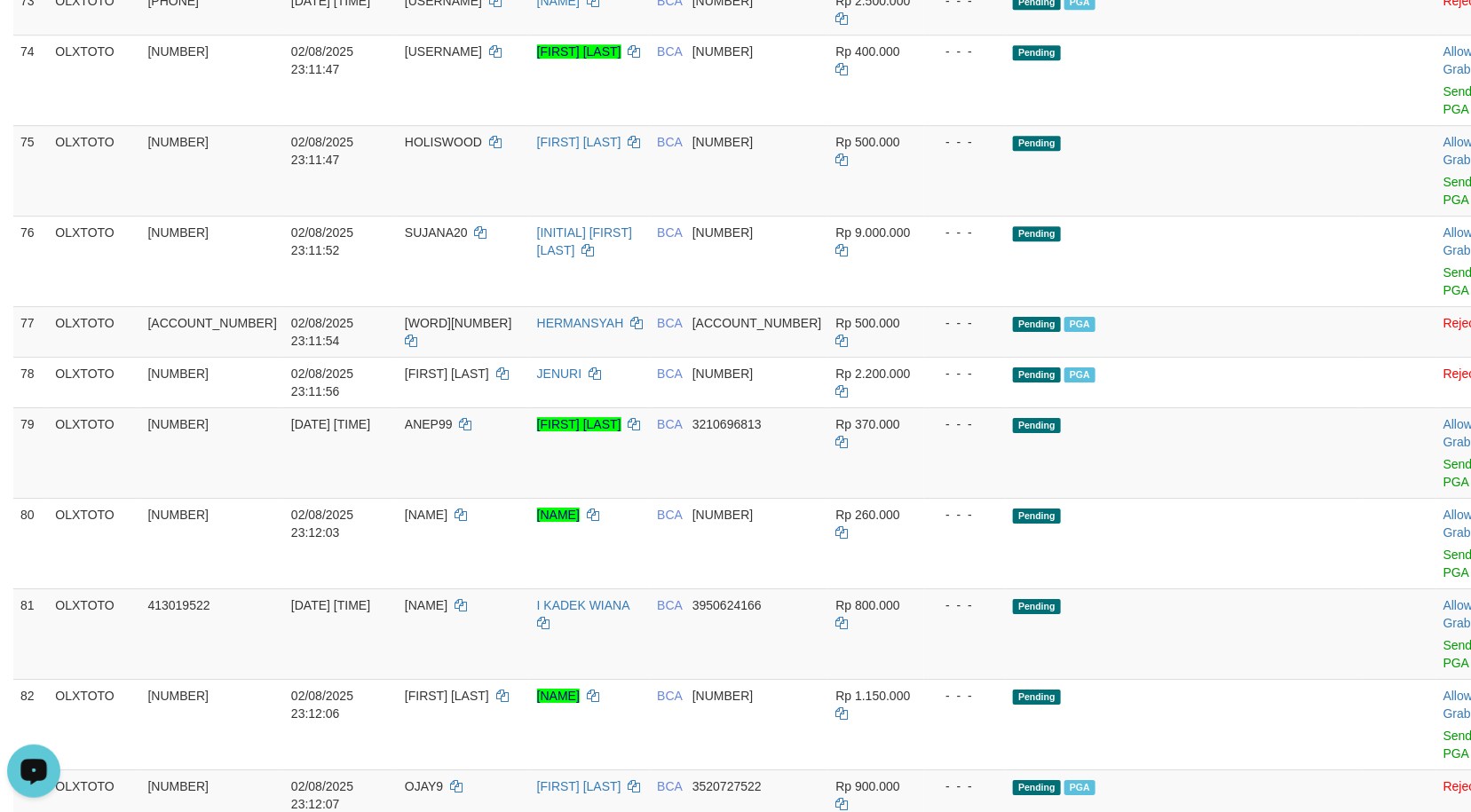 click on "-  -  -" at bounding box center [965, 927] 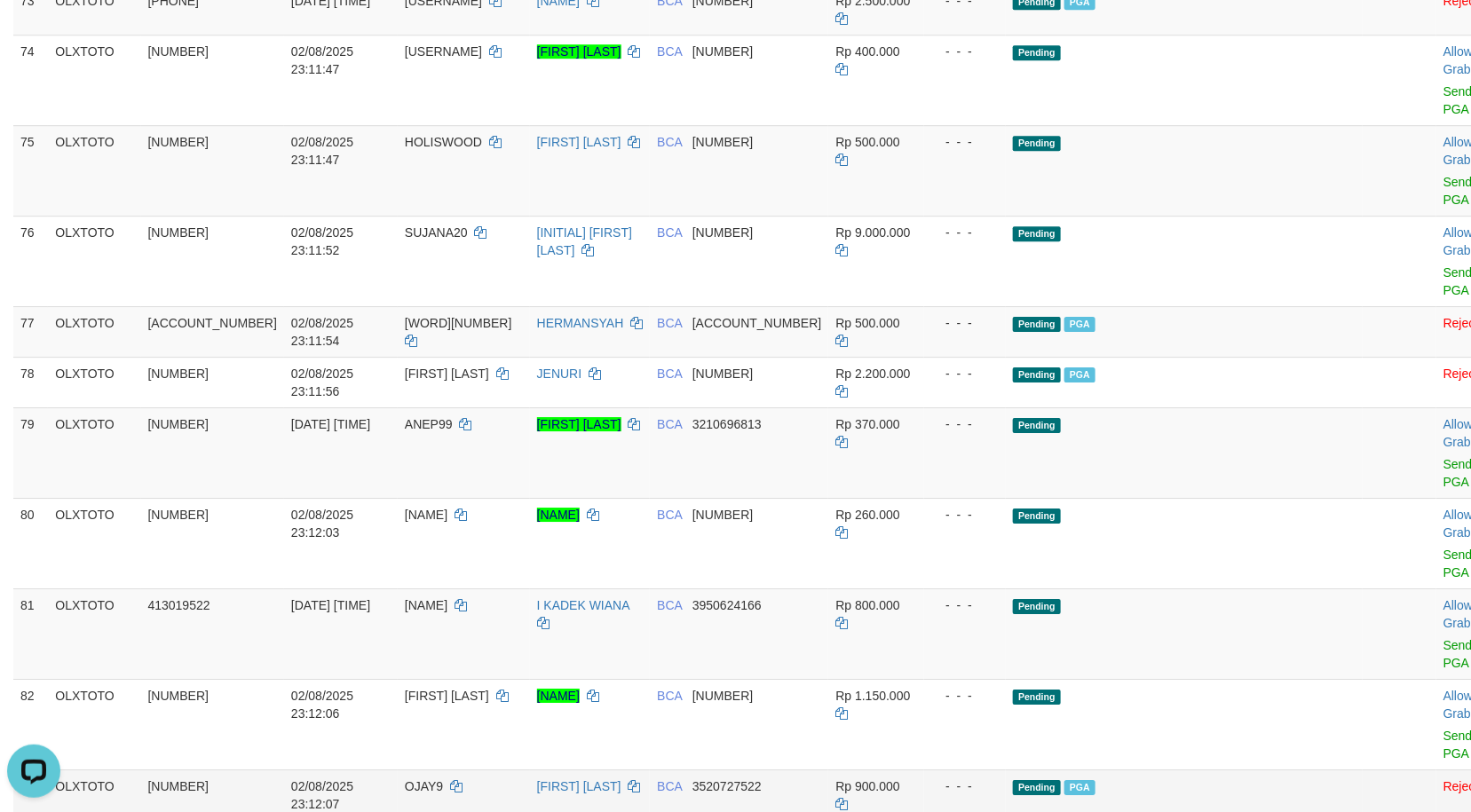 click on "OJAY9" at bounding box center [423, 786] 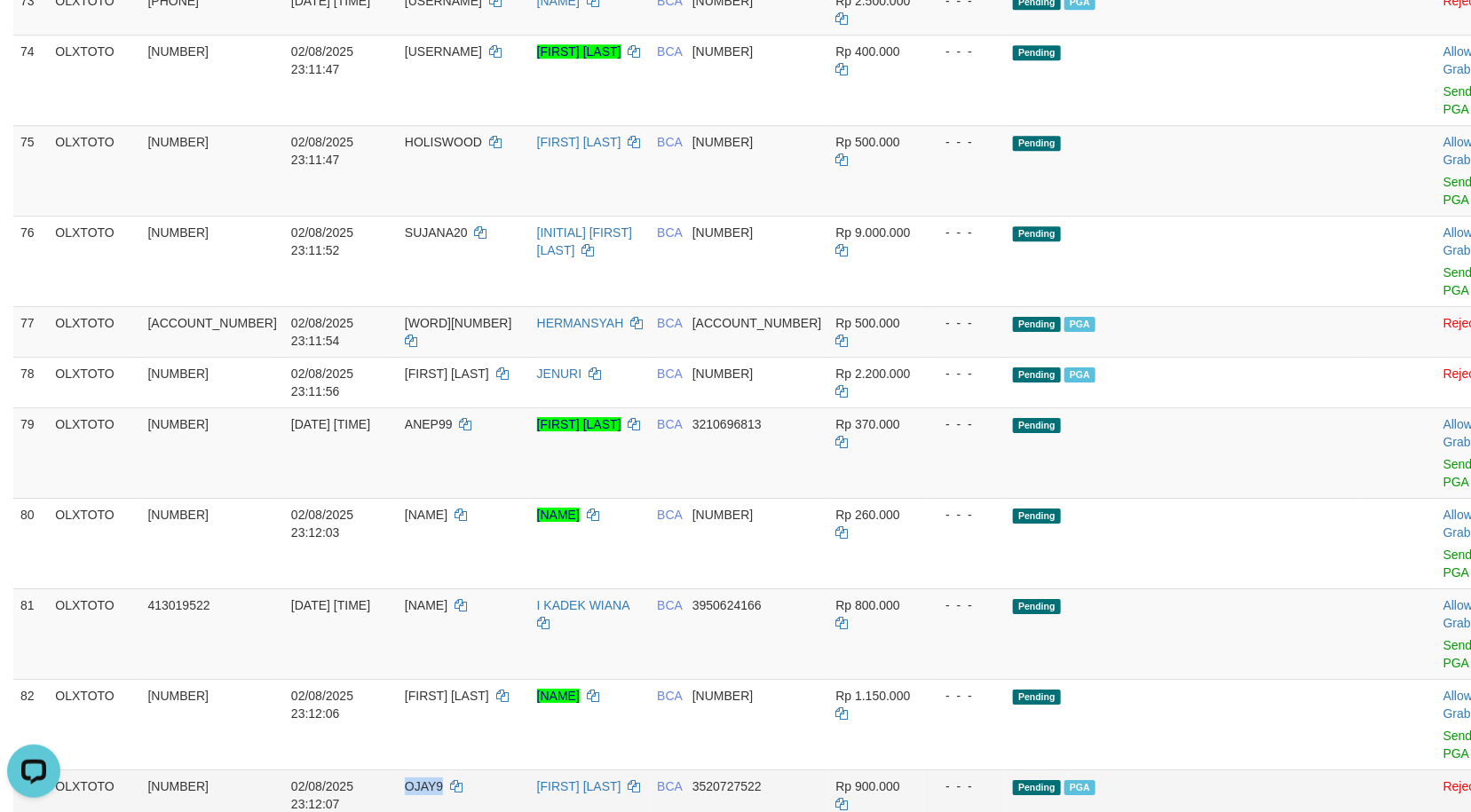 copy on "OJAY9" 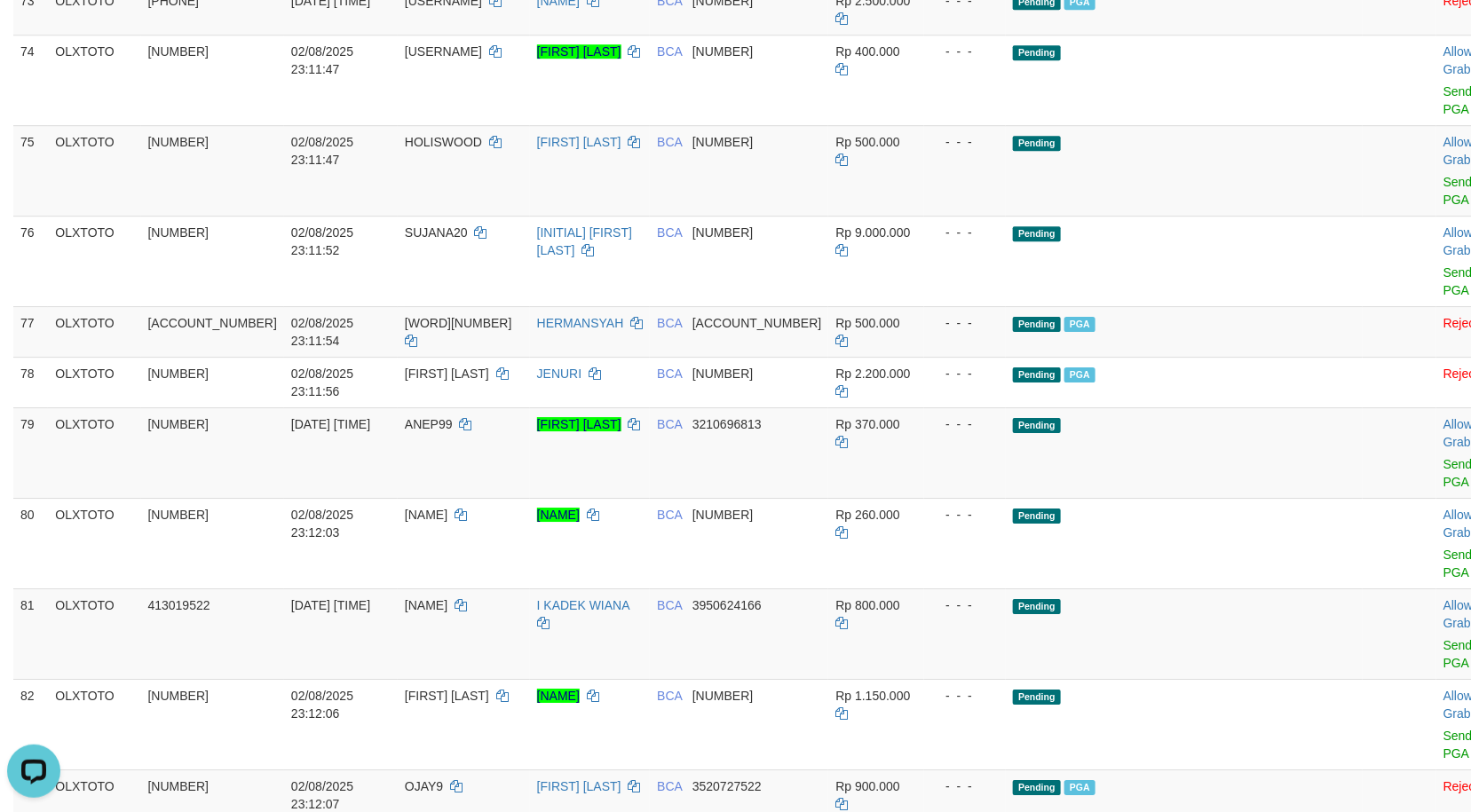 click on "Pending" at bounding box center (1184, 1137) 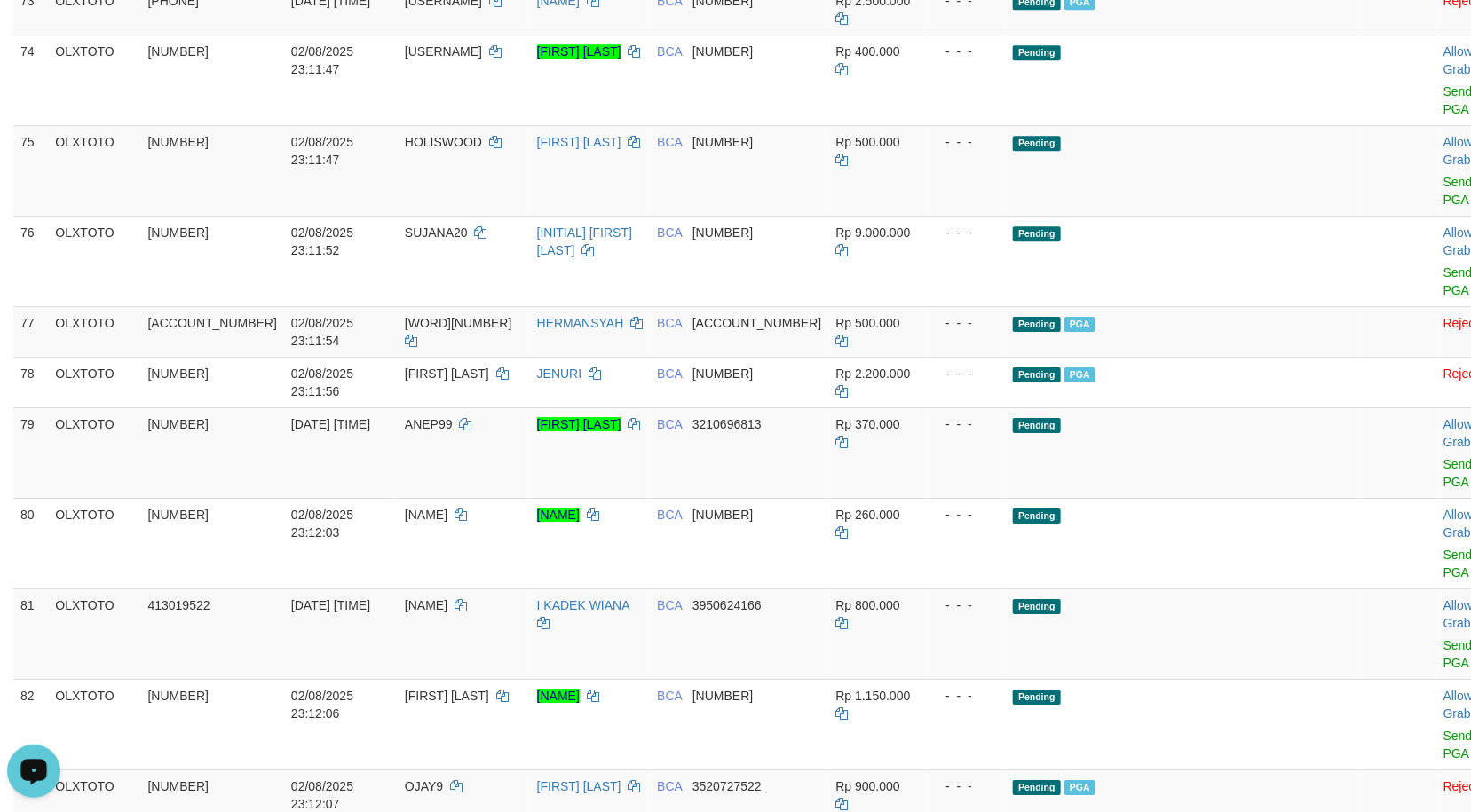 click on "Pending" at bounding box center [1184, 1097] 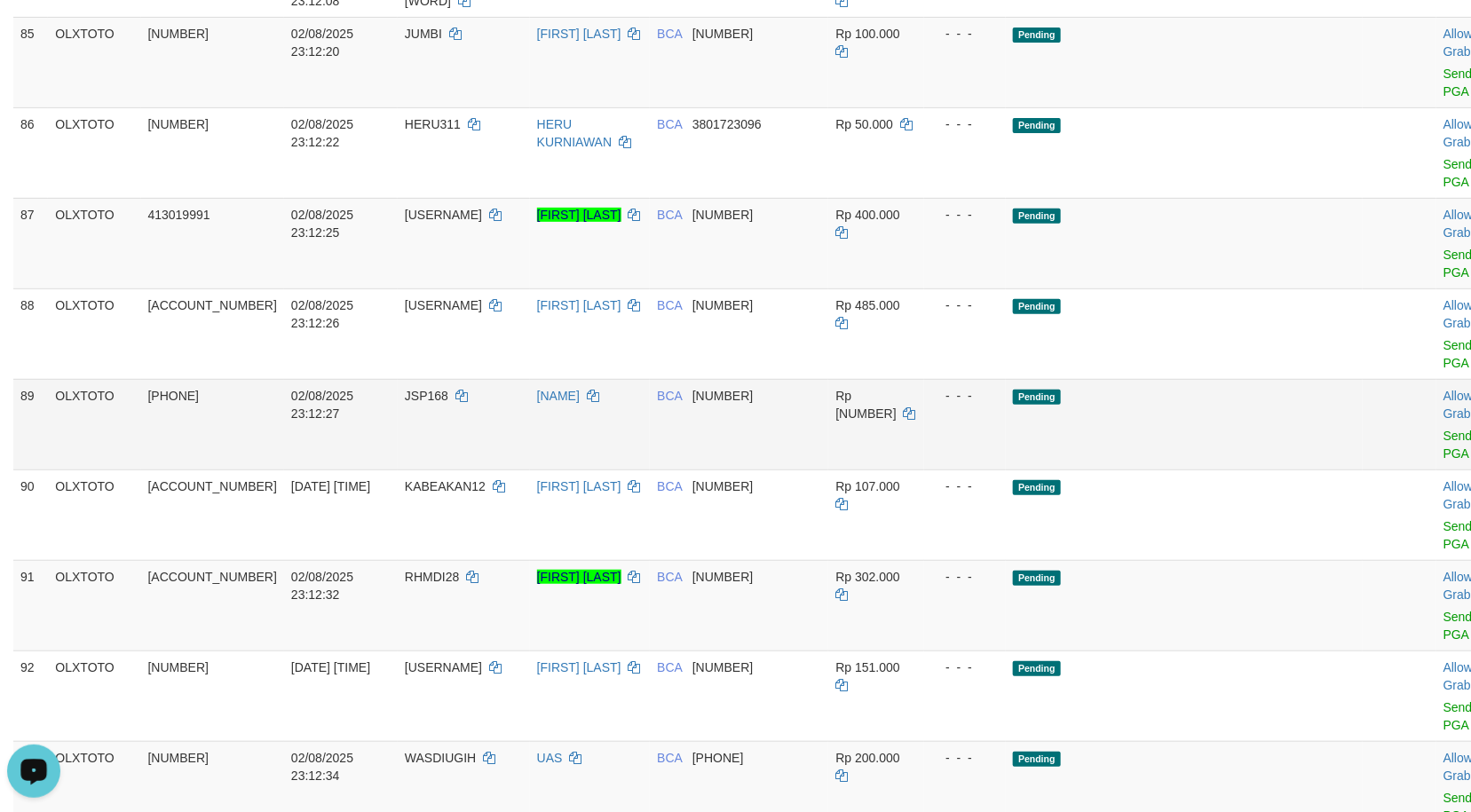 scroll, scrollTop: 6183, scrollLeft: 0, axis: vertical 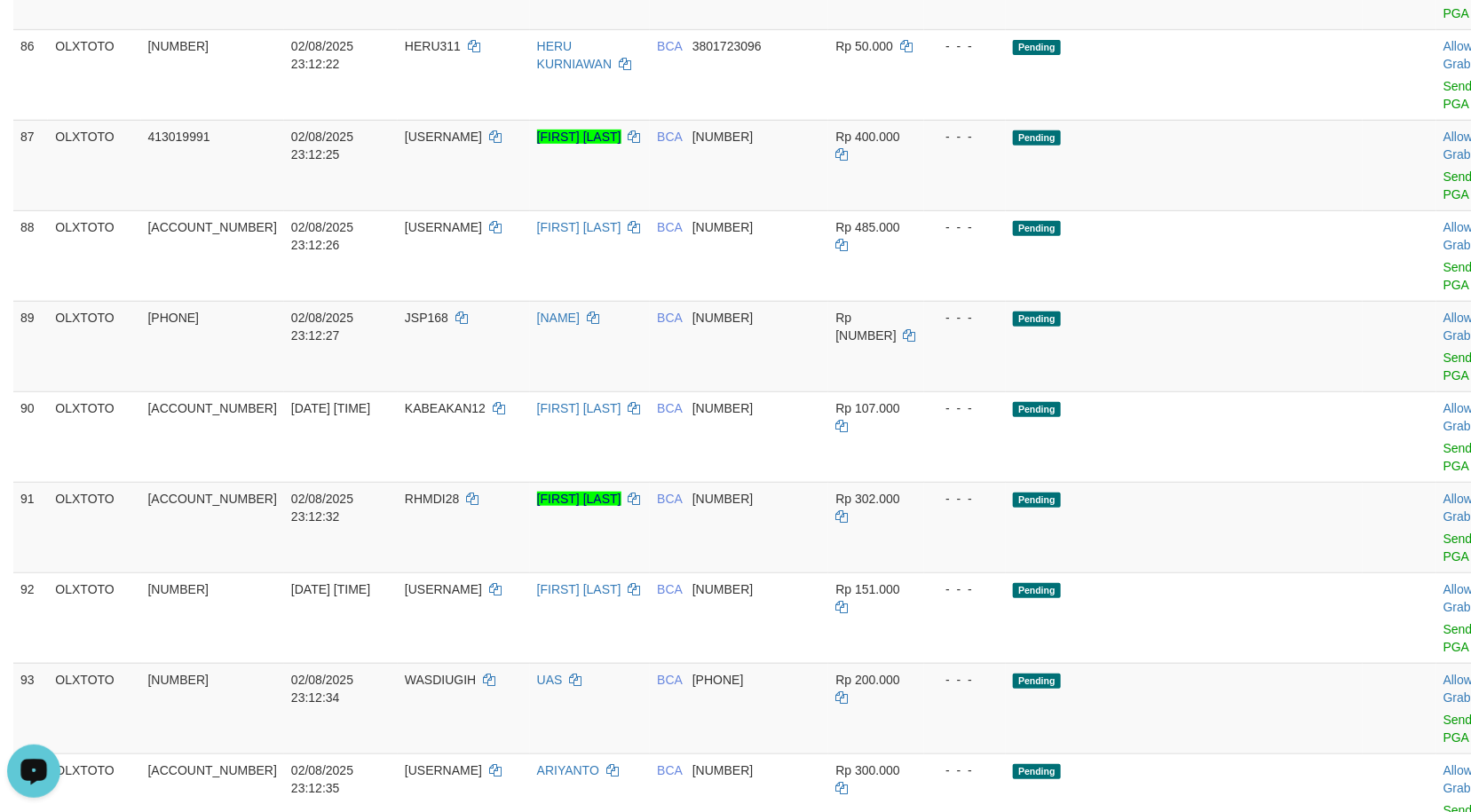 click on "2" at bounding box center (1337, 1409) 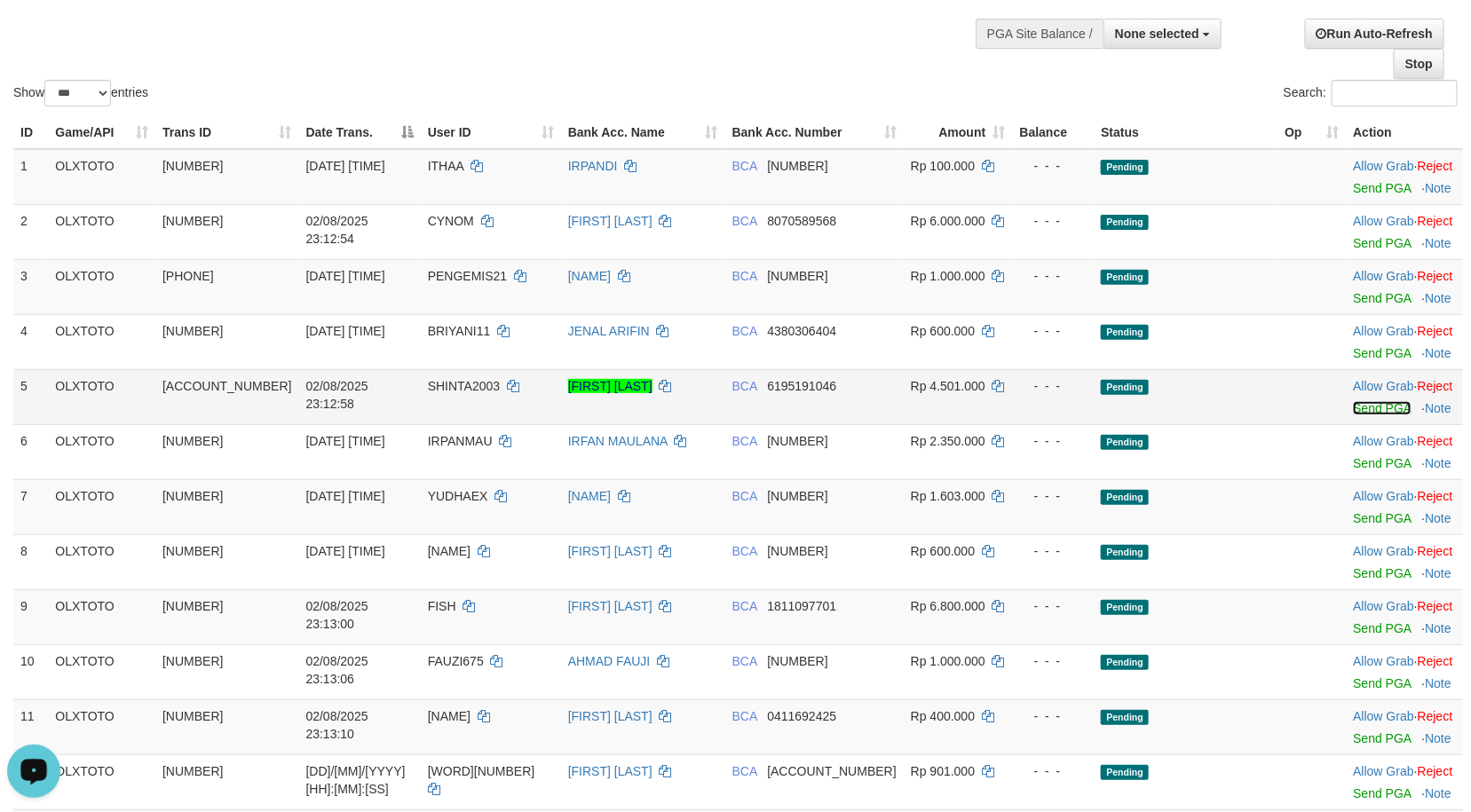 click on "Send PGA" at bounding box center (1381, 408) 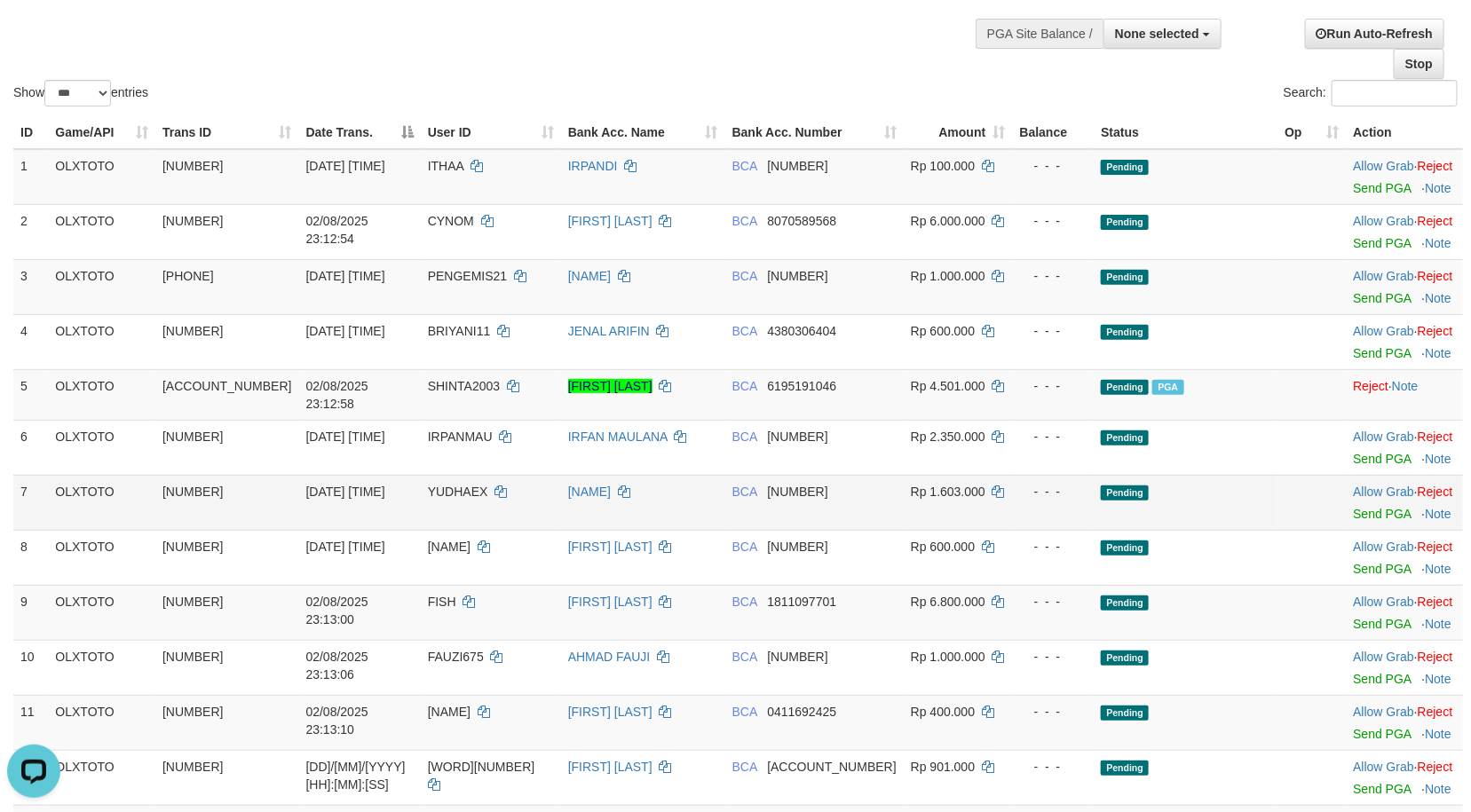 click on "Pending" at bounding box center [1185, 502] 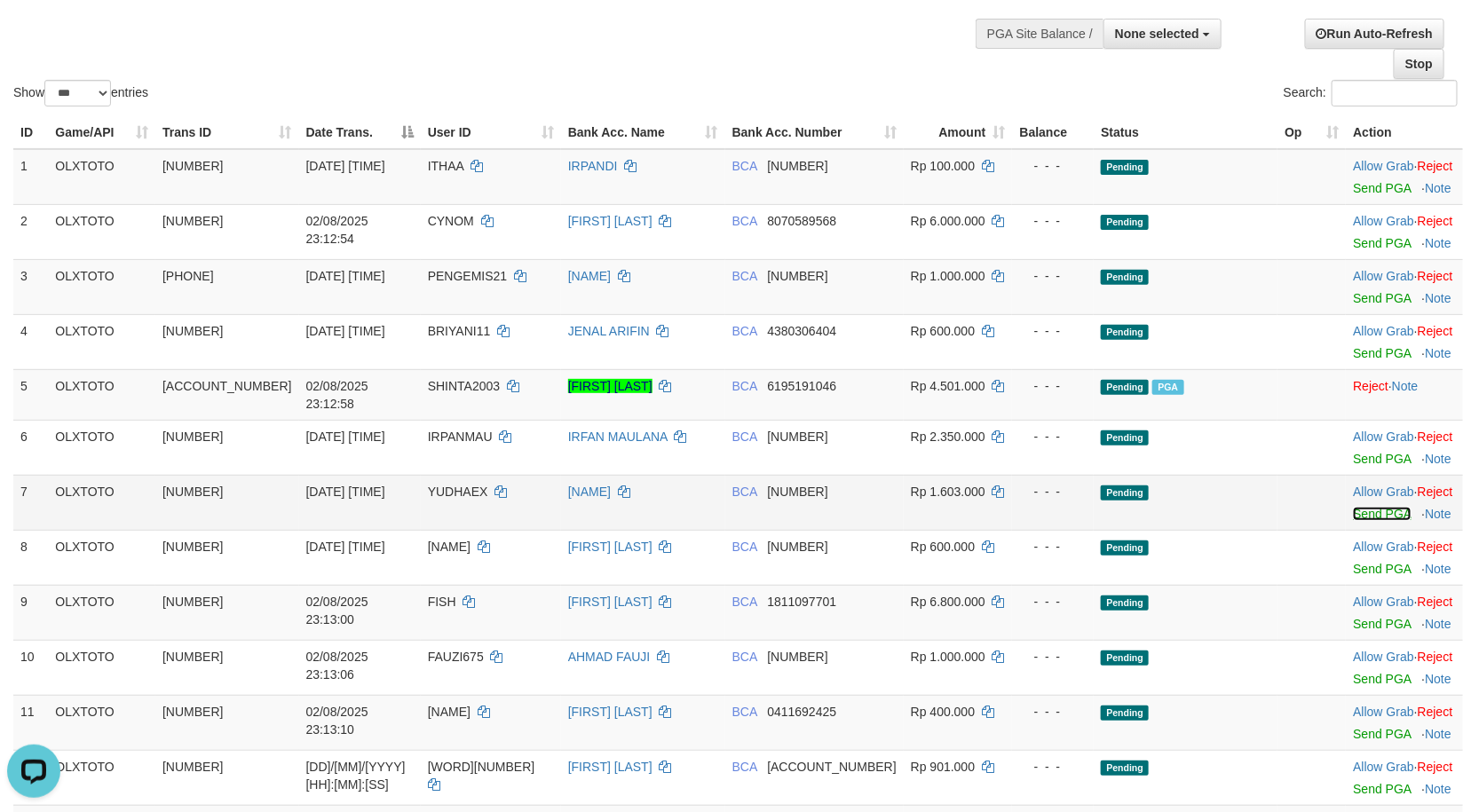 click on "Send PGA" at bounding box center [1381, 514] 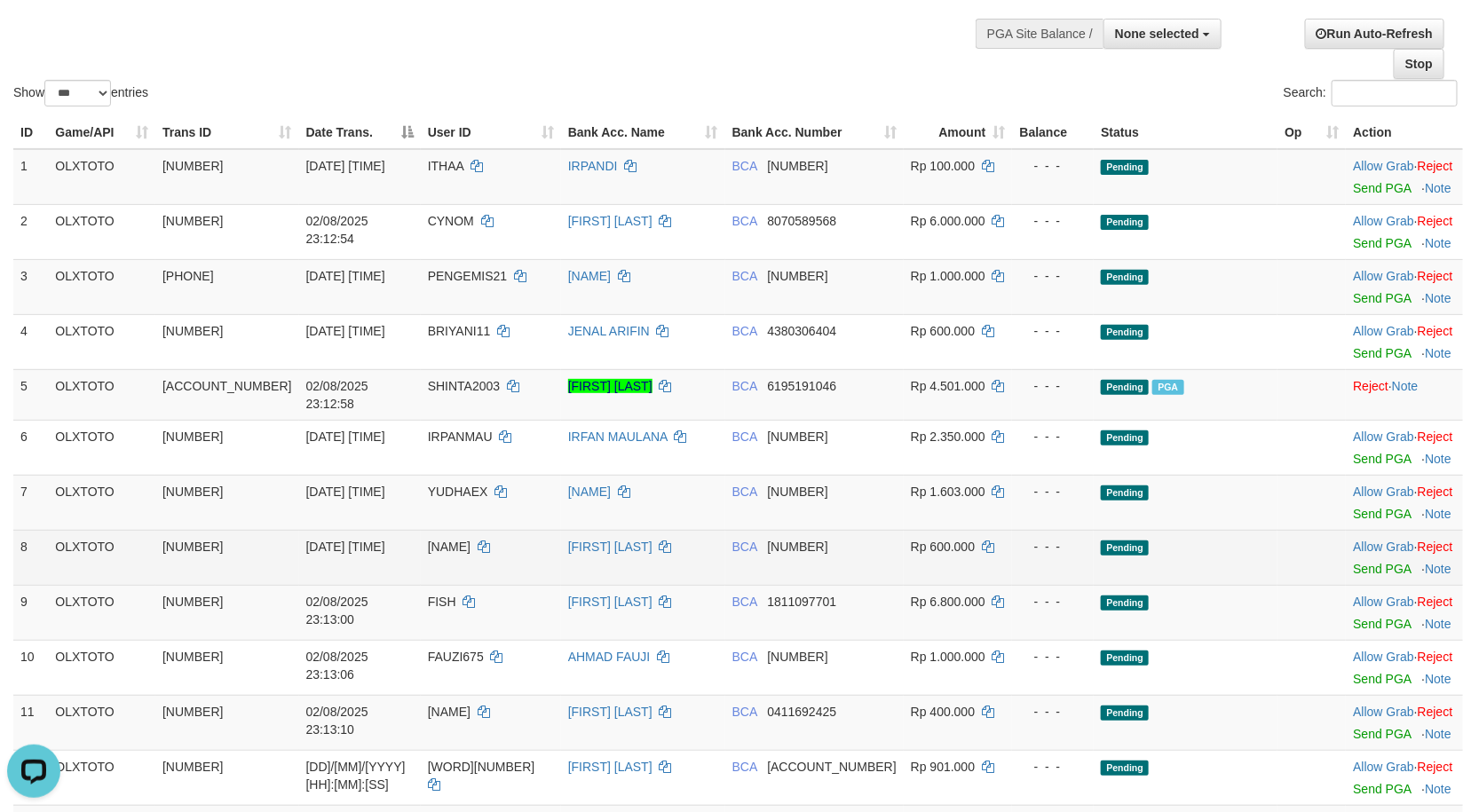 click on "Pending" at bounding box center [1185, 557] 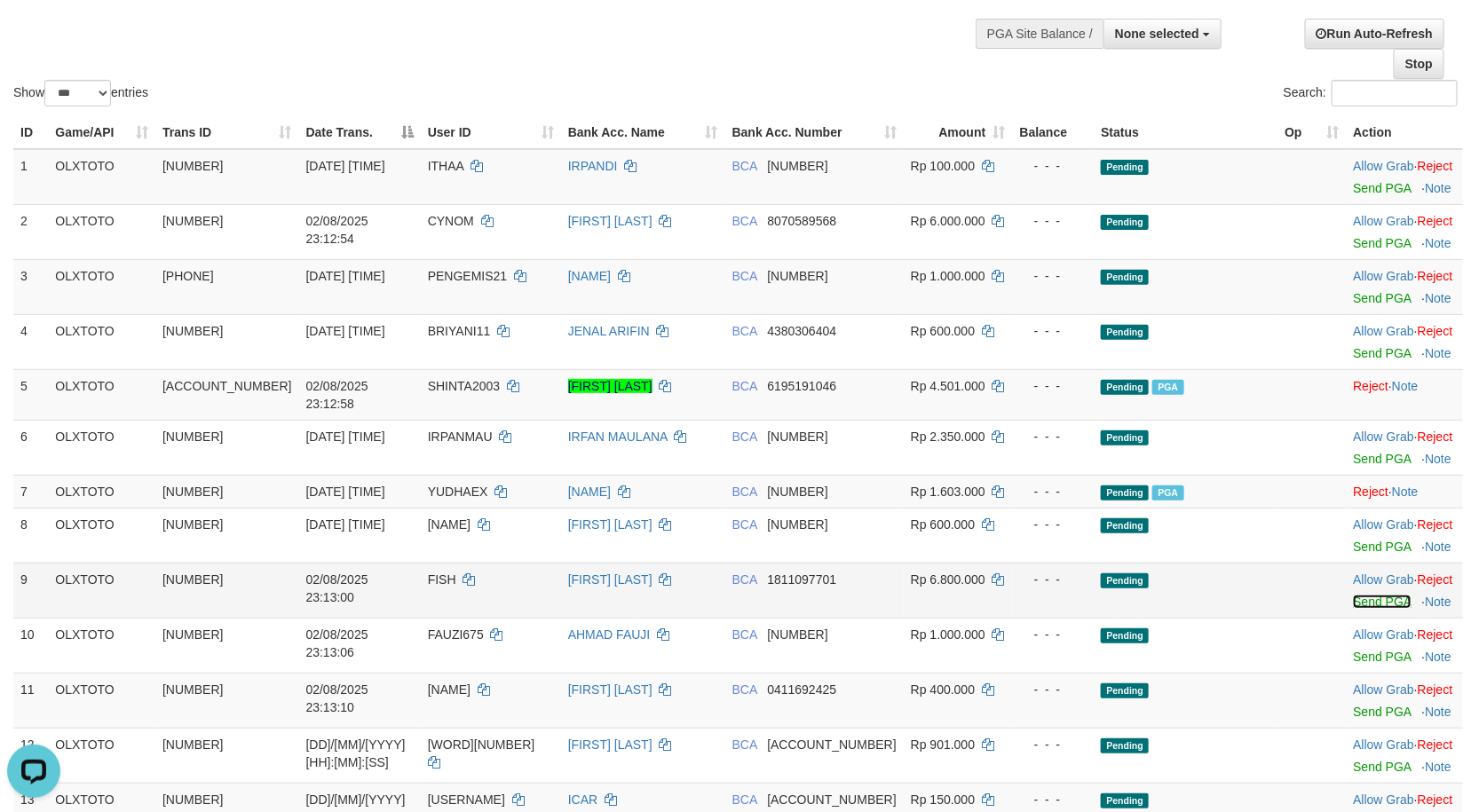 click on "Send PGA" at bounding box center (1381, 602) 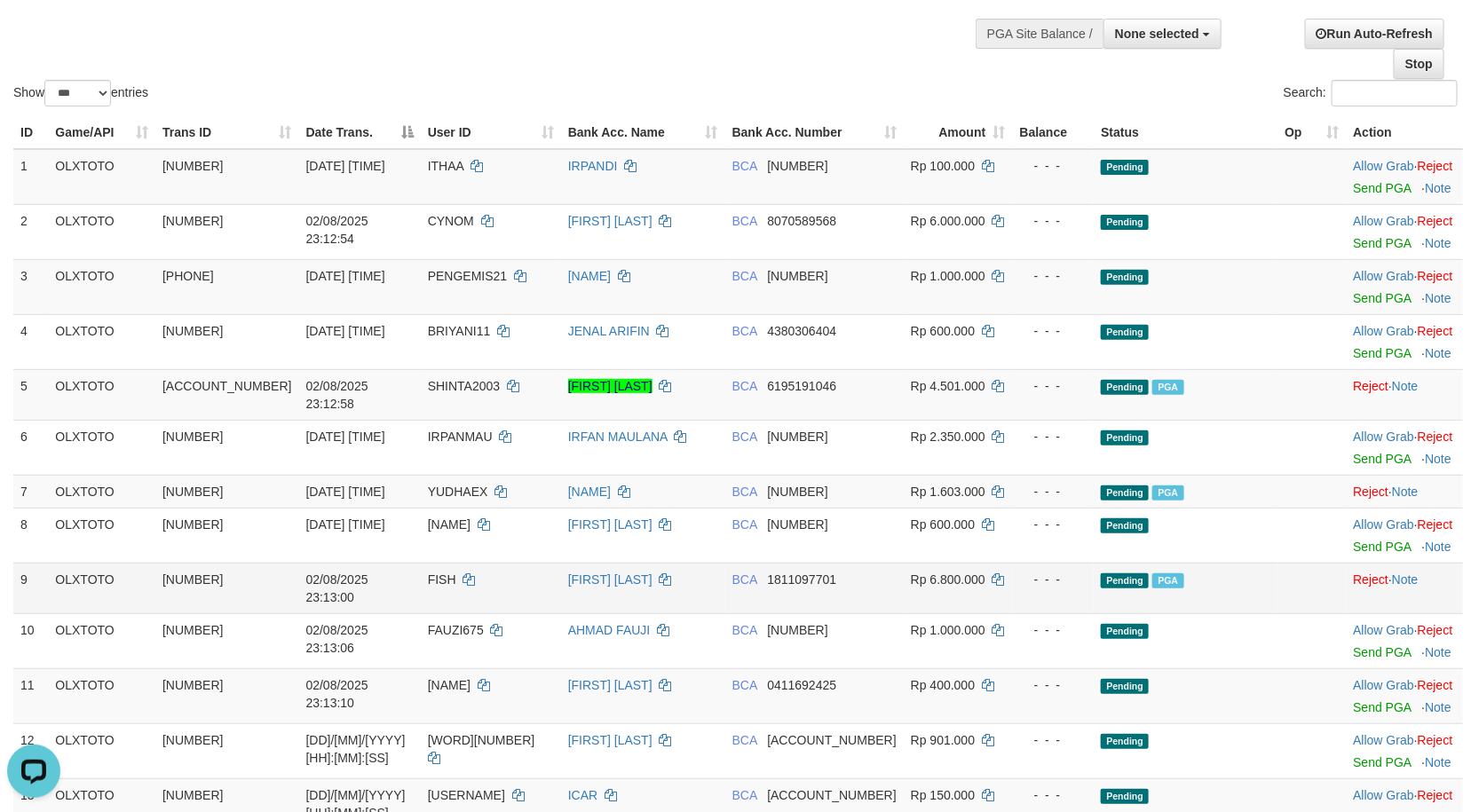 click on "Pending   PGA" at bounding box center [1185, 587] 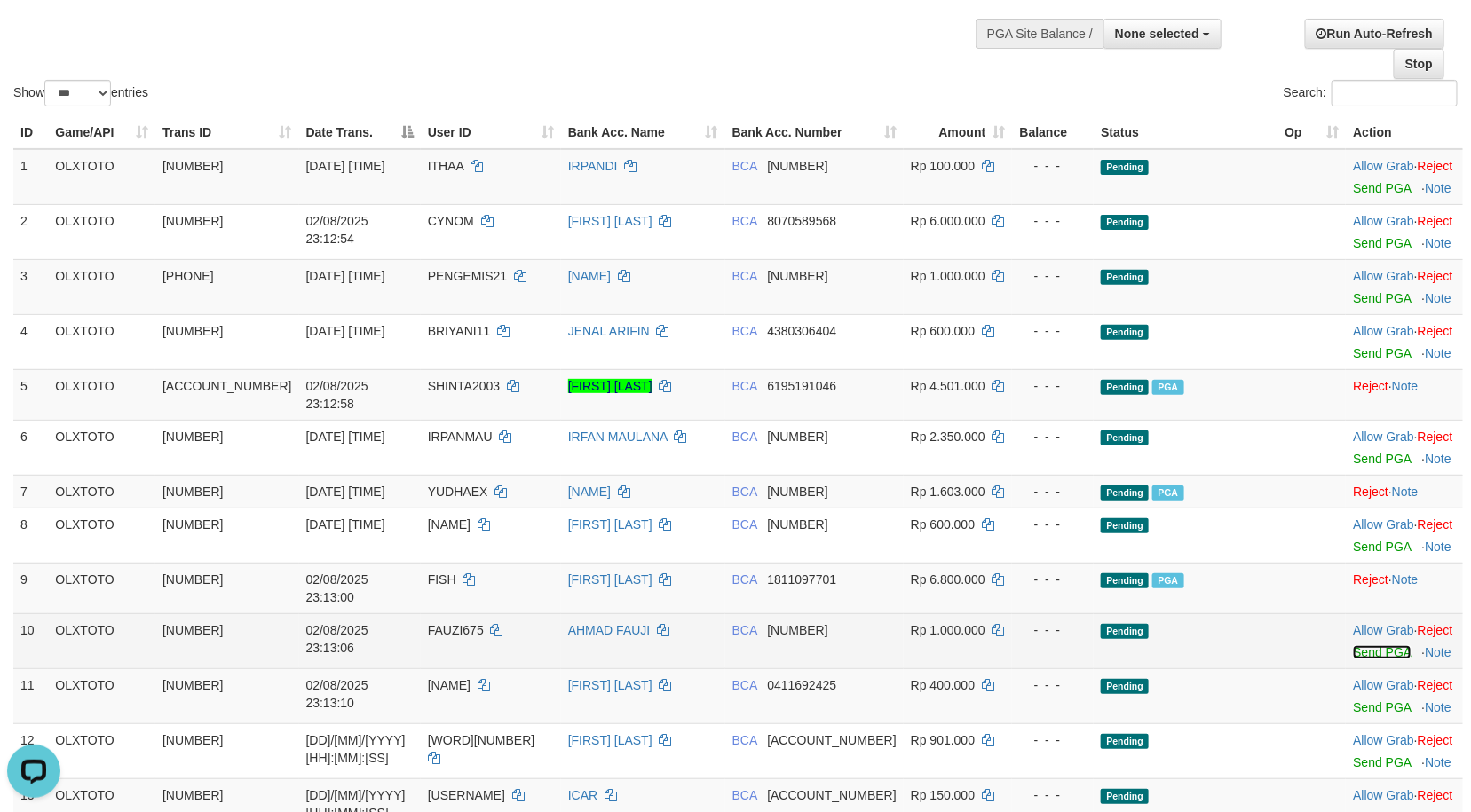 click on "Send PGA" at bounding box center [1381, 652] 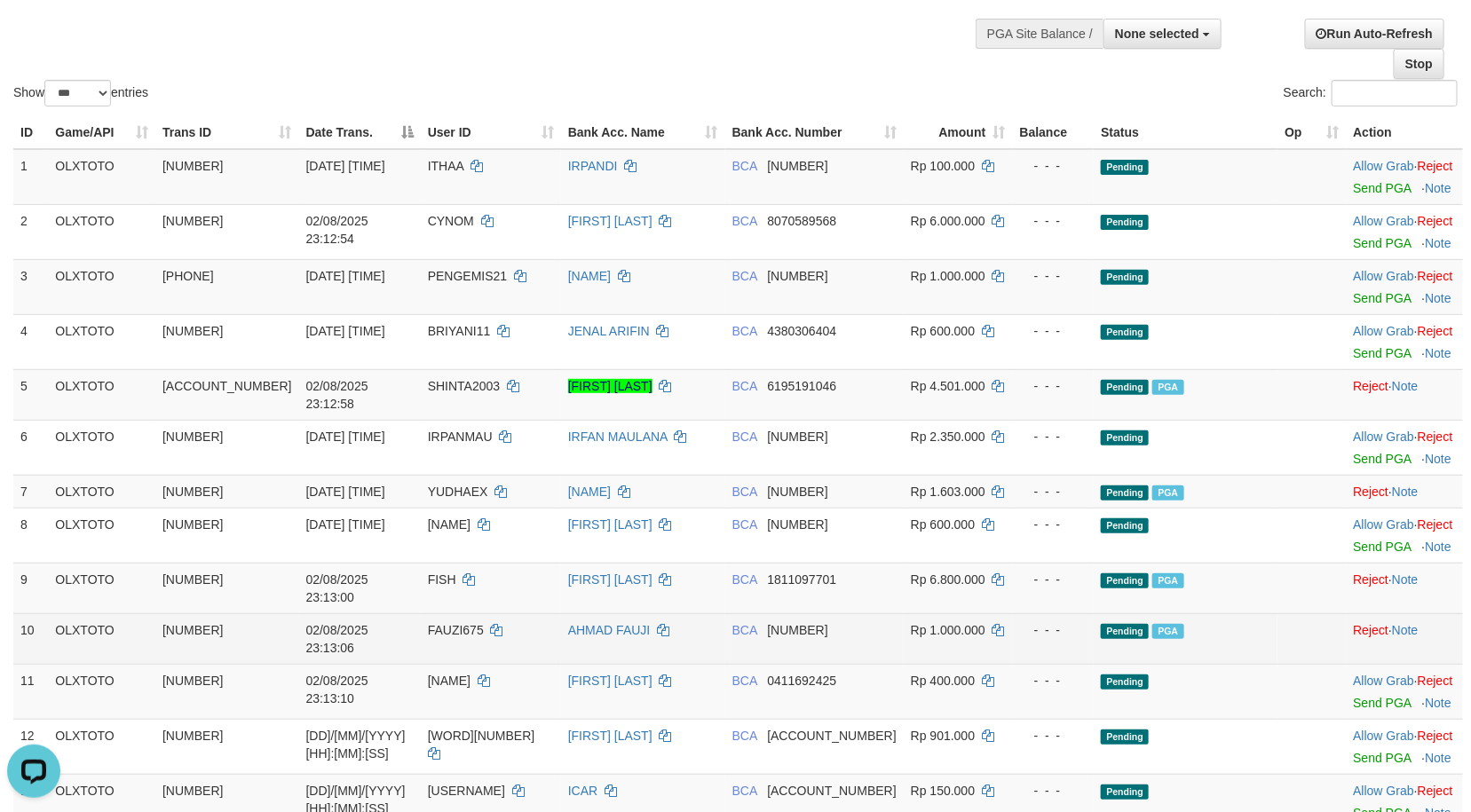 click on "Pending   PGA" at bounding box center (1185, 638) 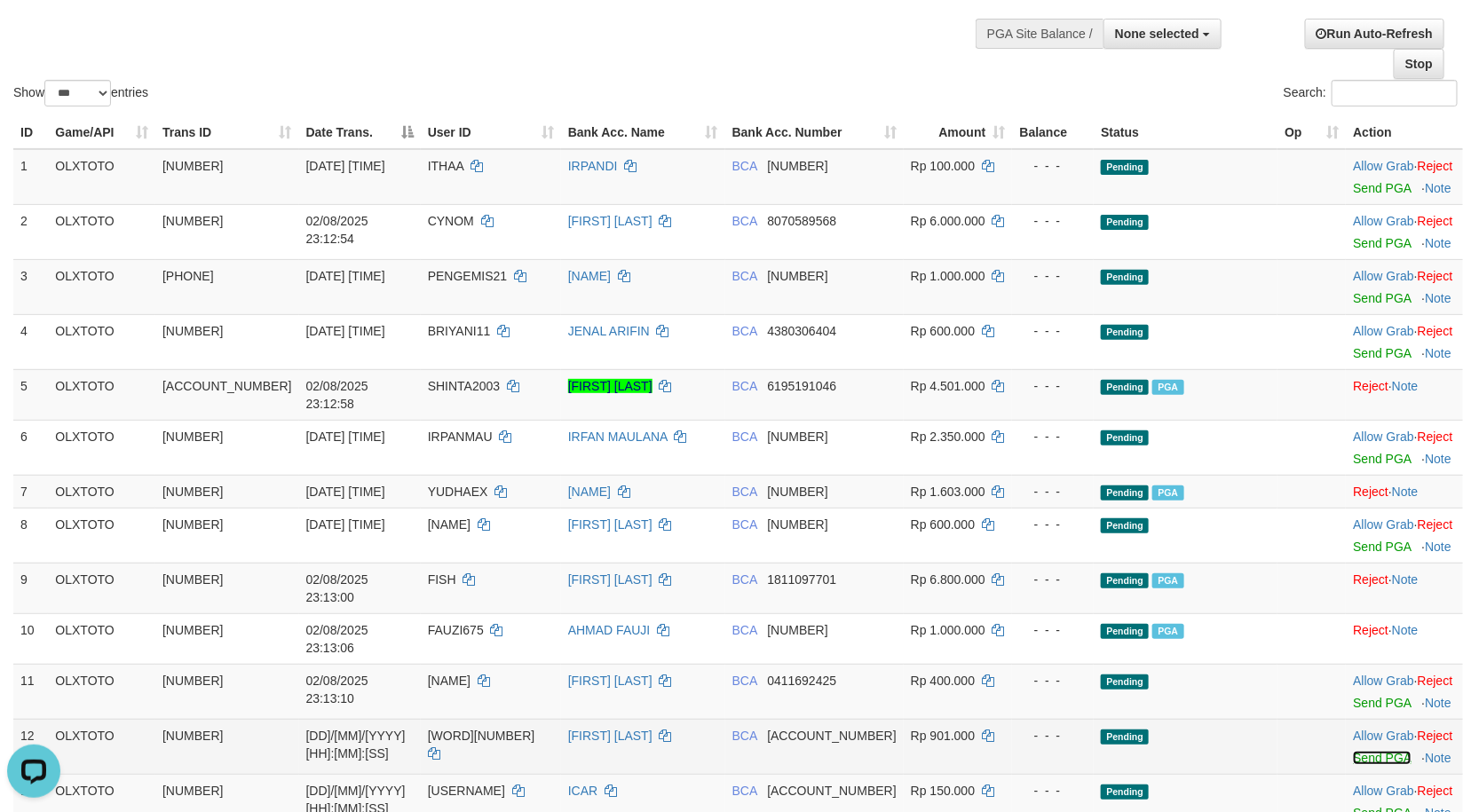 click on "Send PGA" at bounding box center (1381, 758) 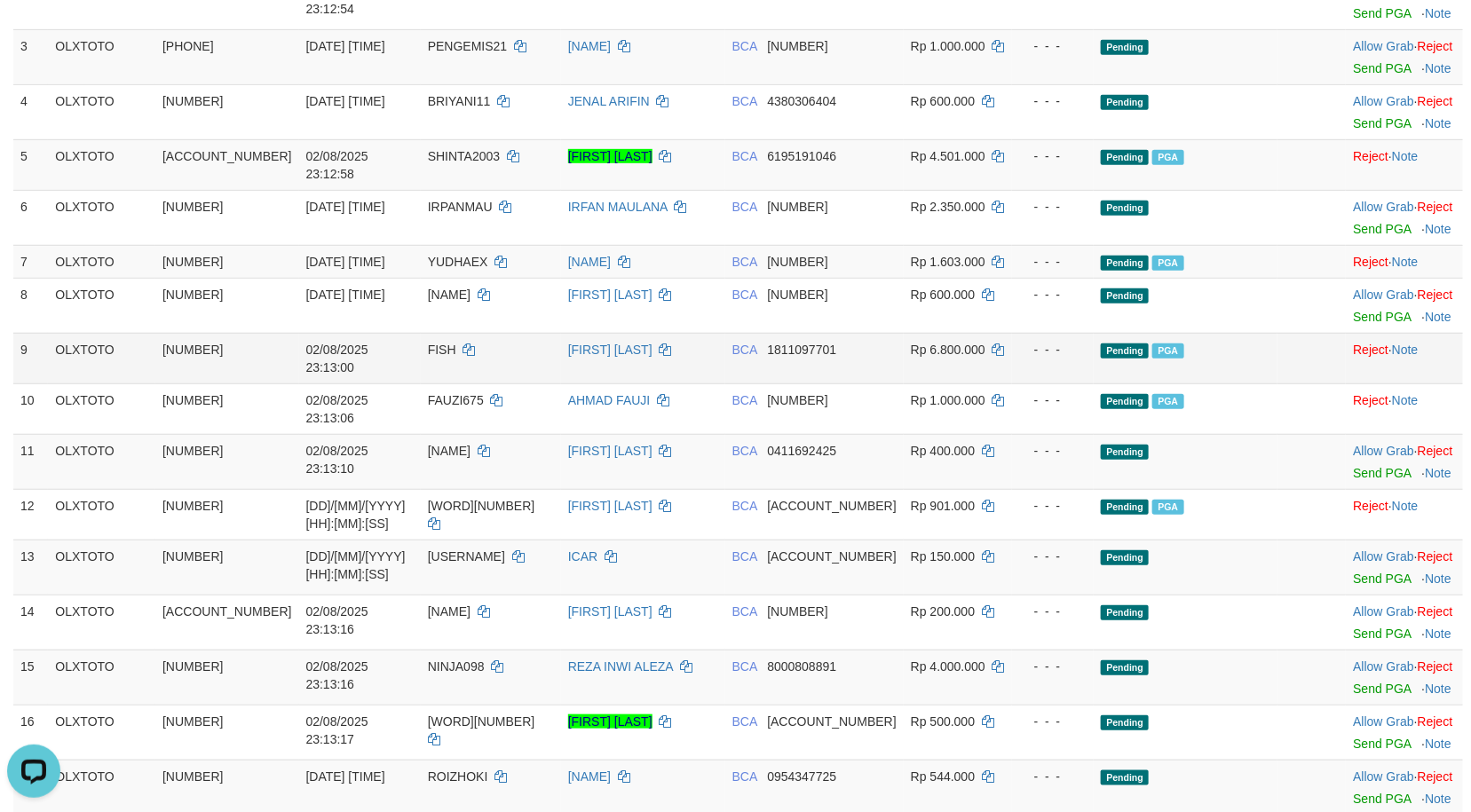 scroll, scrollTop: 397, scrollLeft: 0, axis: vertical 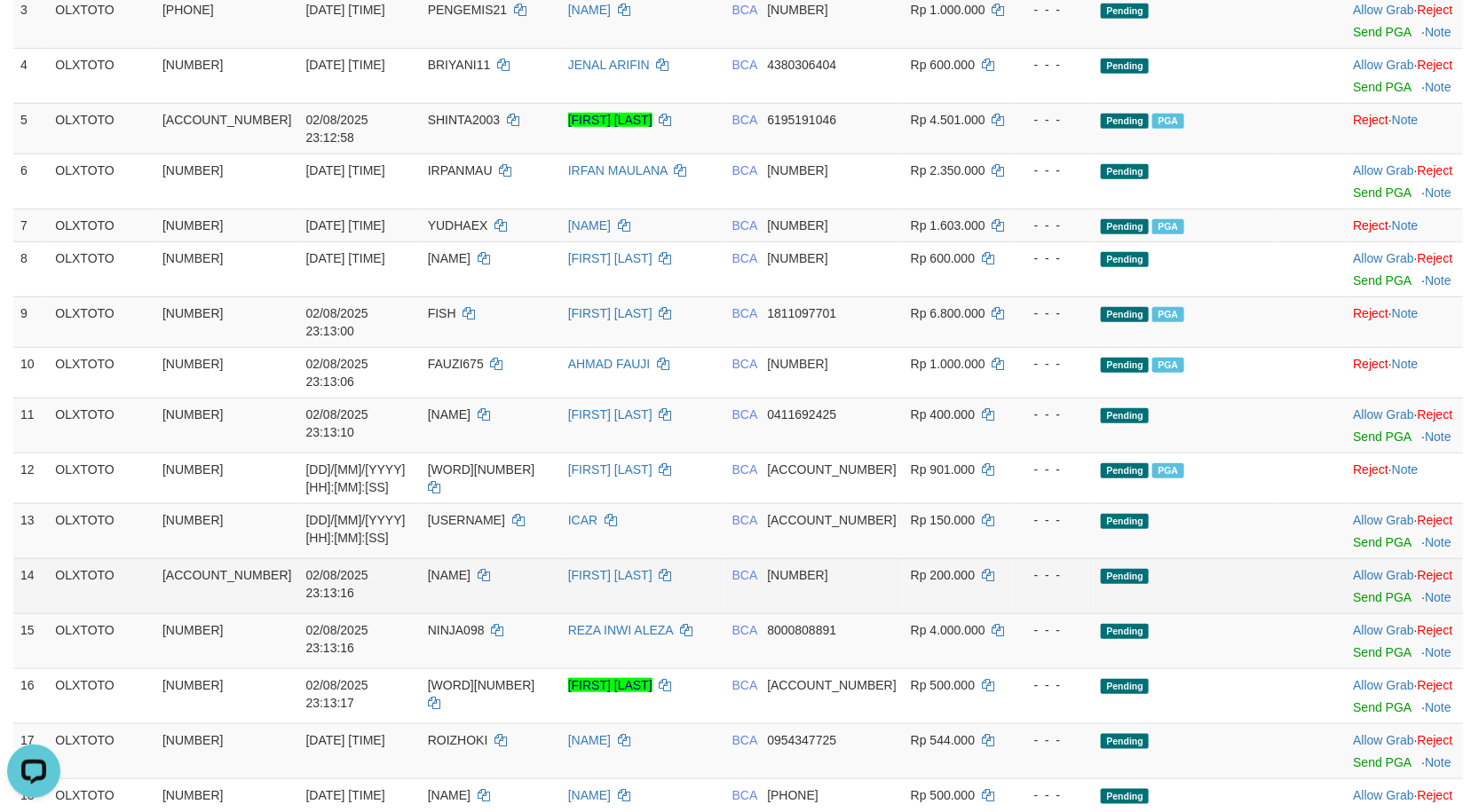 click on "Pending" at bounding box center [1185, 586] 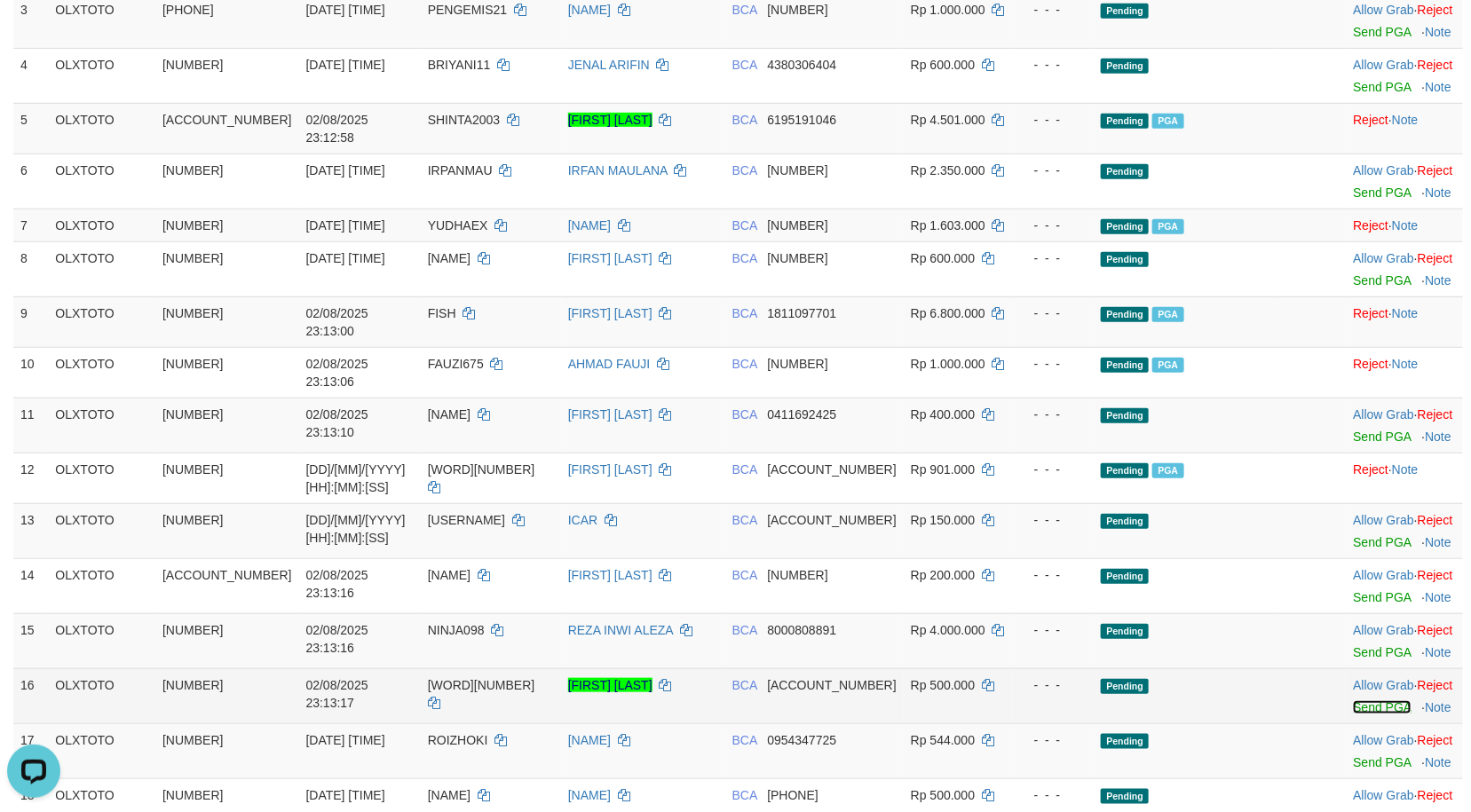 click on "Send PGA" at bounding box center (1381, 707) 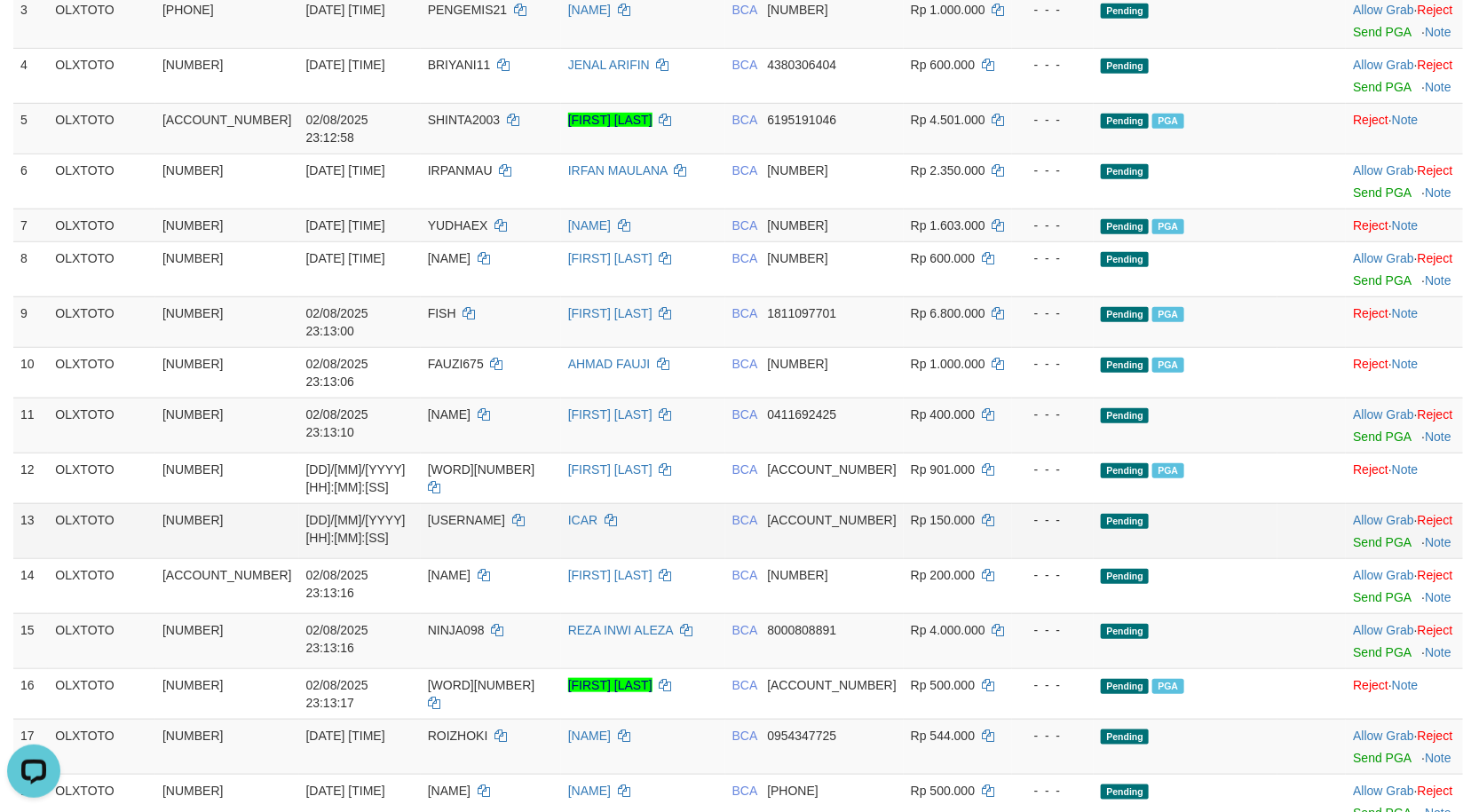 click on "Pending" at bounding box center (1185, 531) 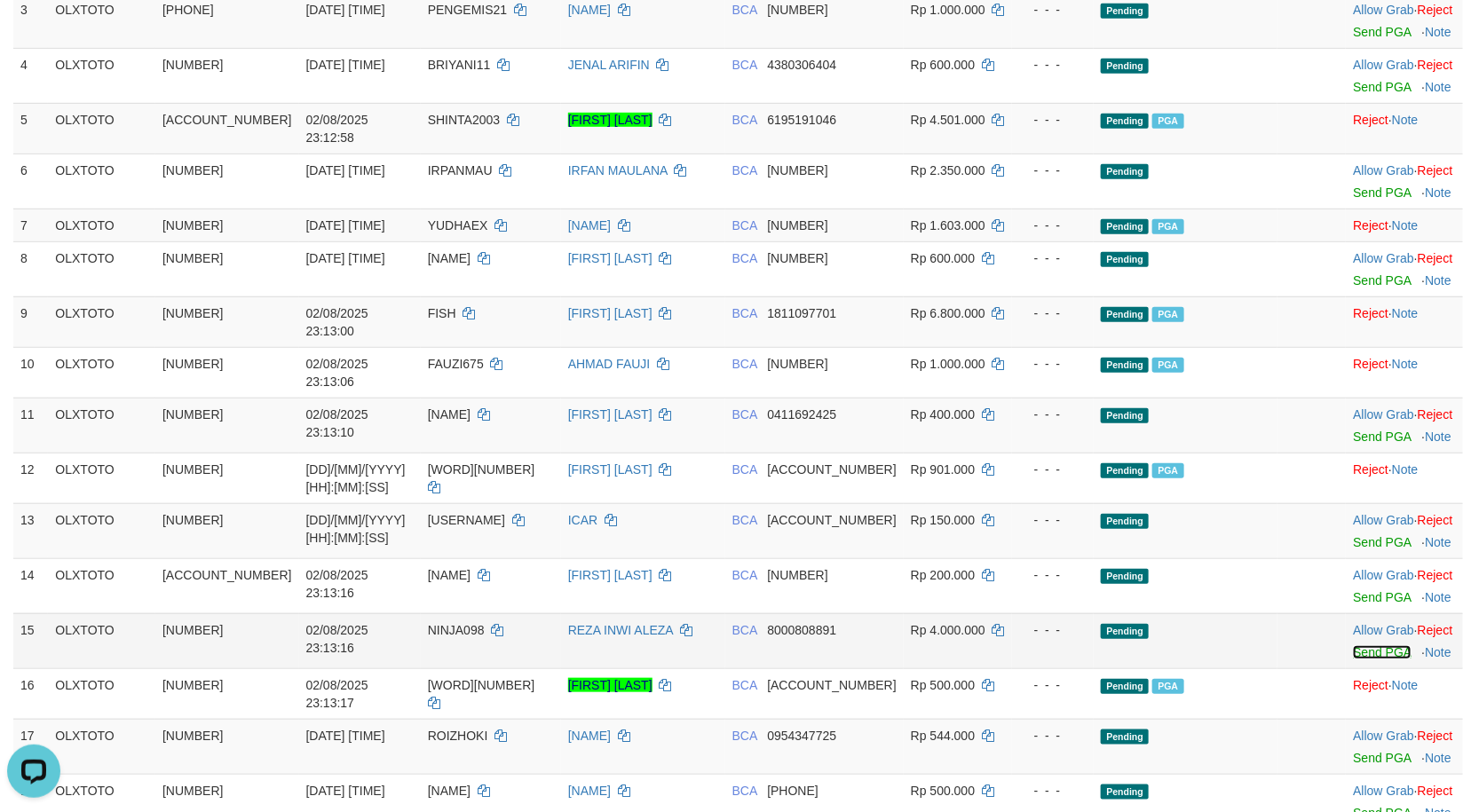 click on "Send PGA" at bounding box center [1381, 652] 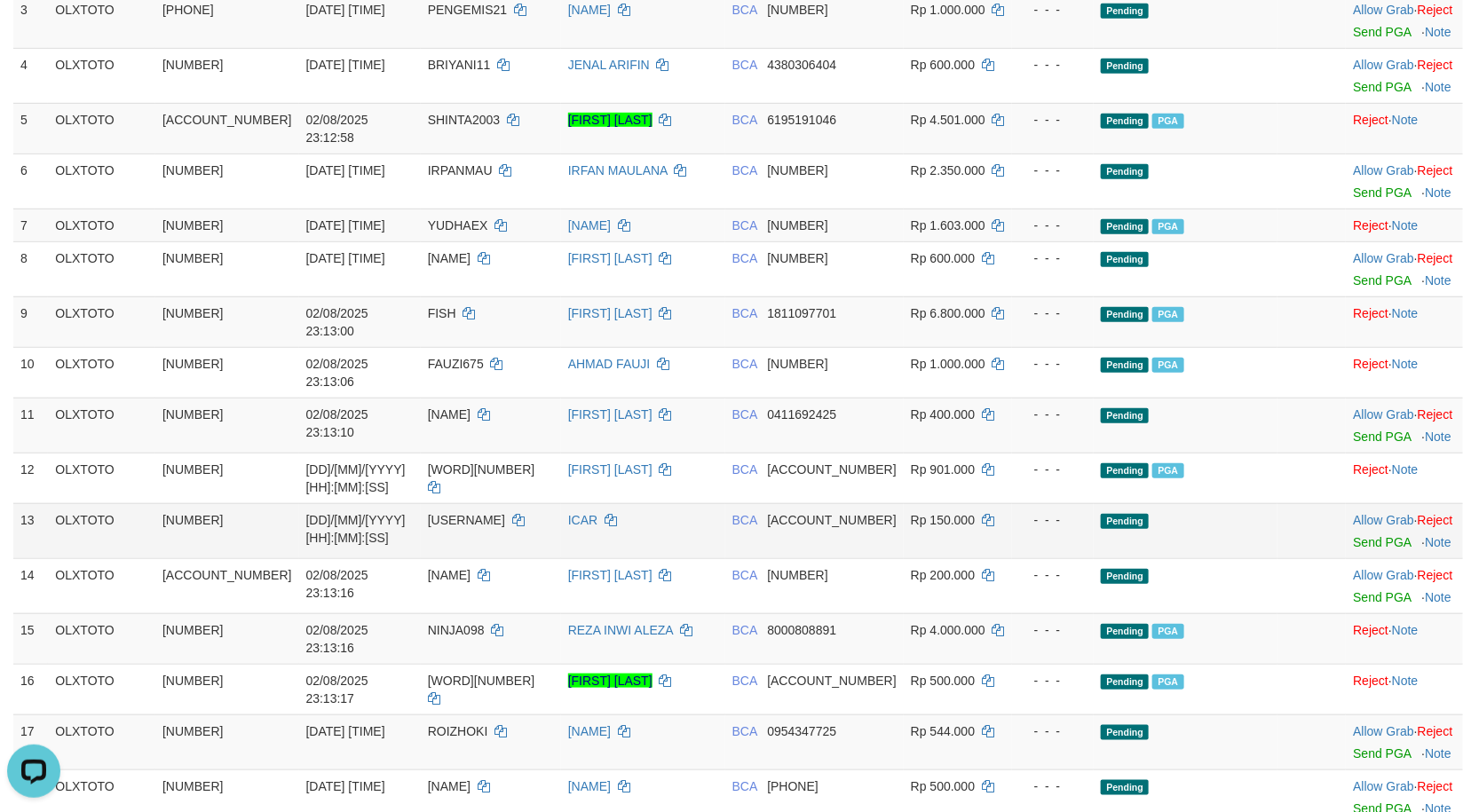 click on "Pending" at bounding box center (1185, 531) 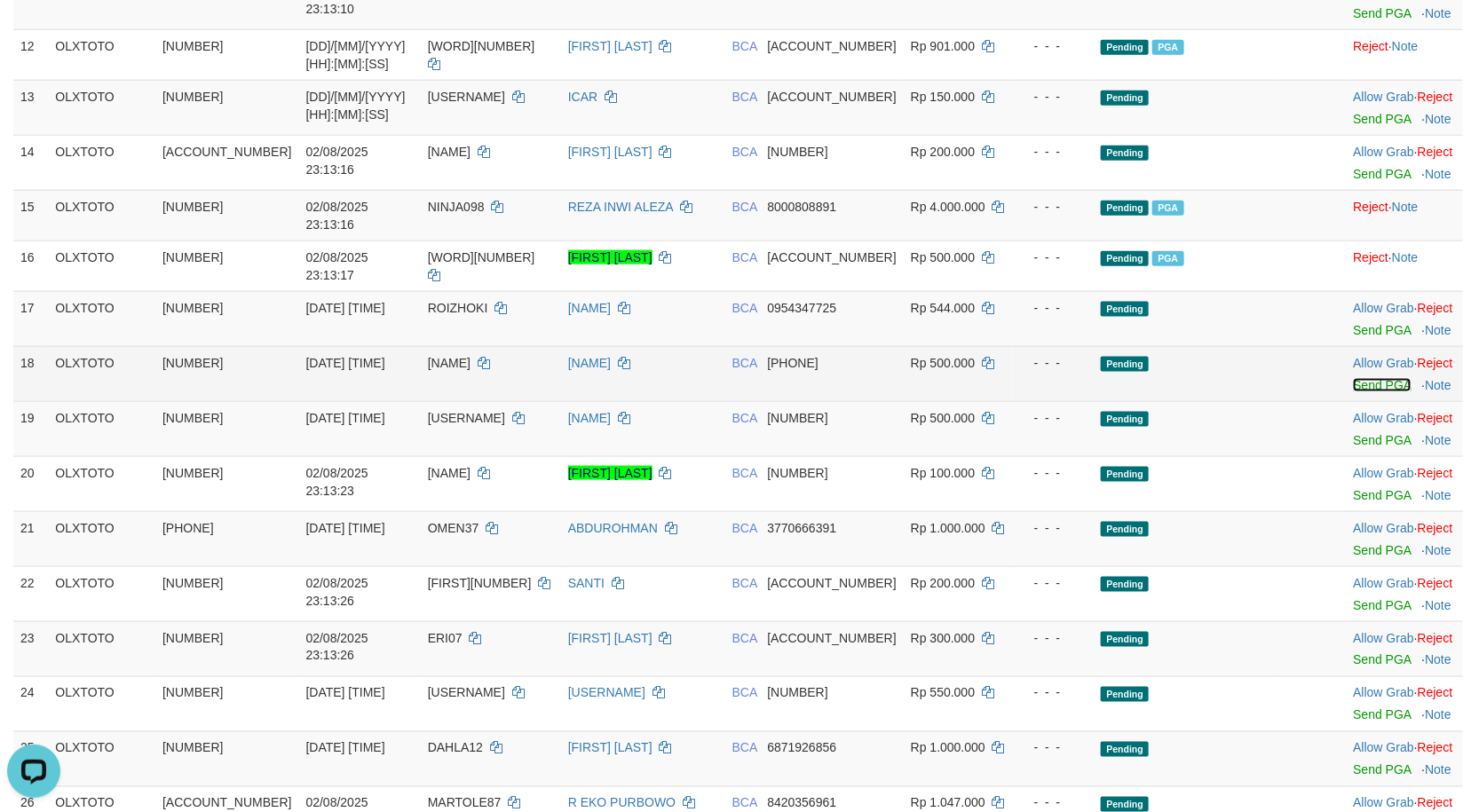 click on "Send PGA" at bounding box center [1381, 385] 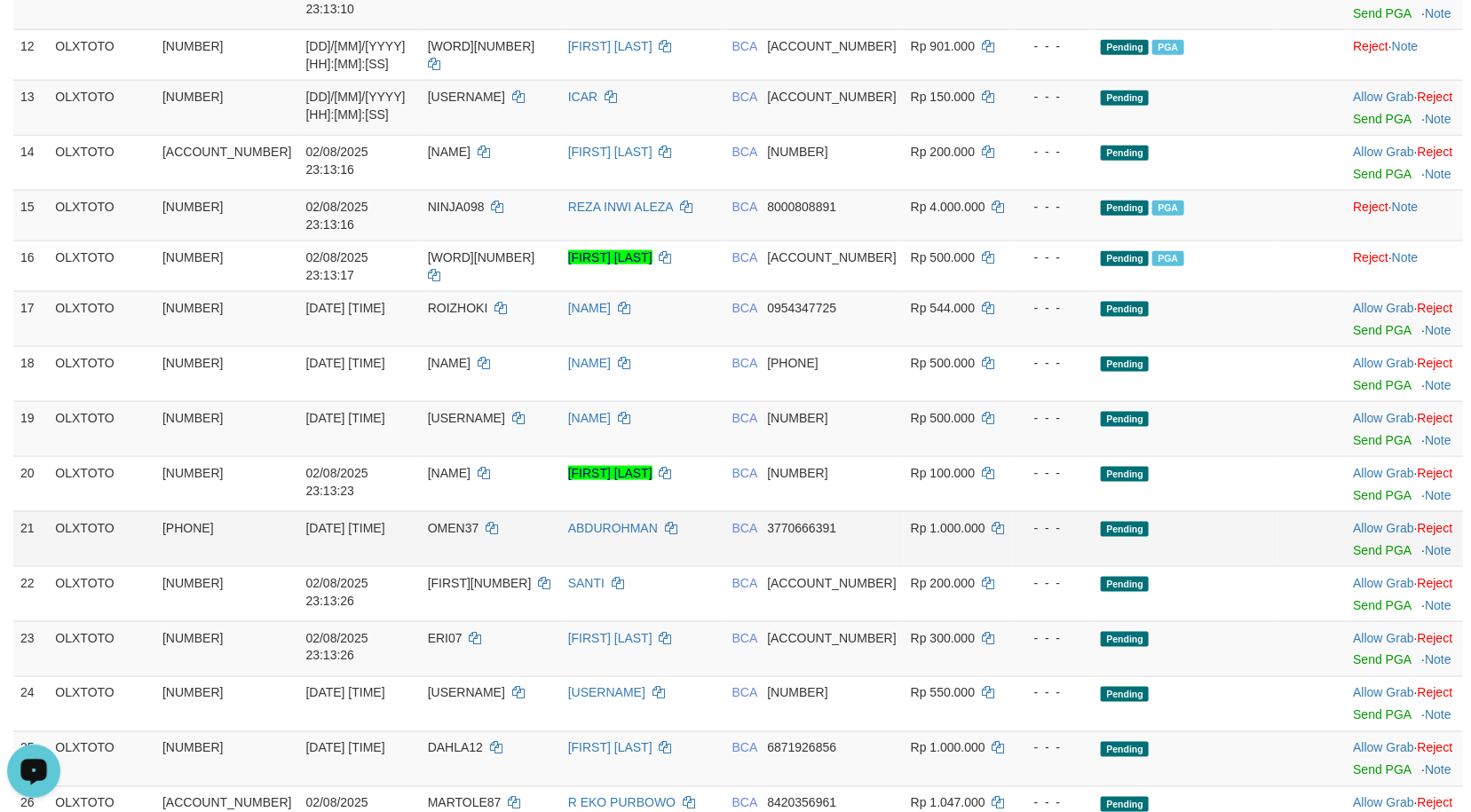 click on "Pending" at bounding box center (1185, 539) 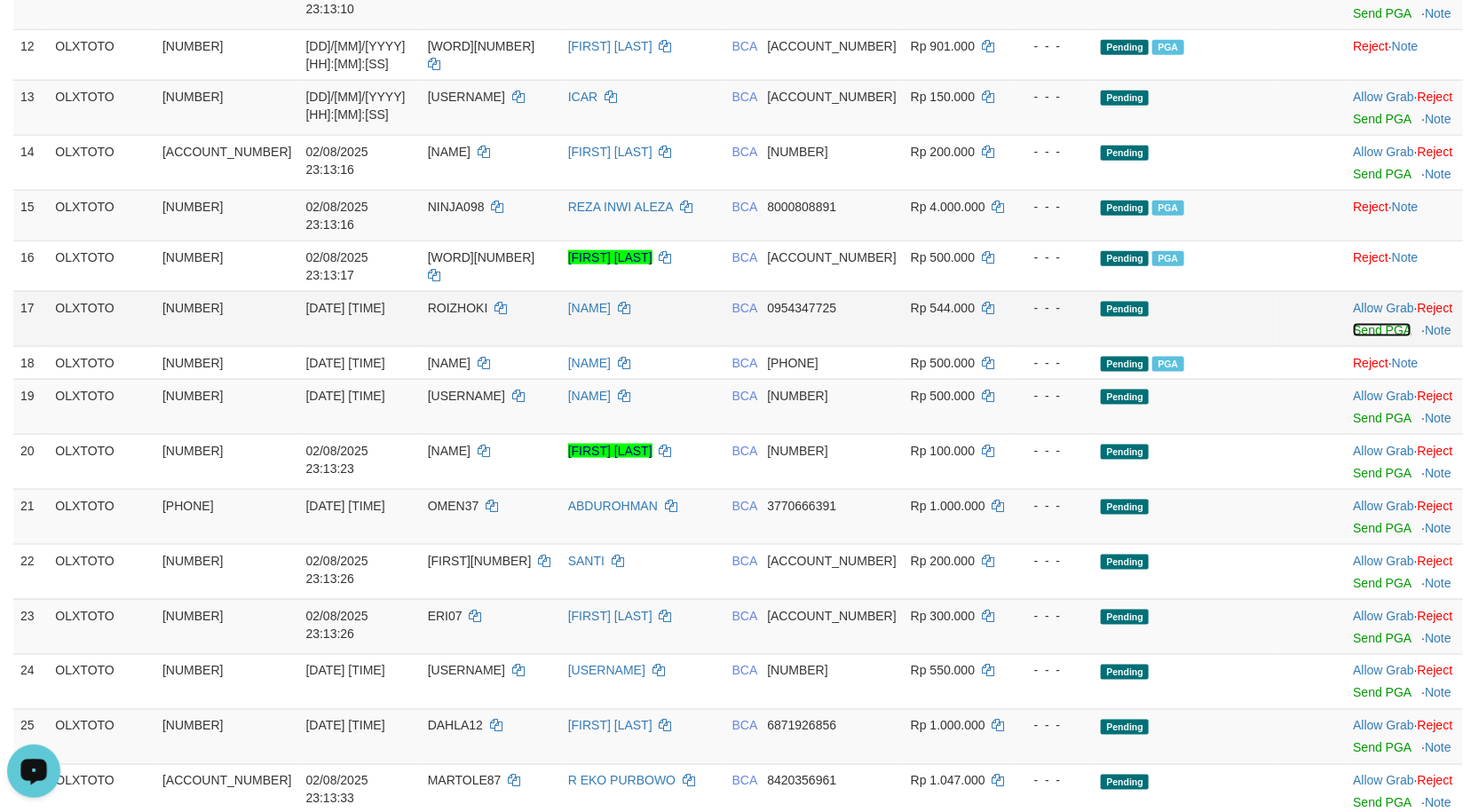 click on "Send PGA" at bounding box center [1381, 330] 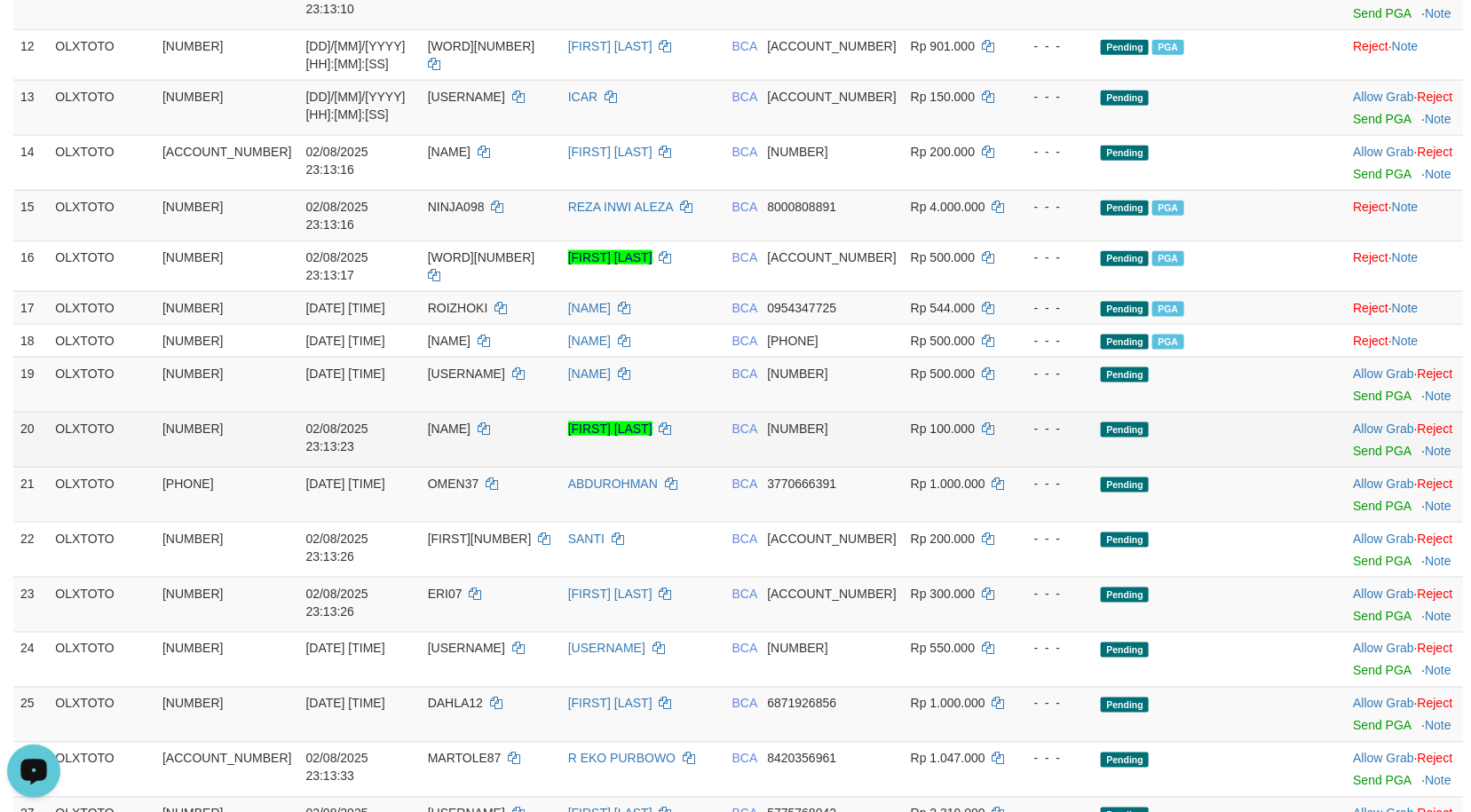 drag, startPoint x: 1278, startPoint y: 488, endPoint x: 1266, endPoint y: 491, distance: 12.3693169 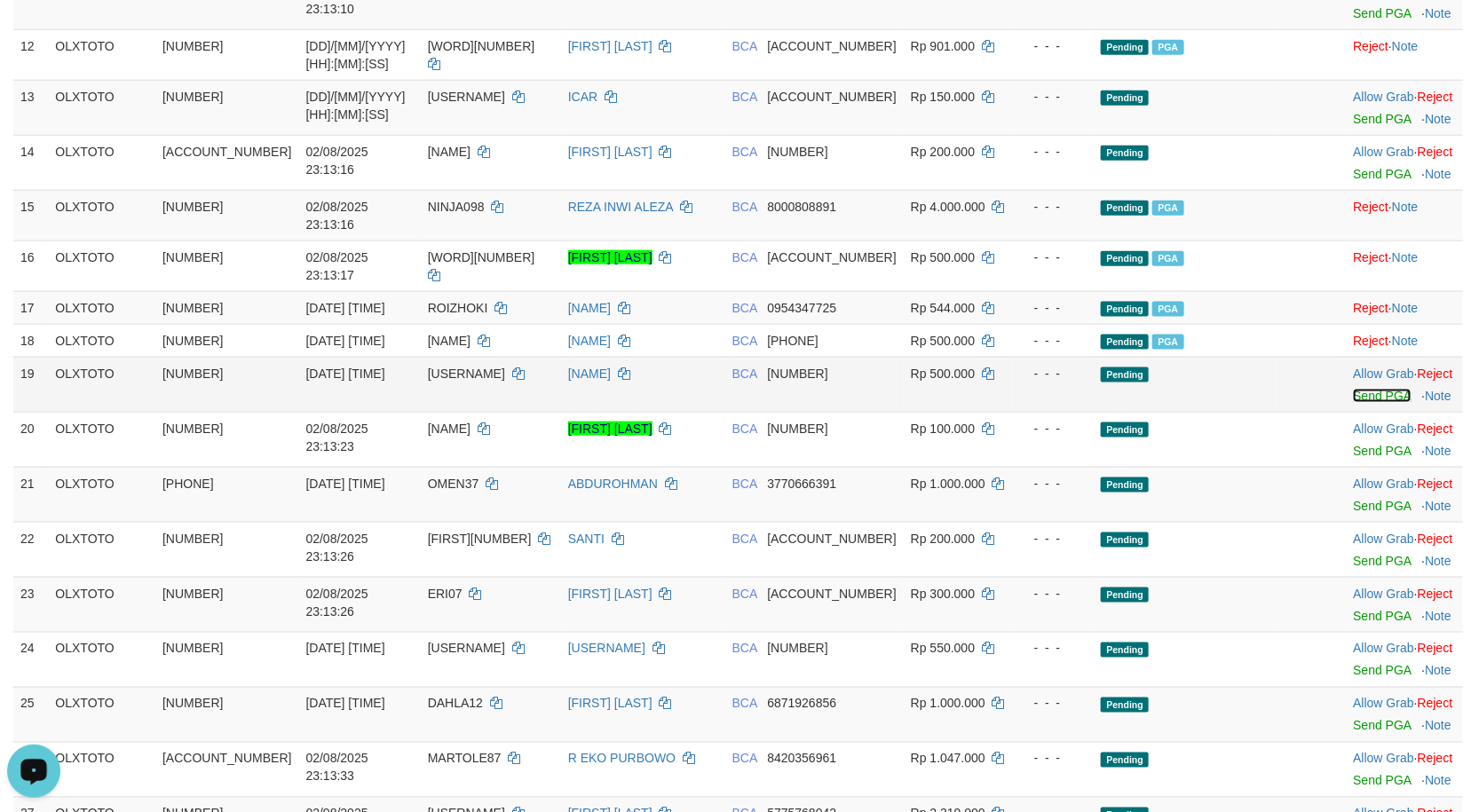 click on "Send PGA" at bounding box center [1381, 396] 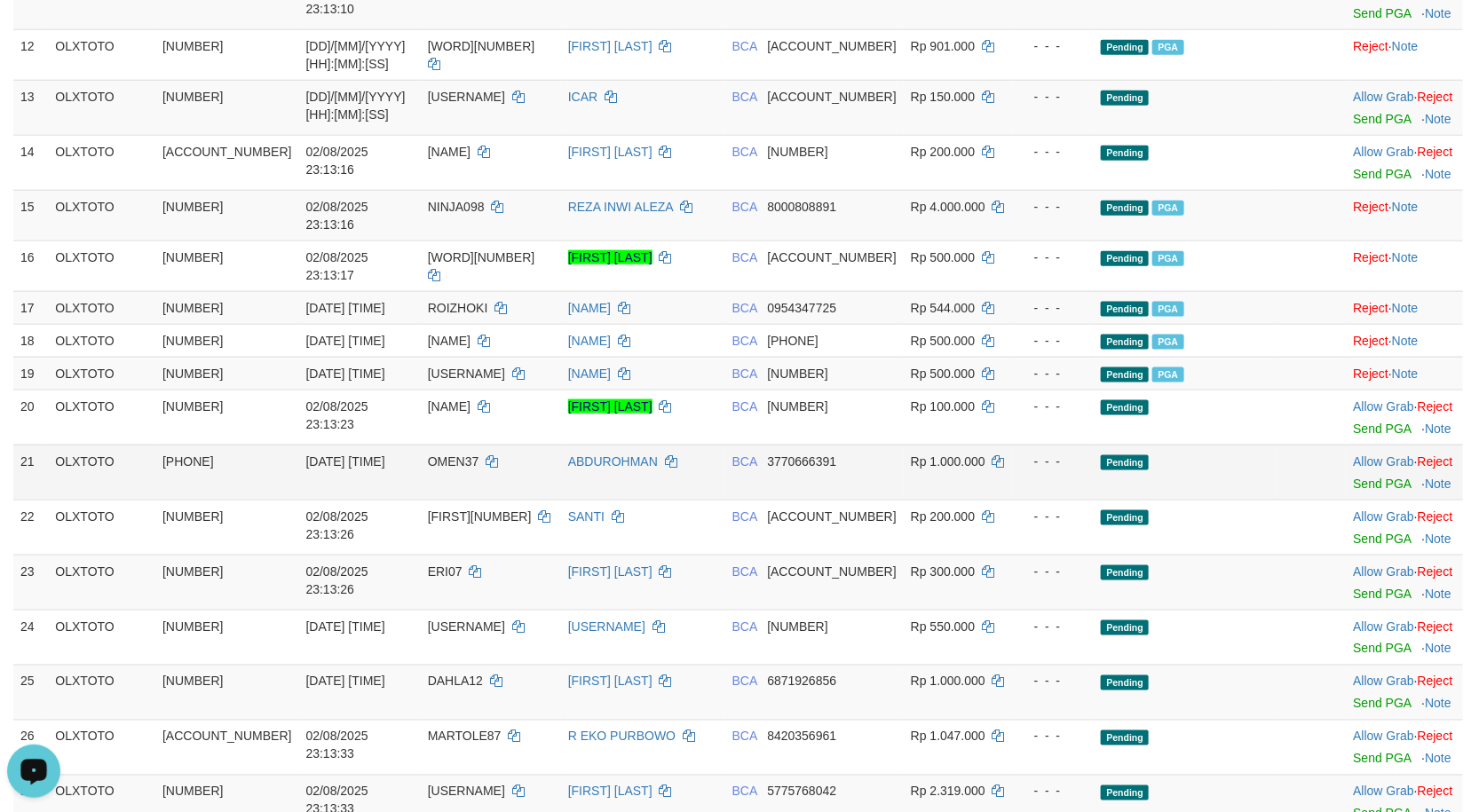 click on "Pending" at bounding box center (1185, 472) 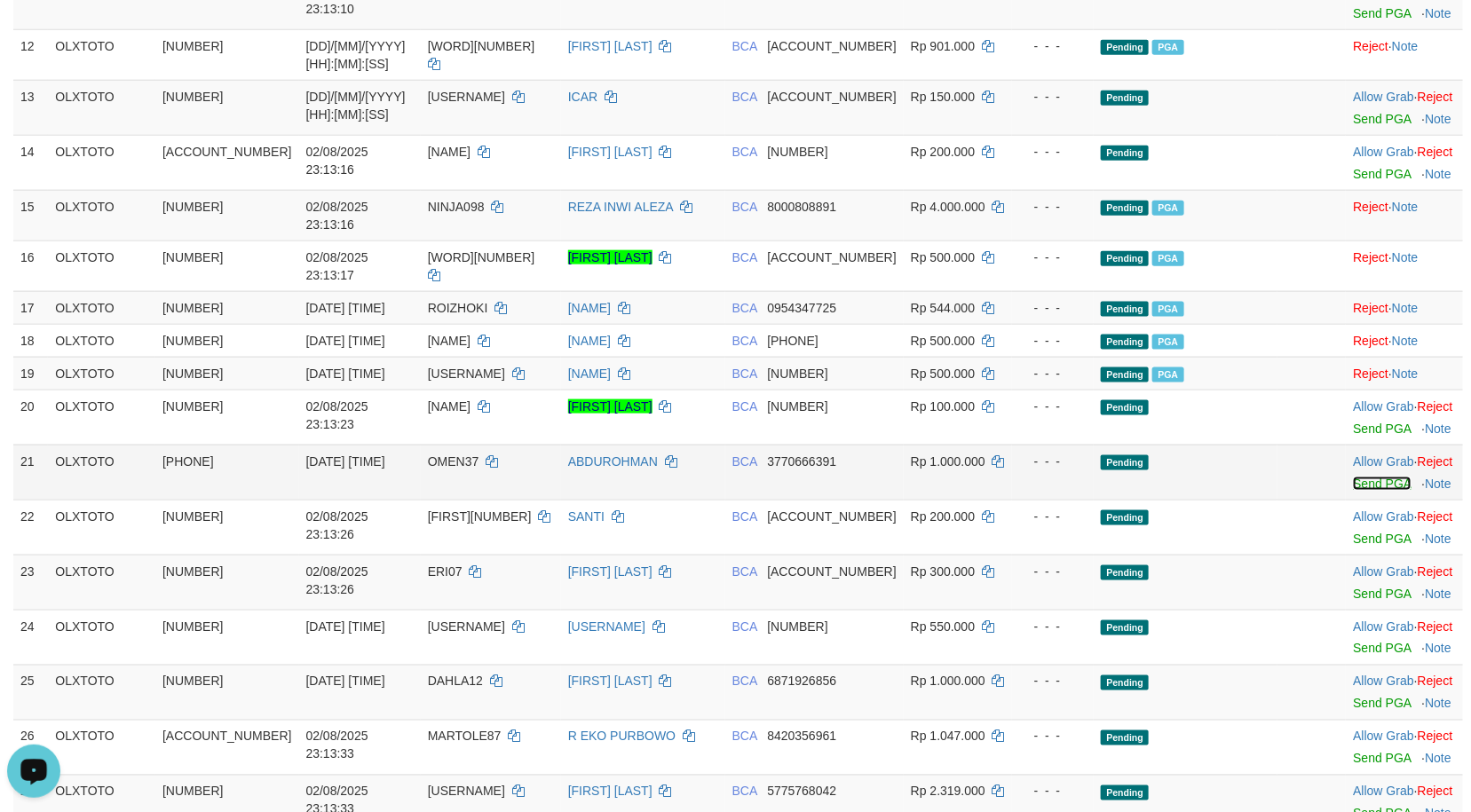 click on "Send PGA" at bounding box center (1381, 484) 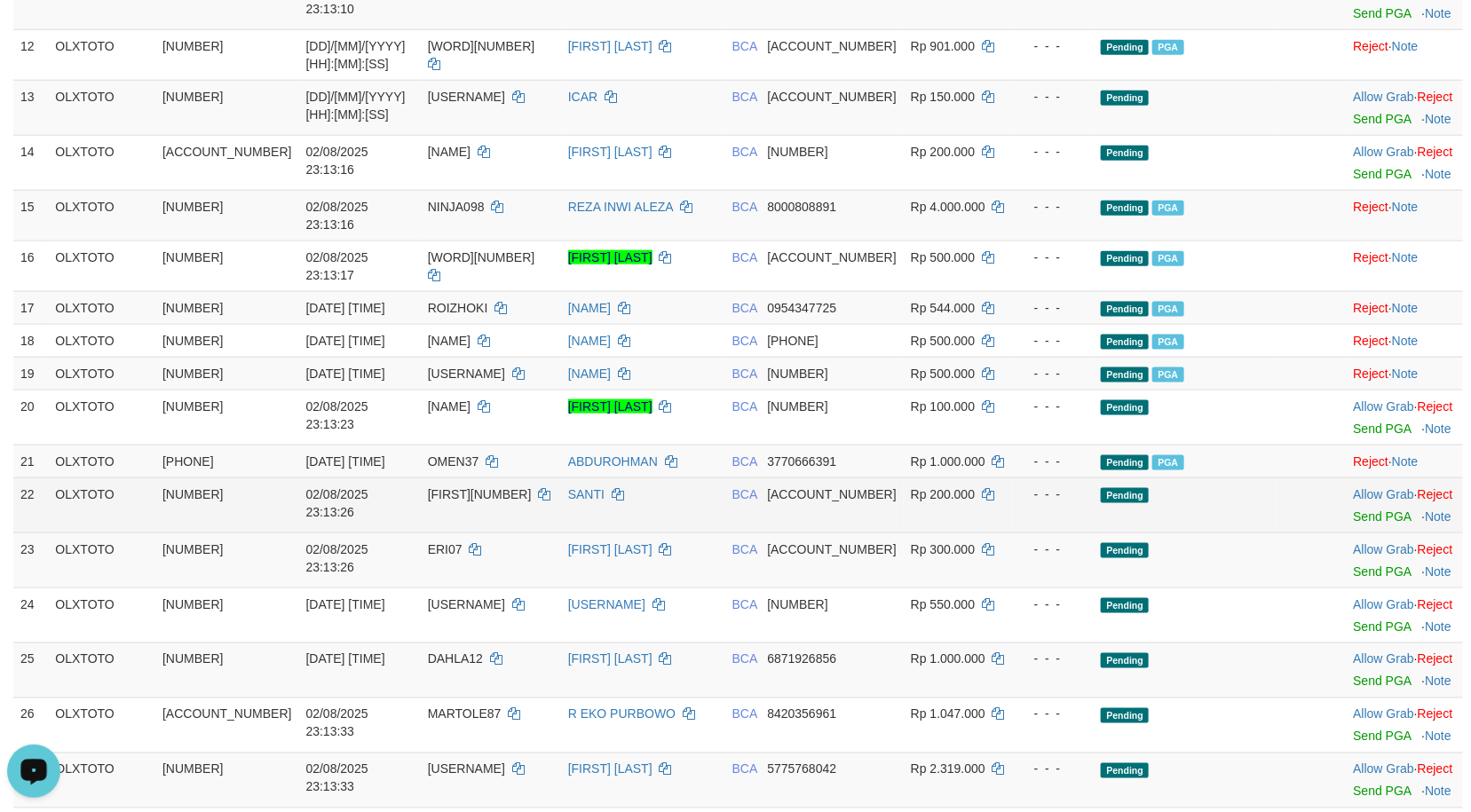 click on "Pending" at bounding box center (1185, 505) 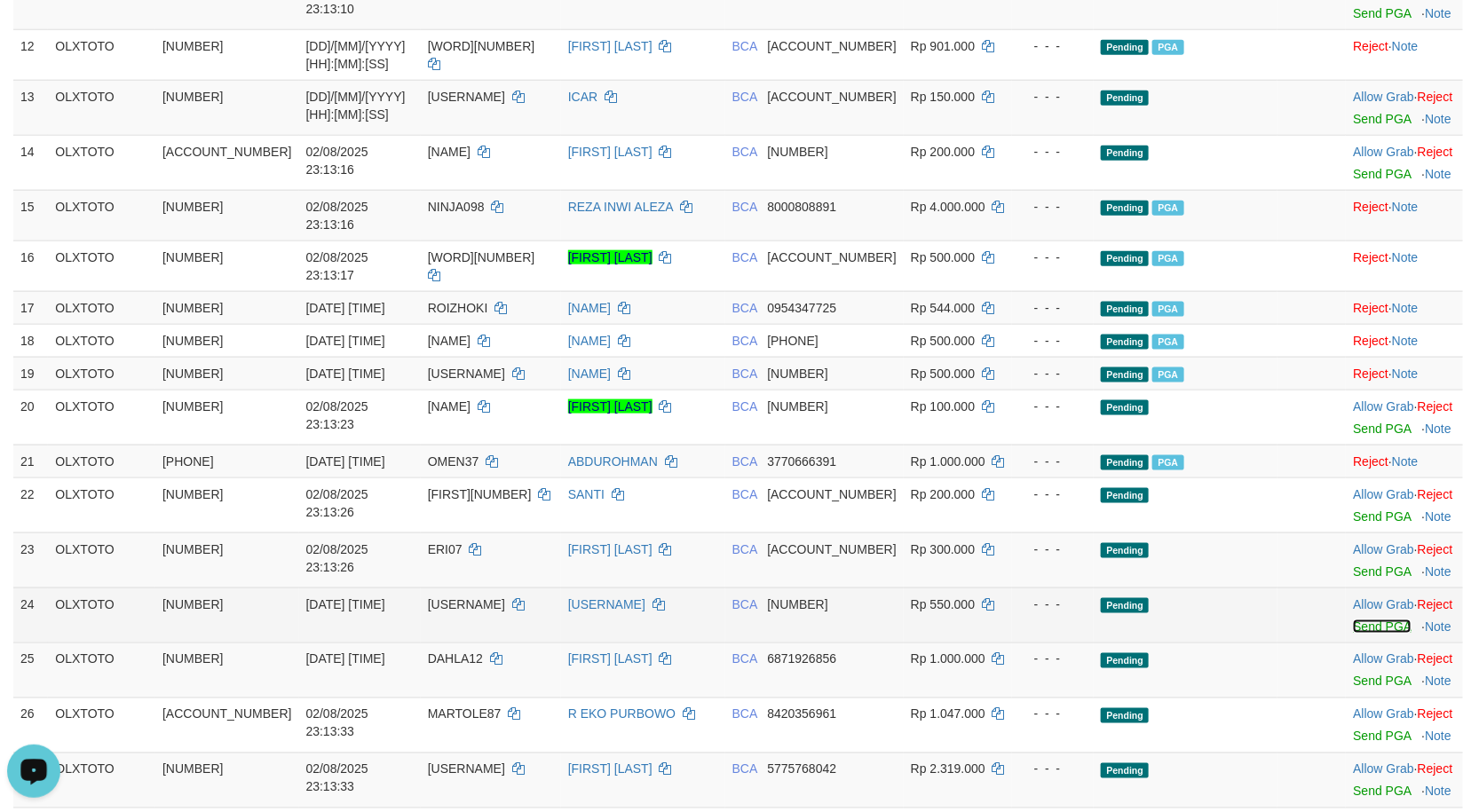 click on "Send PGA" at bounding box center [1381, 627] 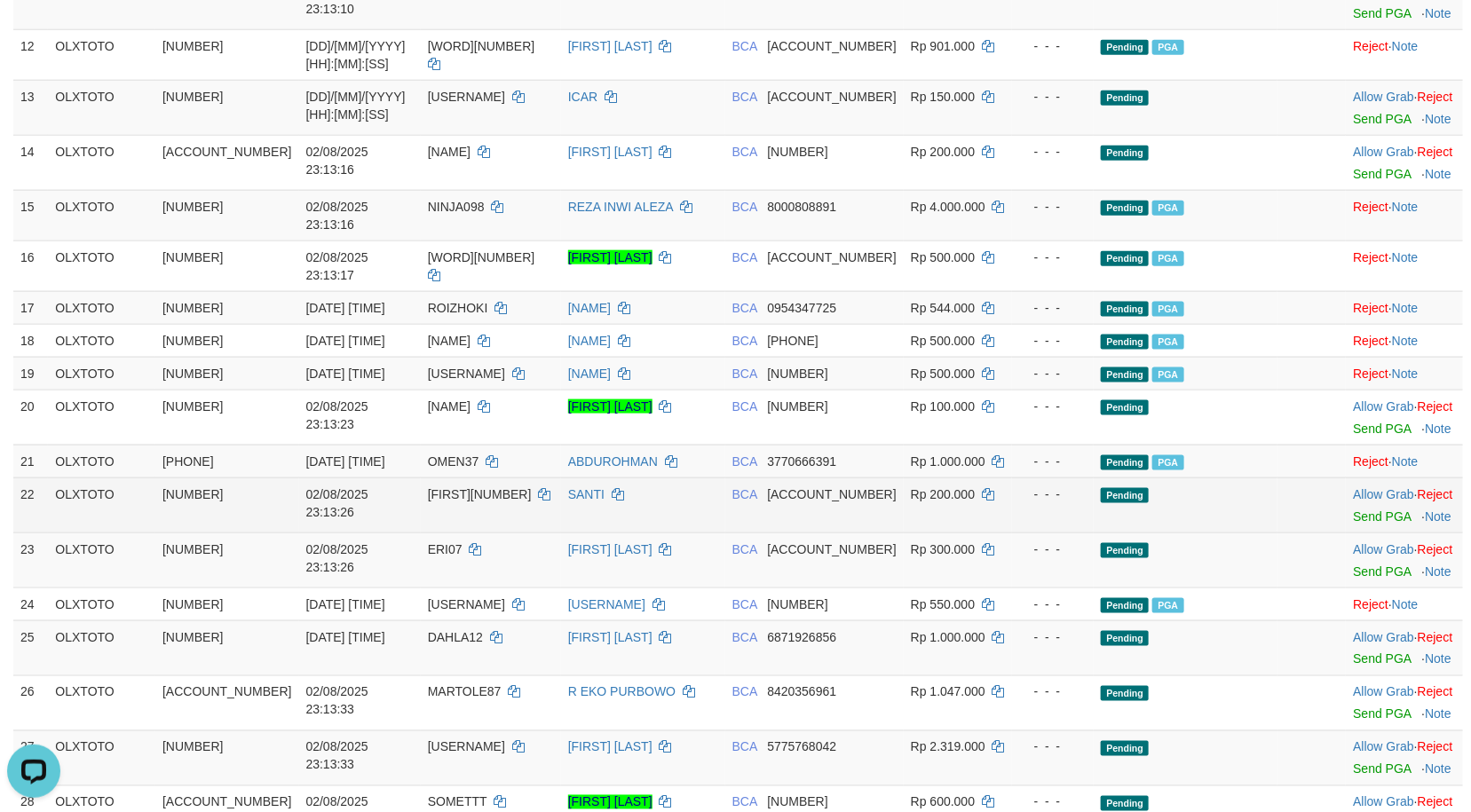 click on "Pending" at bounding box center (1185, 505) 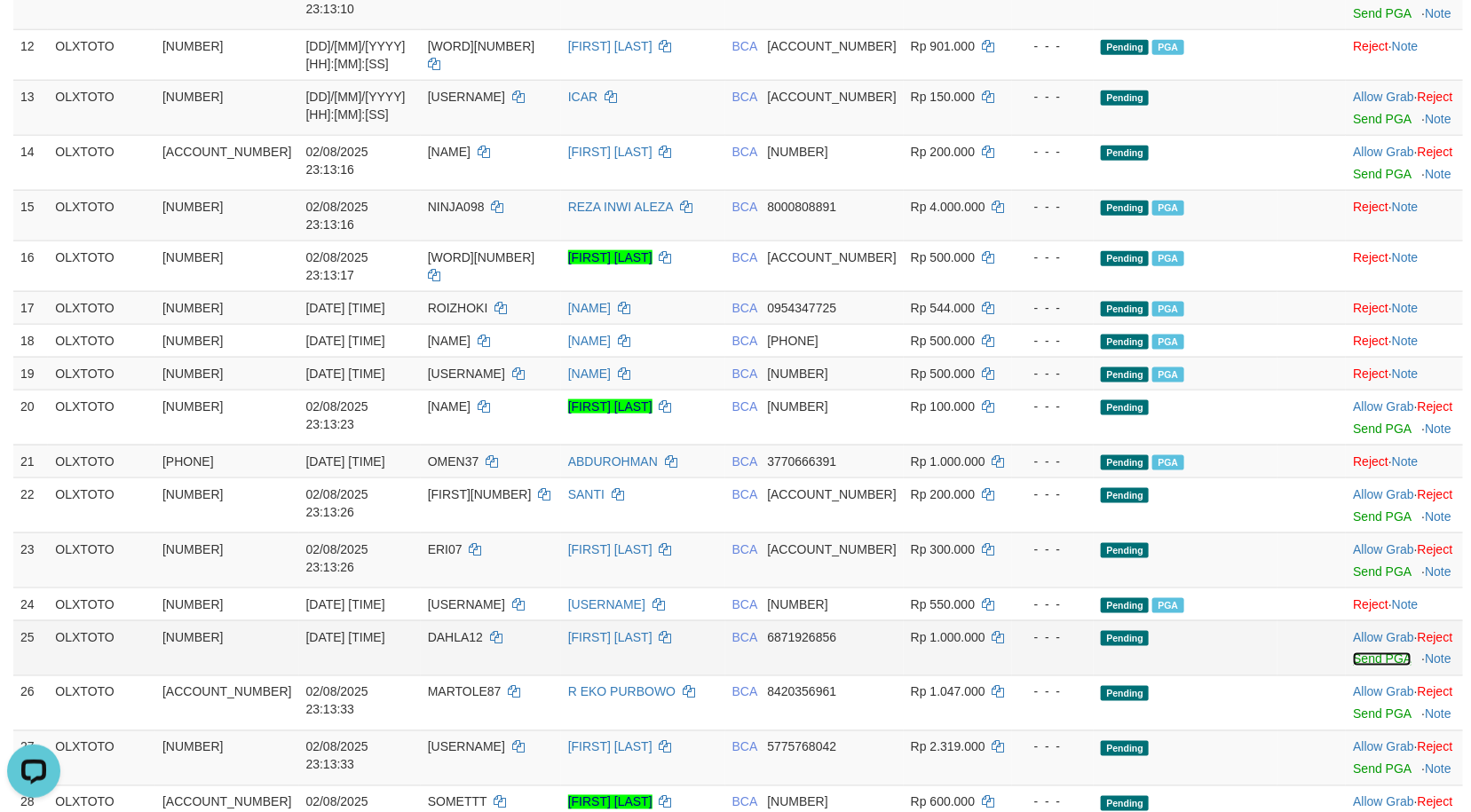 click on "Send PGA" at bounding box center (1381, 659) 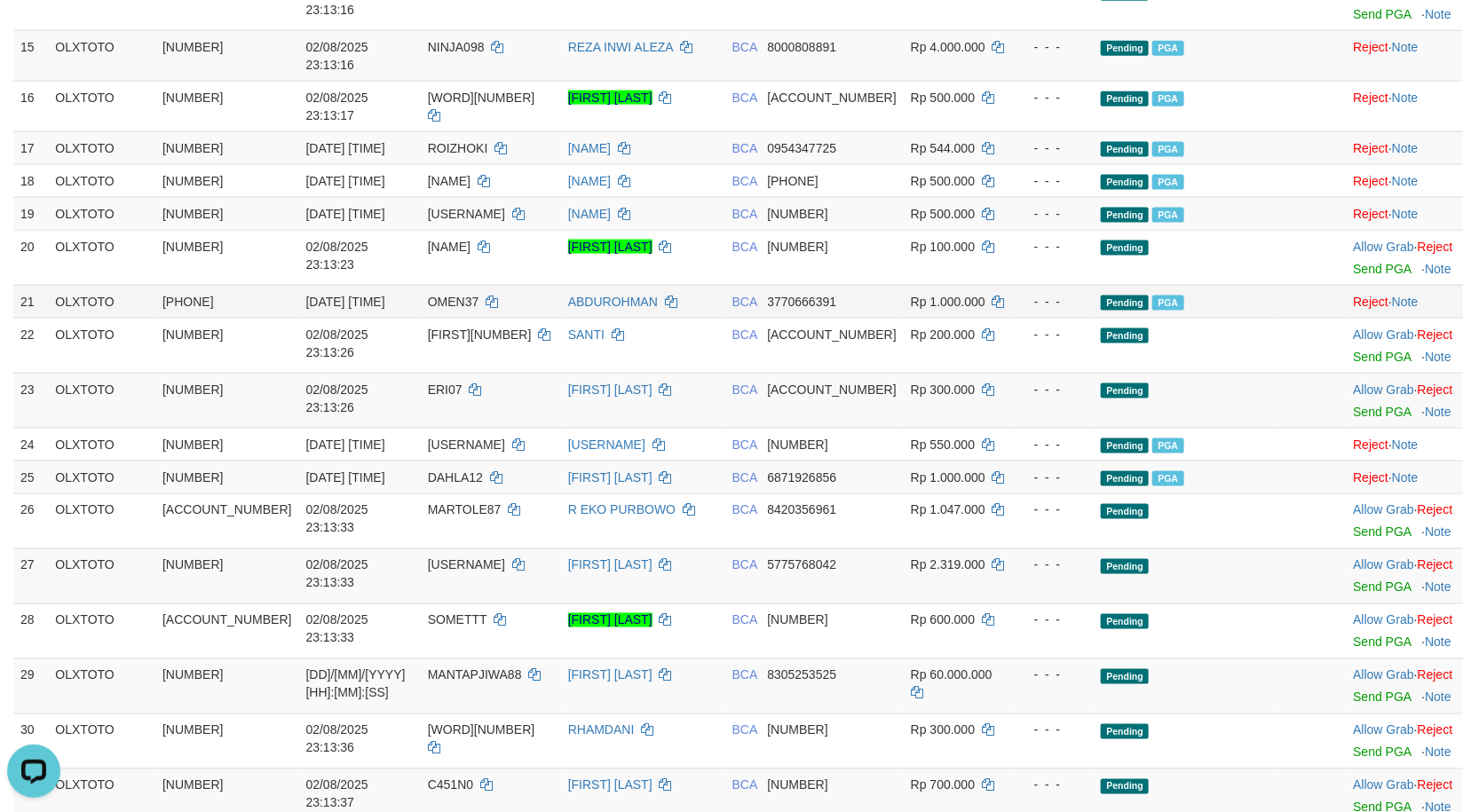 scroll, scrollTop: 1086, scrollLeft: 0, axis: vertical 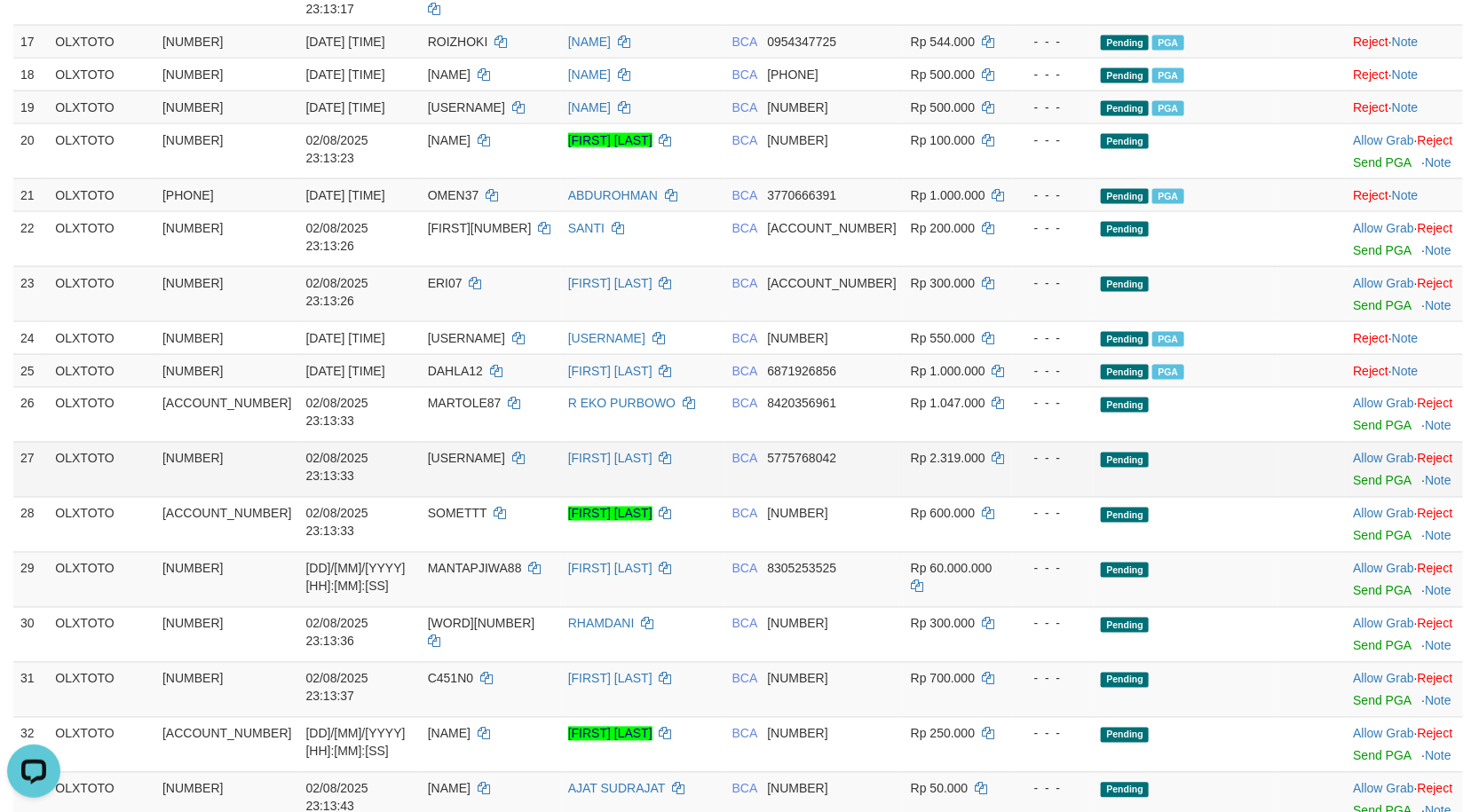click on "-  -  -" at bounding box center (1053, 469) 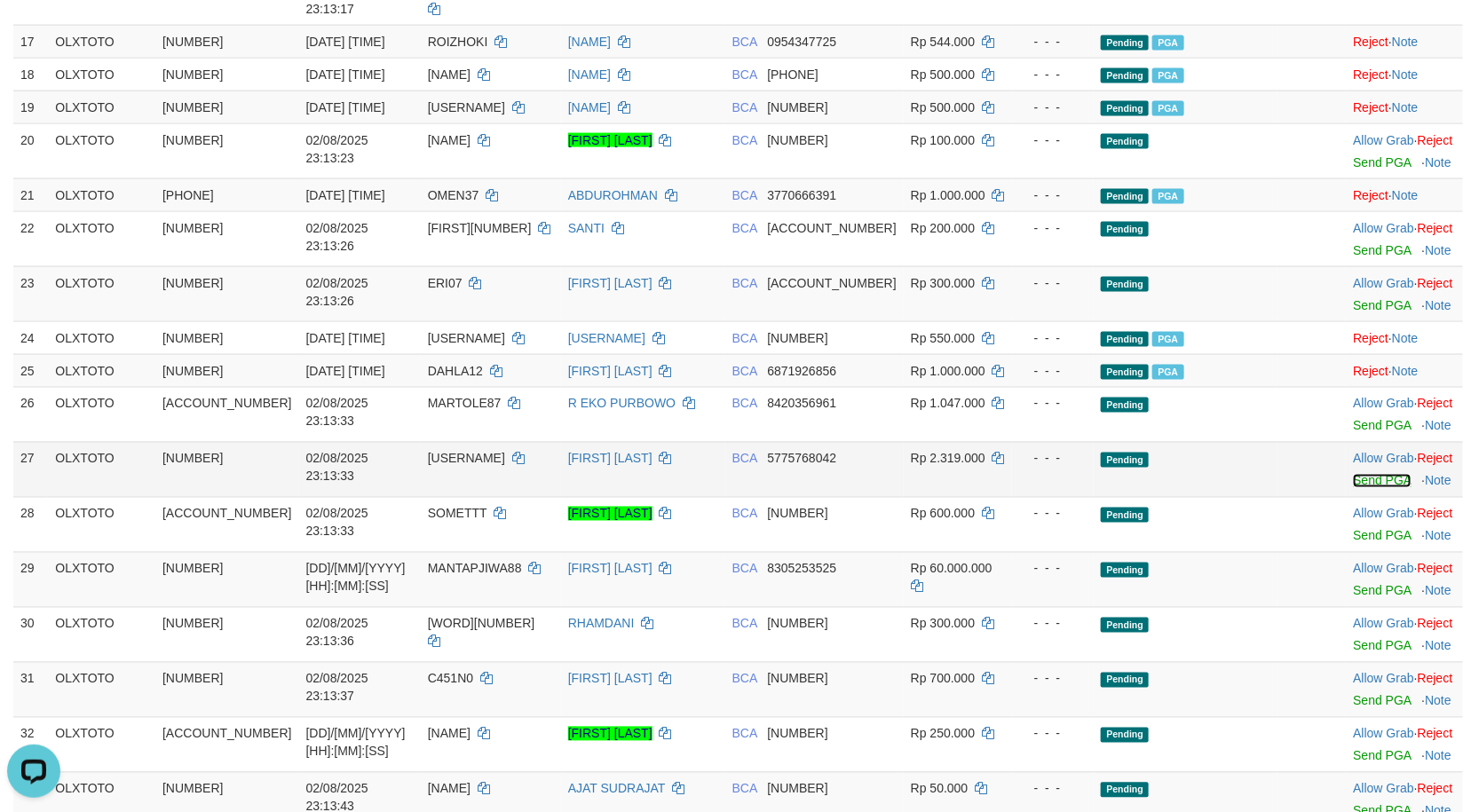 click on "Send PGA" at bounding box center [1381, 481] 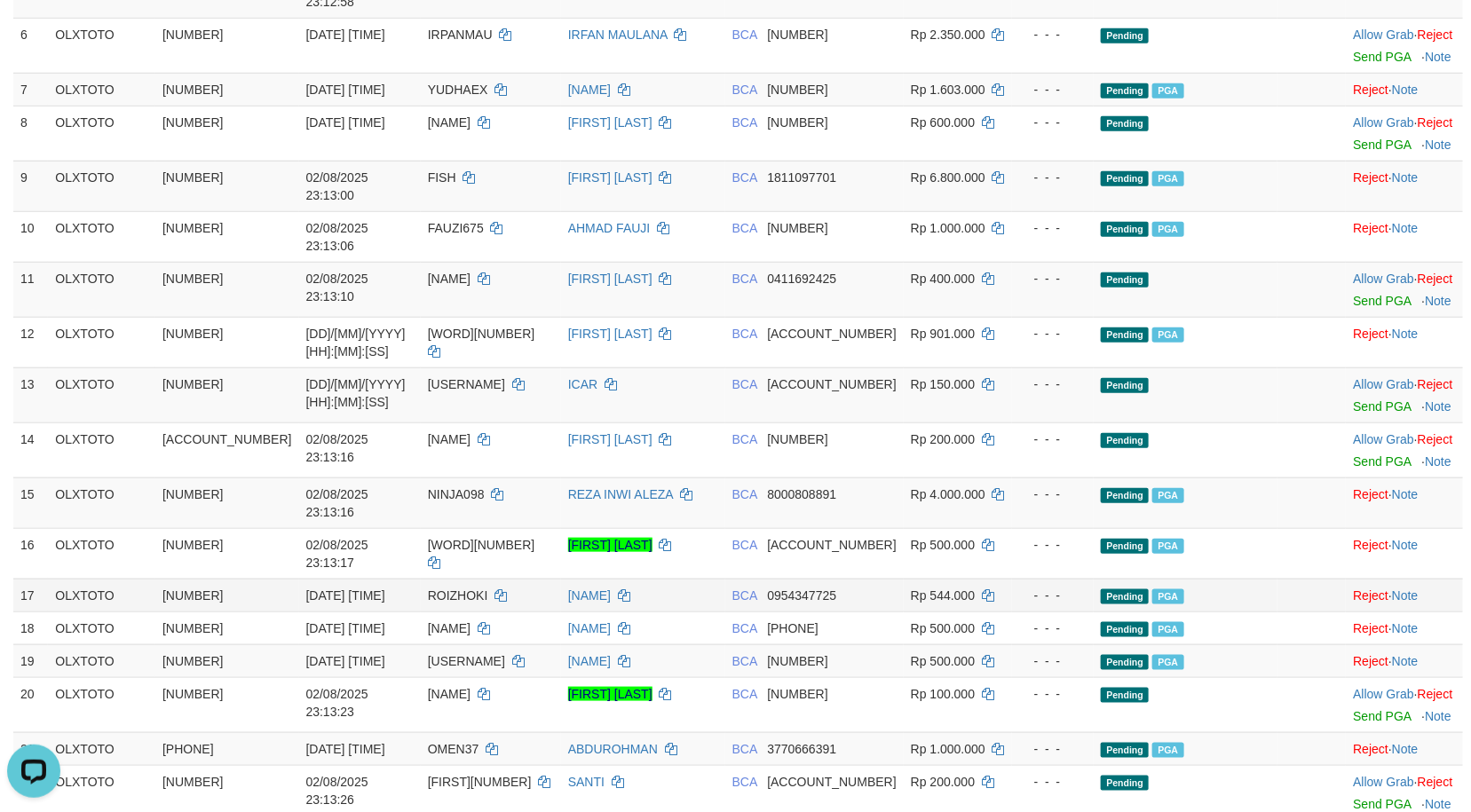 scroll, scrollTop: 0, scrollLeft: 0, axis: both 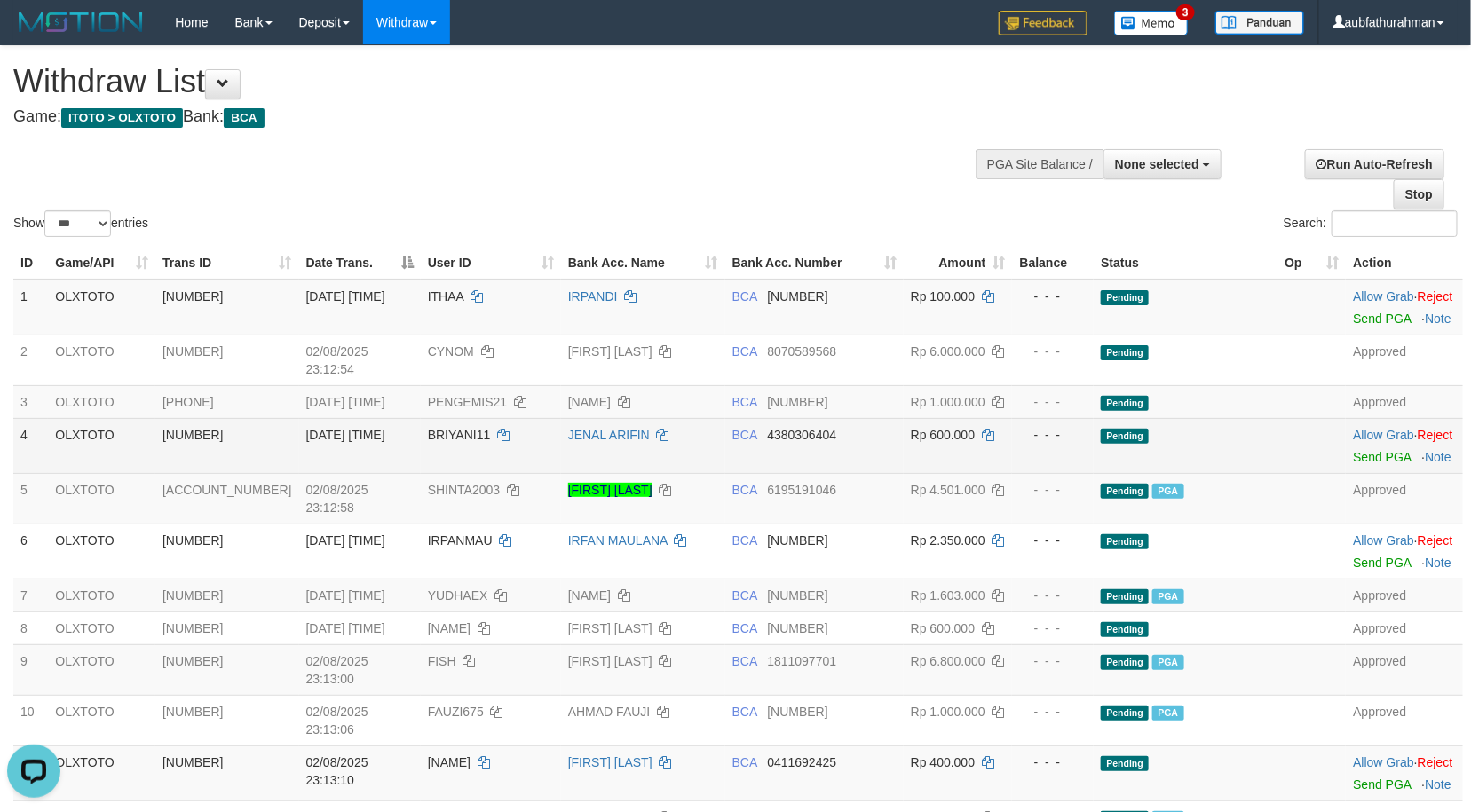 click on "-  -  -" at bounding box center [1053, 445] 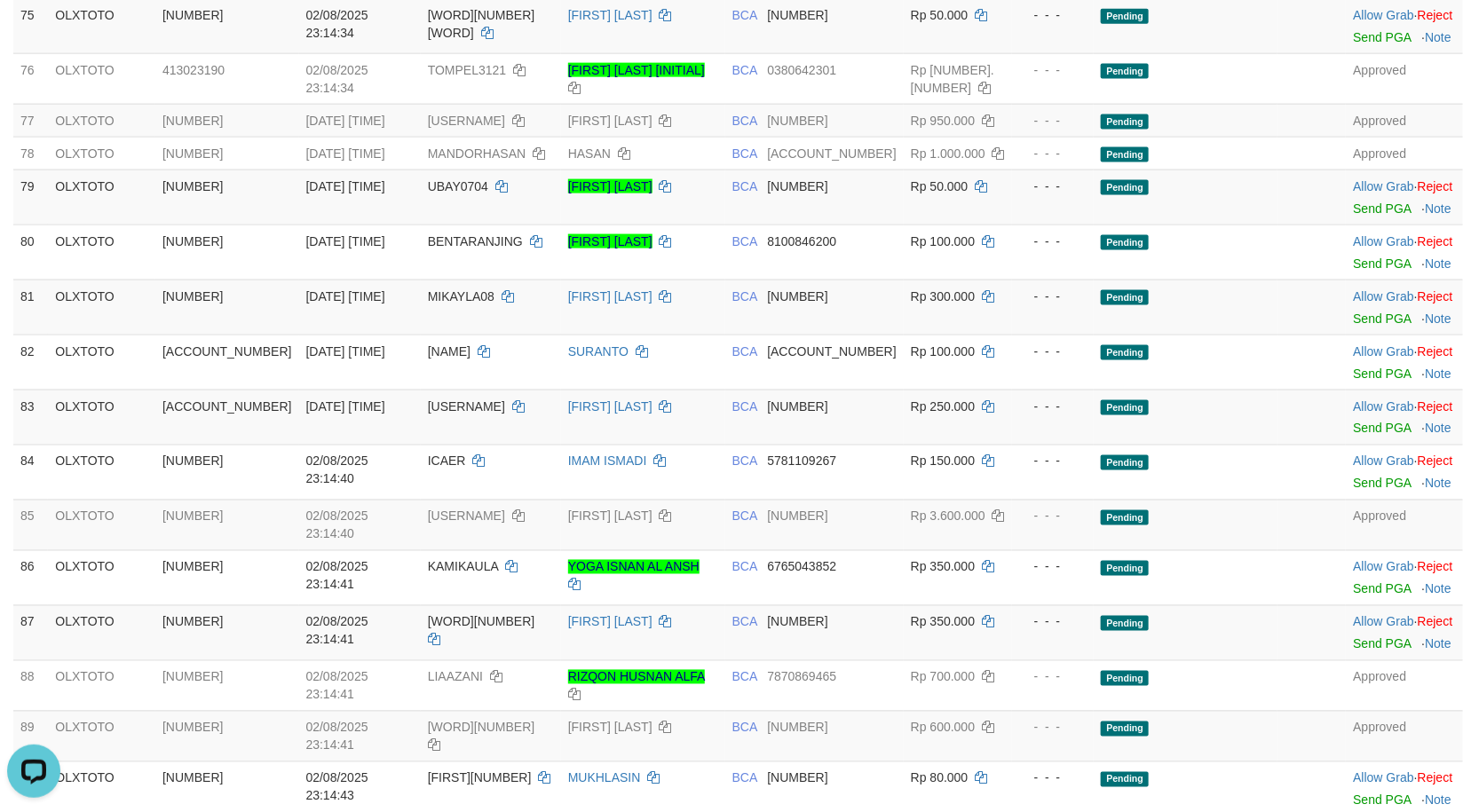 scroll, scrollTop: 3993, scrollLeft: 0, axis: vertical 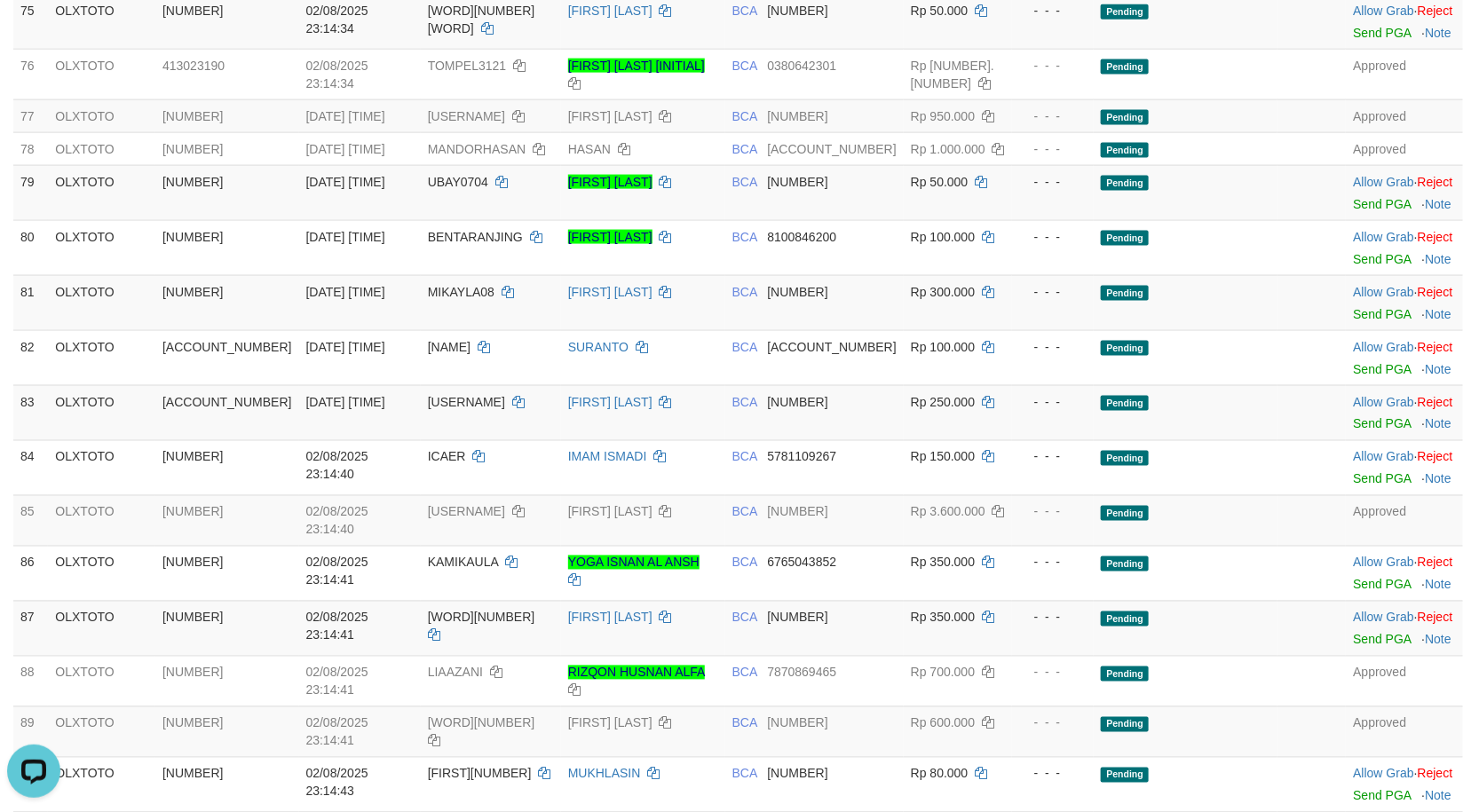 click on "-  -  -" at bounding box center [1053, -99] 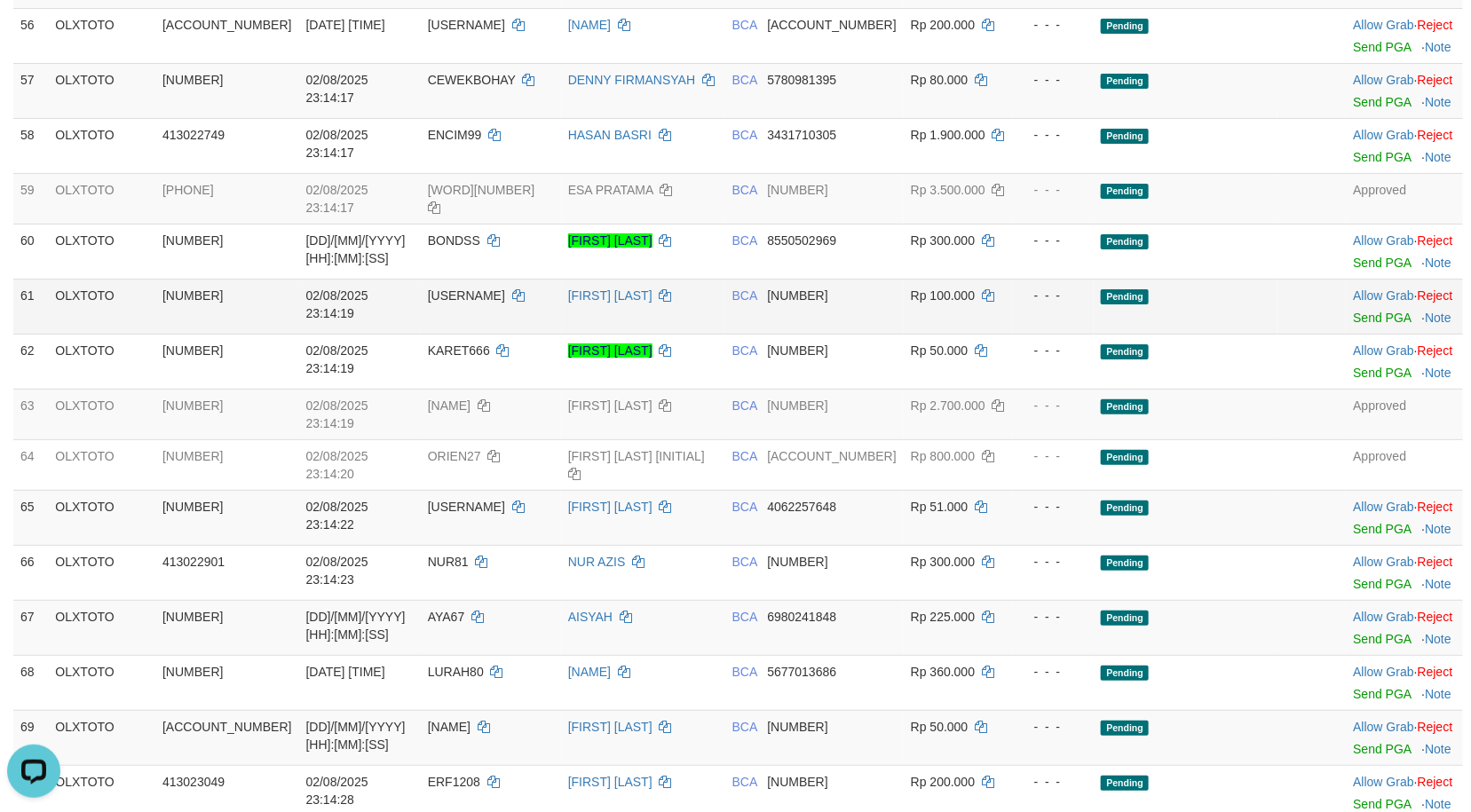 click on "Pending" at bounding box center (1185, 306) 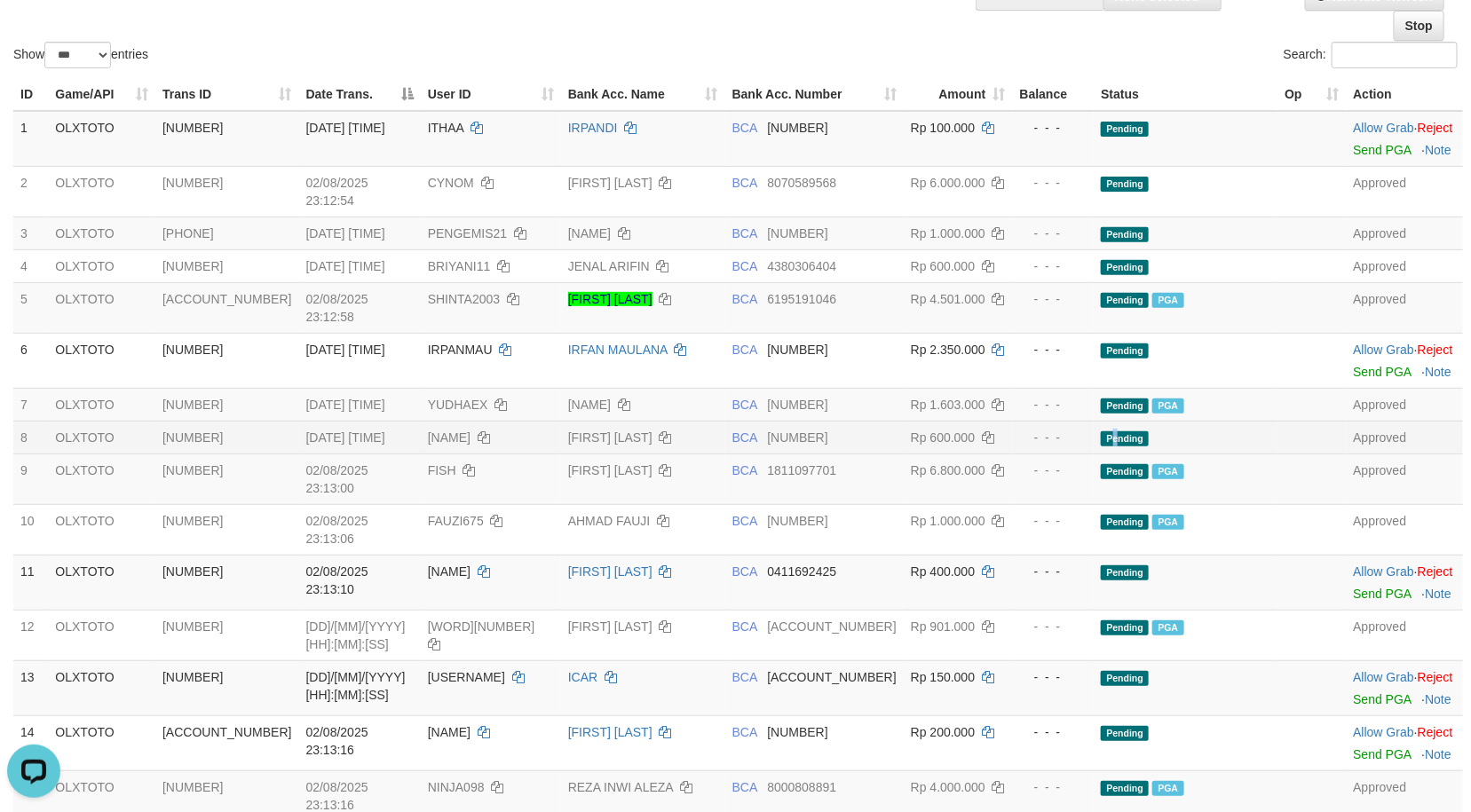drag, startPoint x: 1033, startPoint y: 543, endPoint x: 1016, endPoint y: 544, distance: 17.029386 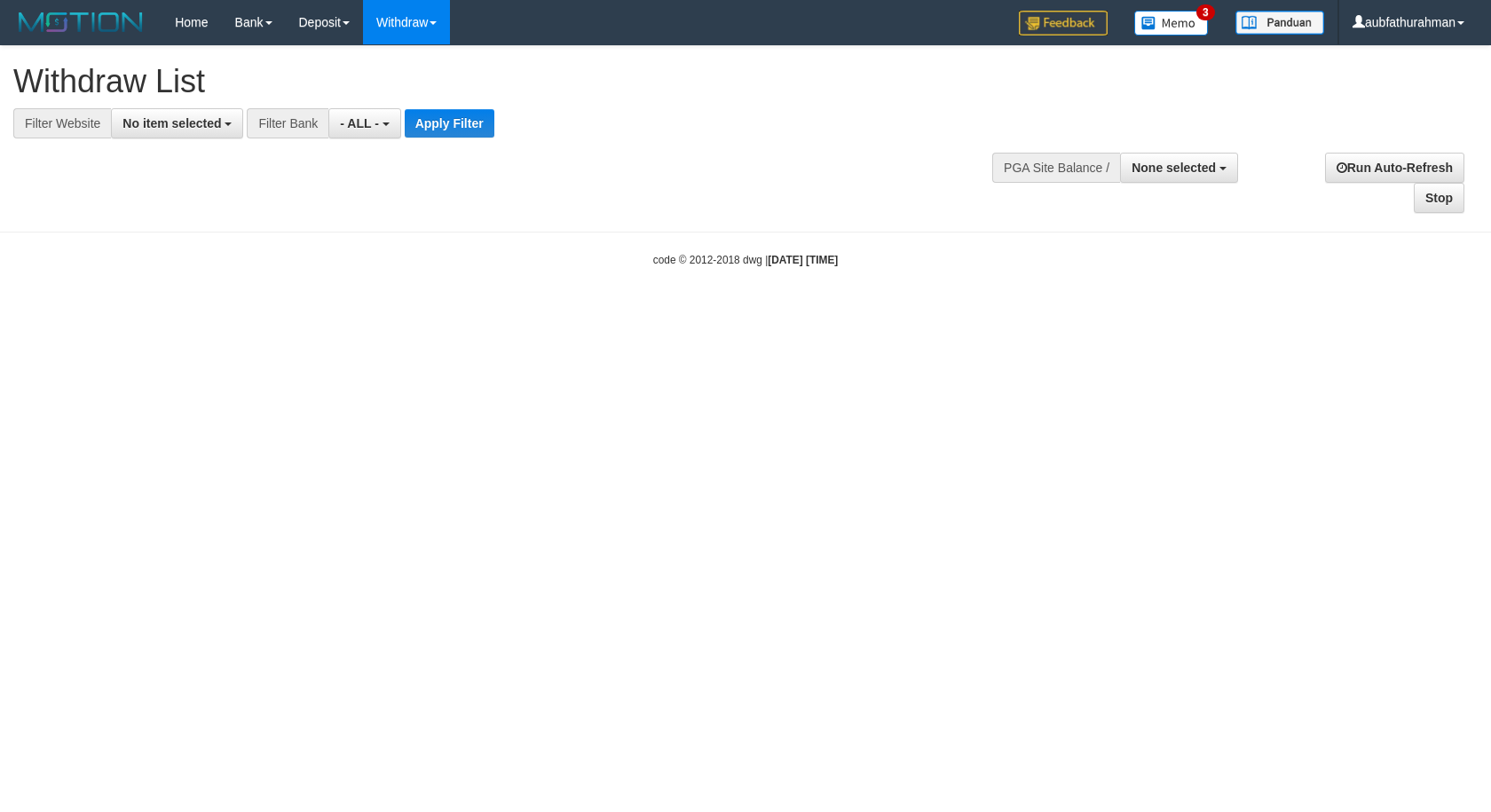 select 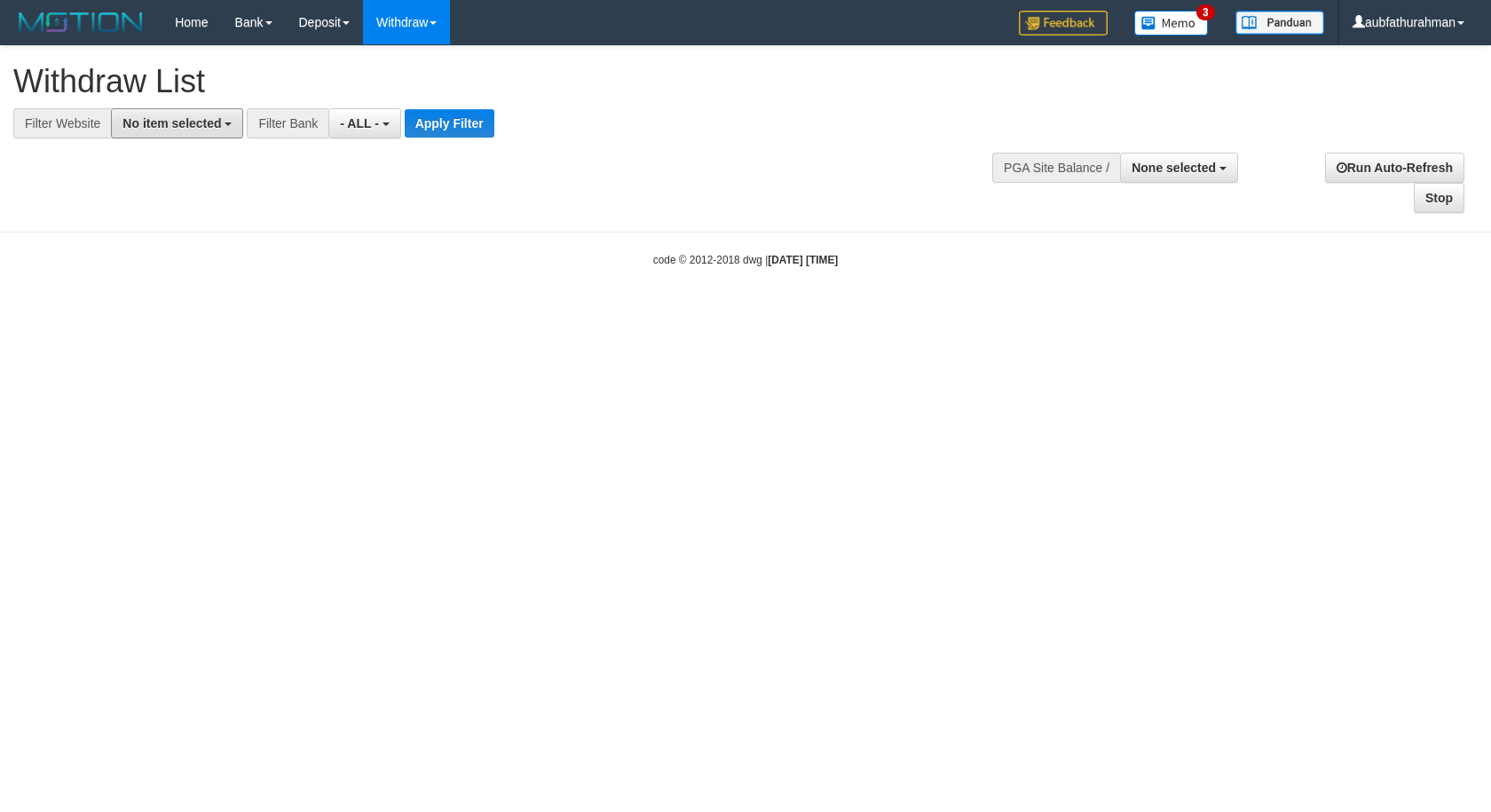 drag, startPoint x: 174, startPoint y: 113, endPoint x: 182, endPoint y: 165, distance: 52.611786 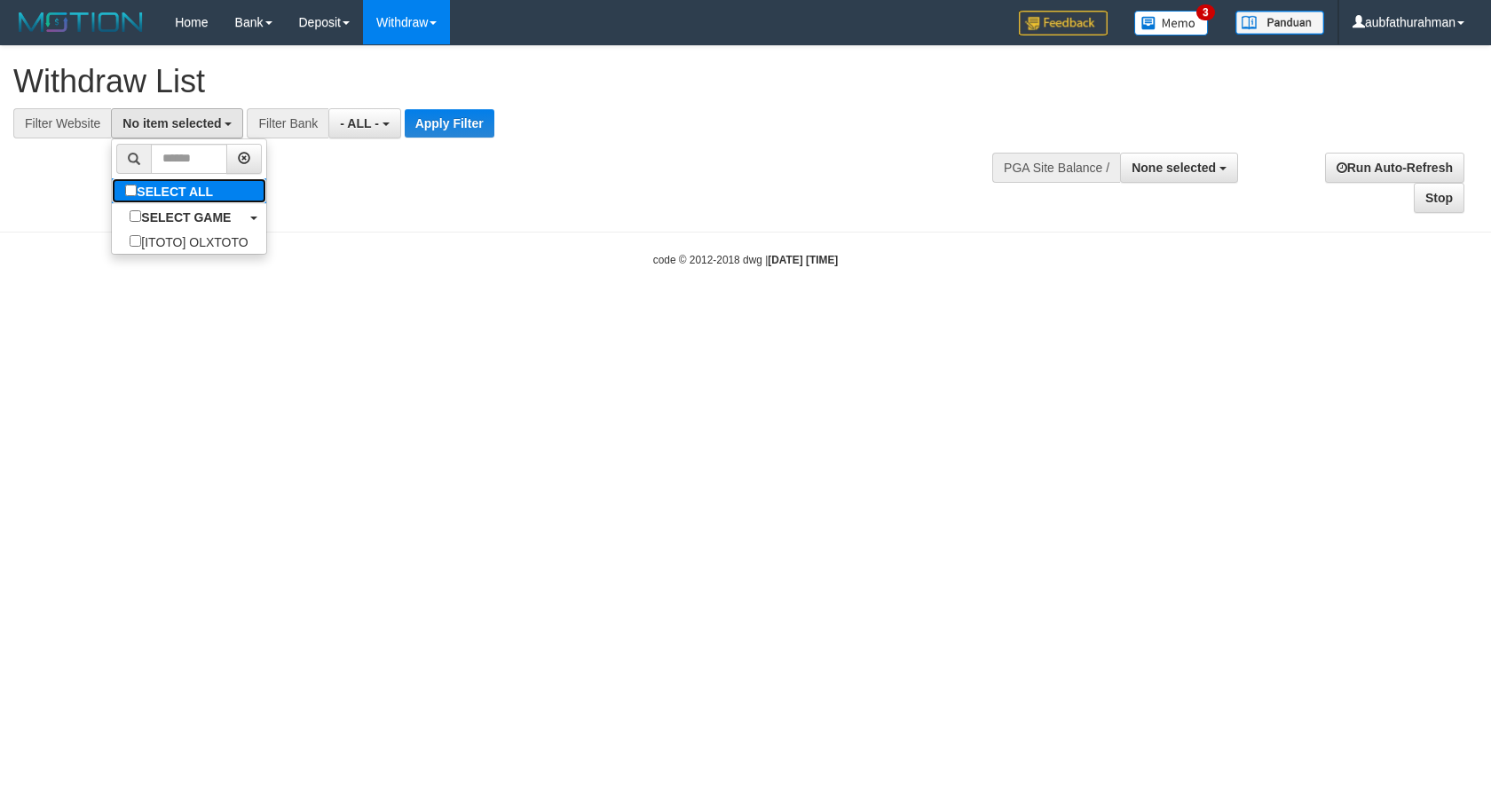 click on "SELECT ALL" at bounding box center (171, 191) 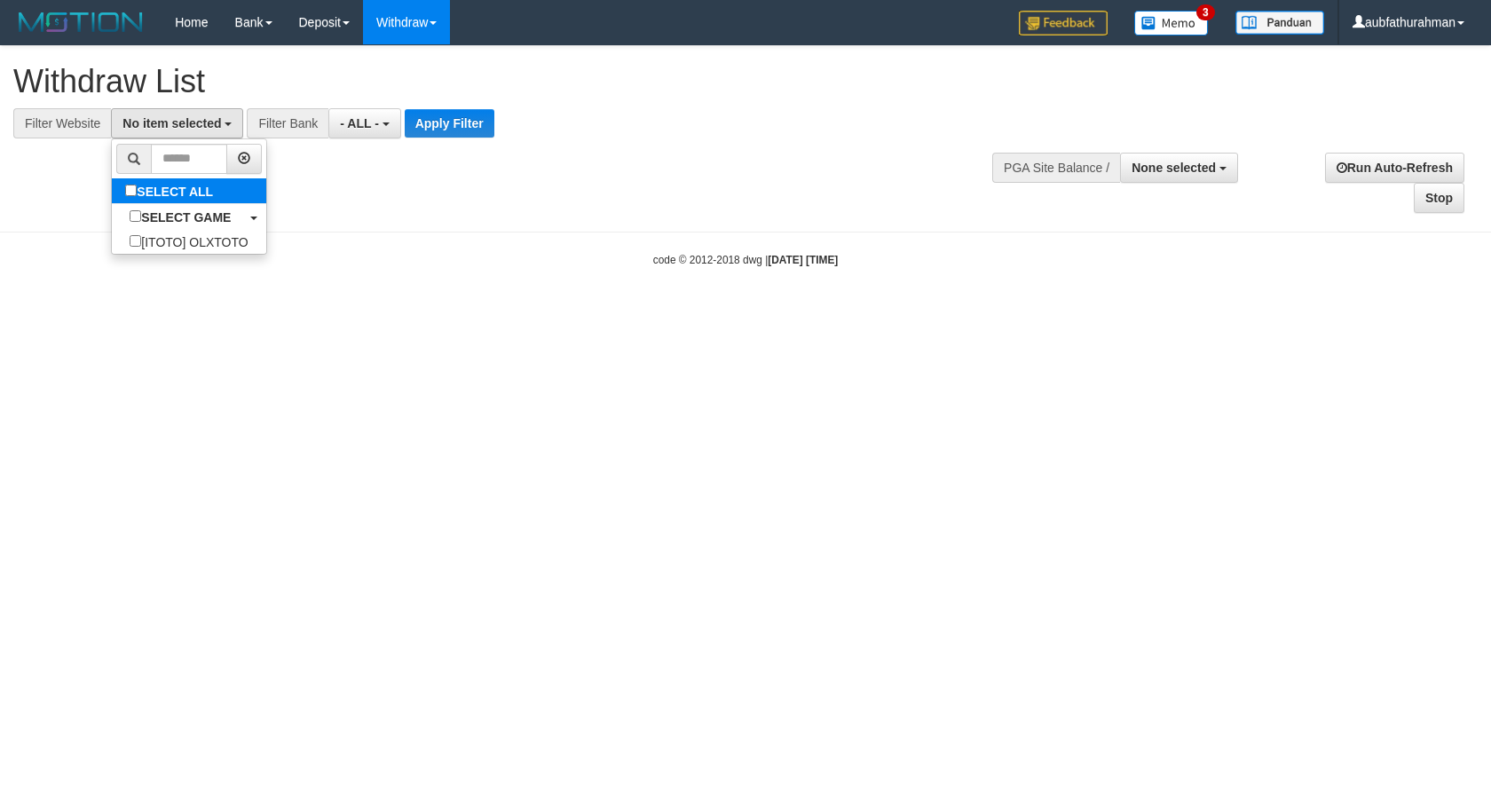 select on "***" 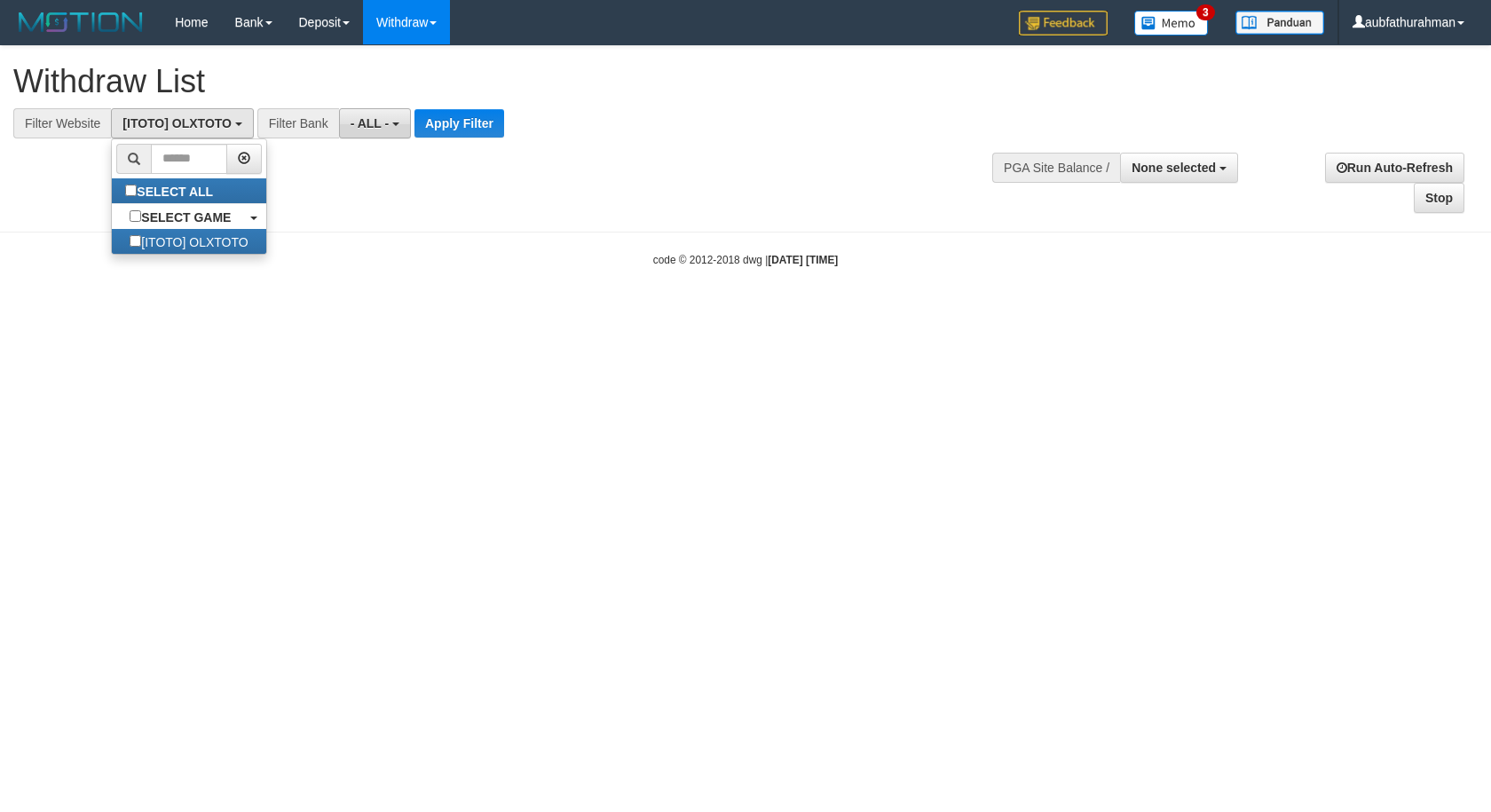 scroll, scrollTop: 16, scrollLeft: 0, axis: vertical 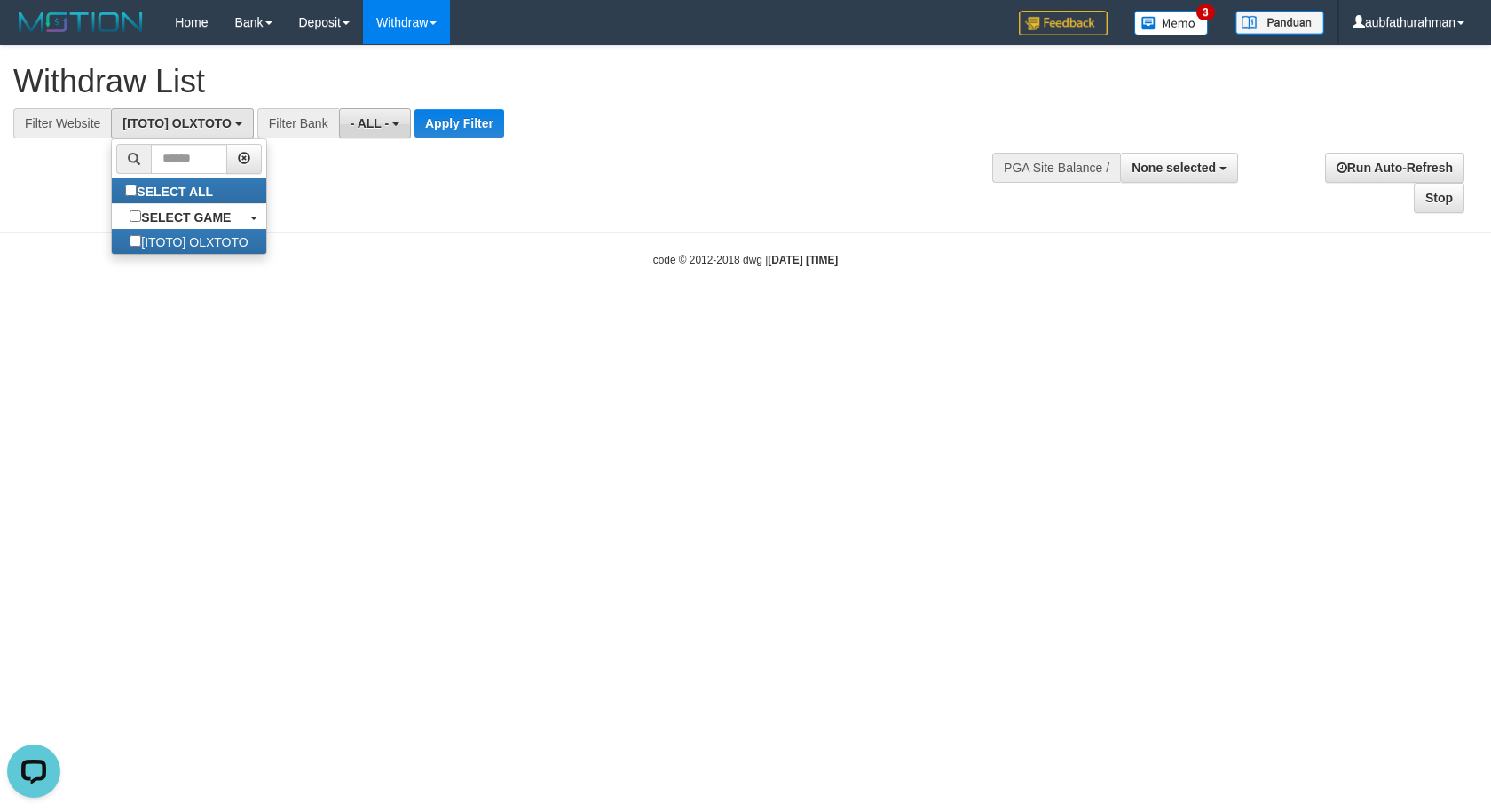click on "- ALL -" at bounding box center [375, 123] 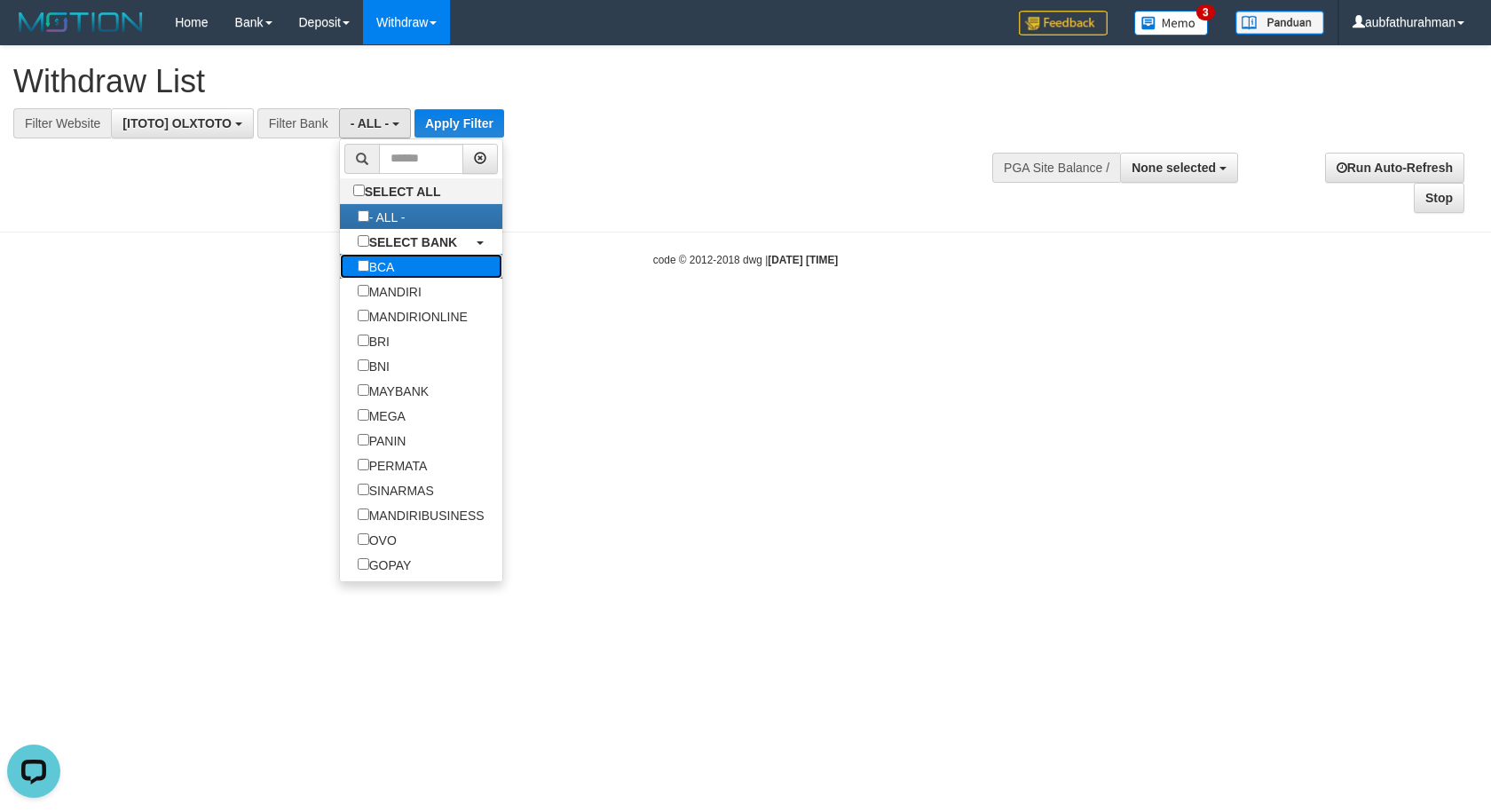 click on "BCA" at bounding box center [376, 266] 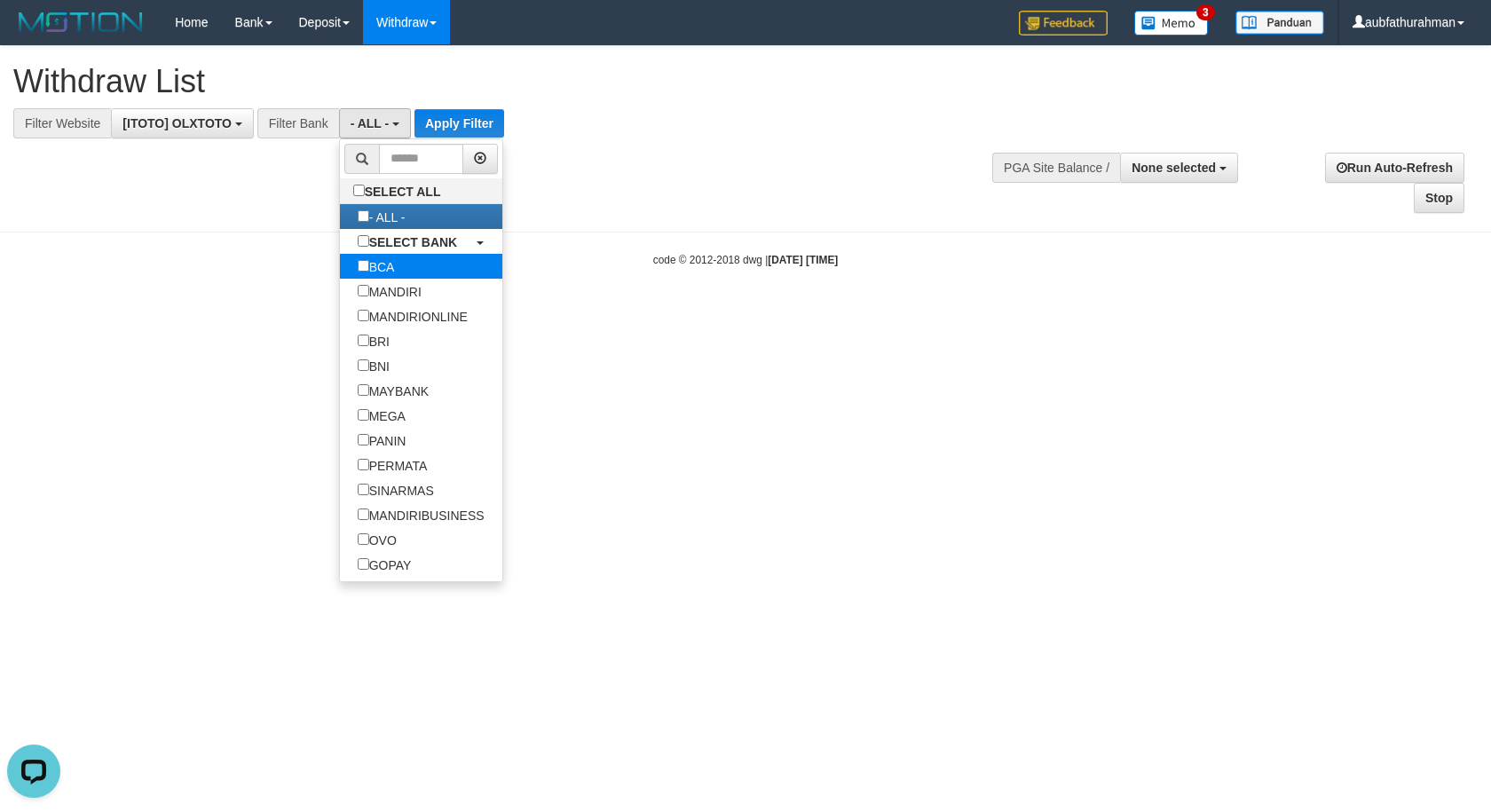 select on "***" 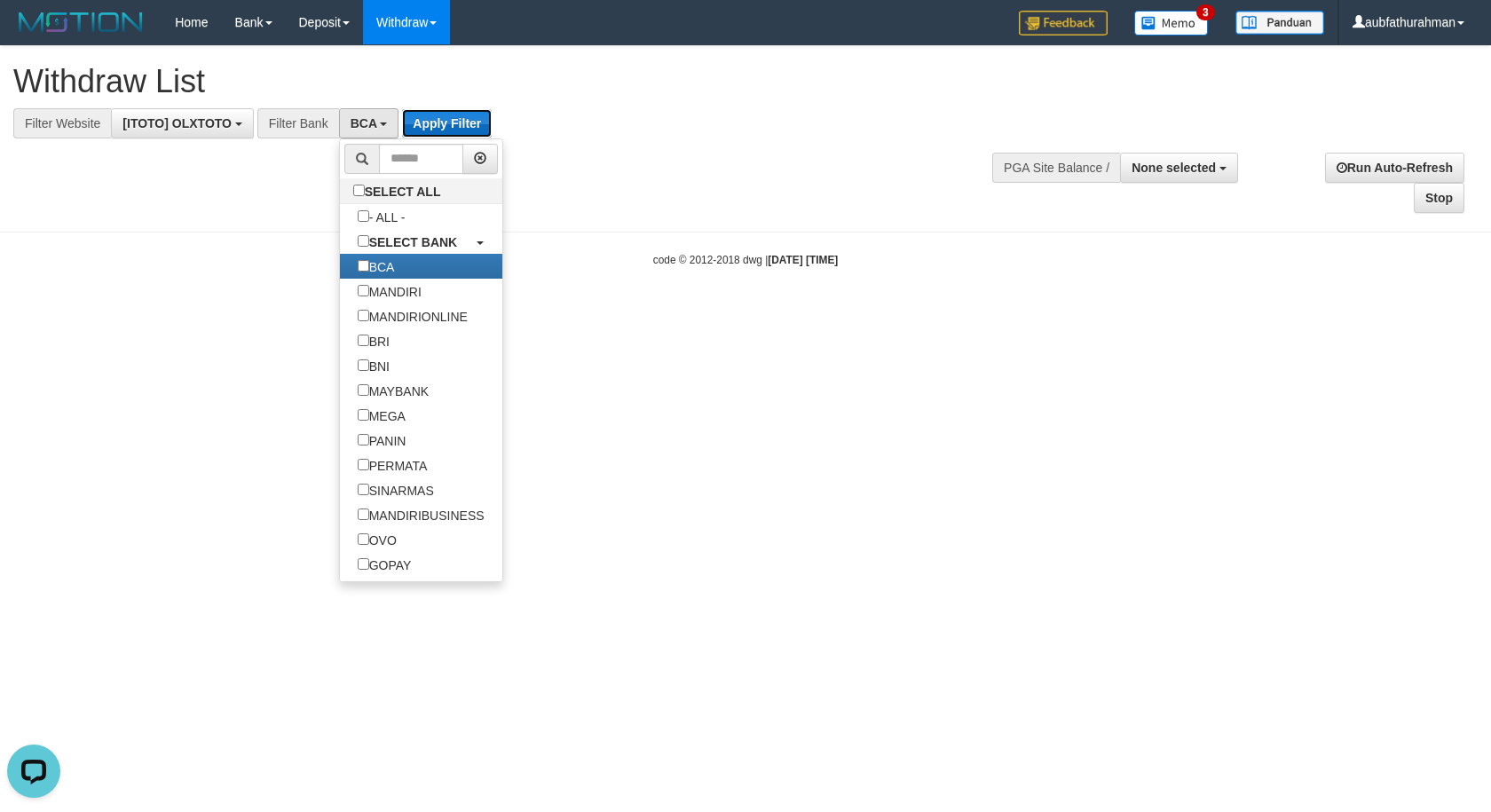 click on "Apply Filter" at bounding box center [446, 123] 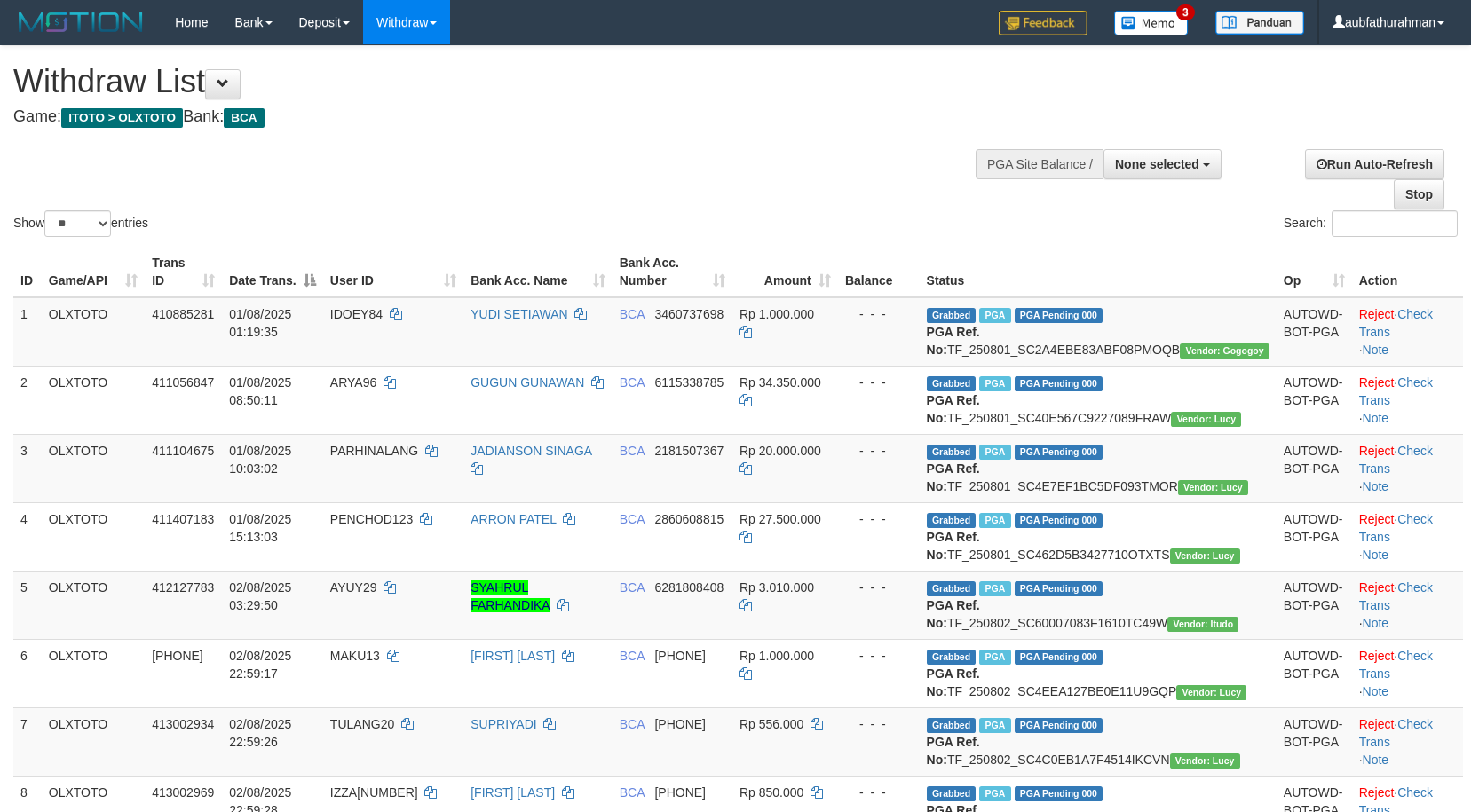 select 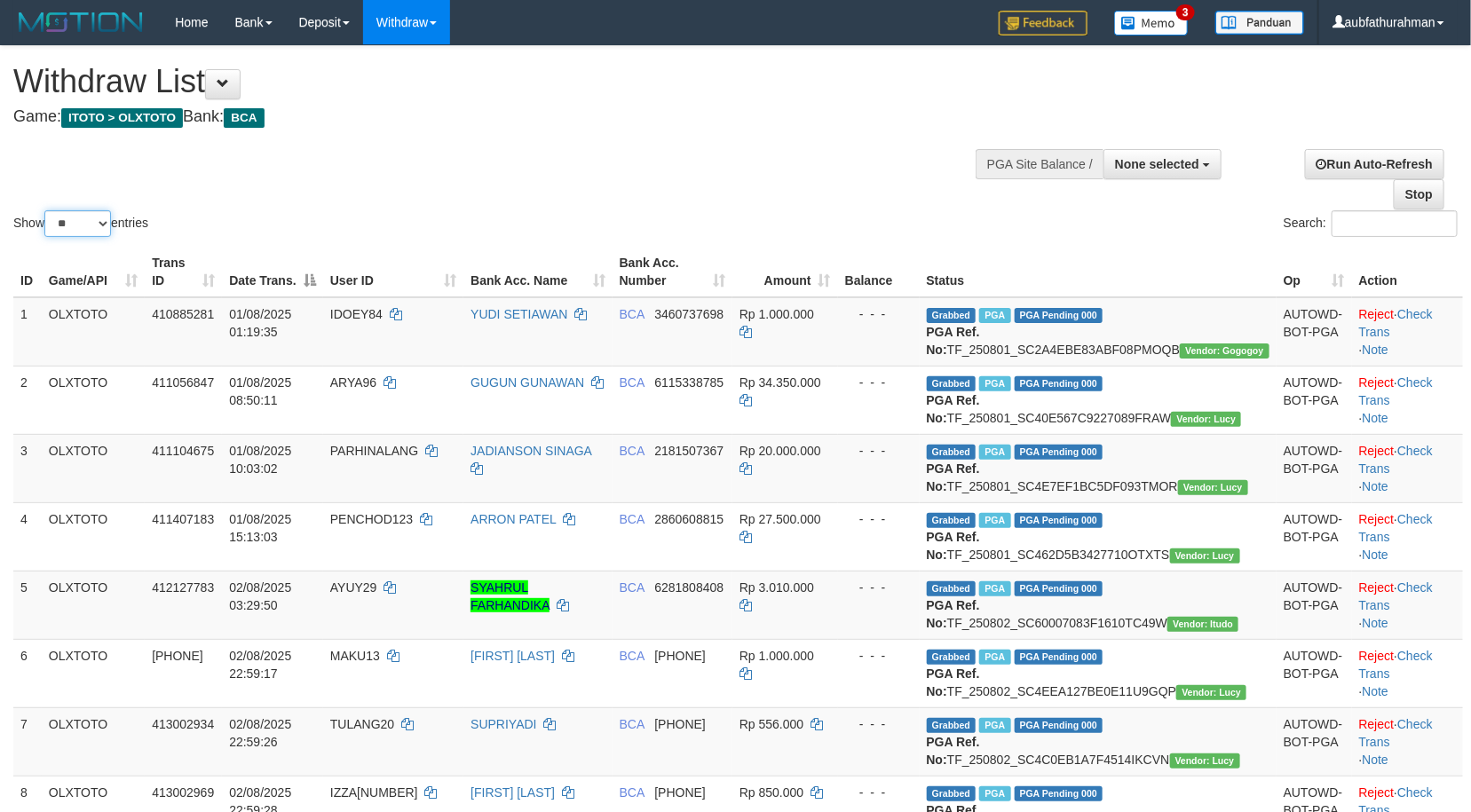click on "** ** ** ***" at bounding box center [77, 224] 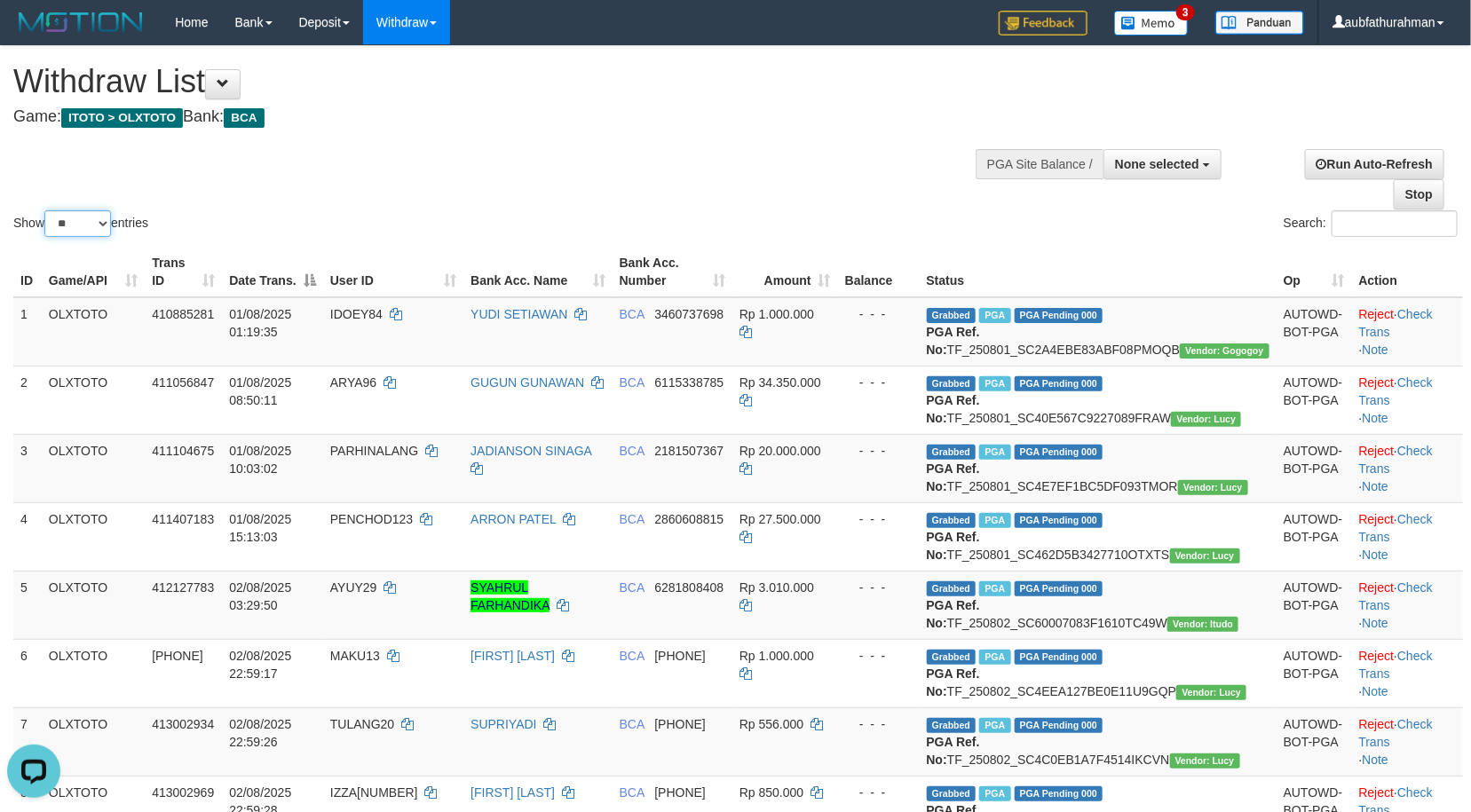 scroll, scrollTop: 0, scrollLeft: 0, axis: both 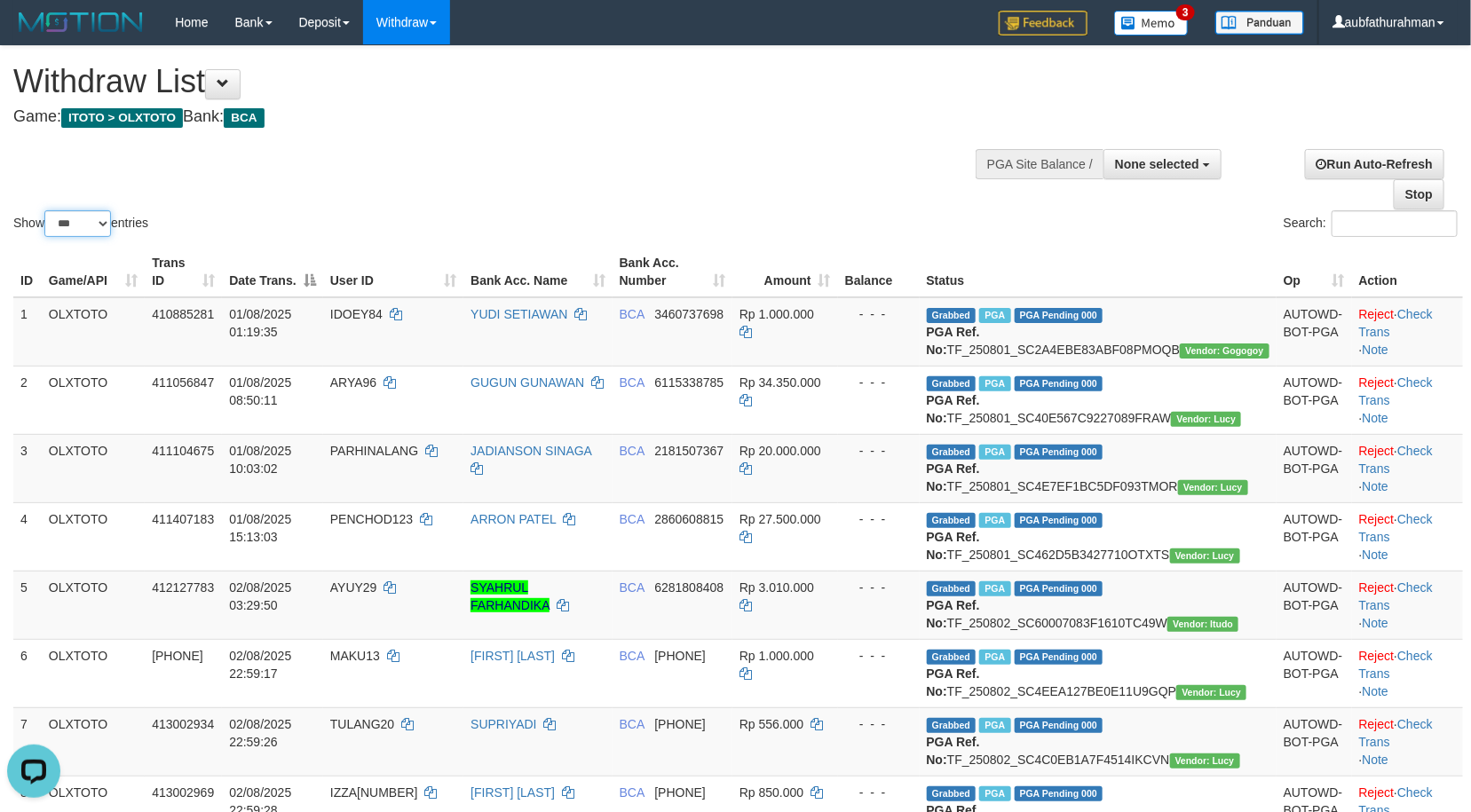 click on "** ** ** ***" at bounding box center (77, 224) 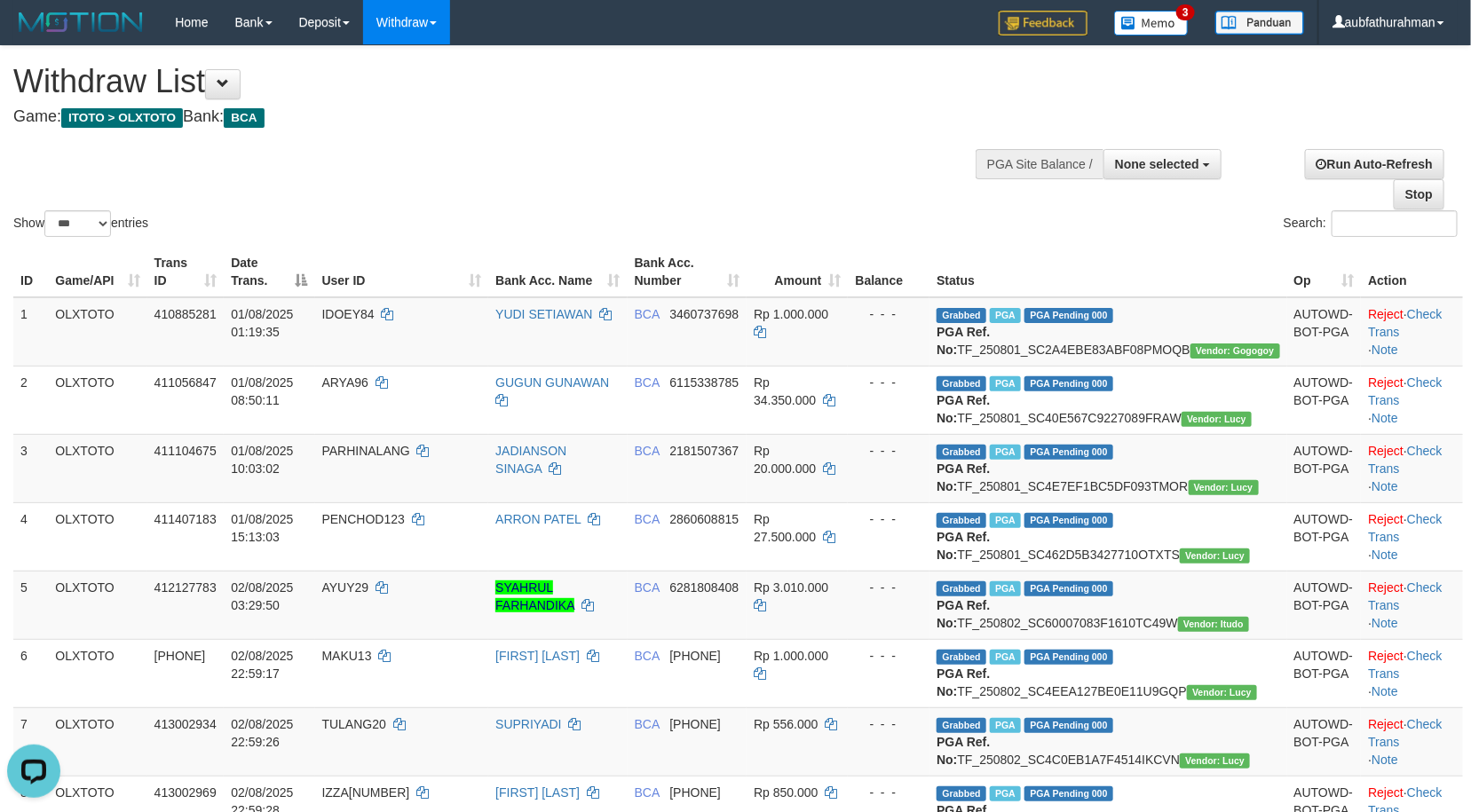 click on "Show  ** ** ** ***  entries Search:" at bounding box center [735, 143] 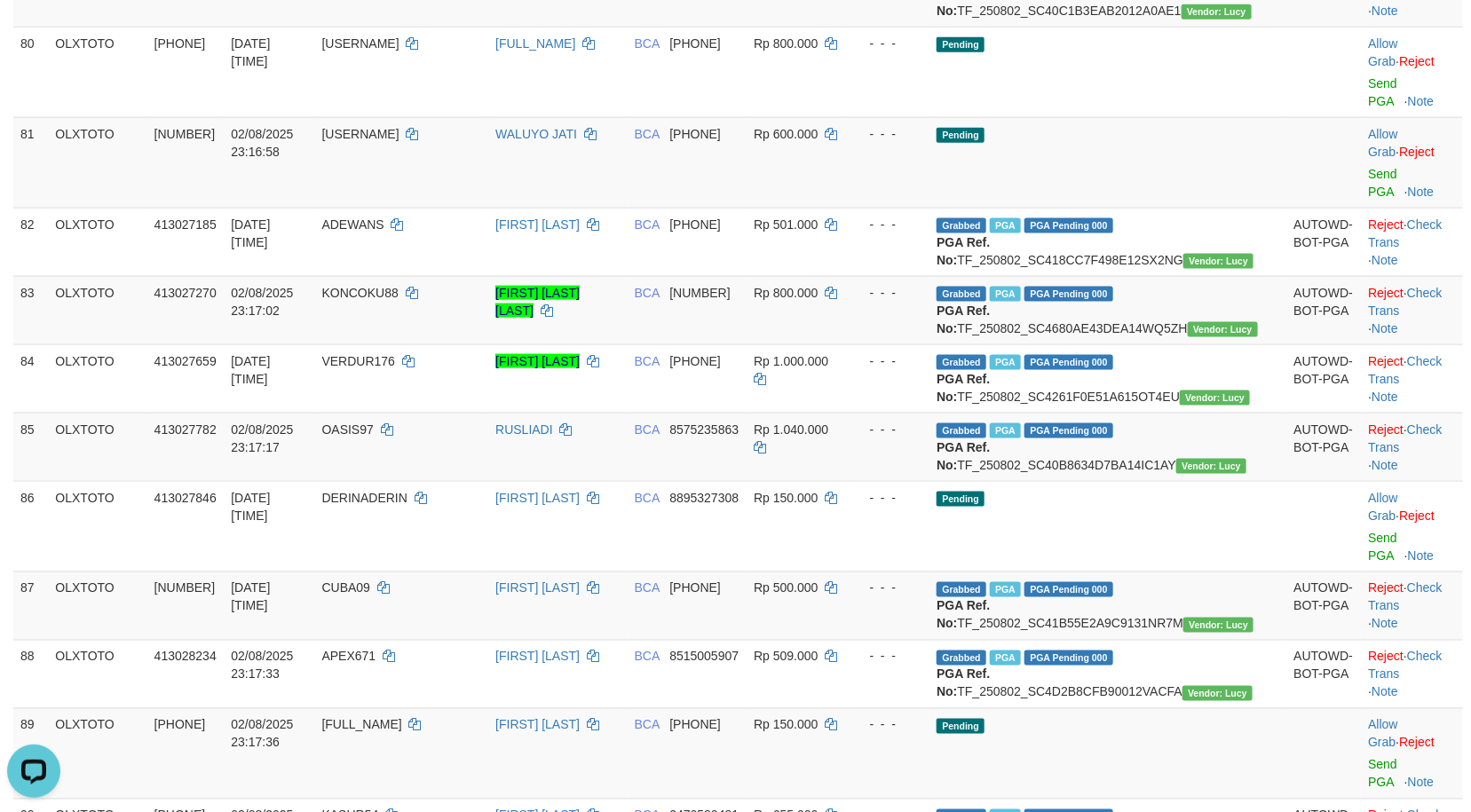 scroll, scrollTop: 6789, scrollLeft: 0, axis: vertical 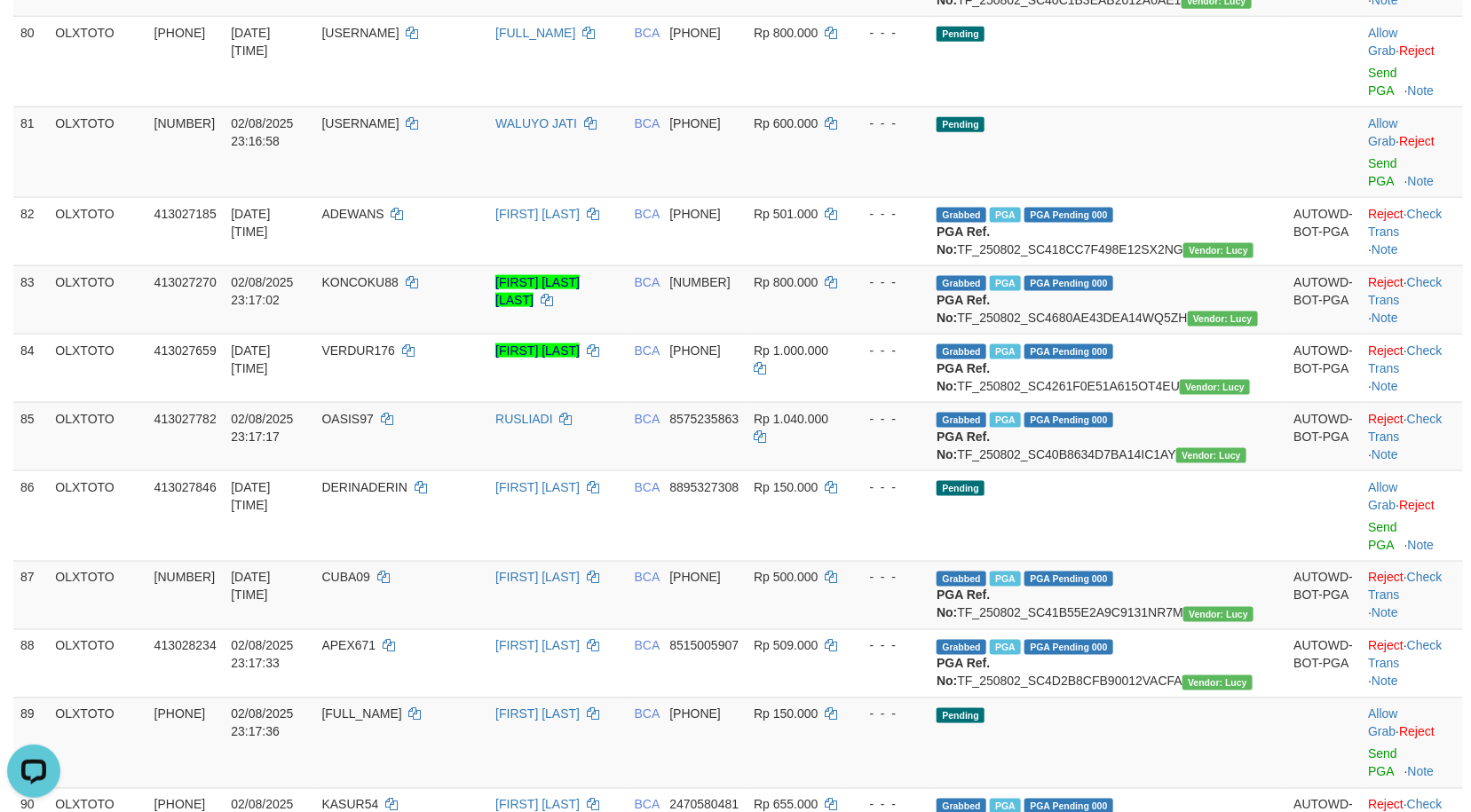 click on "2" at bounding box center (1249, 1584) 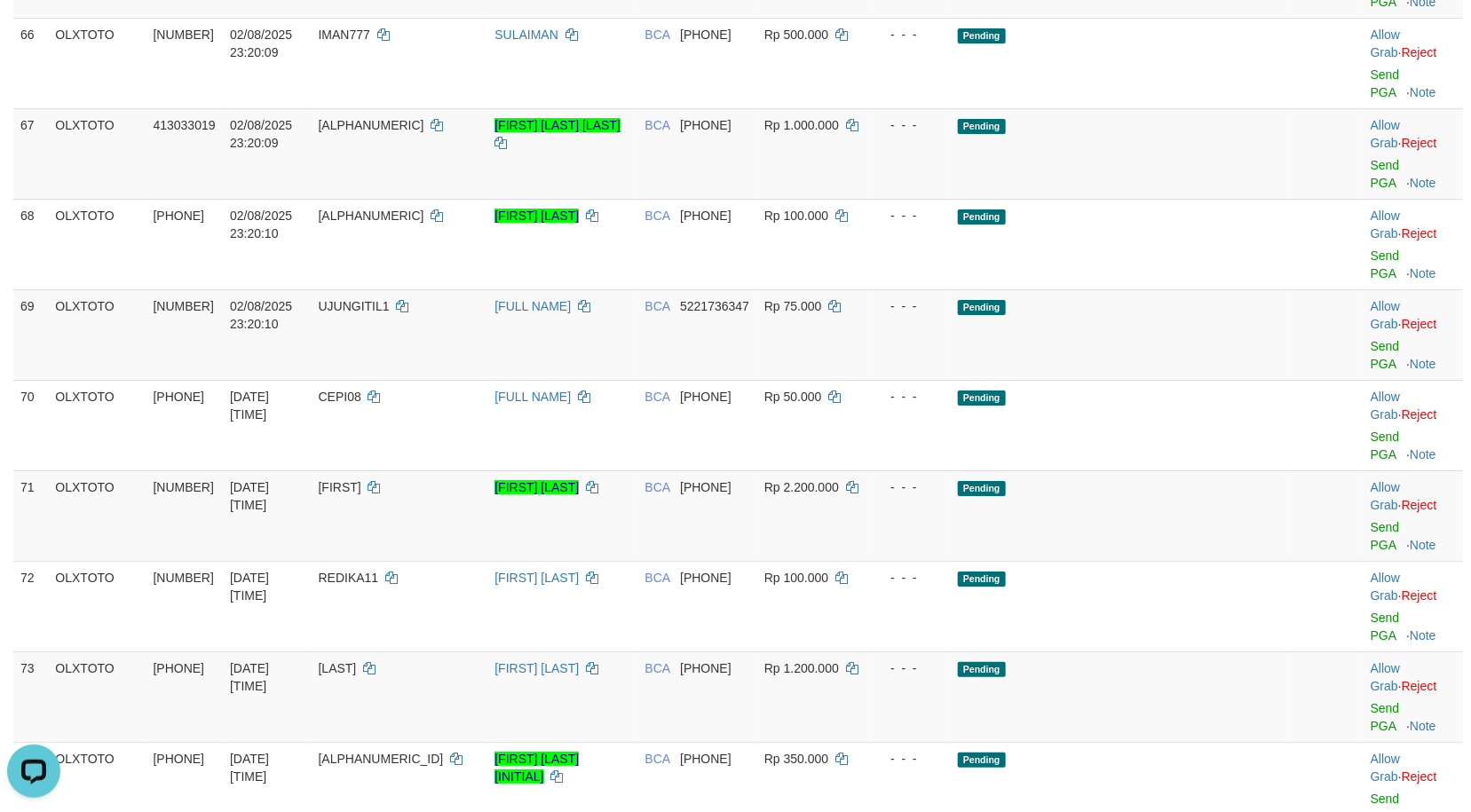 click on "3" at bounding box center [1278, 3208] 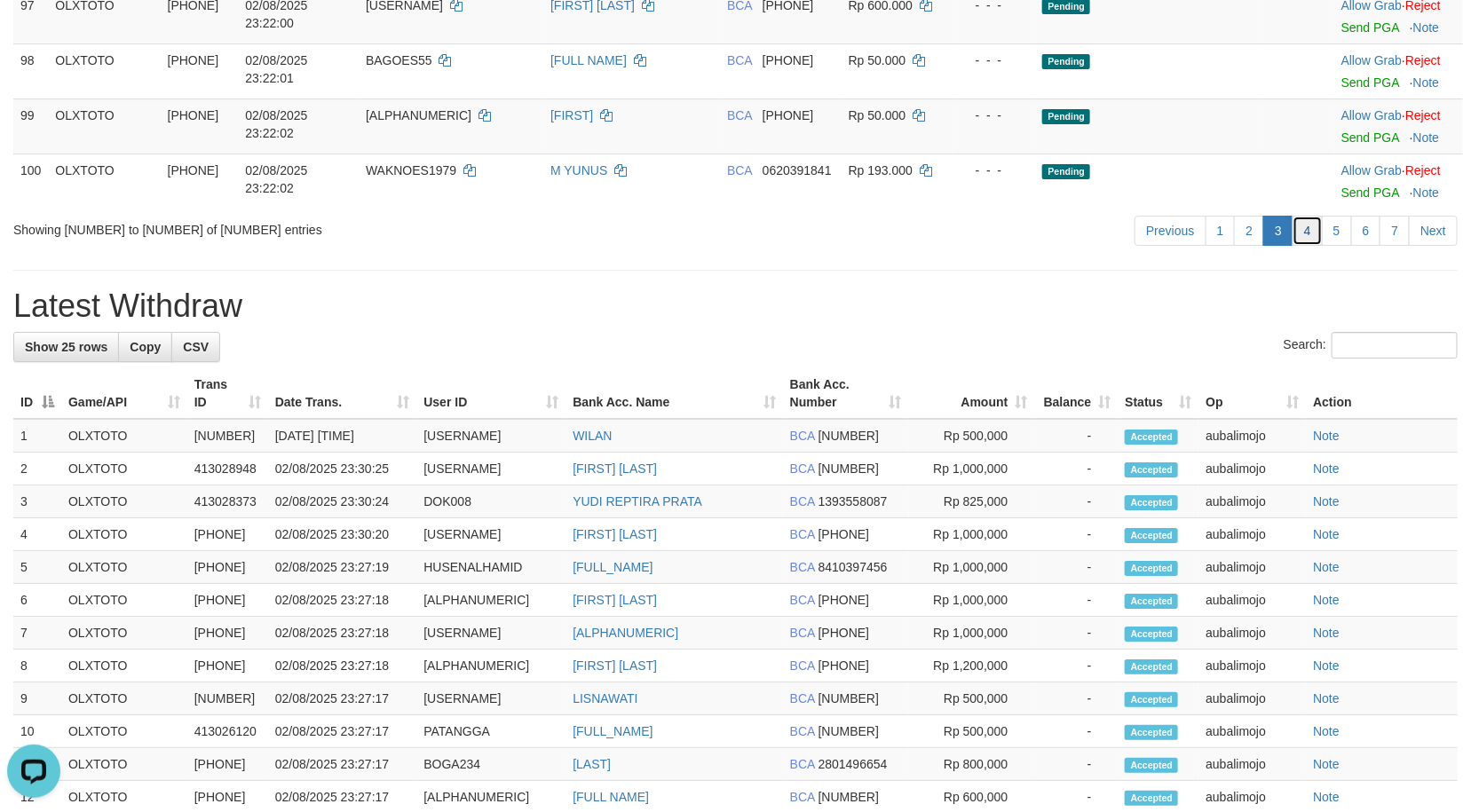click on "4" at bounding box center (1308, 231) 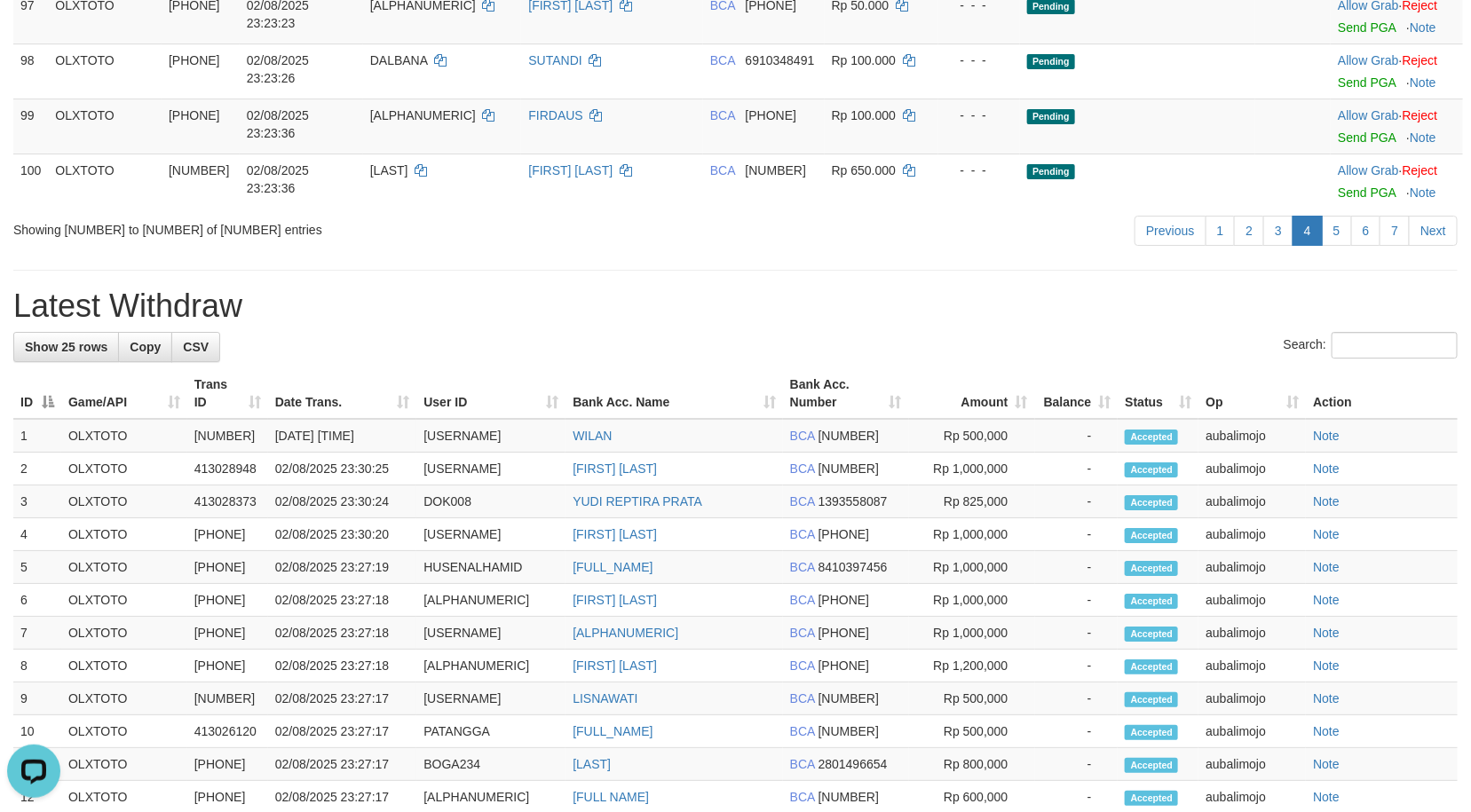 click on "**********" at bounding box center (735, -2102) 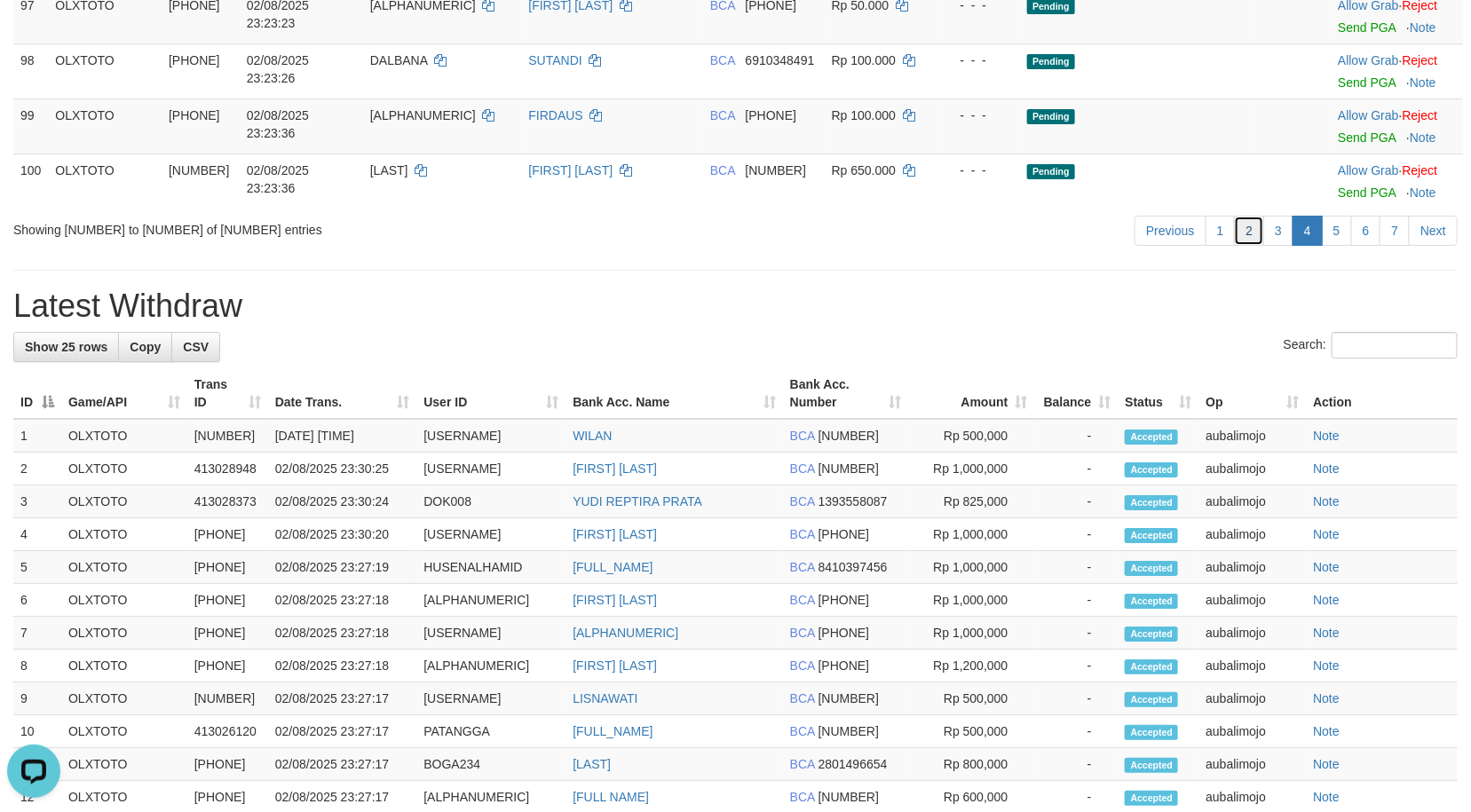 click on "2" at bounding box center (1249, 231) 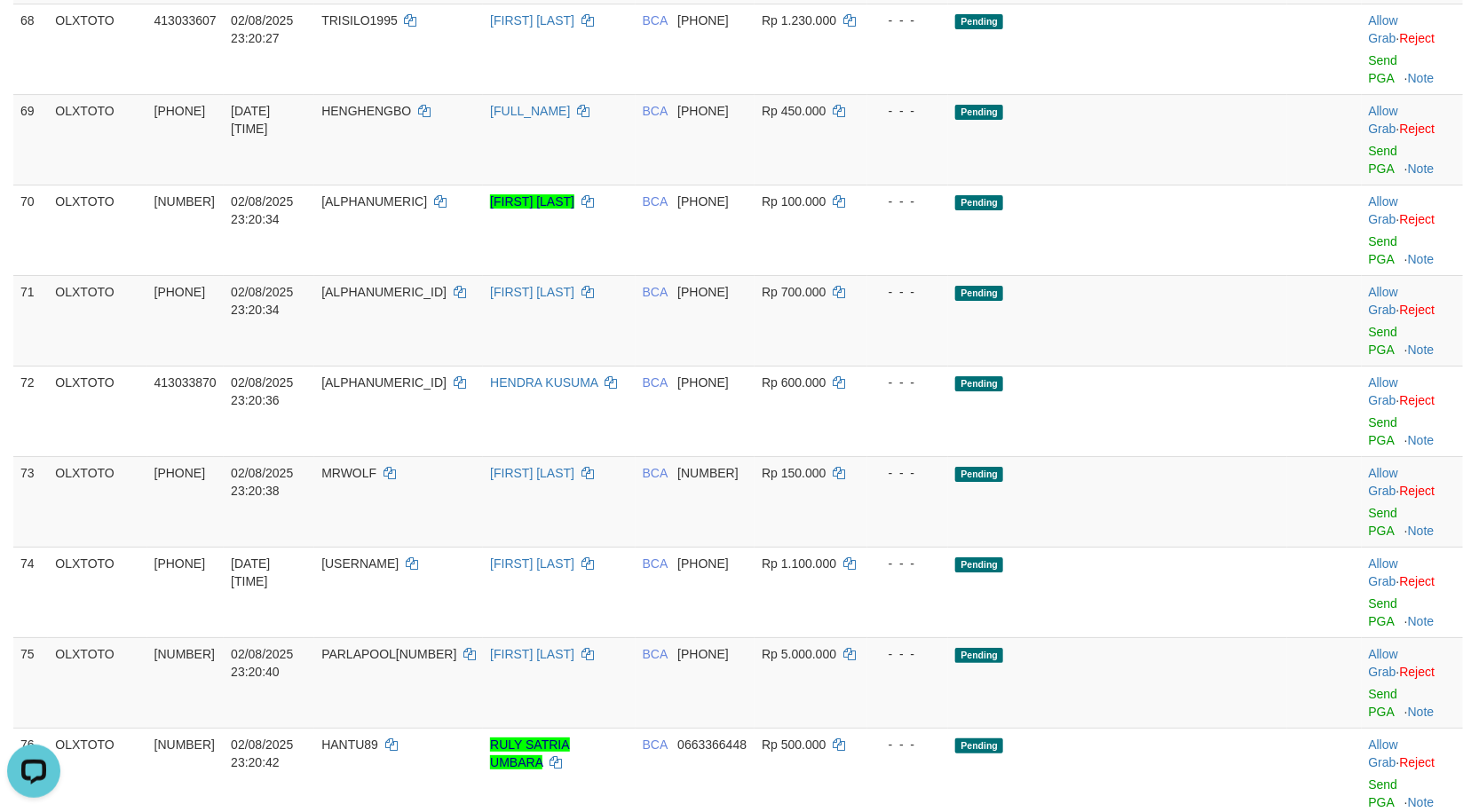 click on "2" at bounding box center (1249, 3013) 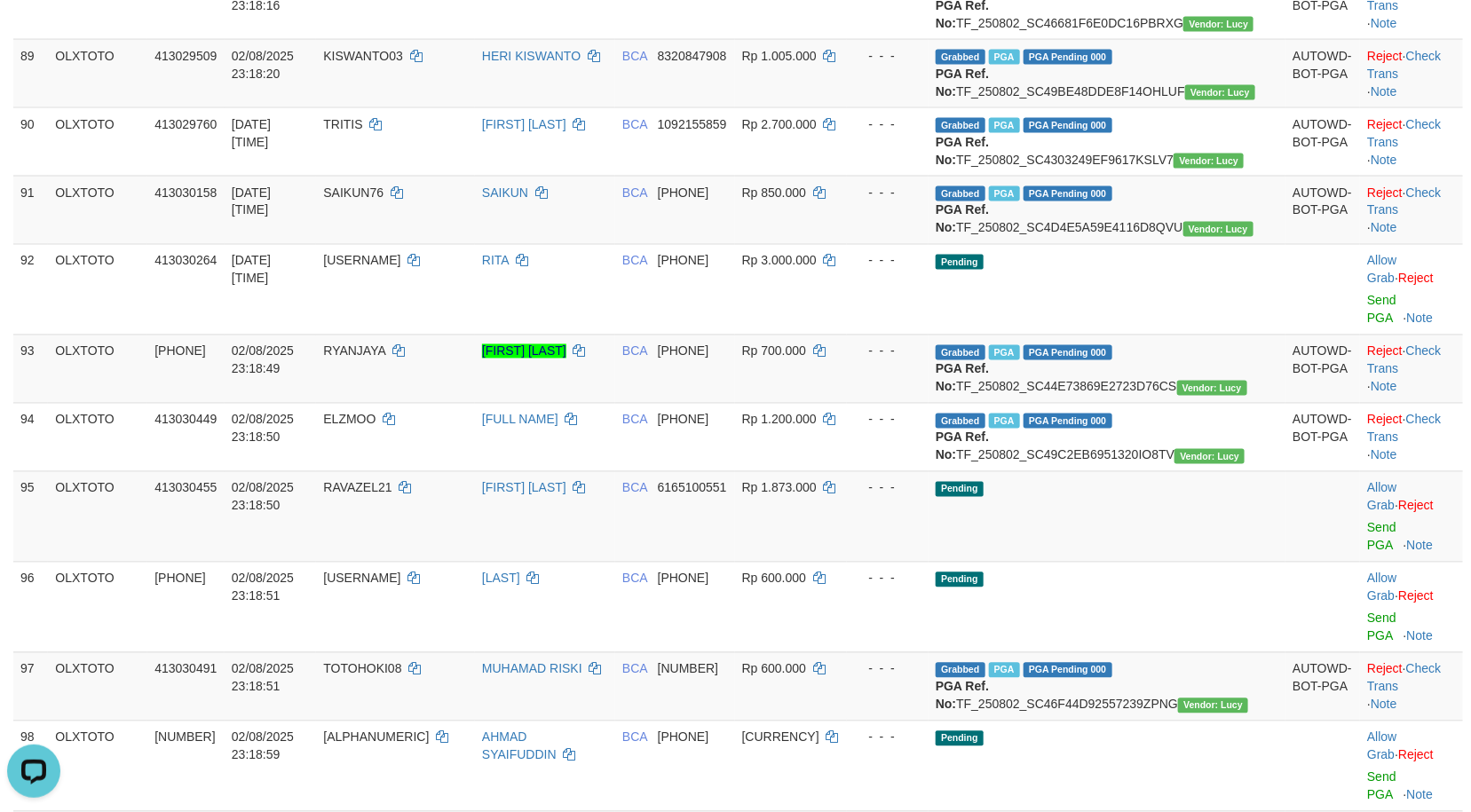 scroll, scrollTop: 2328, scrollLeft: 0, axis: vertical 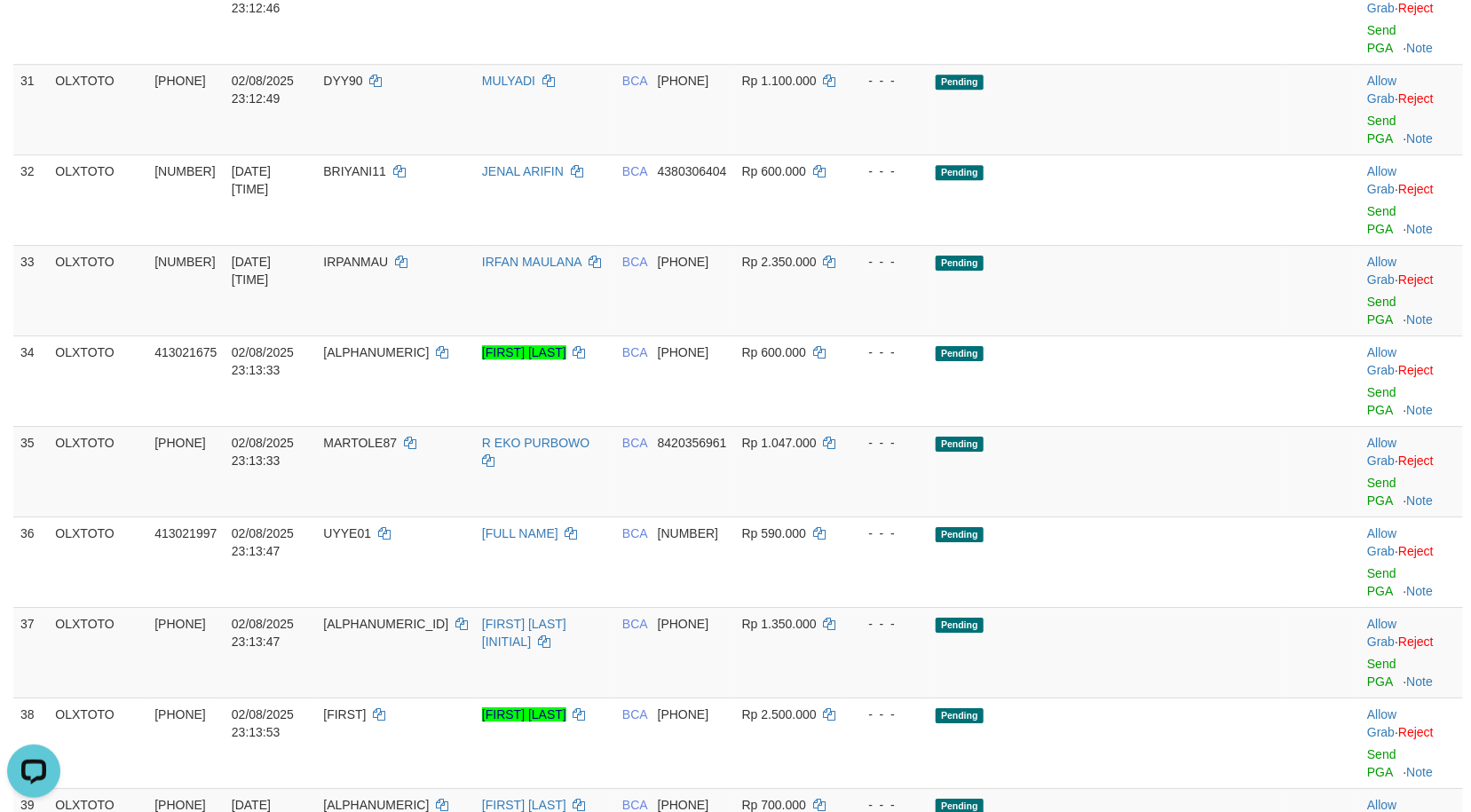 click on "Send PGA" at bounding box center (1381, -51) 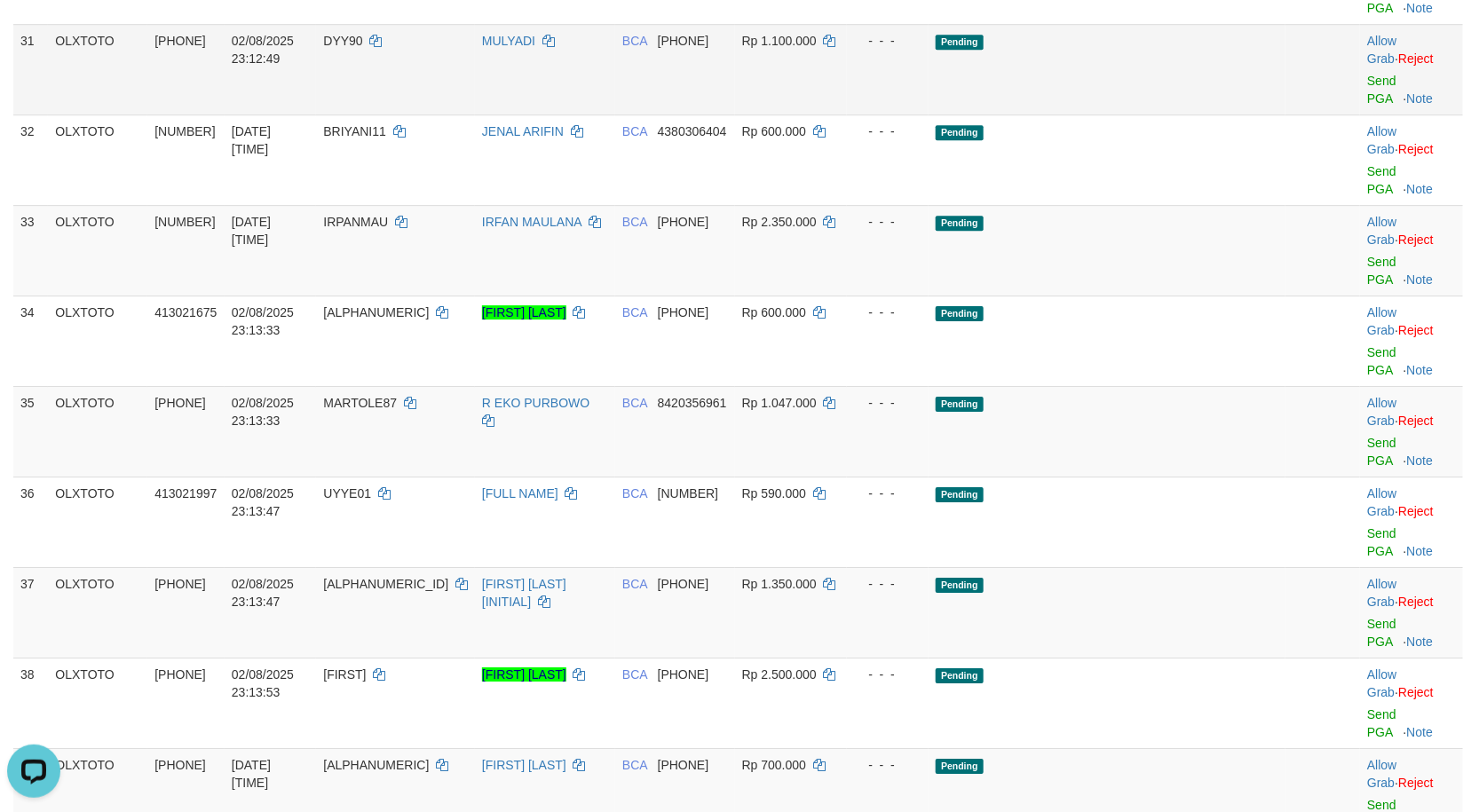 click on "Pending" at bounding box center [1107, 69] 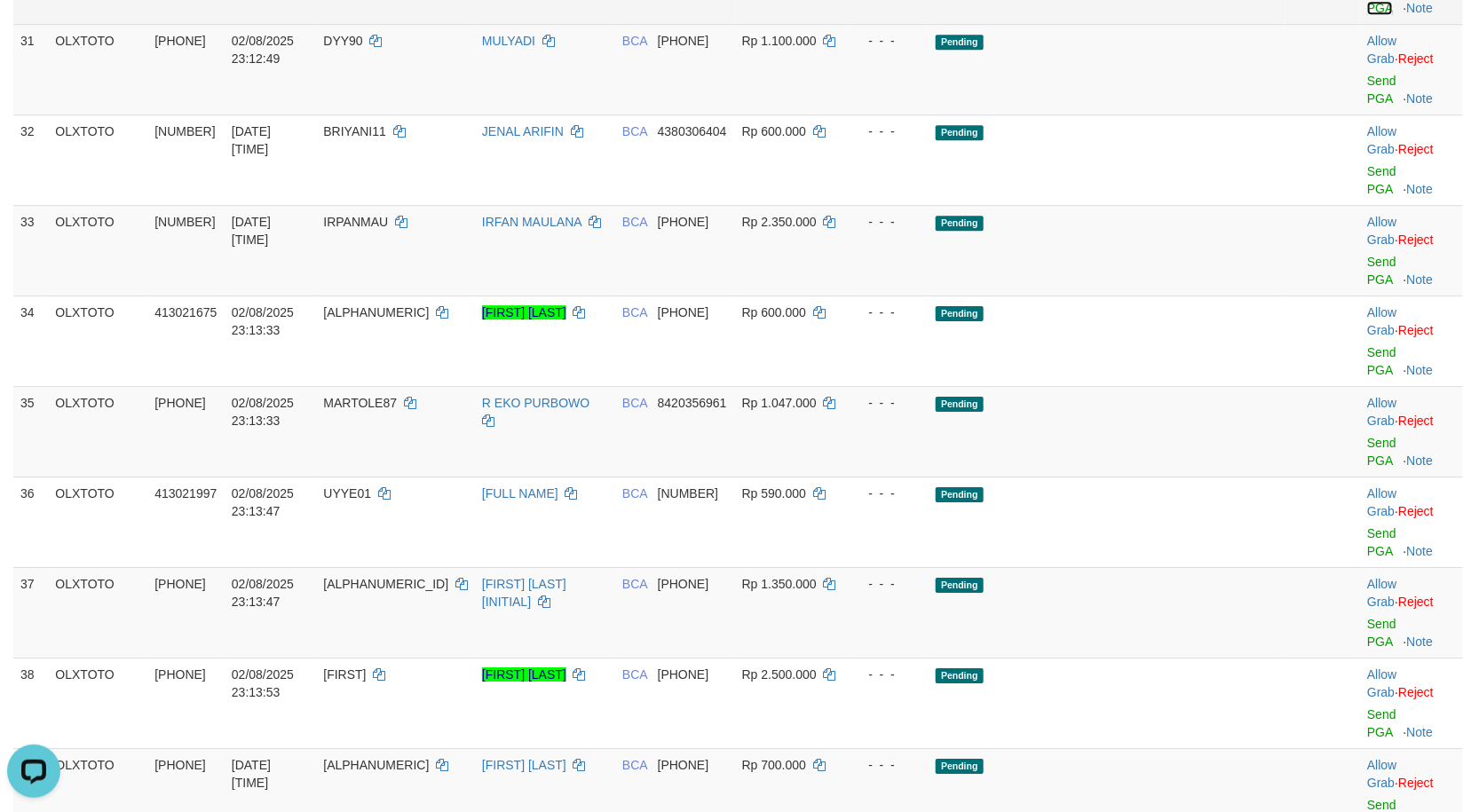 click on "Send PGA" at bounding box center [1381, -1] 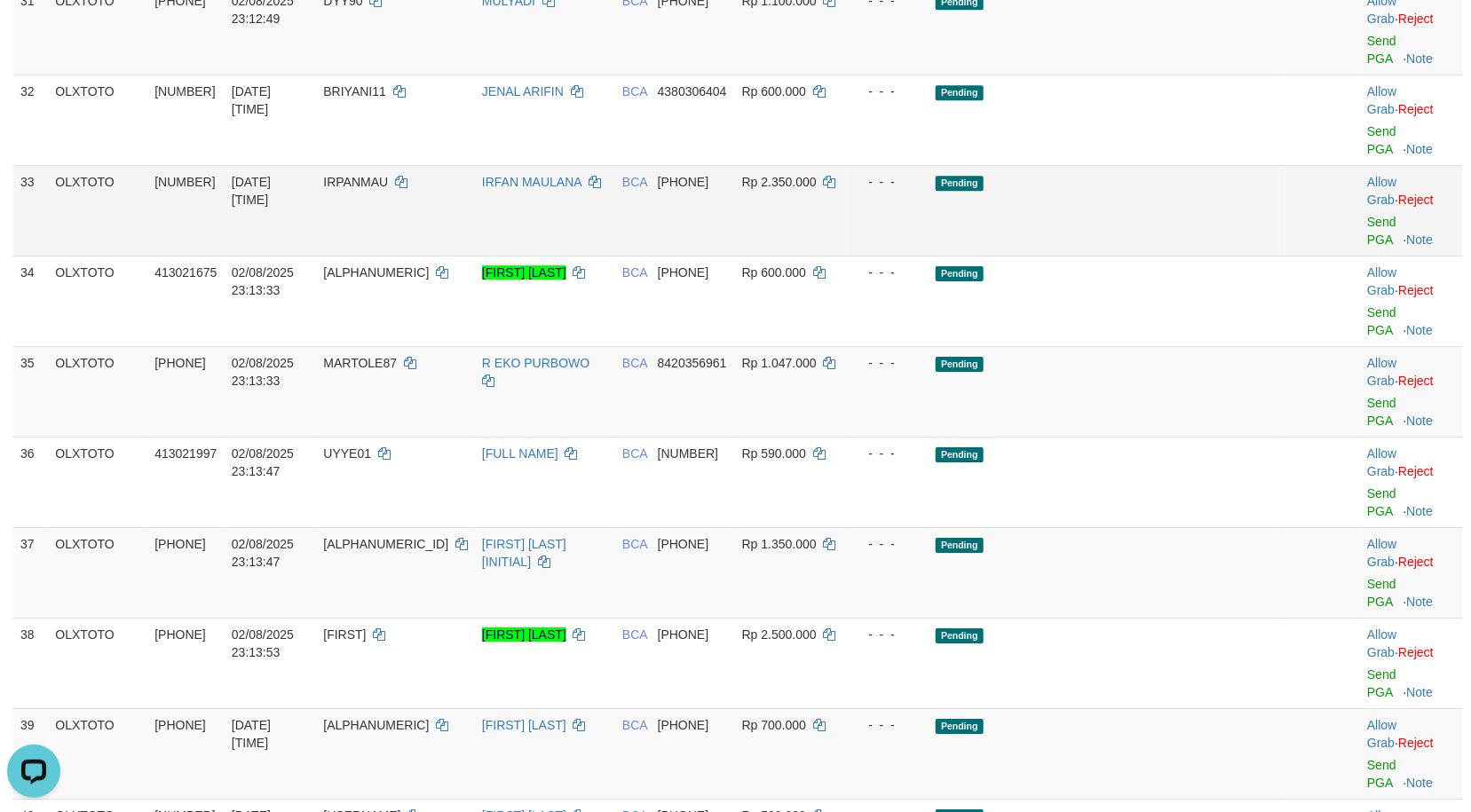 click at bounding box center [1323, 210] 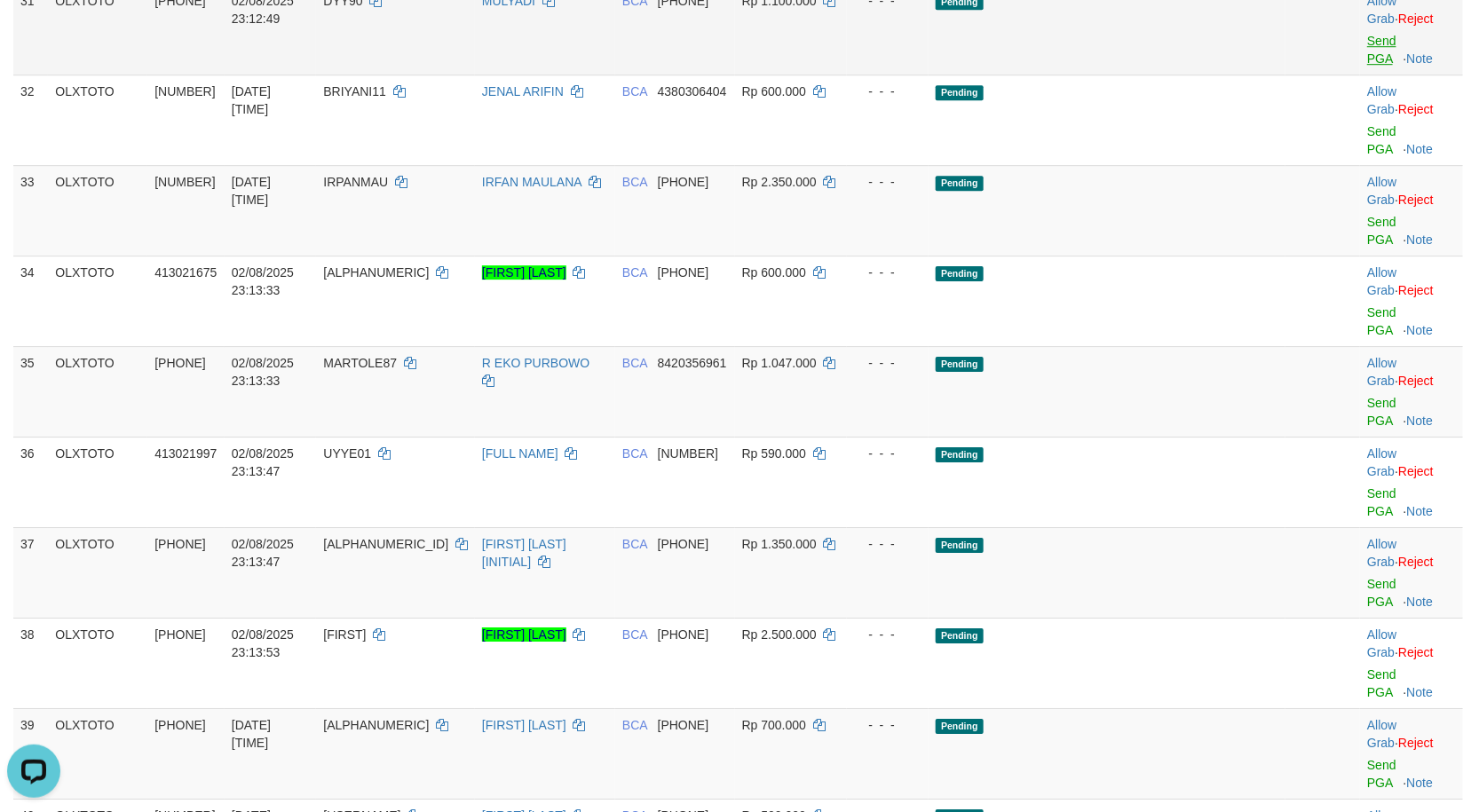 click on "Send PGA" at bounding box center (1381, 50) 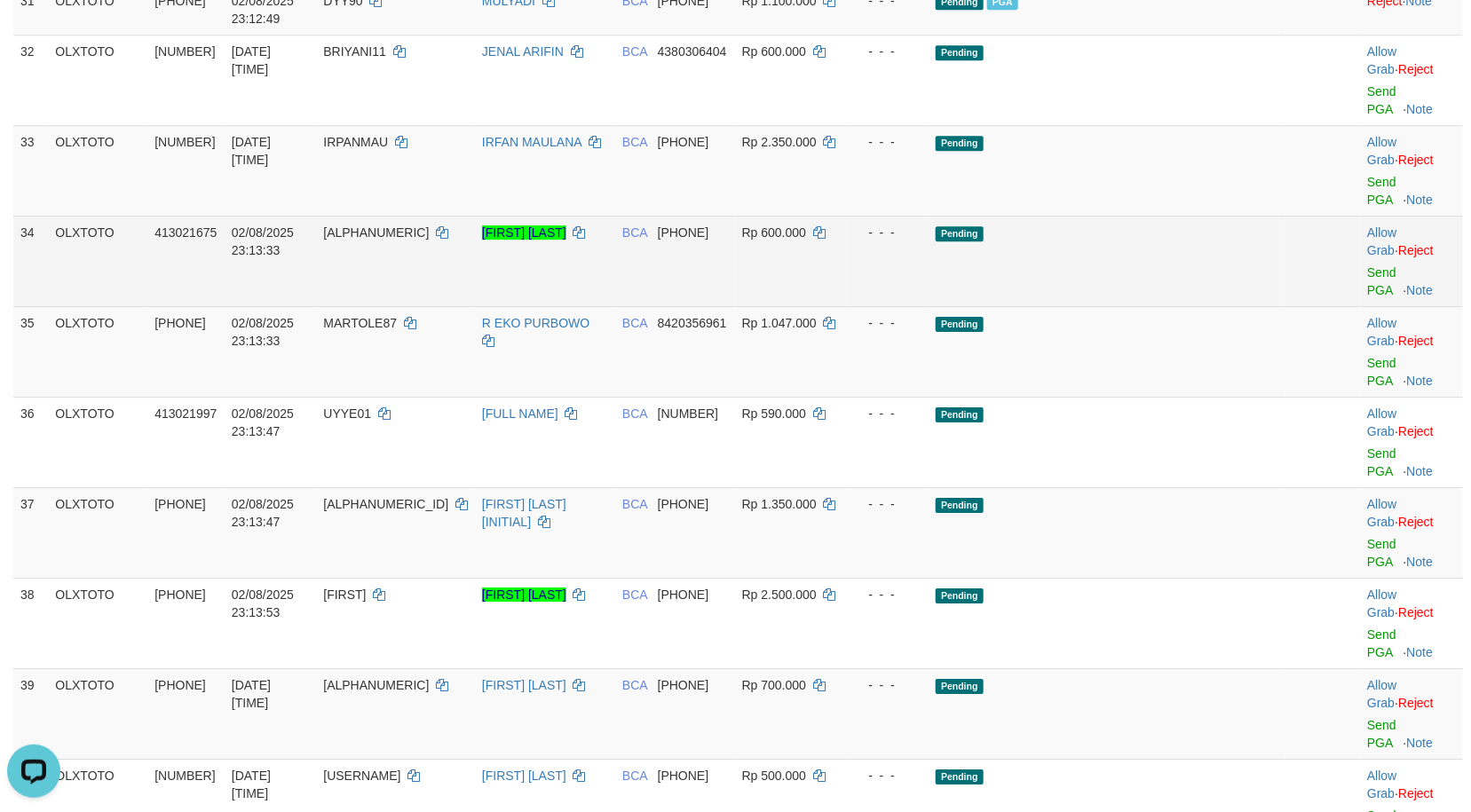 click at bounding box center [1323, 261] 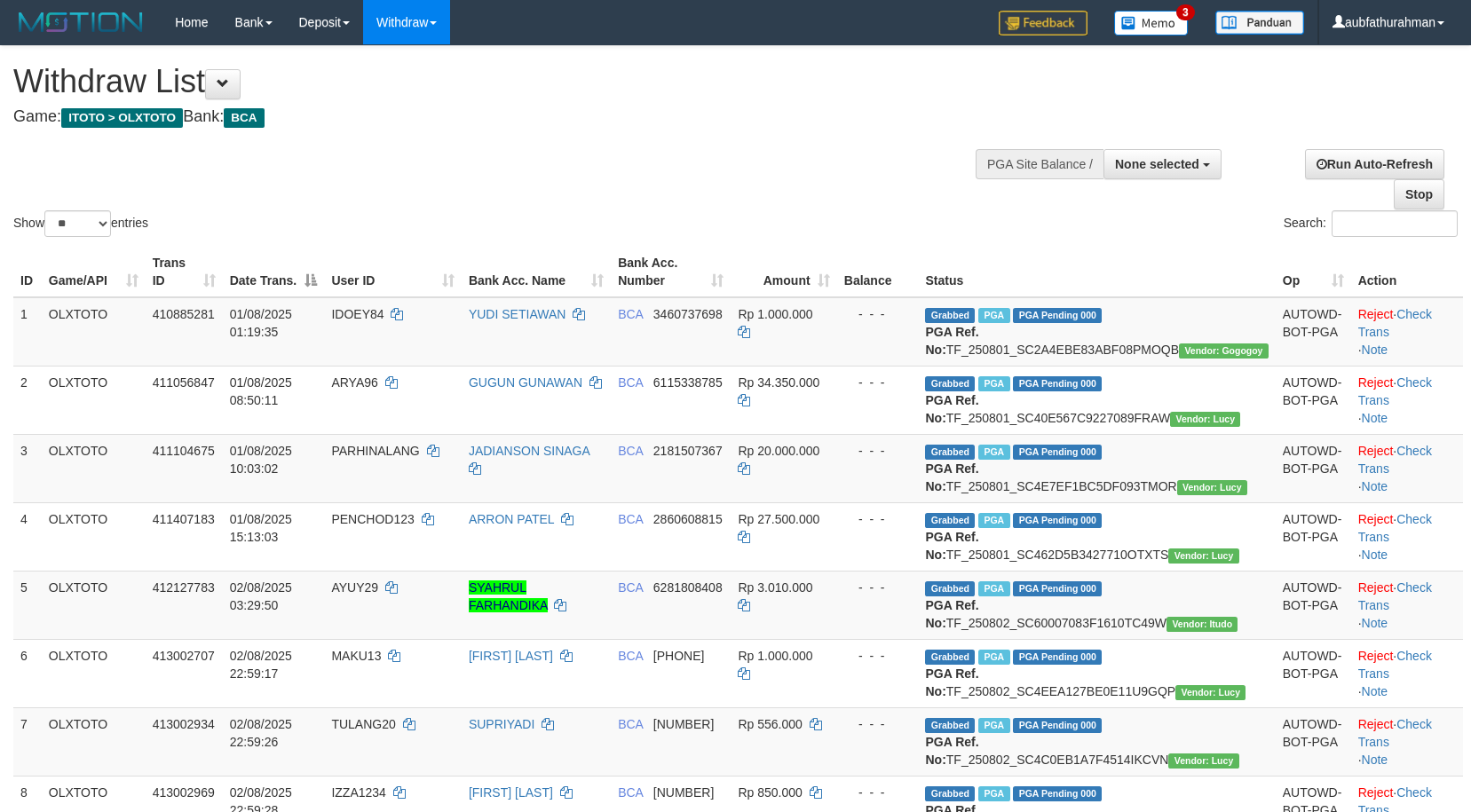 select 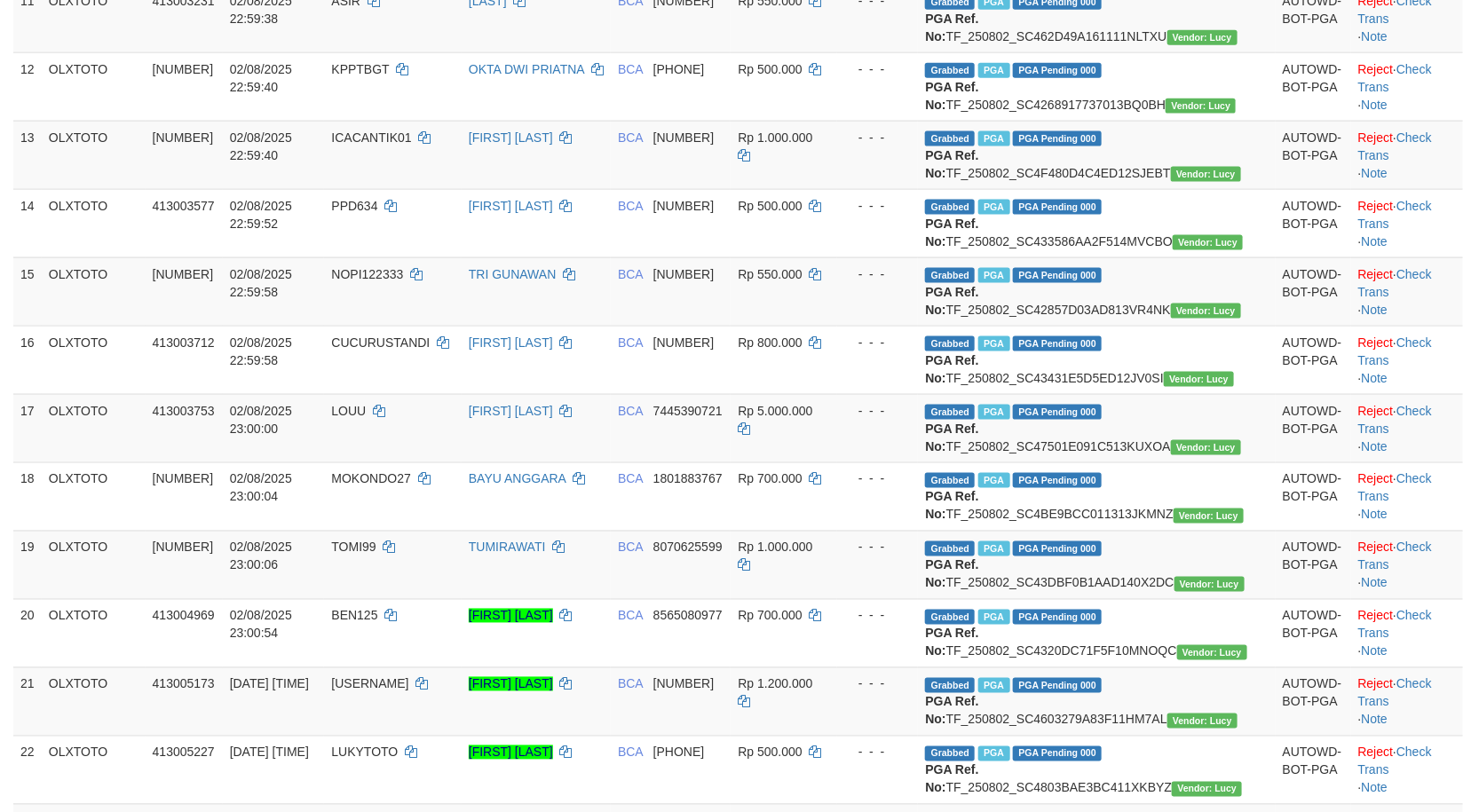 scroll, scrollTop: 0, scrollLeft: 0, axis: both 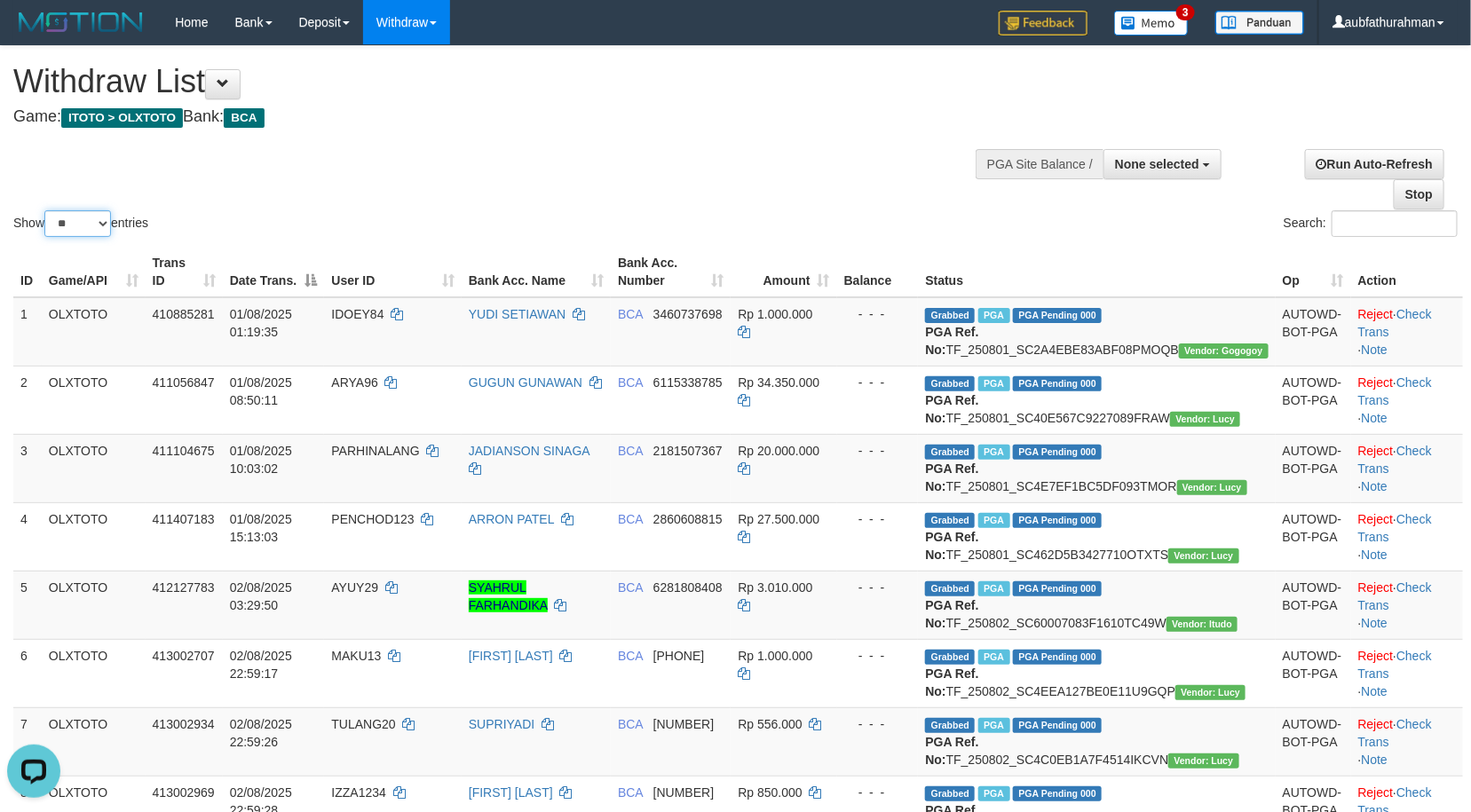 click on "** ** ** ***" at bounding box center [77, 224] 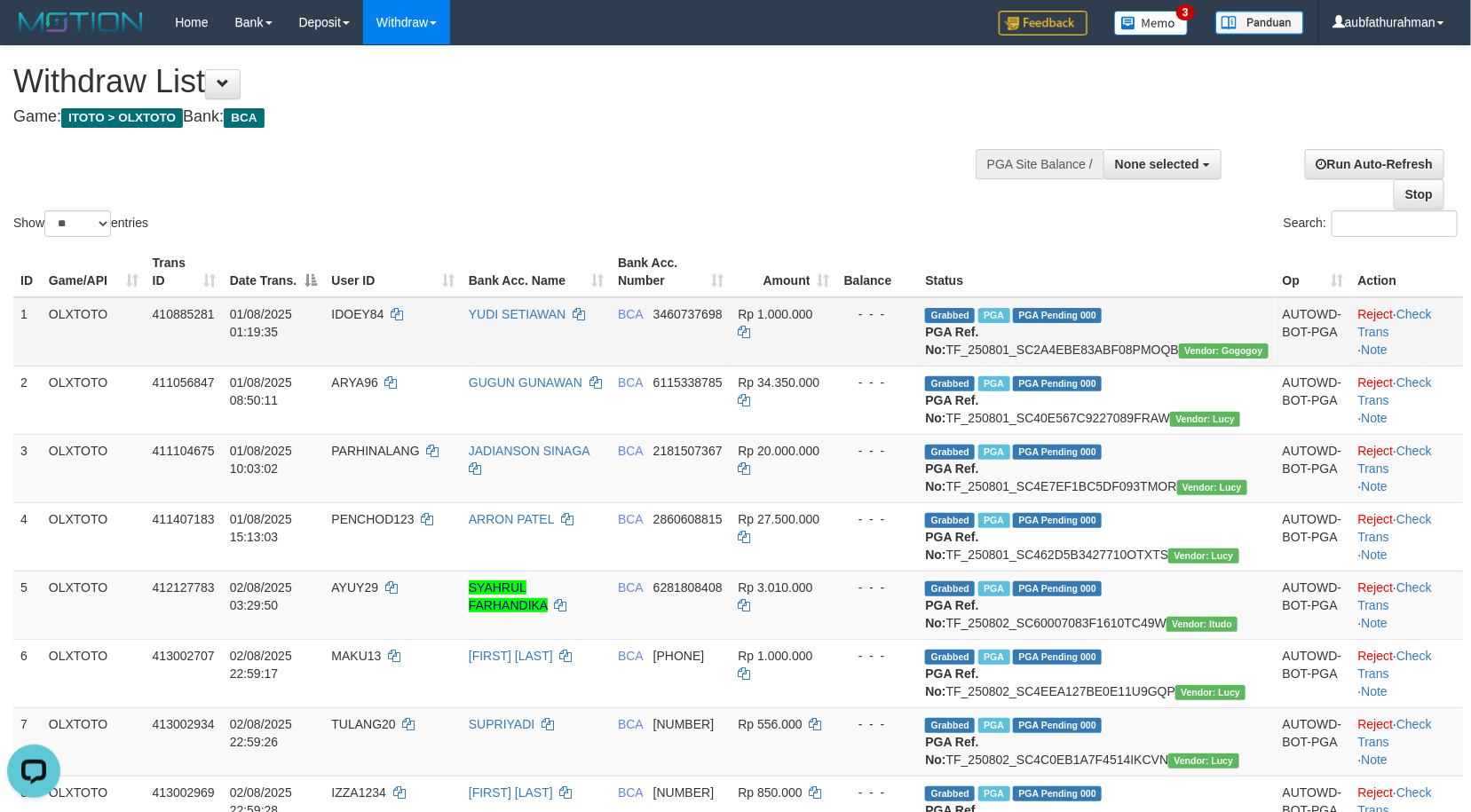 click on "OLXTOTO" at bounding box center (93, 332) 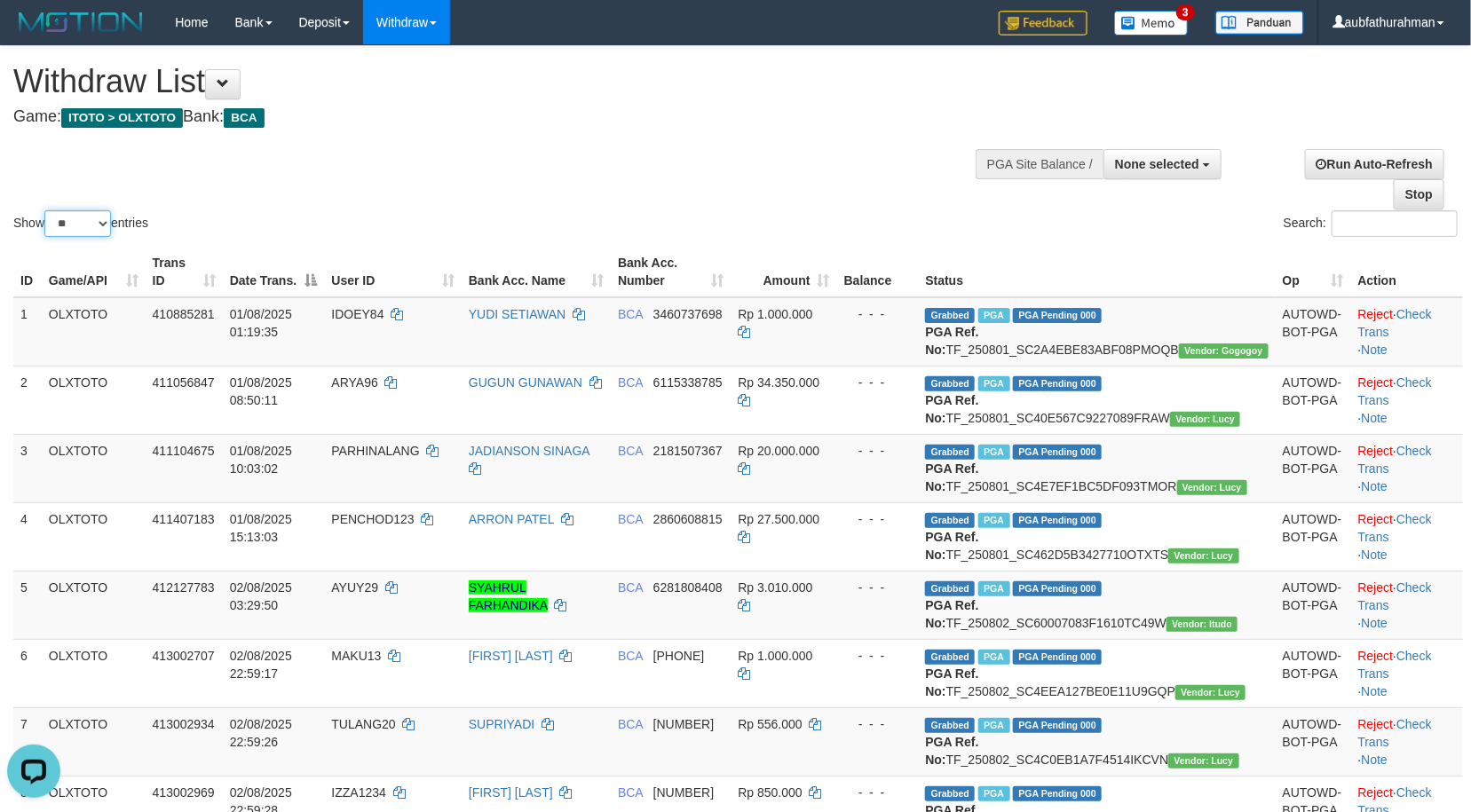 click on "** ** ** ***" at bounding box center [77, 224] 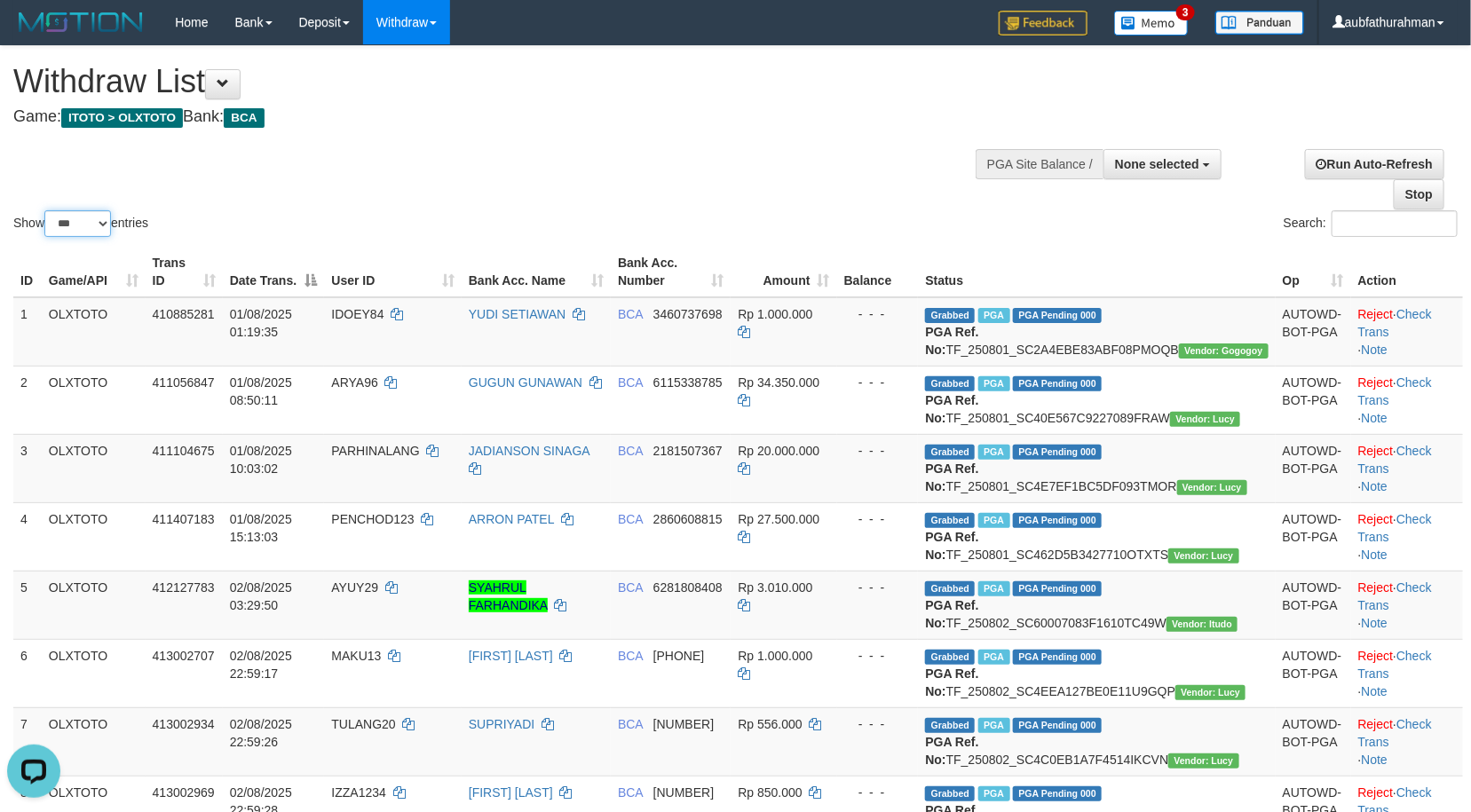 click on "** ** ** ***" at bounding box center [77, 224] 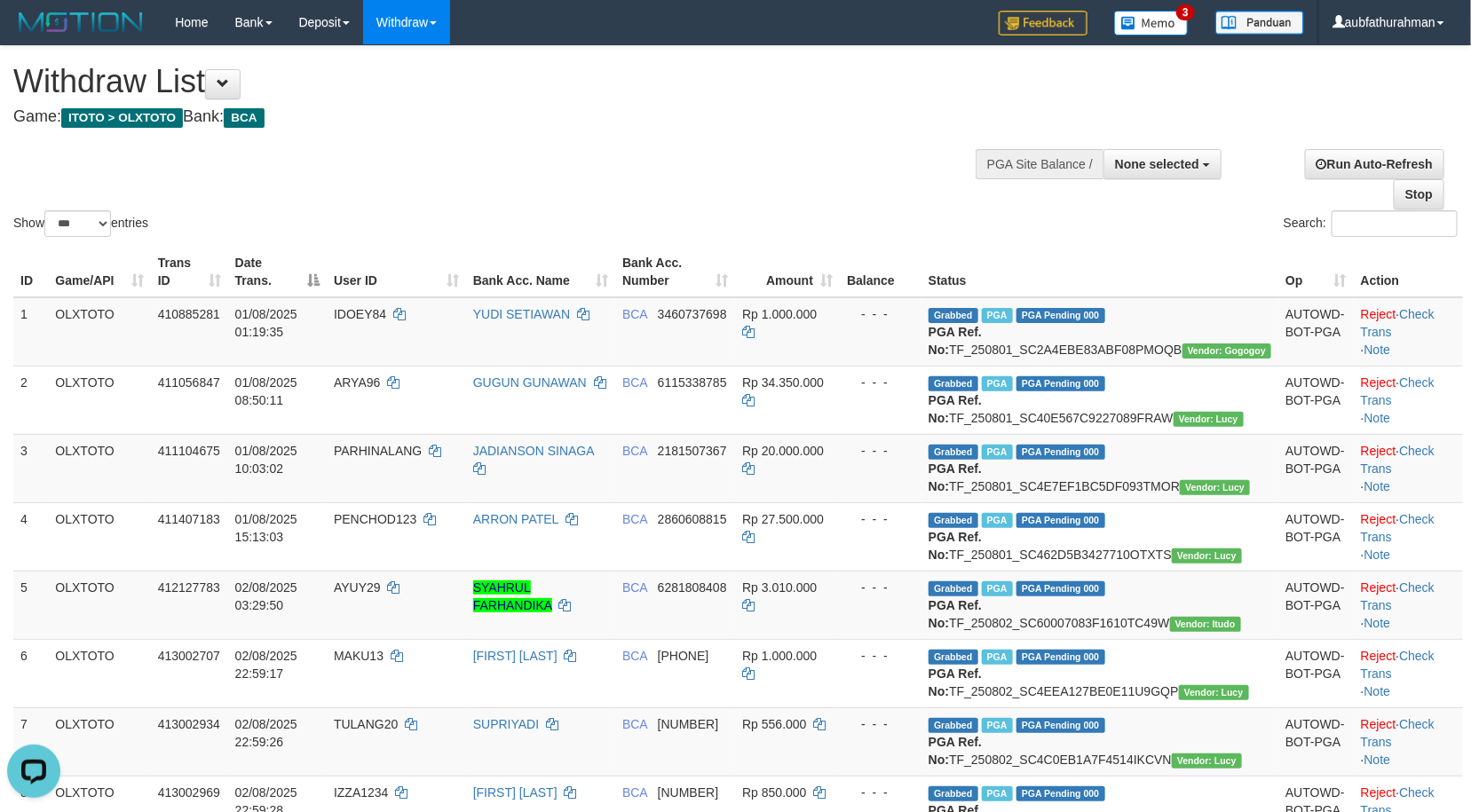 click on "Show  ** ** ** ***  entries Search:" at bounding box center [735, 143] 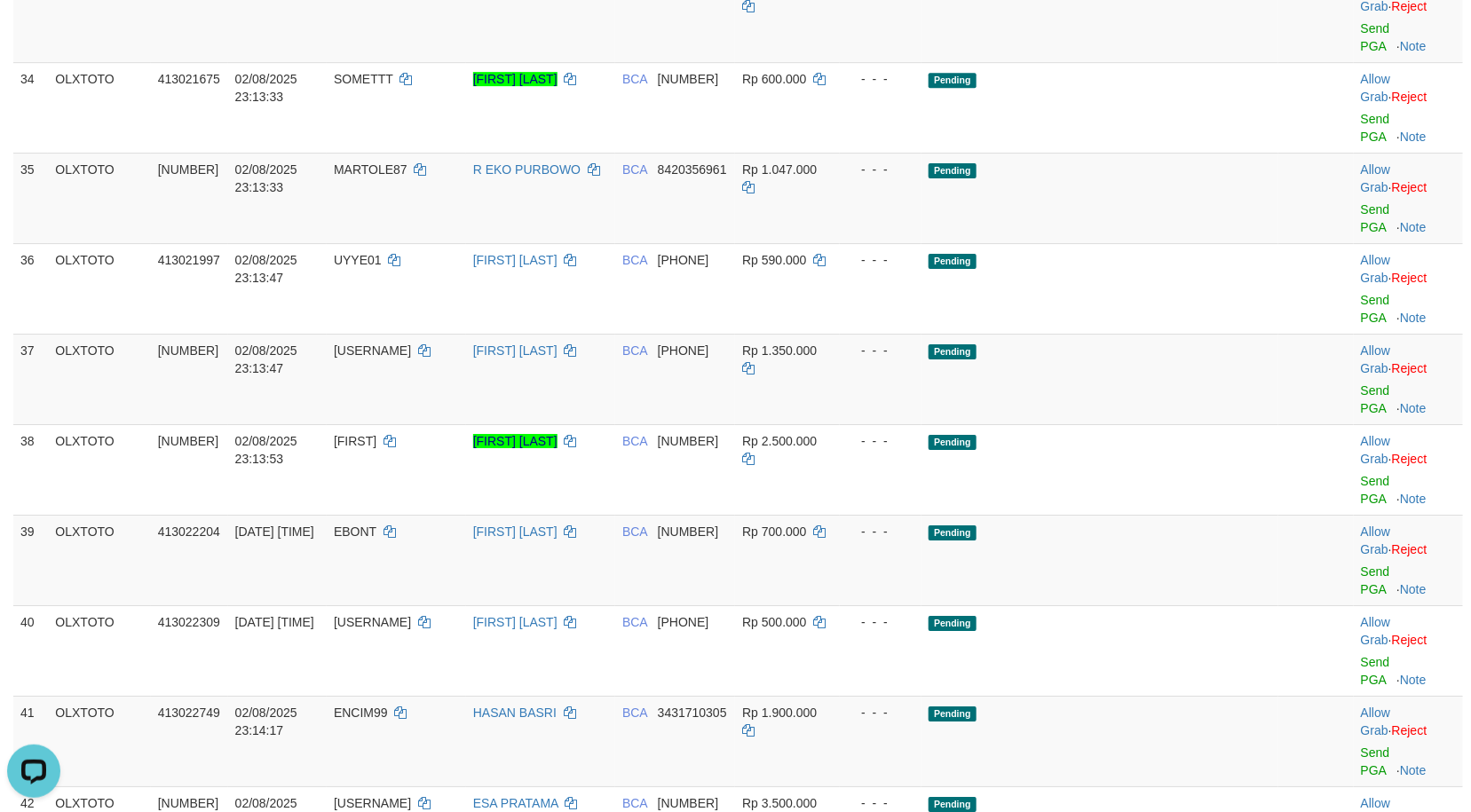 click on "Send PGA" at bounding box center [1375, -53] 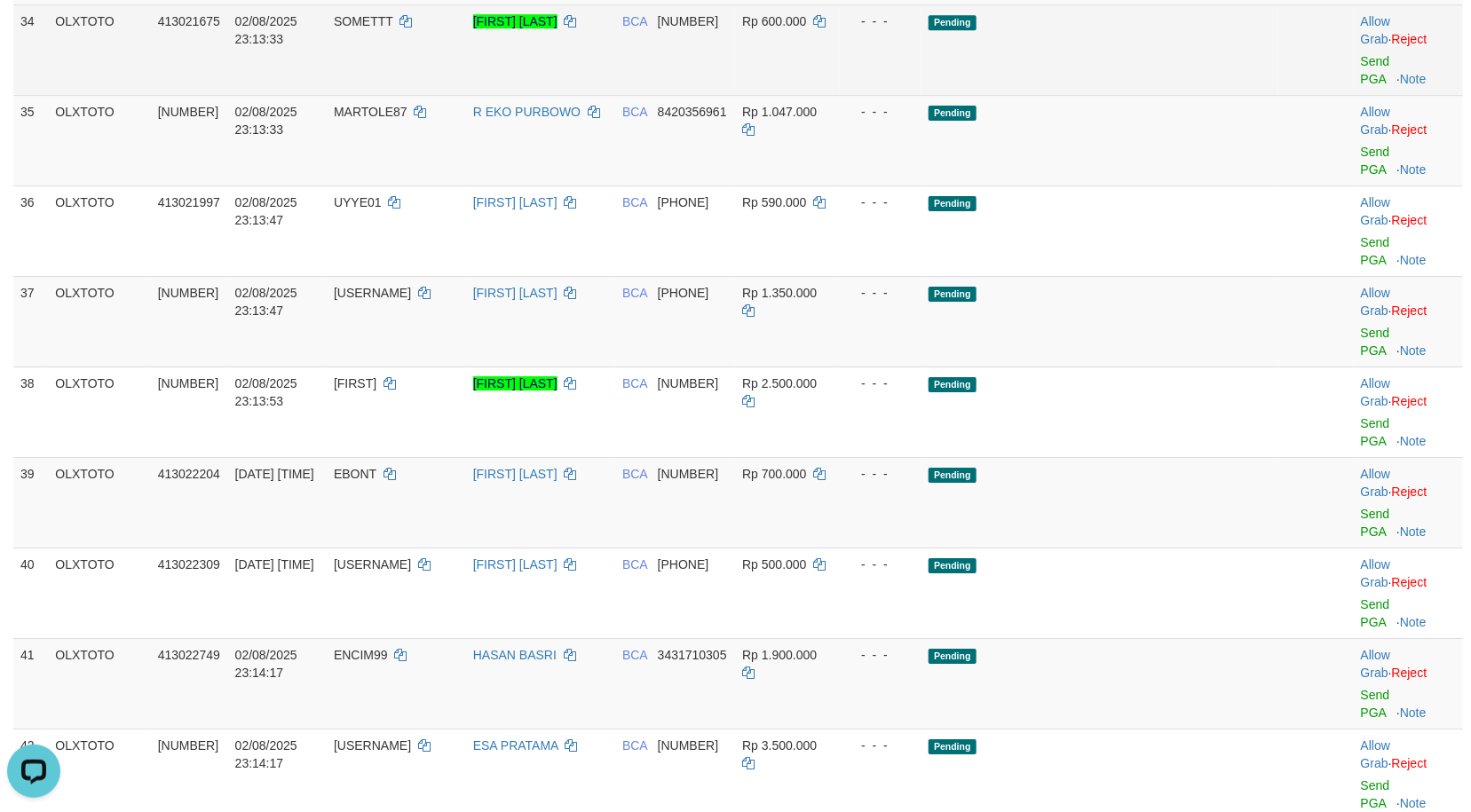click on "-  -  -" at bounding box center (881, 50) 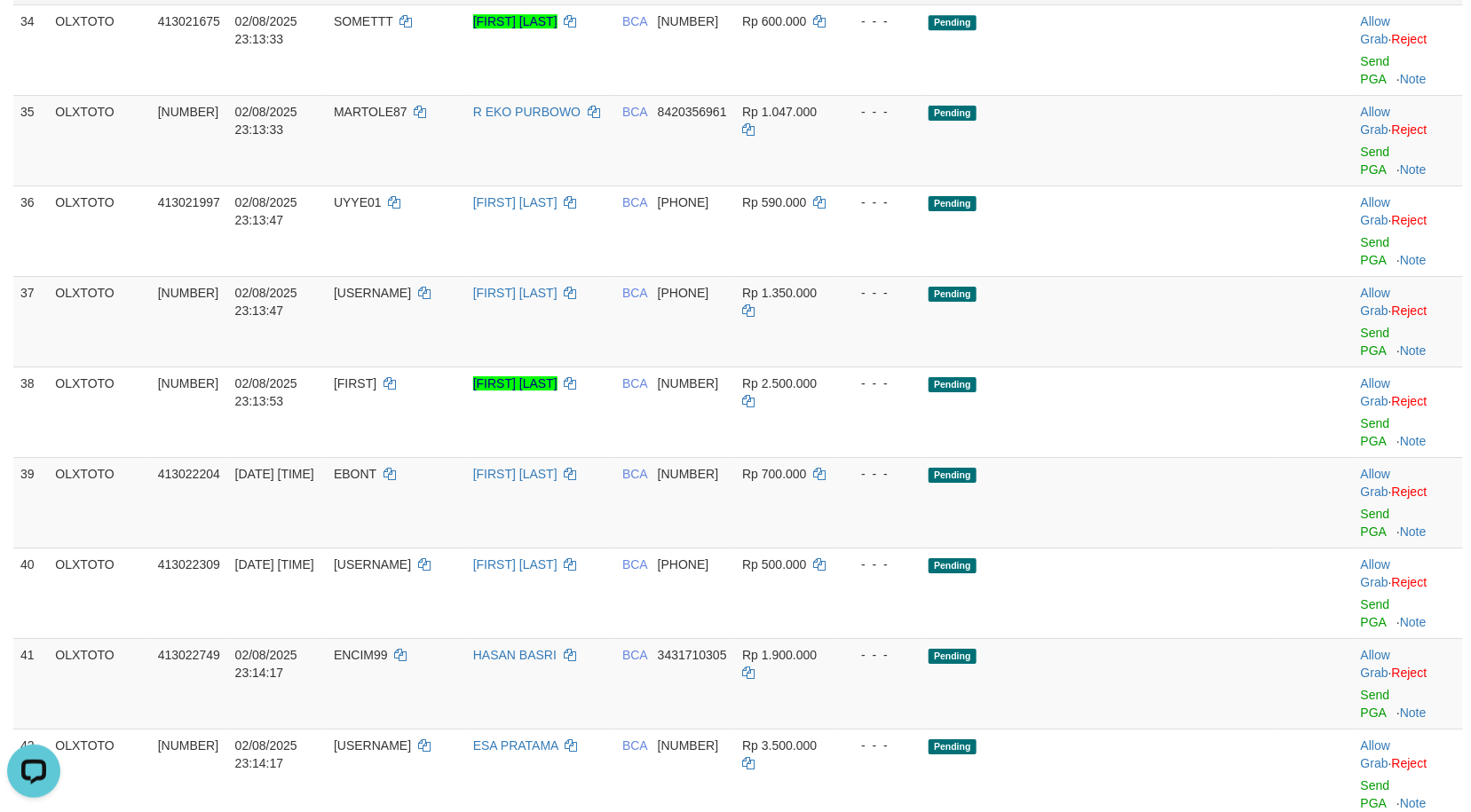 click on "Allow Grab   ·    Reject Send PGA     ·    Note" at bounding box center (1408, -41) 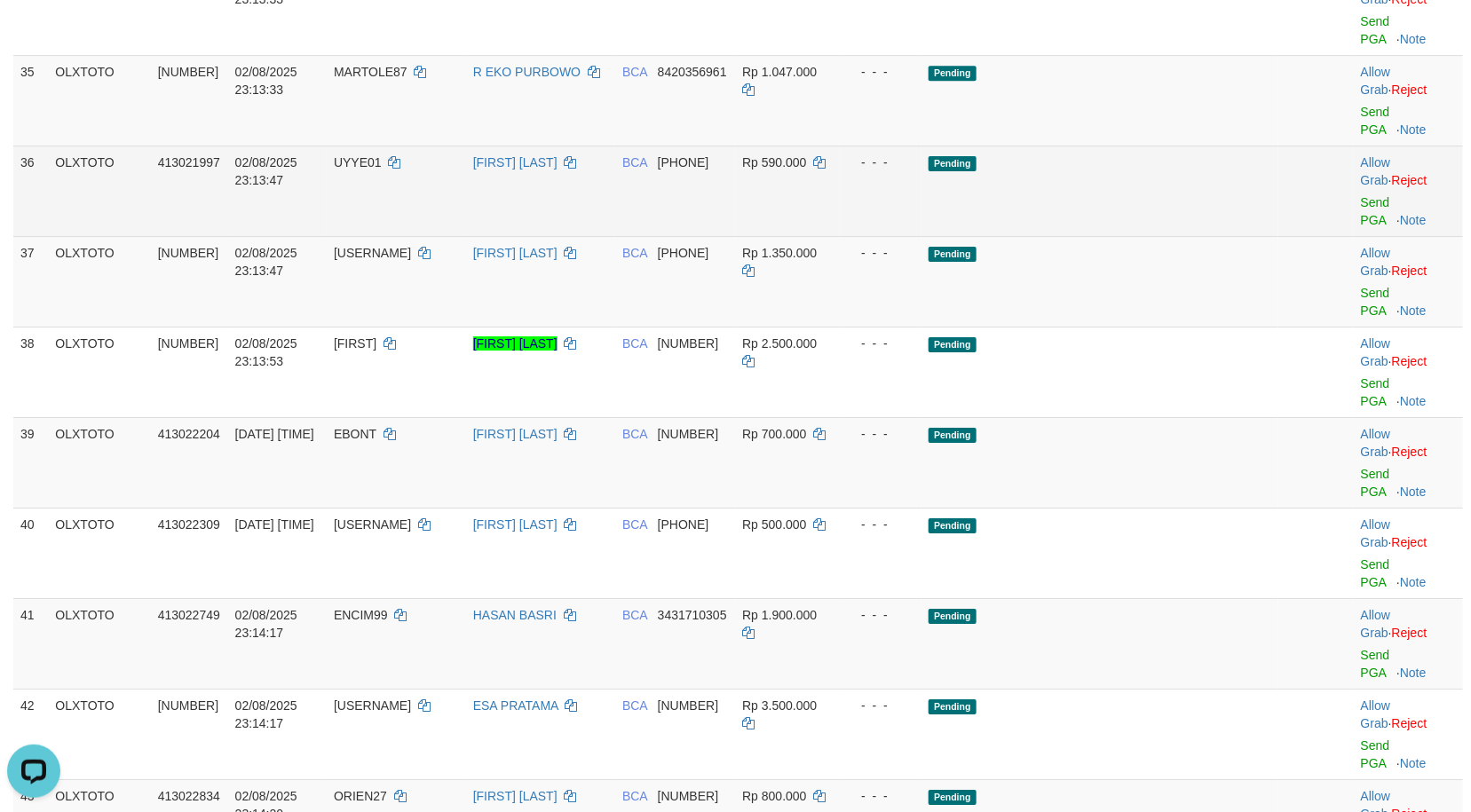 click on "Pending" at bounding box center [1100, 191] 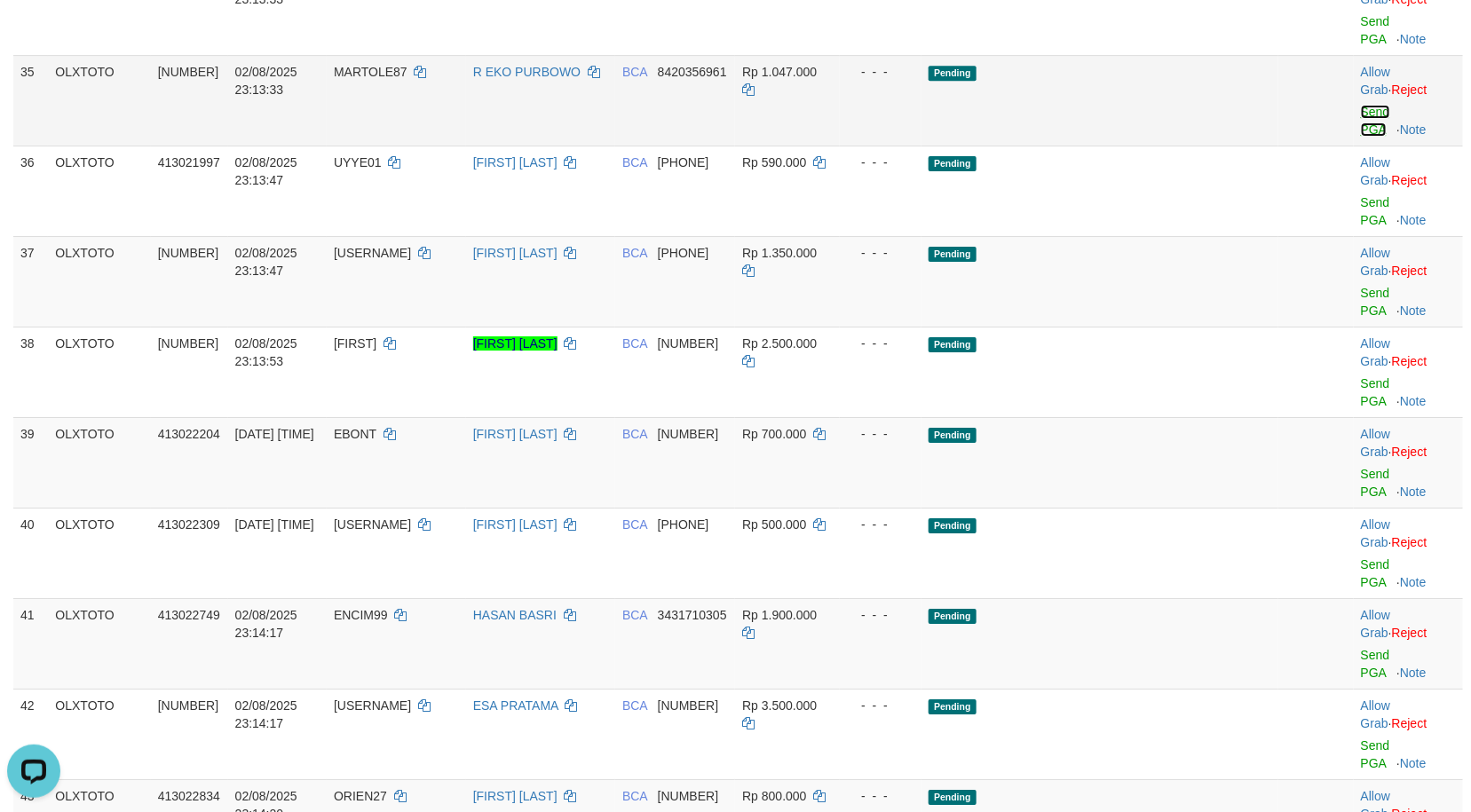 click on "Send PGA" at bounding box center (1375, 121) 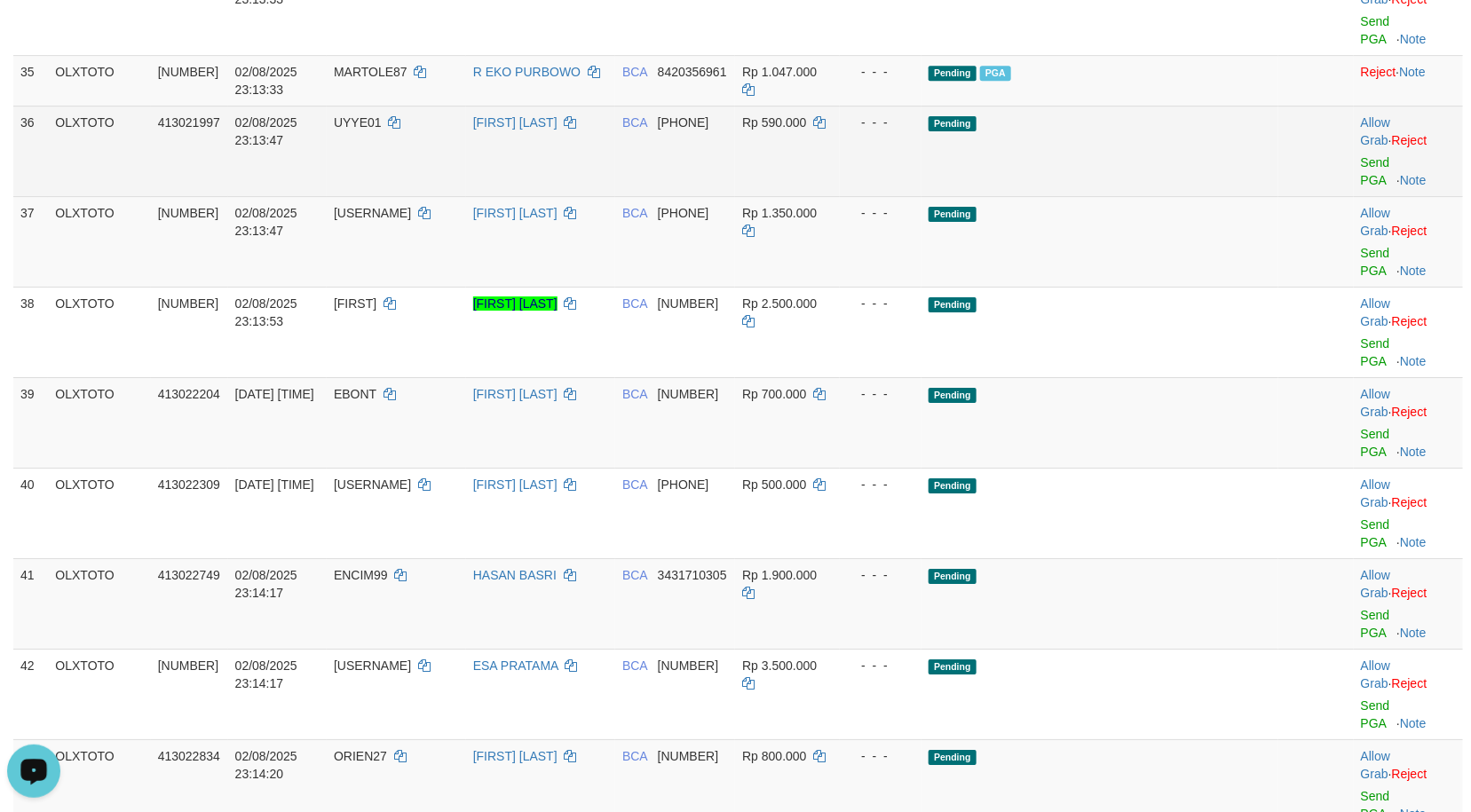 click on "-  -  -" at bounding box center (881, 151) 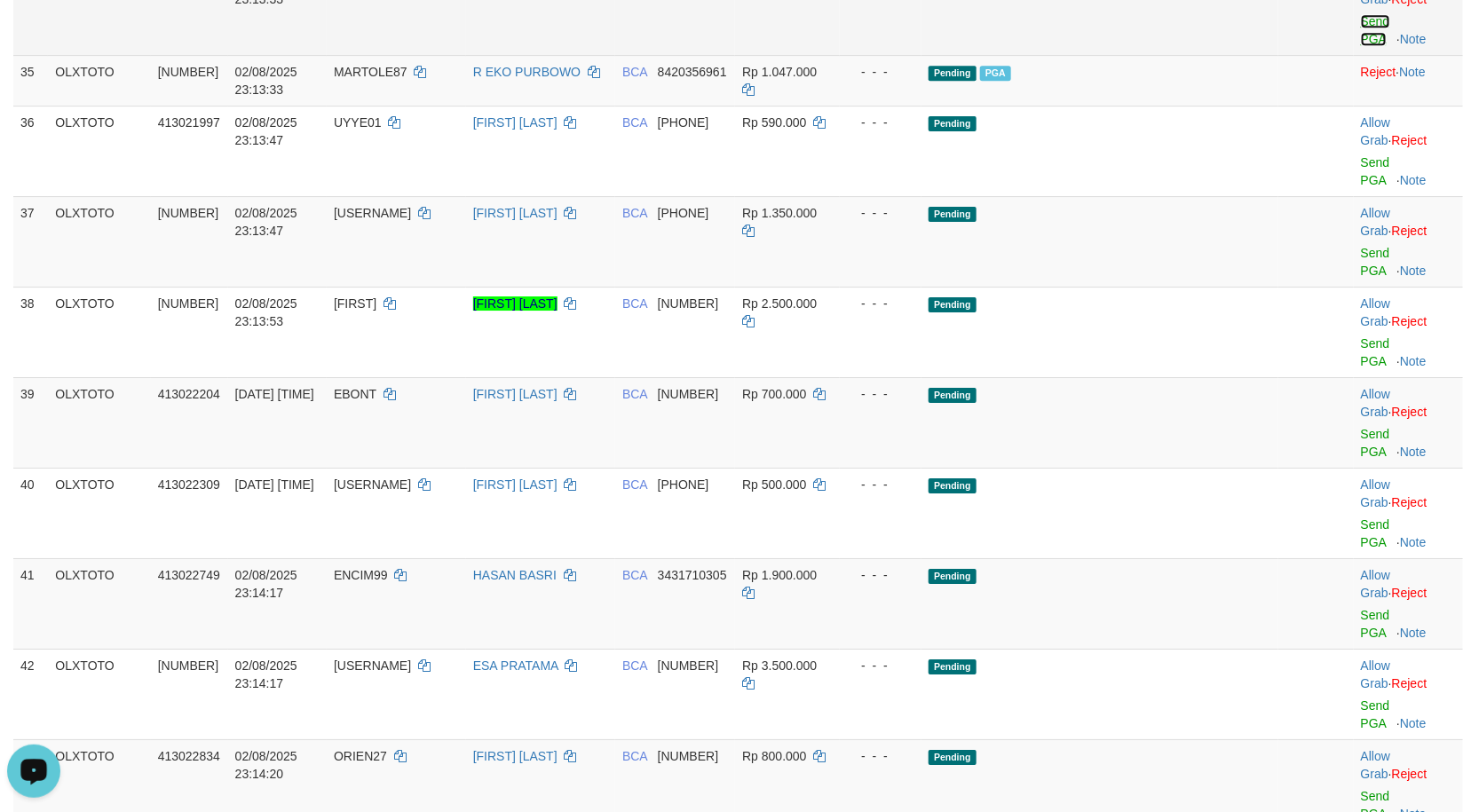 click on "Send PGA" at bounding box center (1375, 30) 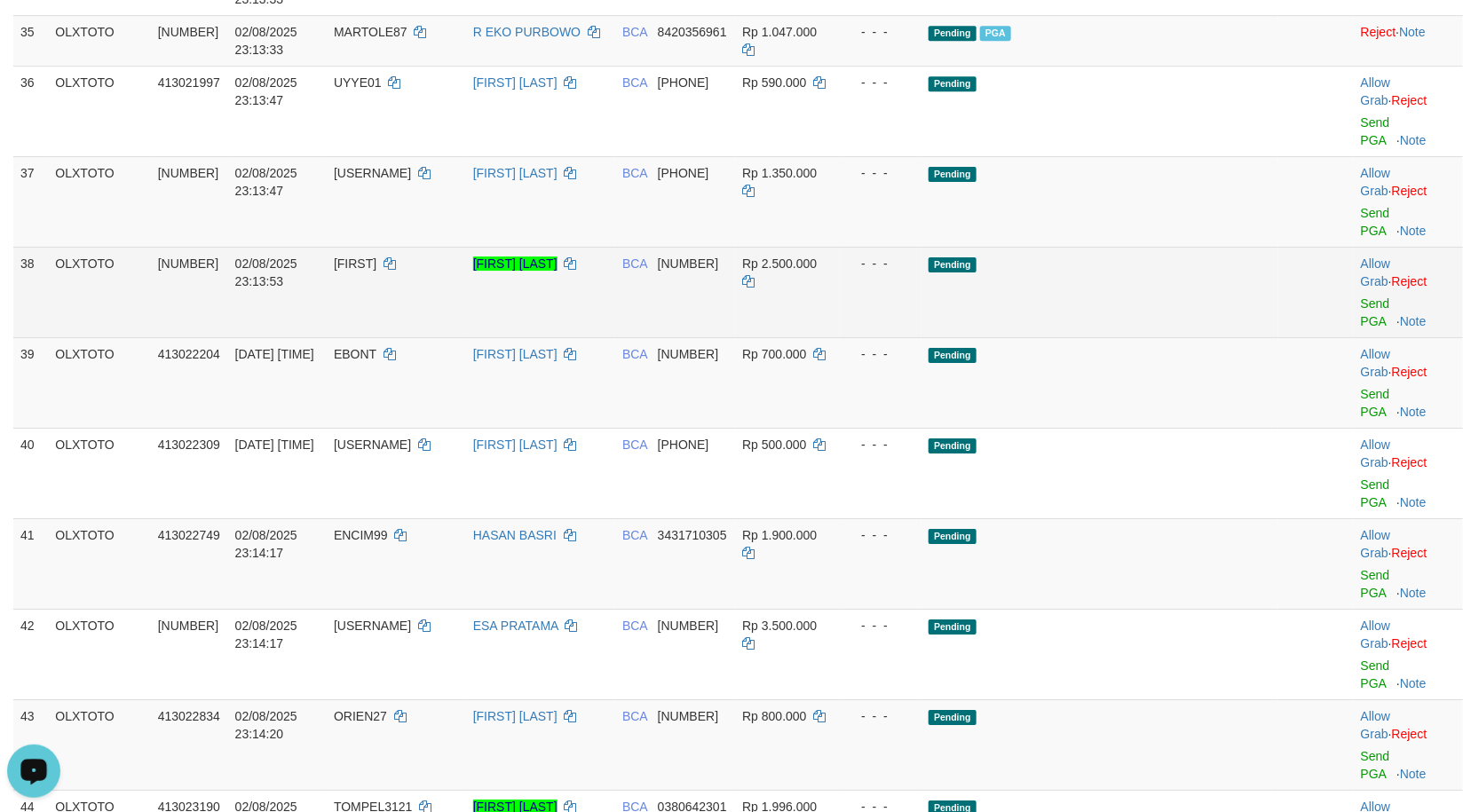click on "-  -  -" at bounding box center [881, 292] 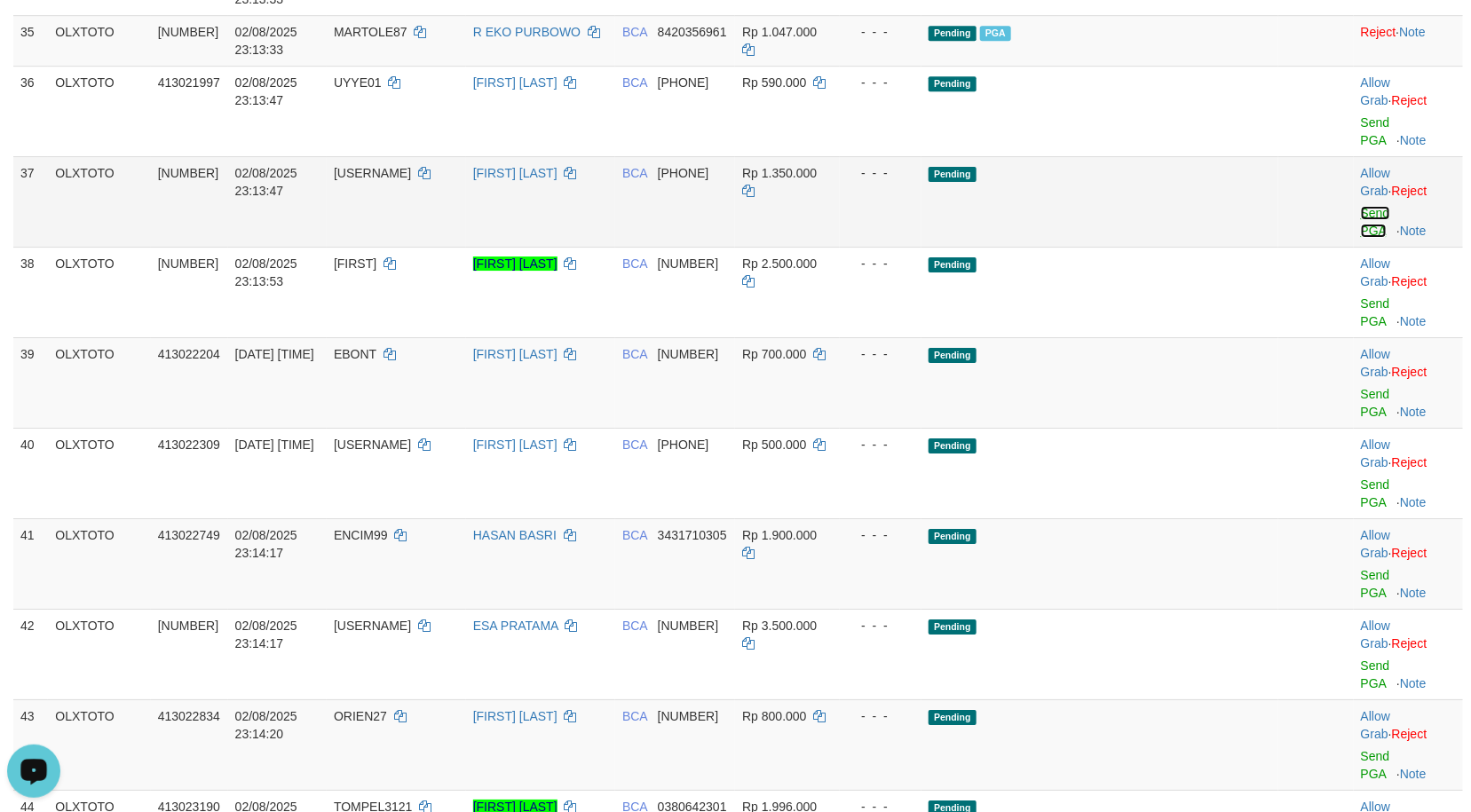 click on "Send PGA" at bounding box center (1375, 222) 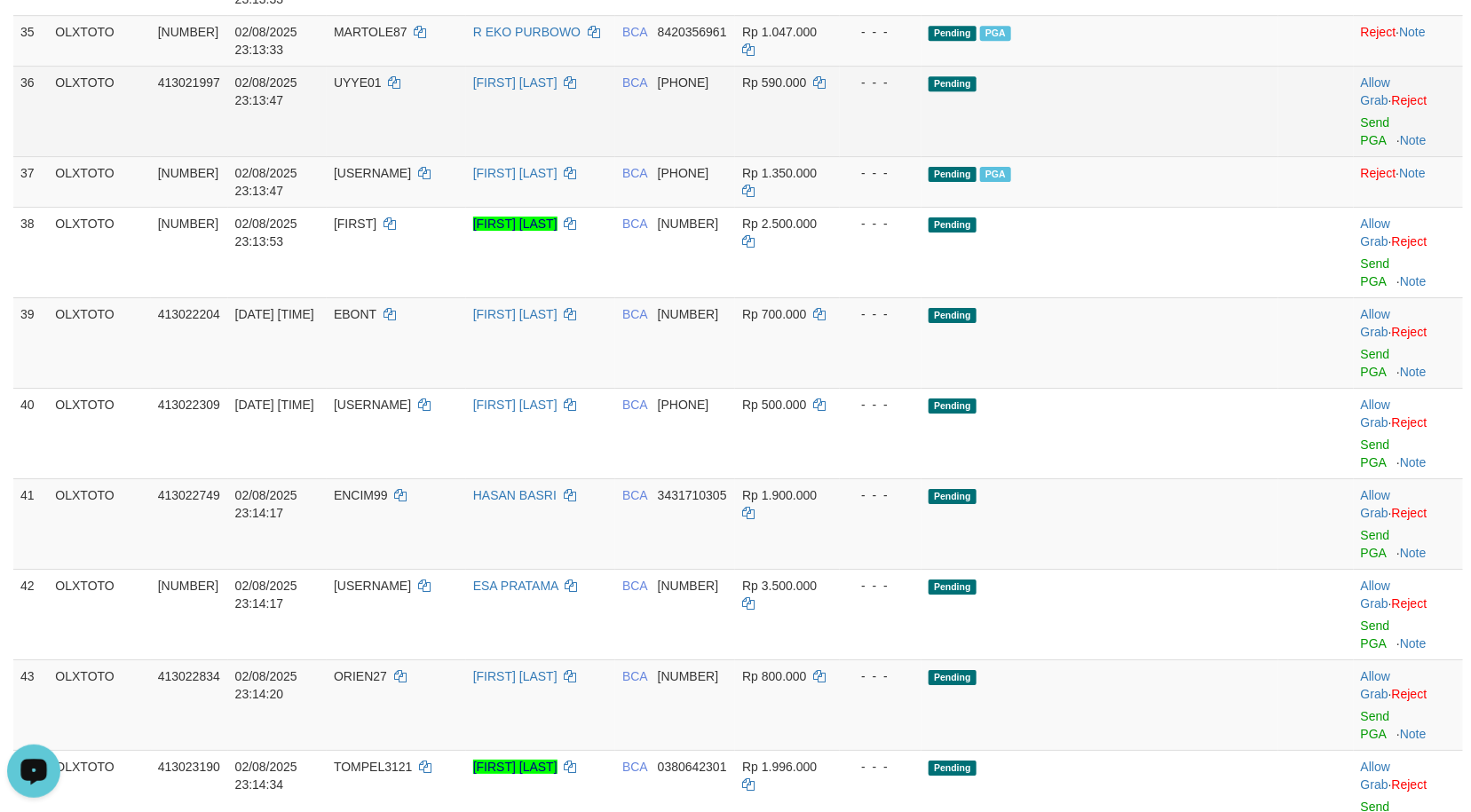 click on "Pending" at bounding box center [1100, 111] 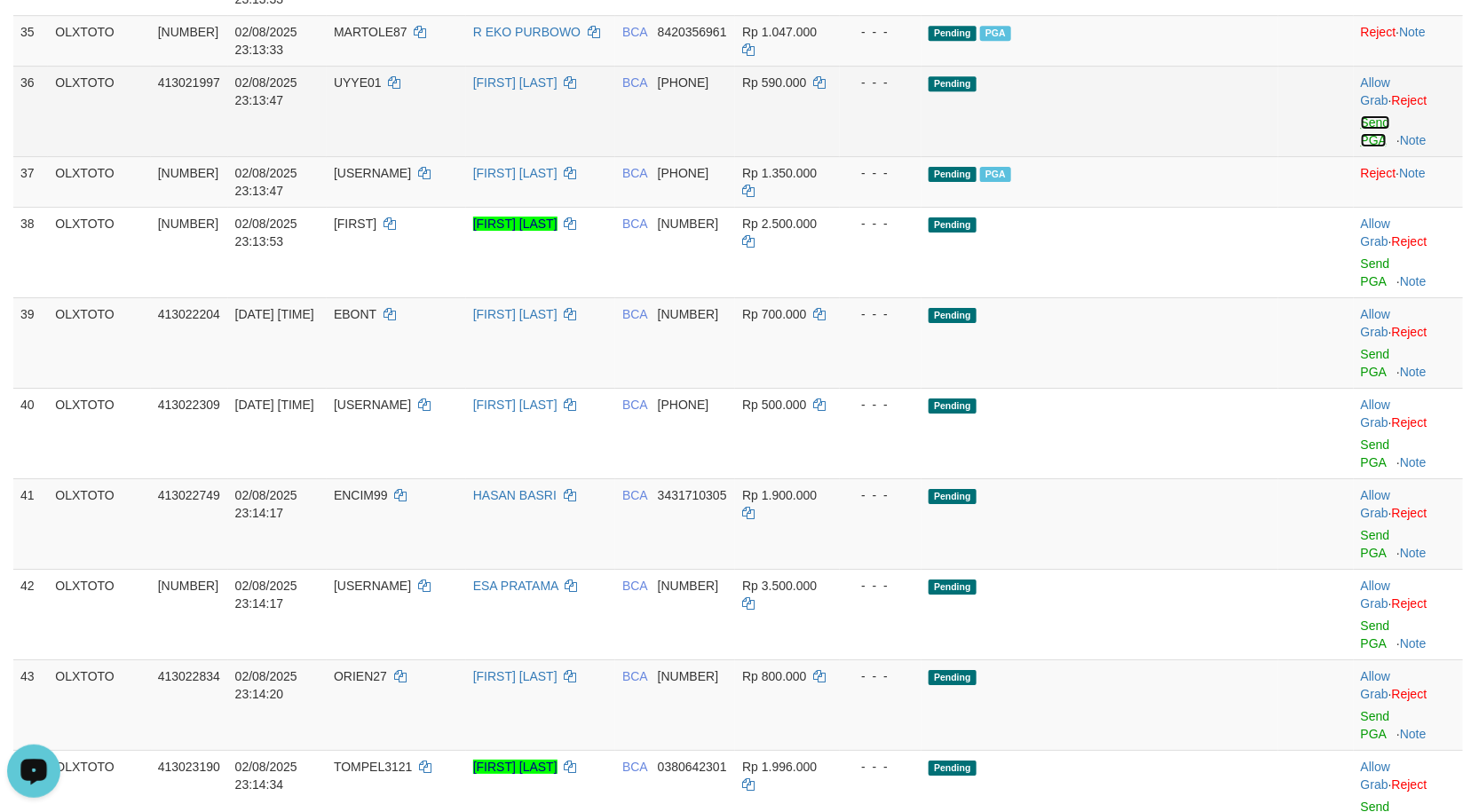 click on "Send PGA" at bounding box center [1375, 131] 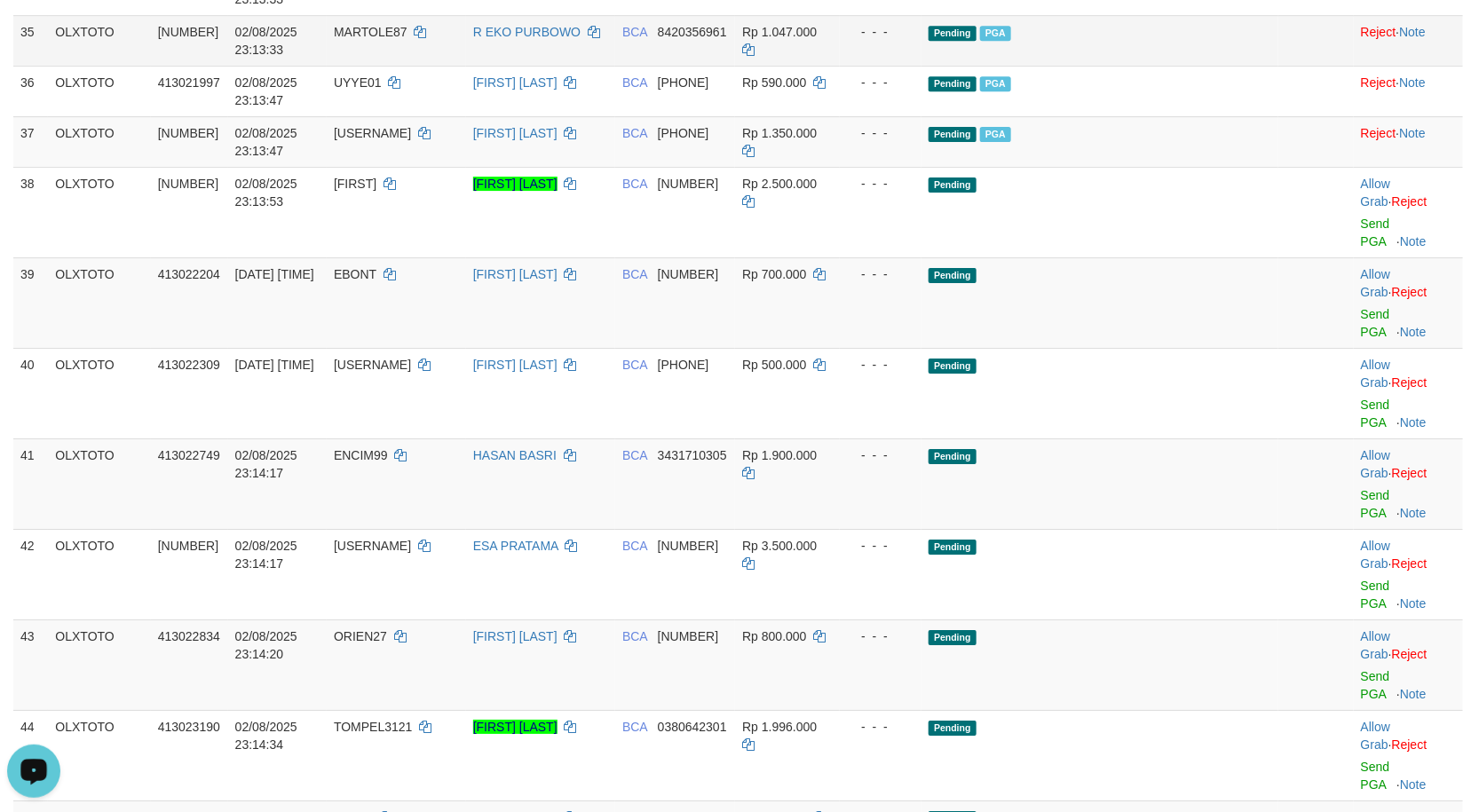 click on "-  -  -" at bounding box center (881, 40) 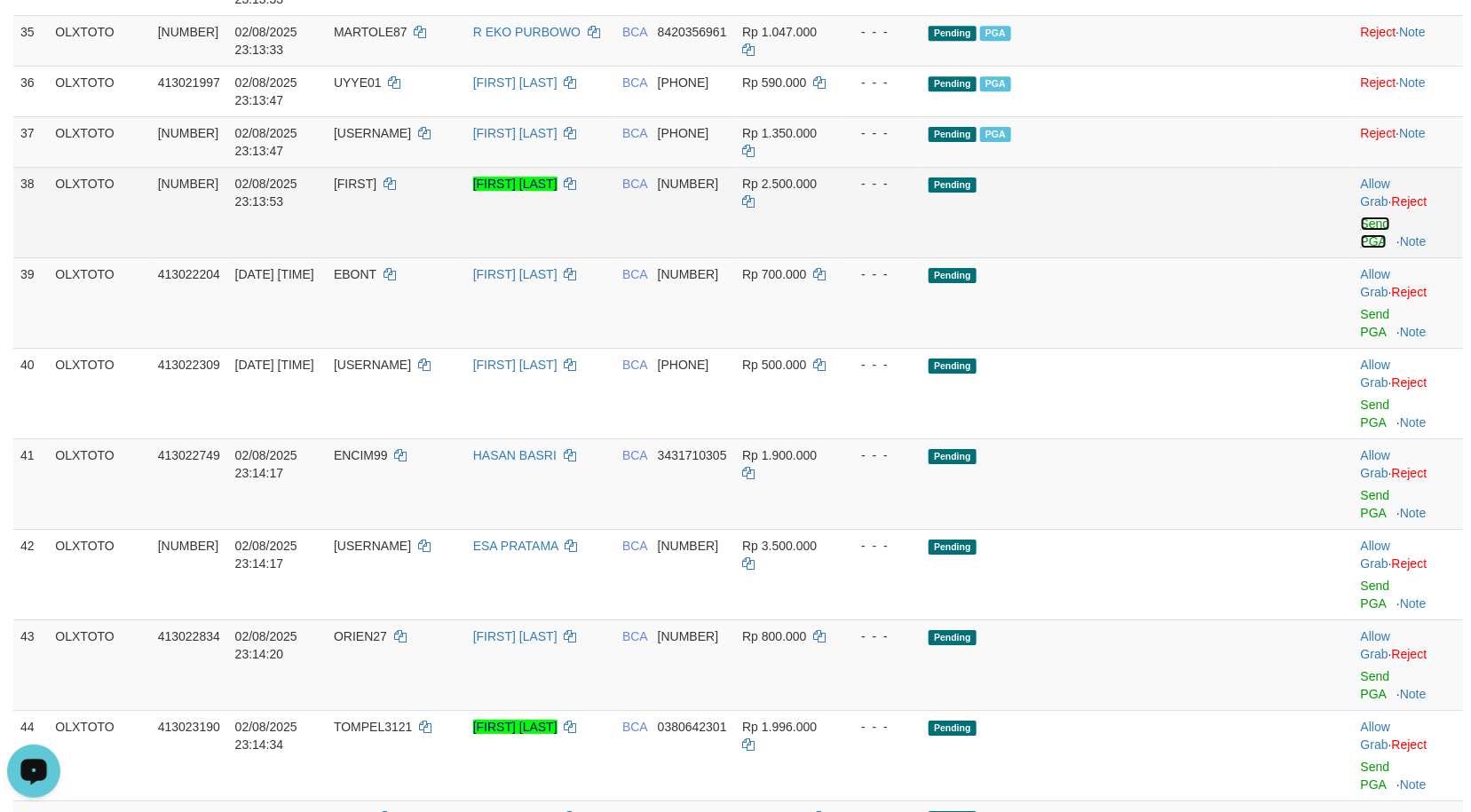 click on "Send PGA" at bounding box center (1375, 233) 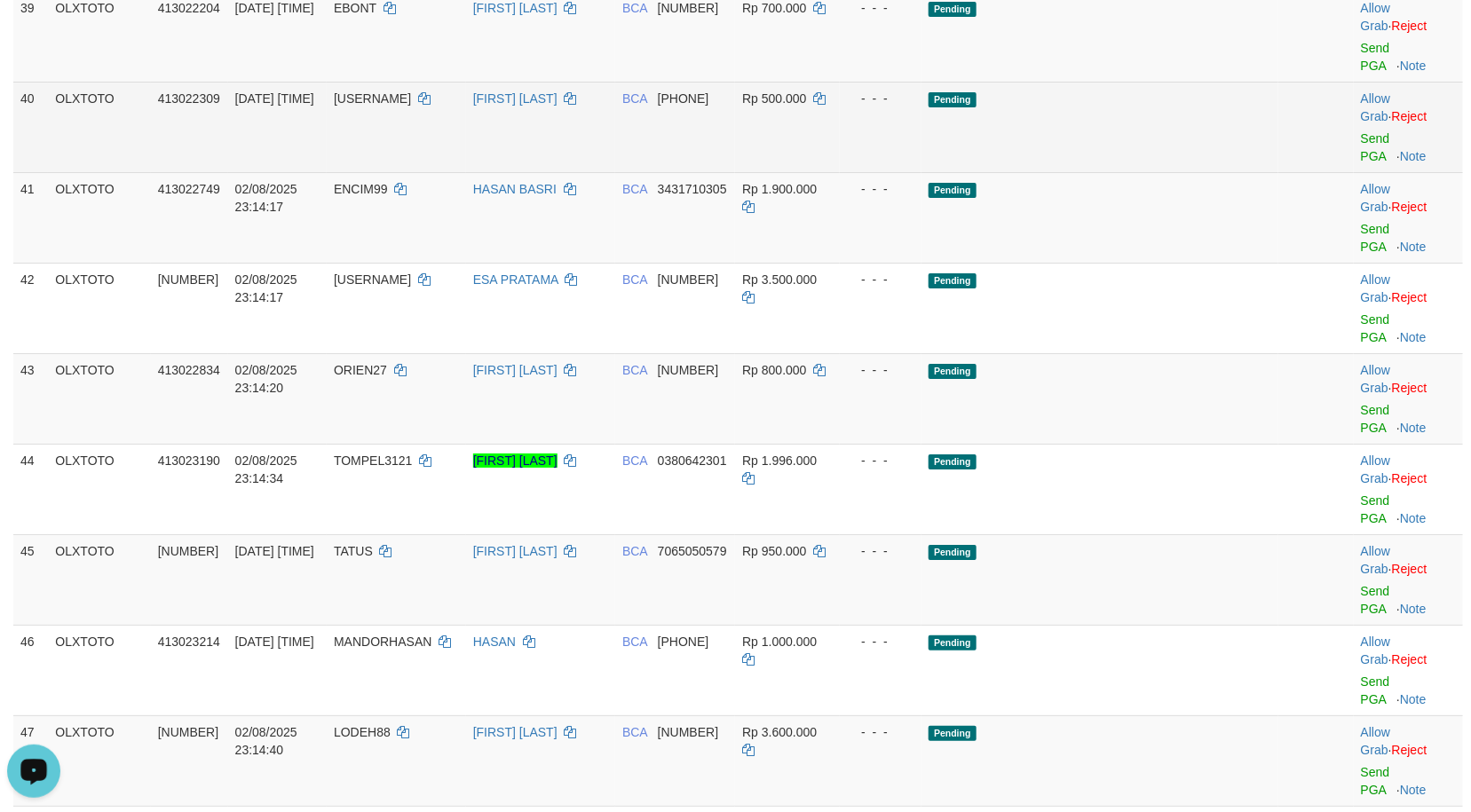 scroll, scrollTop: 2747, scrollLeft: 0, axis: vertical 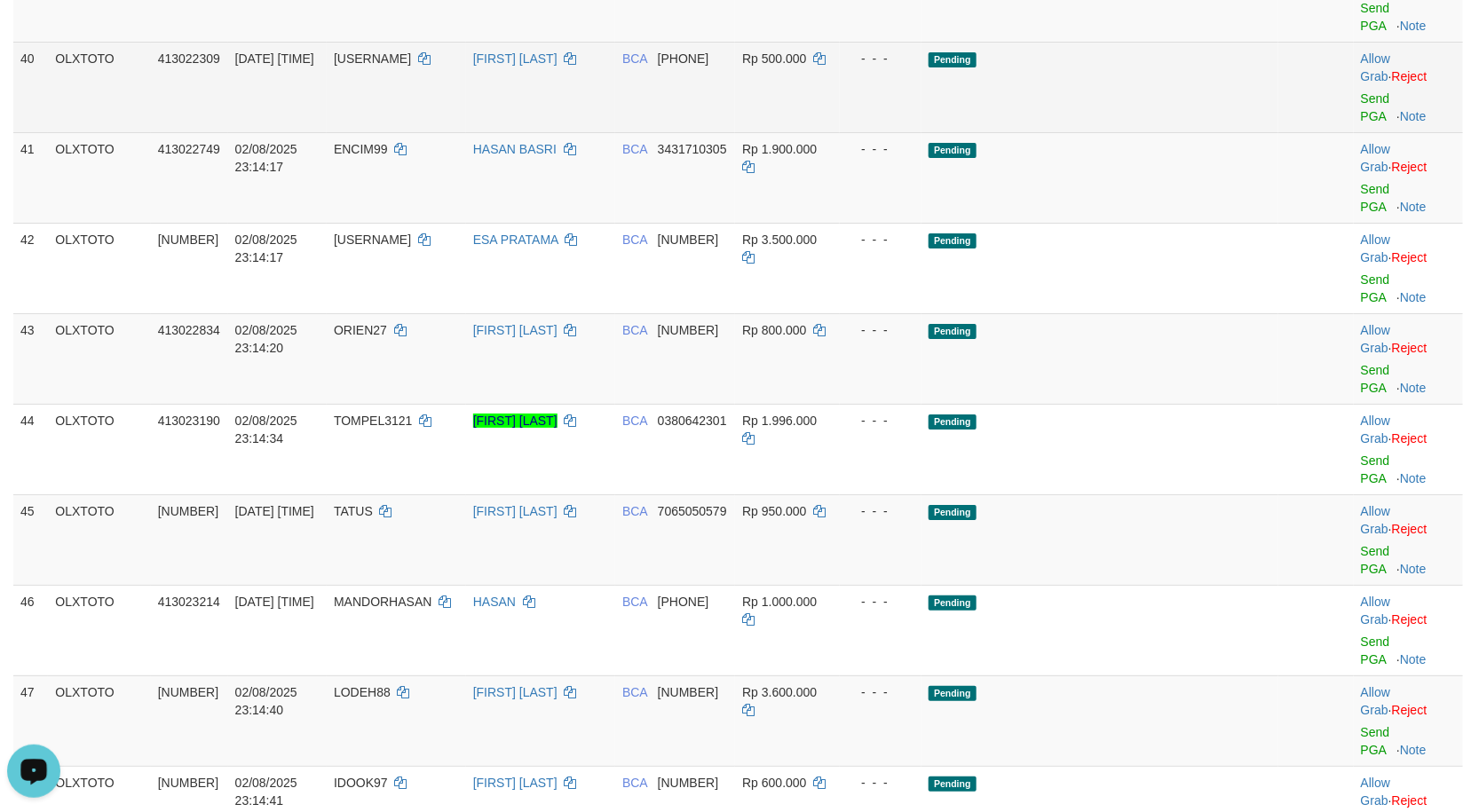 click on "Pending" at bounding box center (1100, 87) 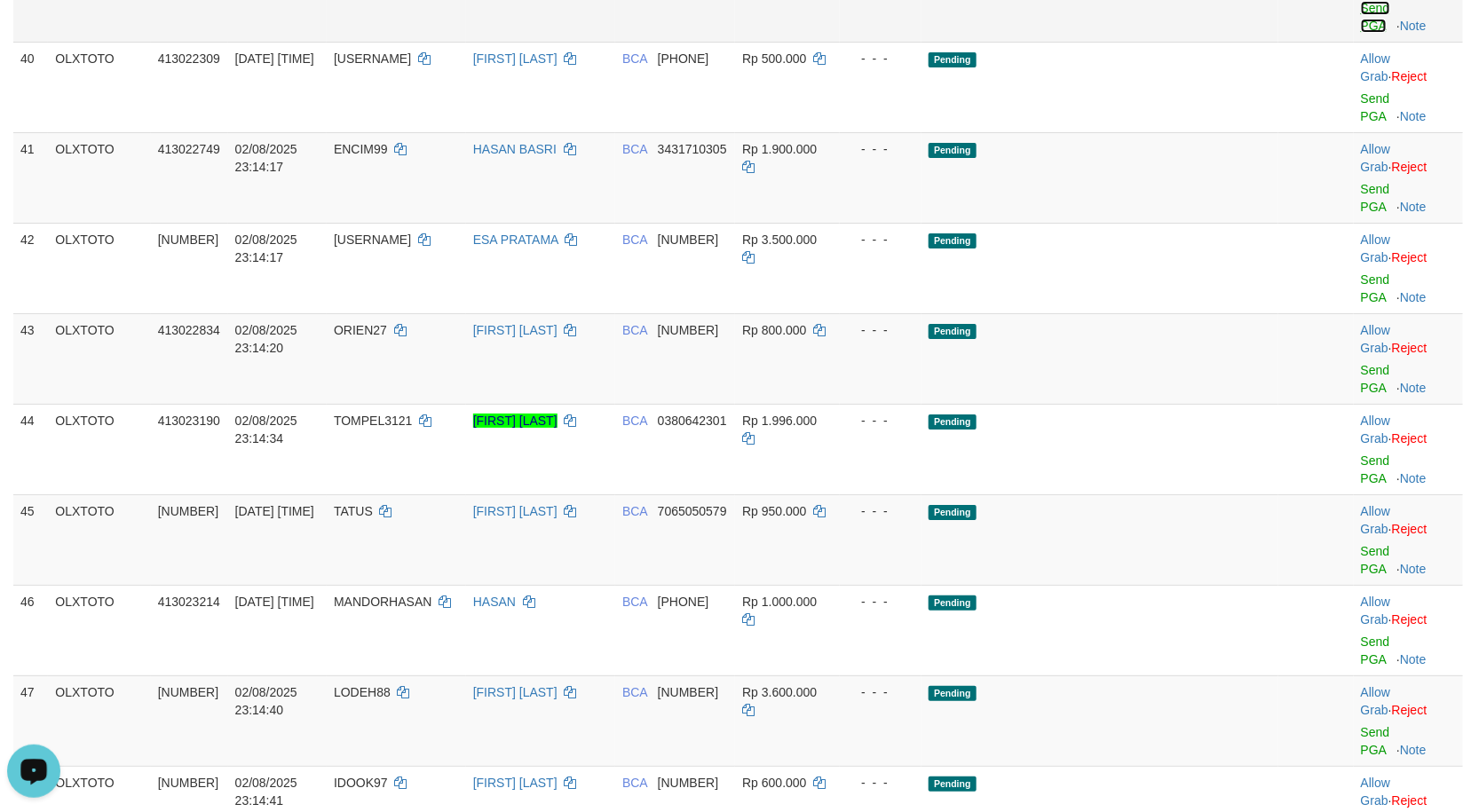 click on "Send PGA" at bounding box center [1375, 17] 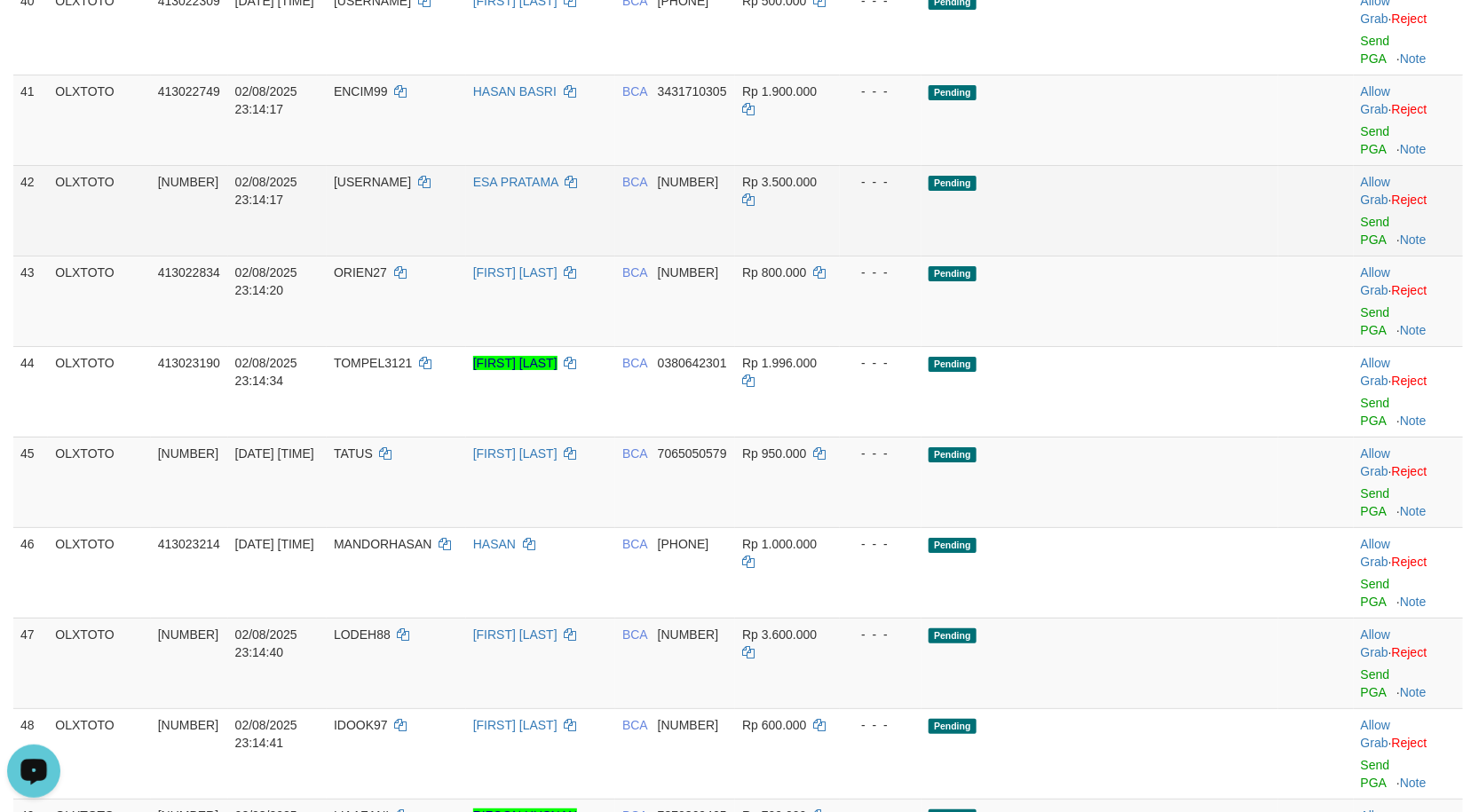 click on "-  -  -" at bounding box center (881, 182) 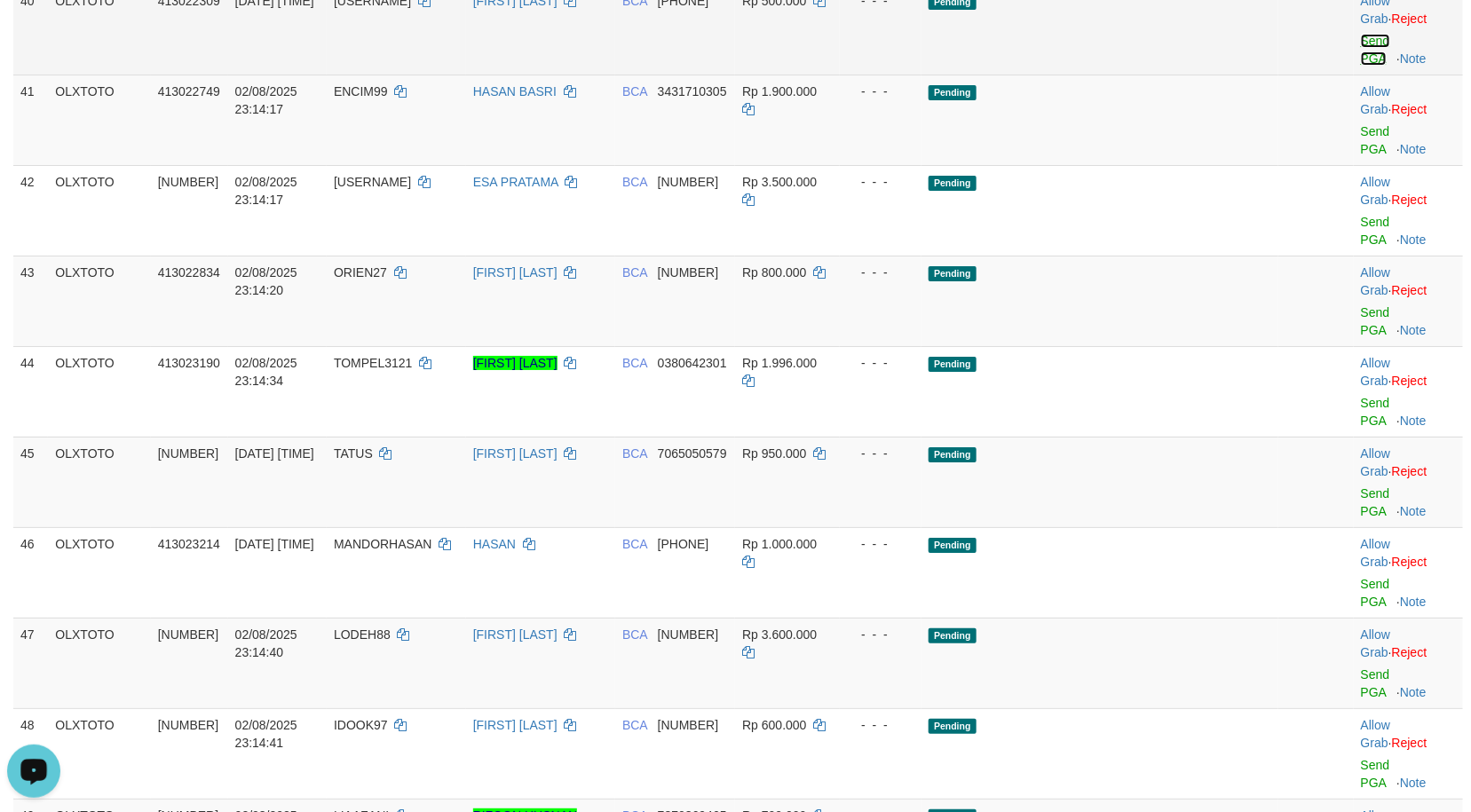 click on "Send PGA" at bounding box center (1375, 50) 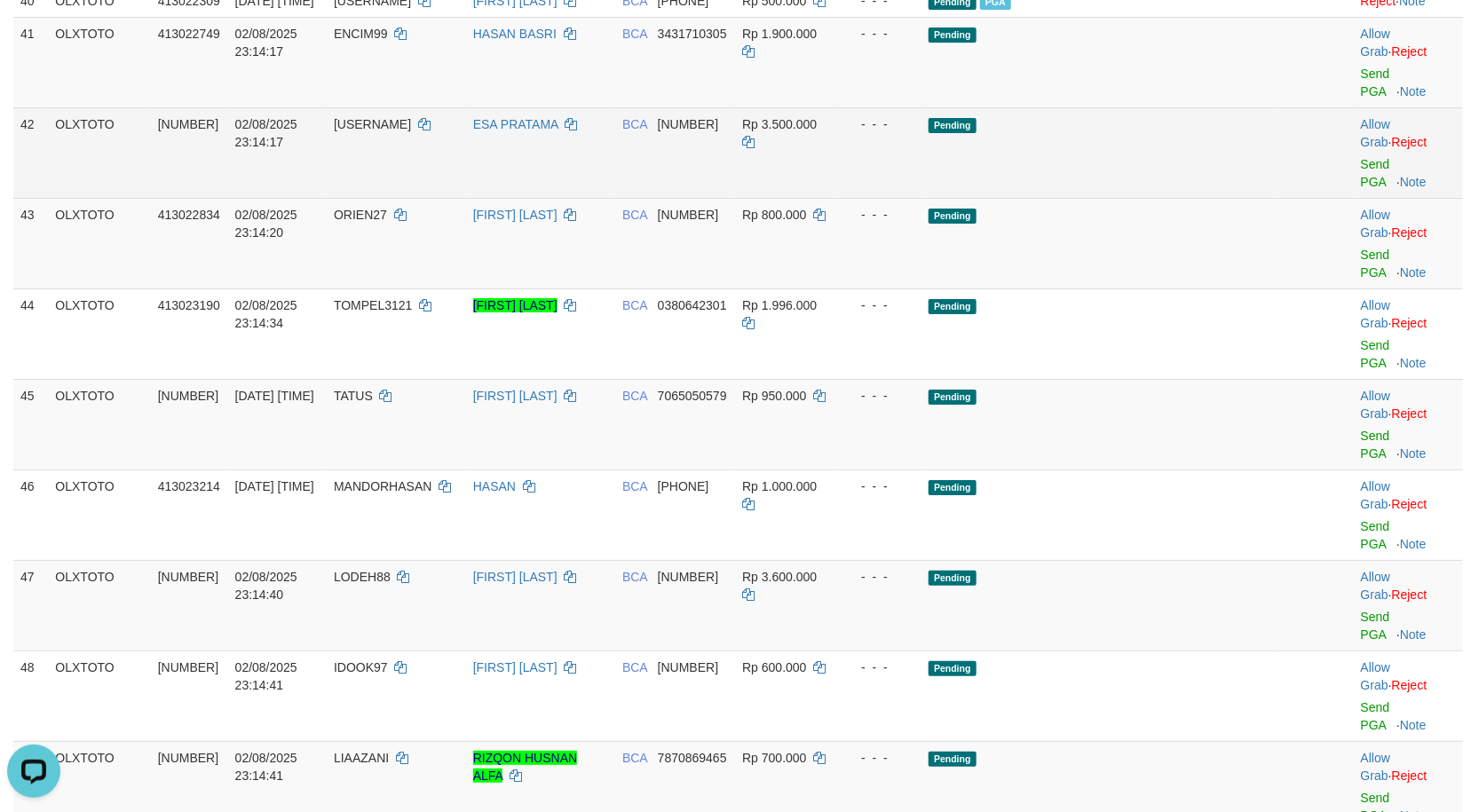 click on "Pending" at bounding box center (1100, 153) 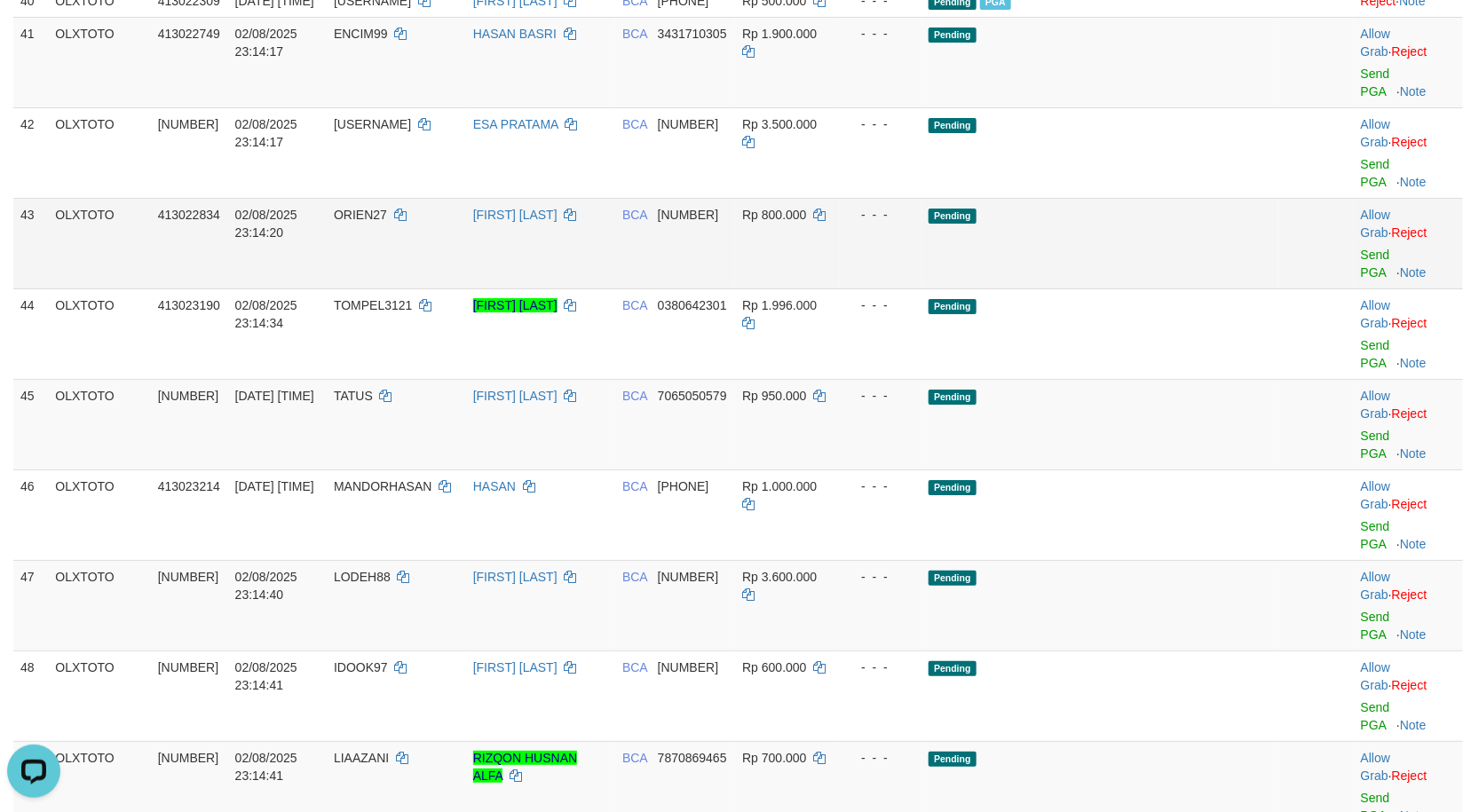 click on "Pending" at bounding box center (1100, 243) 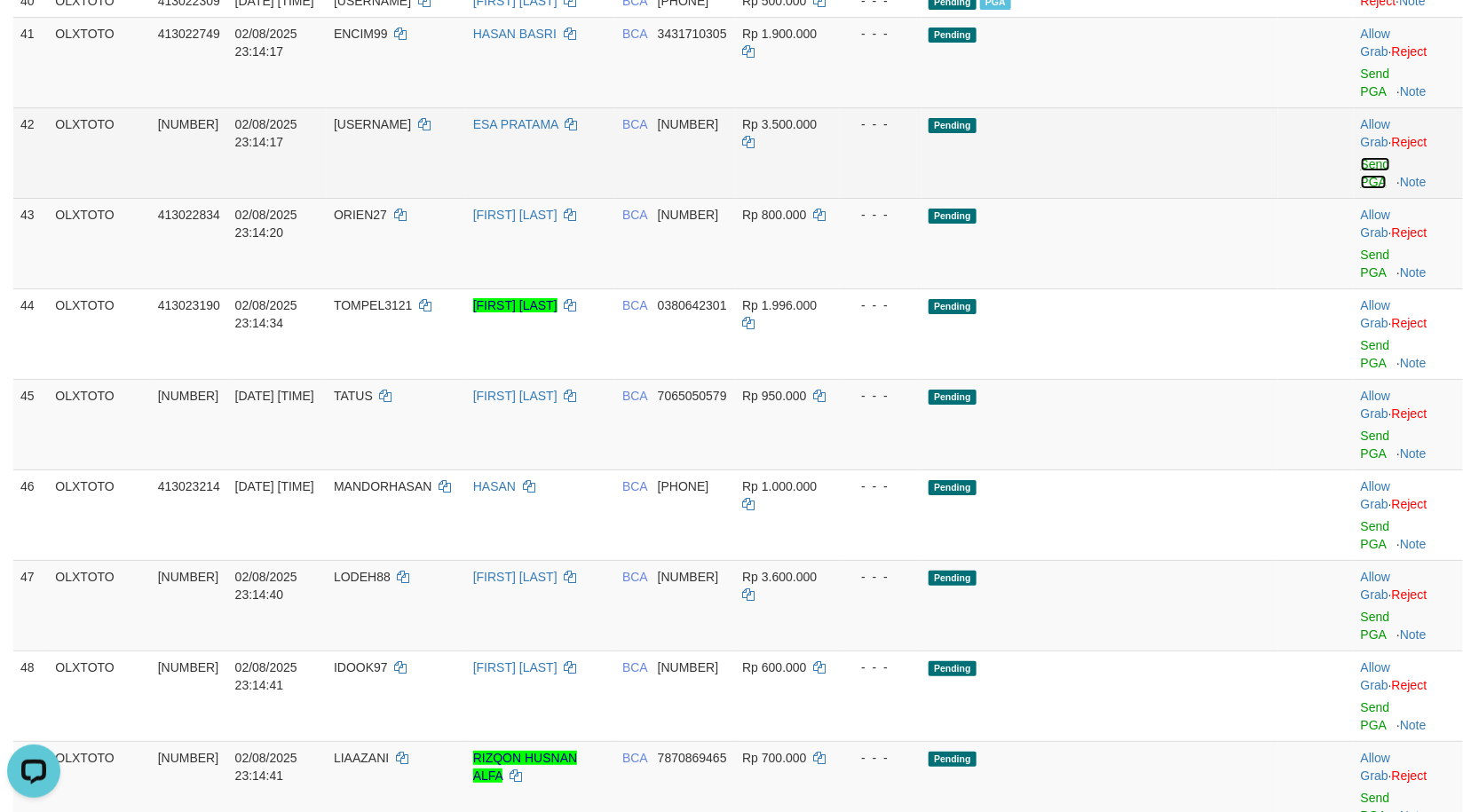 click on "Send PGA" at bounding box center (1375, 173) 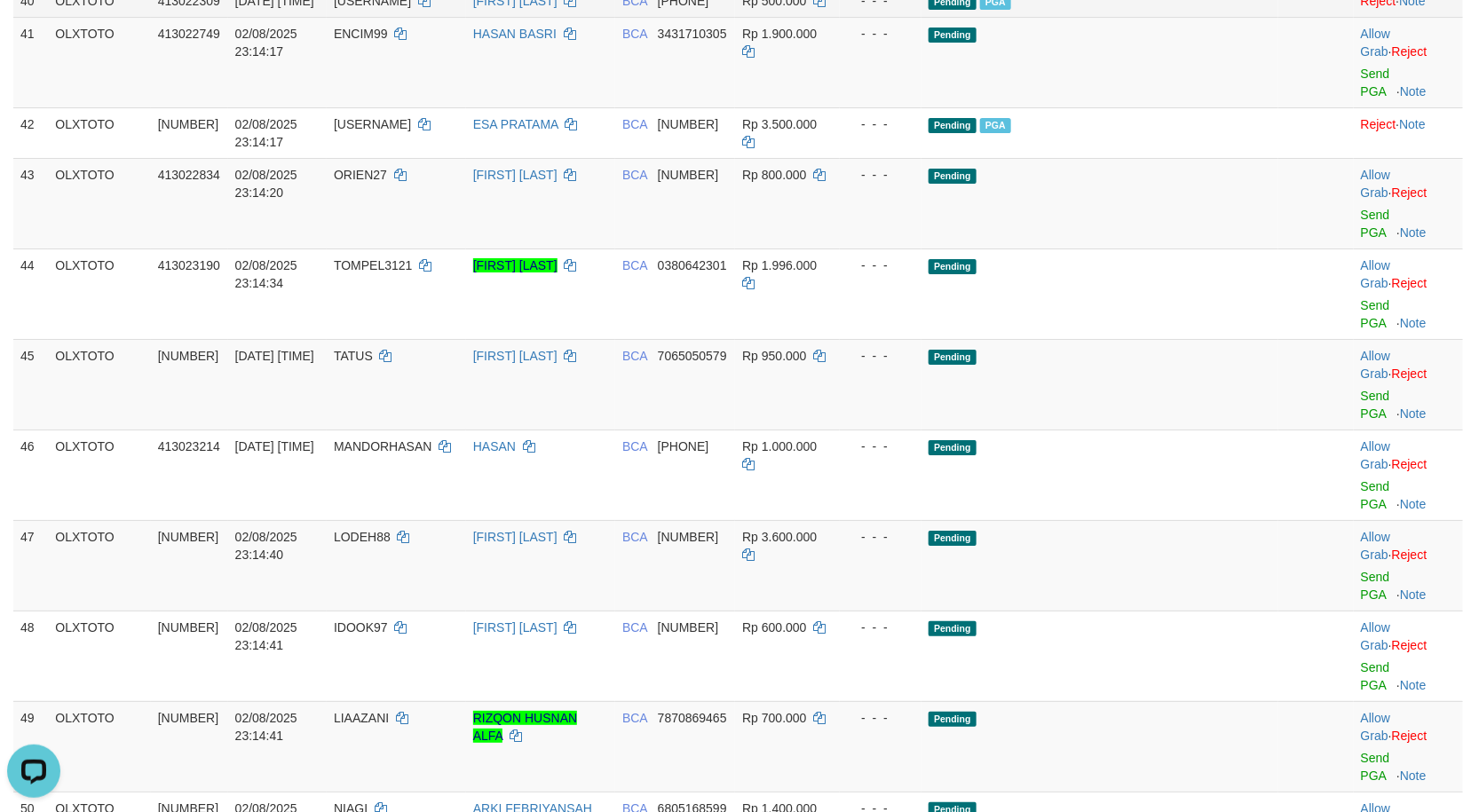 click on "Pending   PGA" at bounding box center [1100, 0] 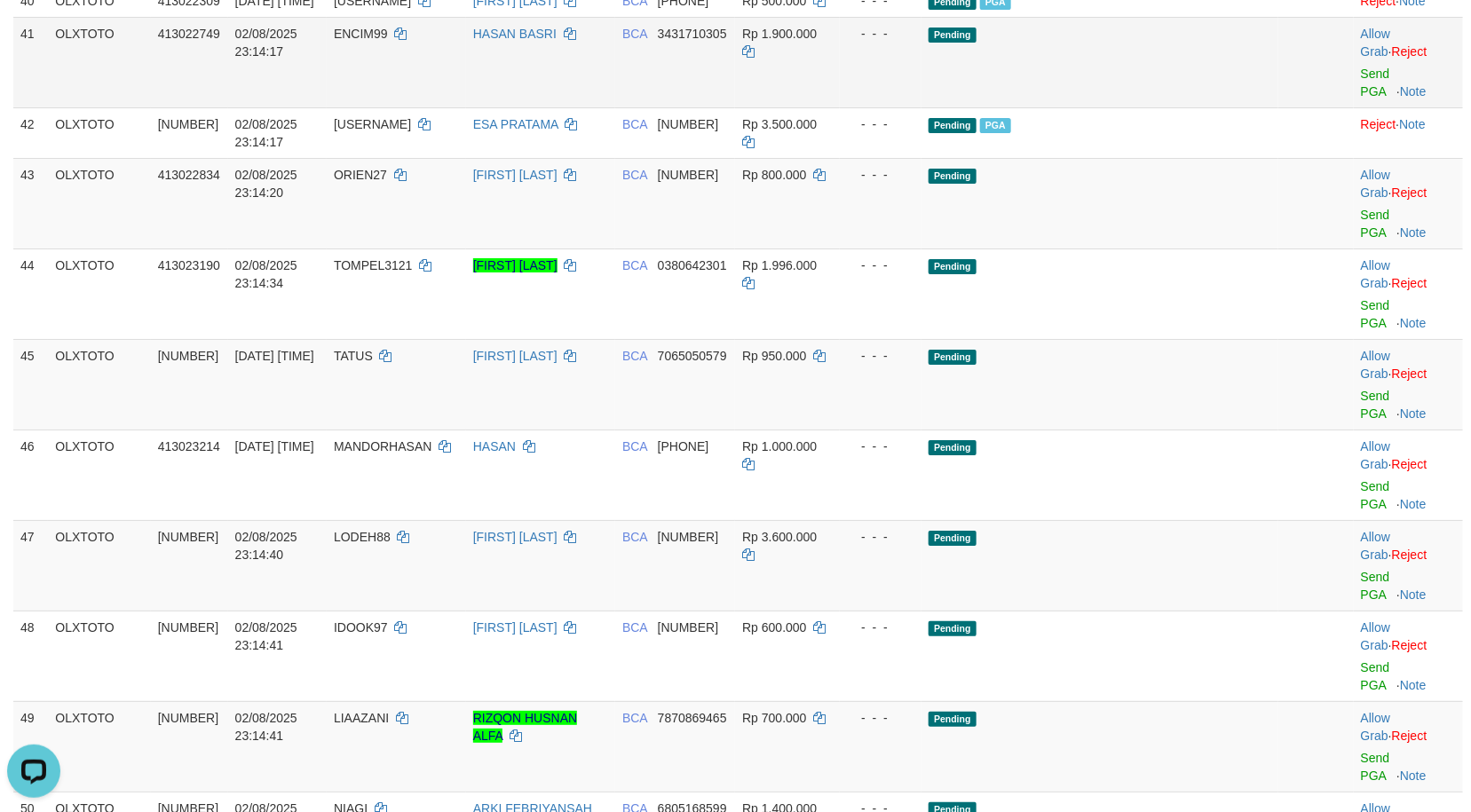 click on "Pending" at bounding box center [1100, 62] 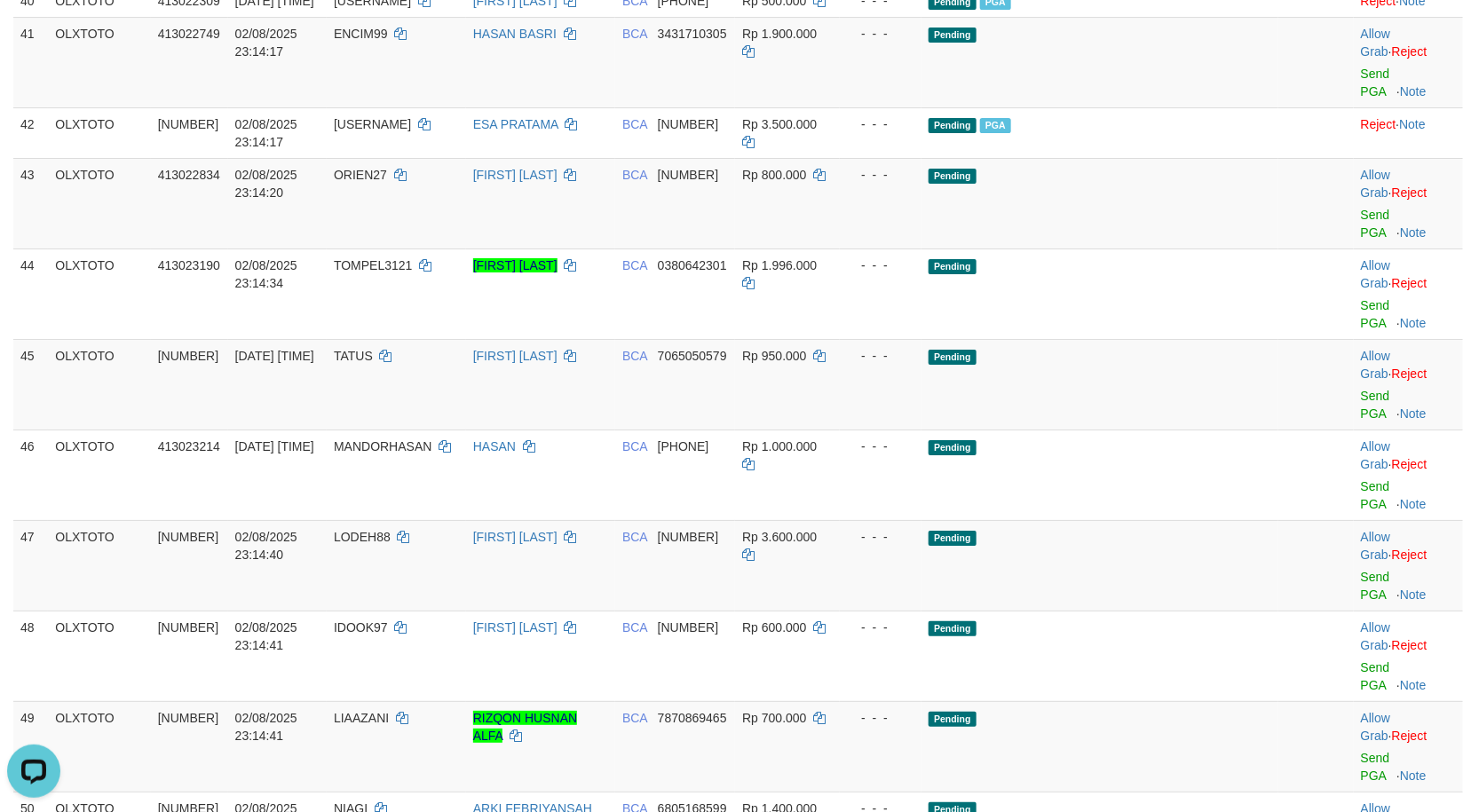 click on "-  -  -" at bounding box center [881, -33] 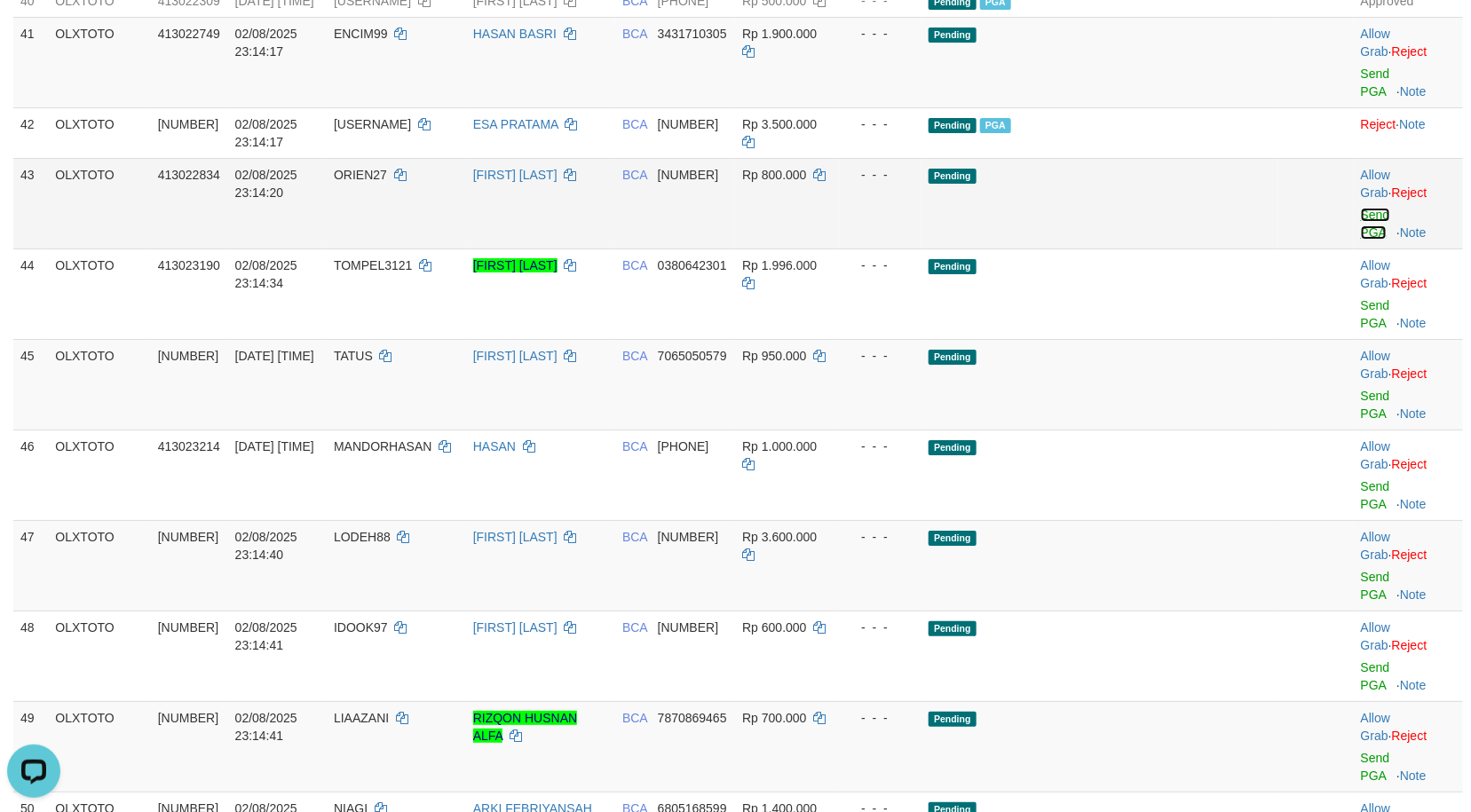 click on "Send PGA" at bounding box center [1375, 224] 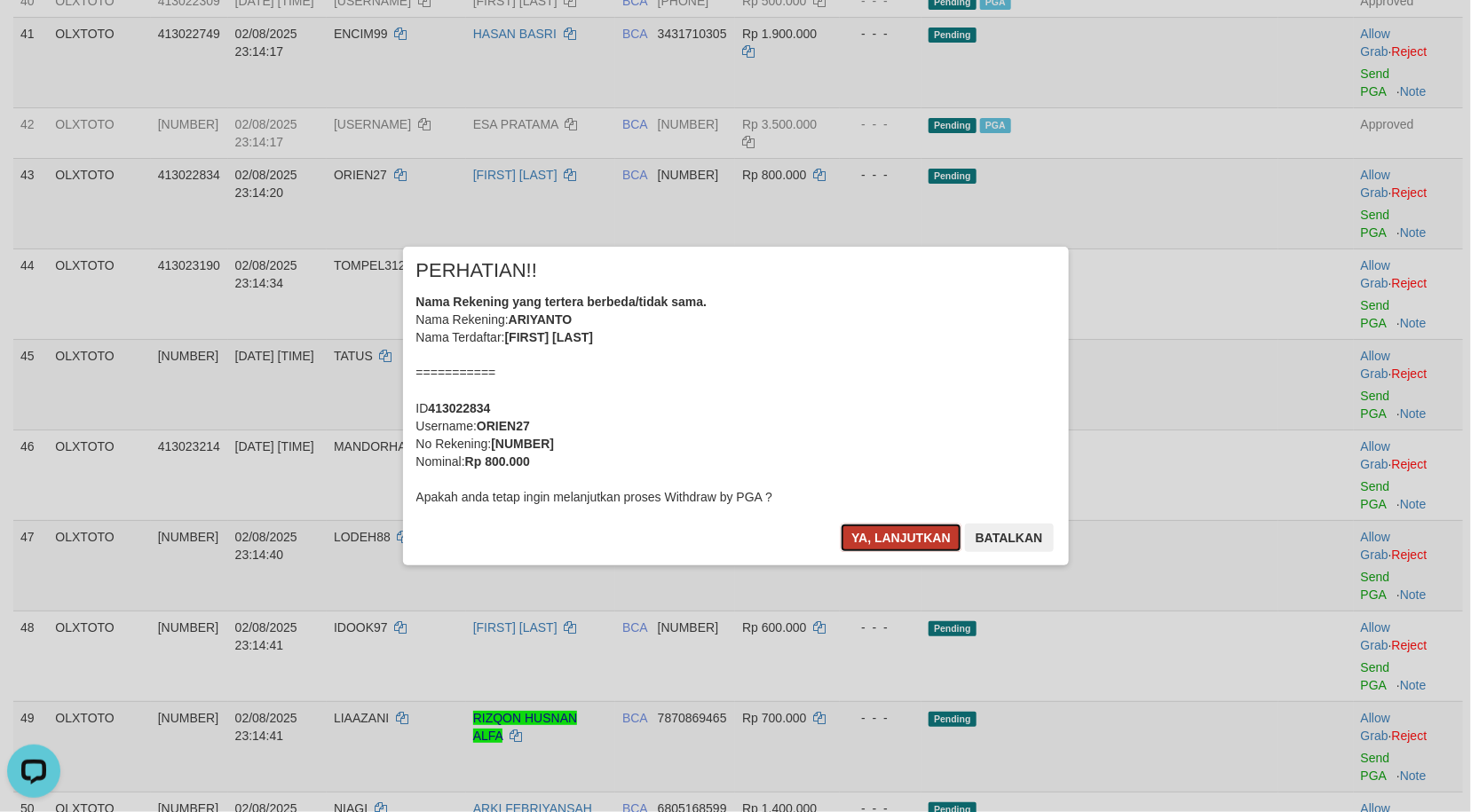 click on "Ya, lanjutkan" at bounding box center [901, 538] 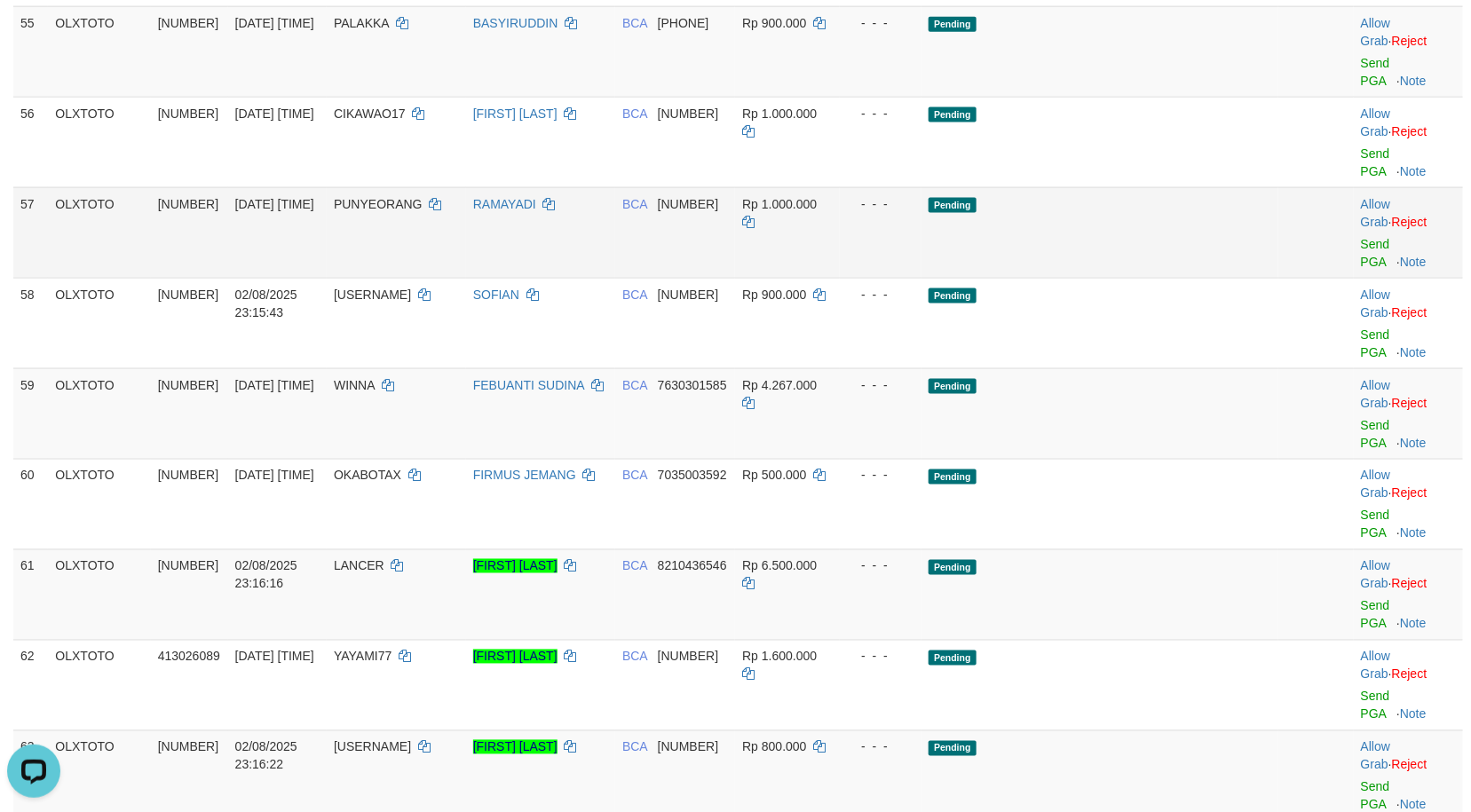 click on "Pending" at bounding box center (1100, 233) 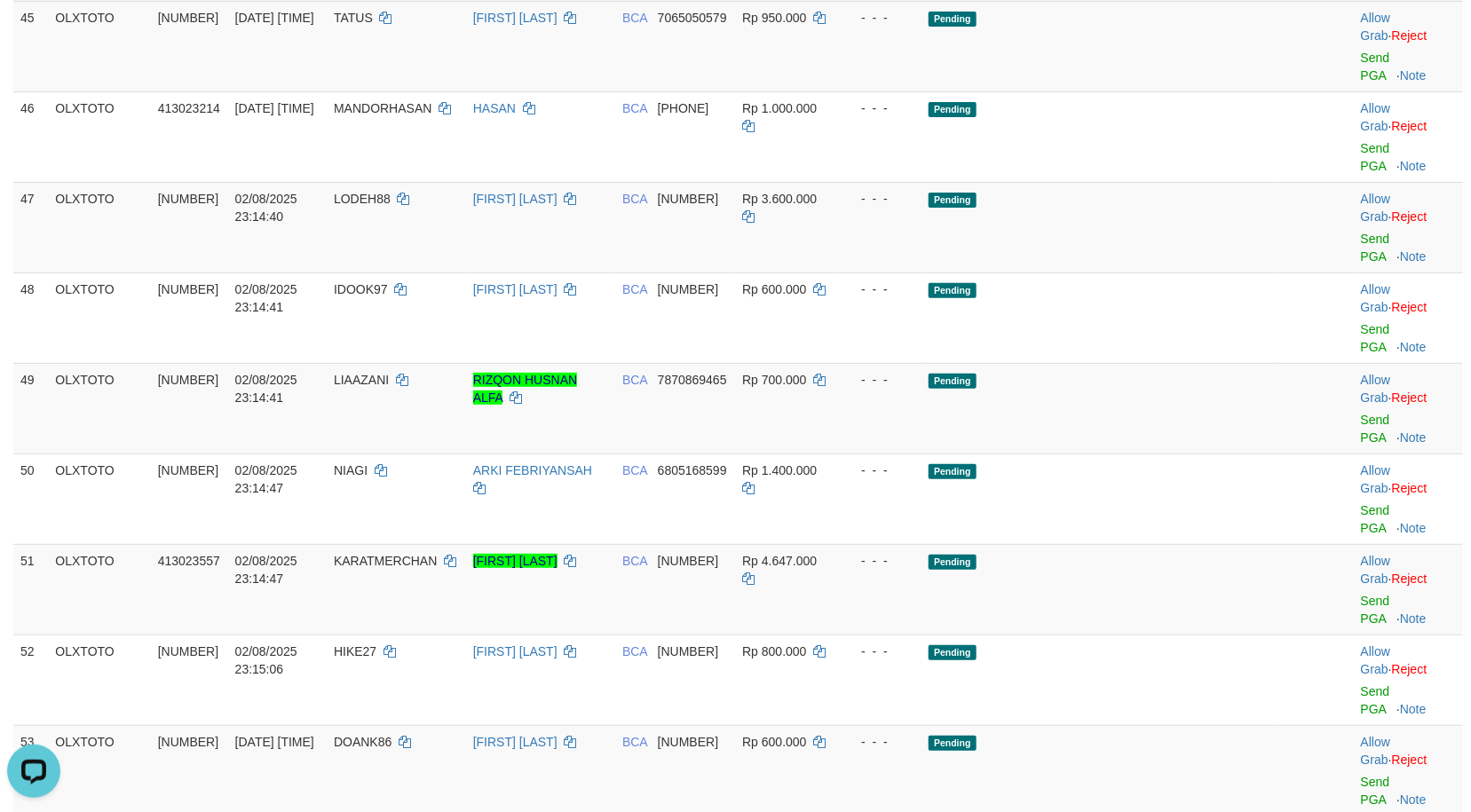 click on "-  -  -" at bounding box center [881, -44] 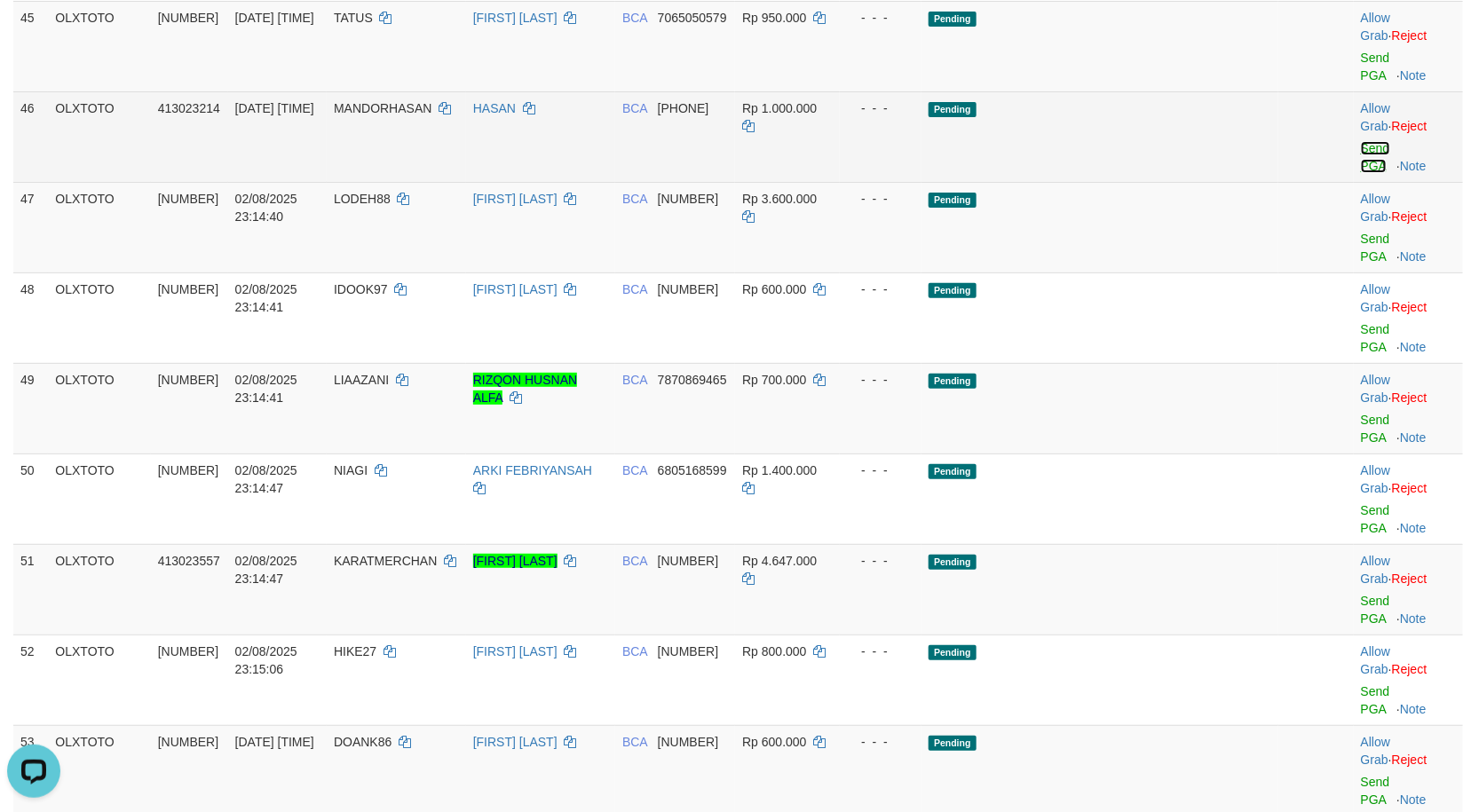 click on "Send PGA" at bounding box center [1375, 157] 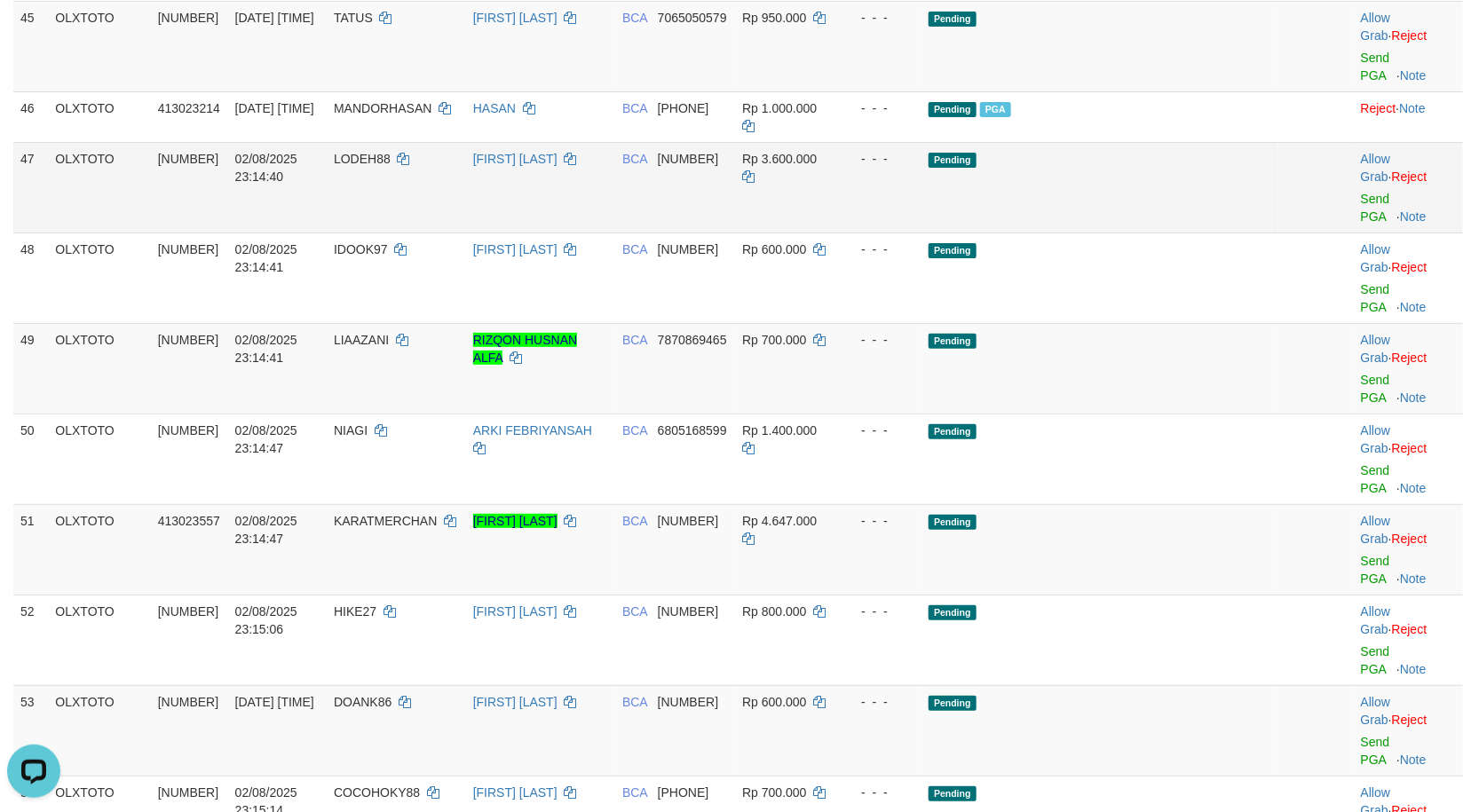drag, startPoint x: 1015, startPoint y: 645, endPoint x: 986, endPoint y: 655, distance: 30.67572 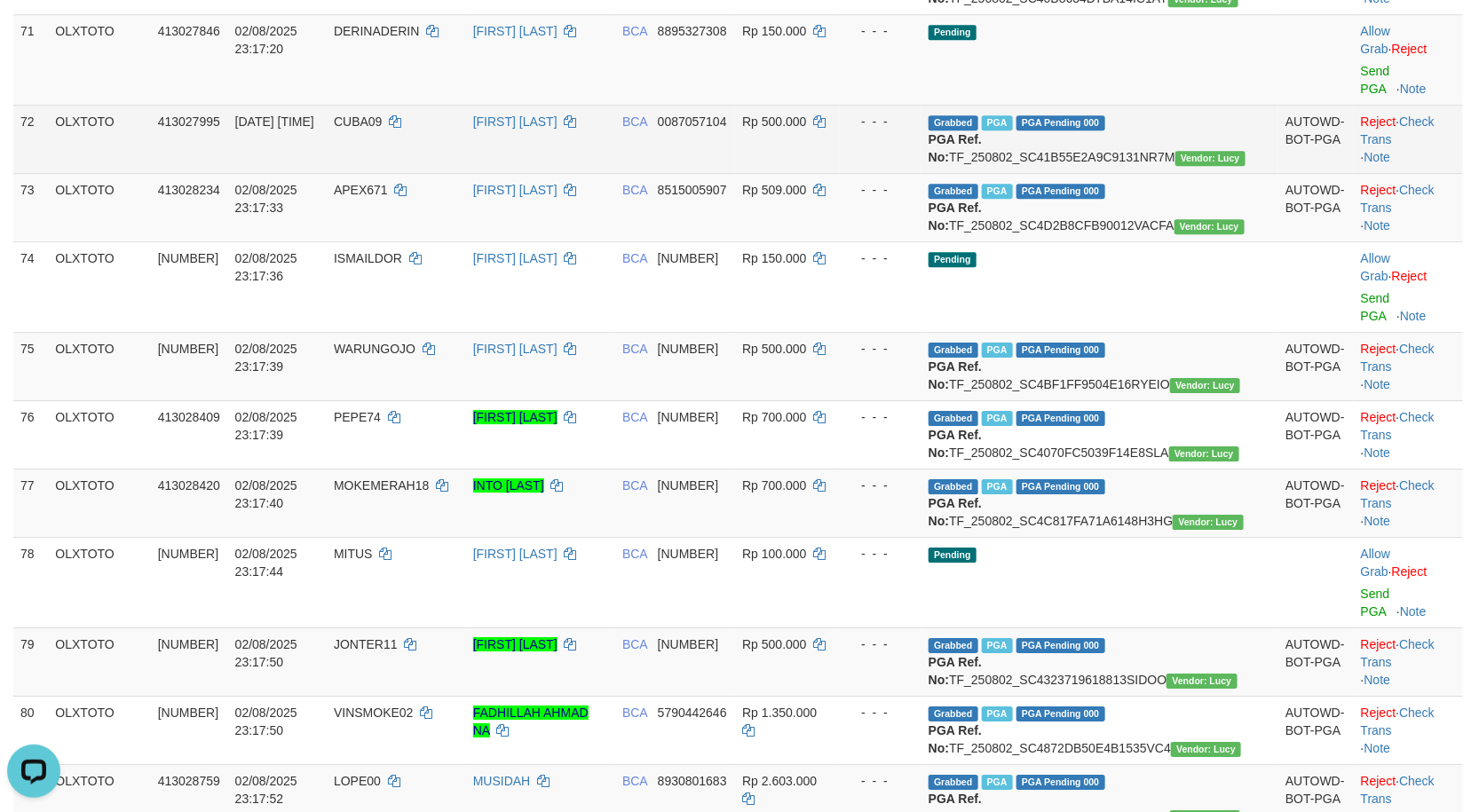 scroll, scrollTop: 5282, scrollLeft: 0, axis: vertical 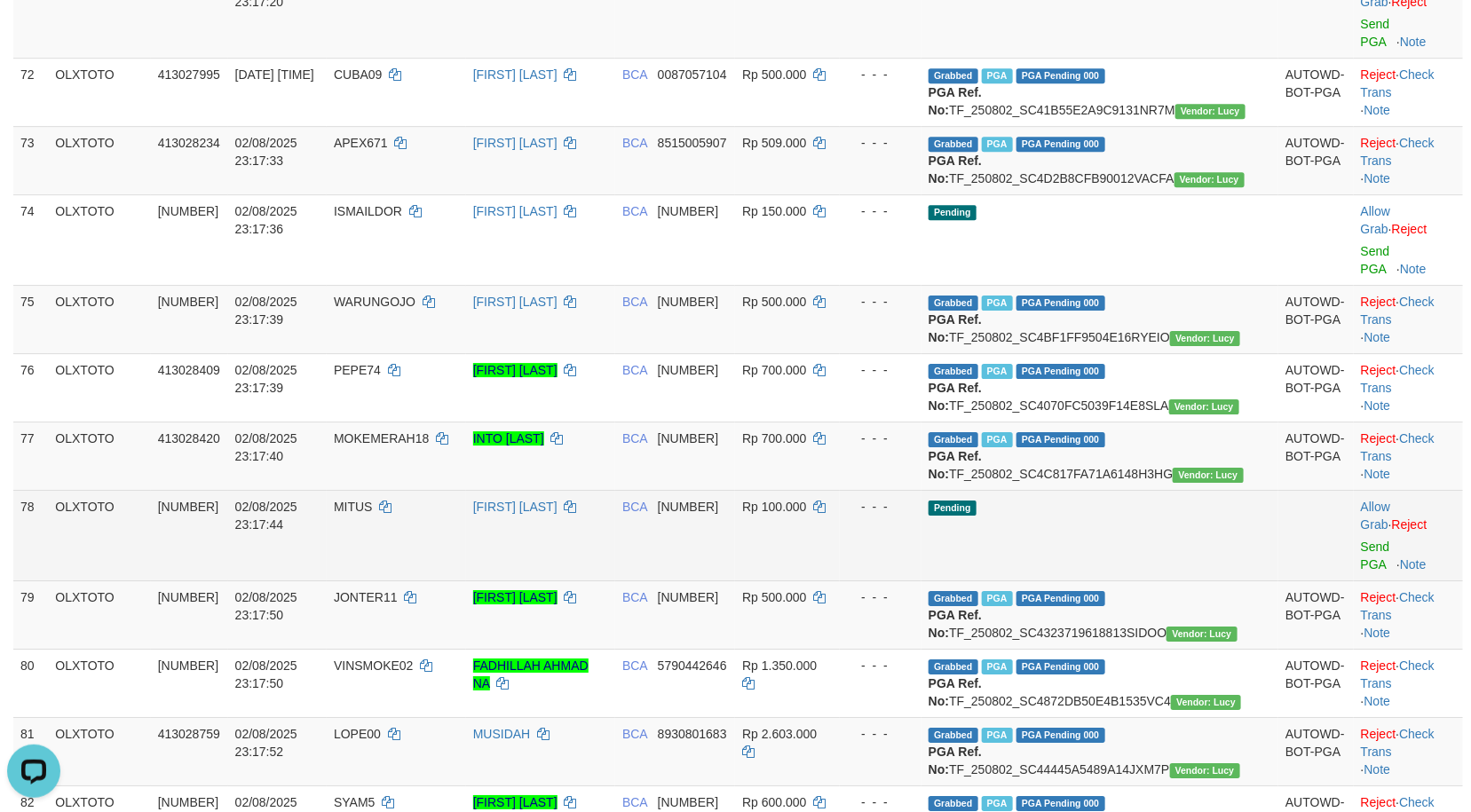 click on "Rp 100.000" at bounding box center (787, 535) 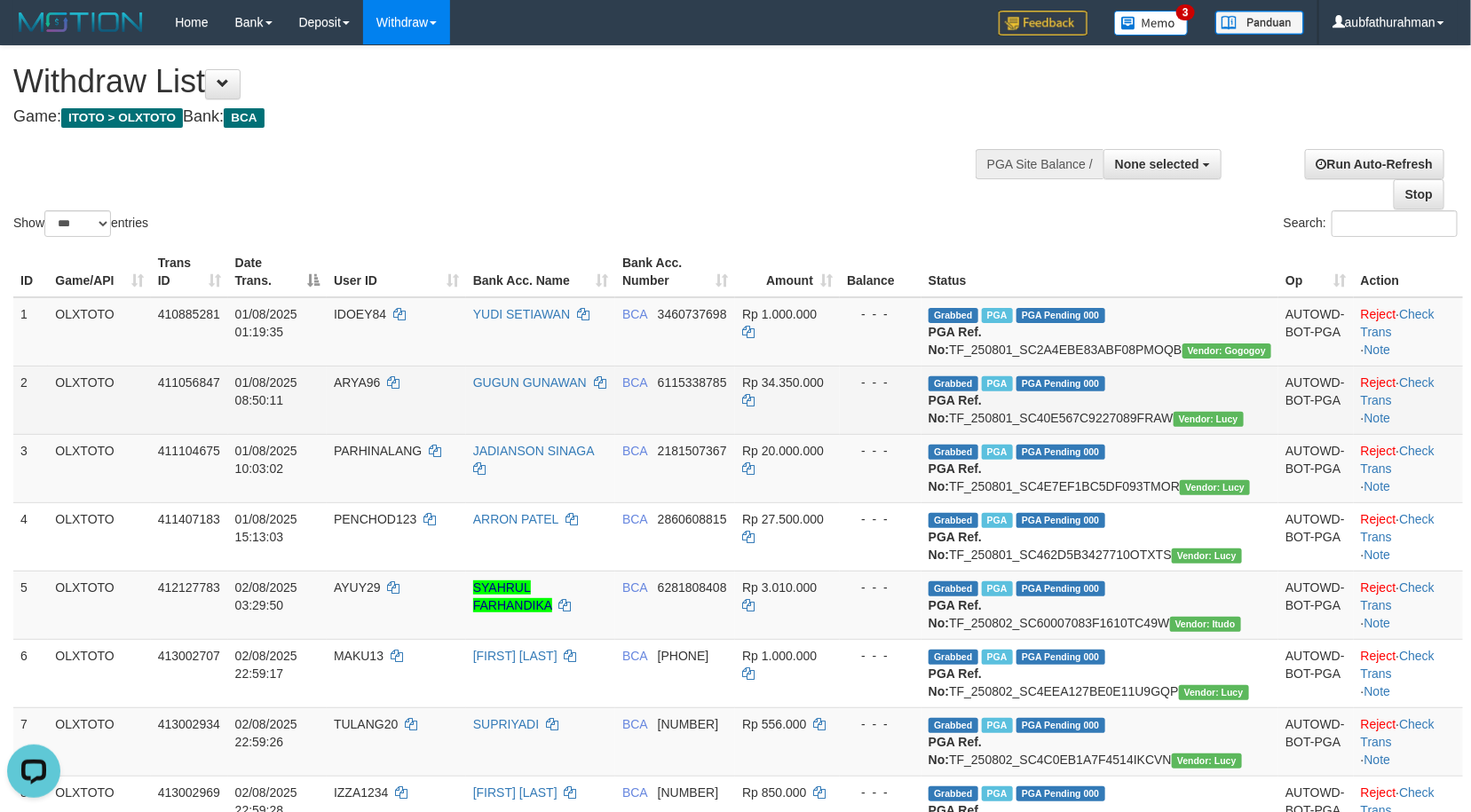 scroll, scrollTop: 3152, scrollLeft: 0, axis: vertical 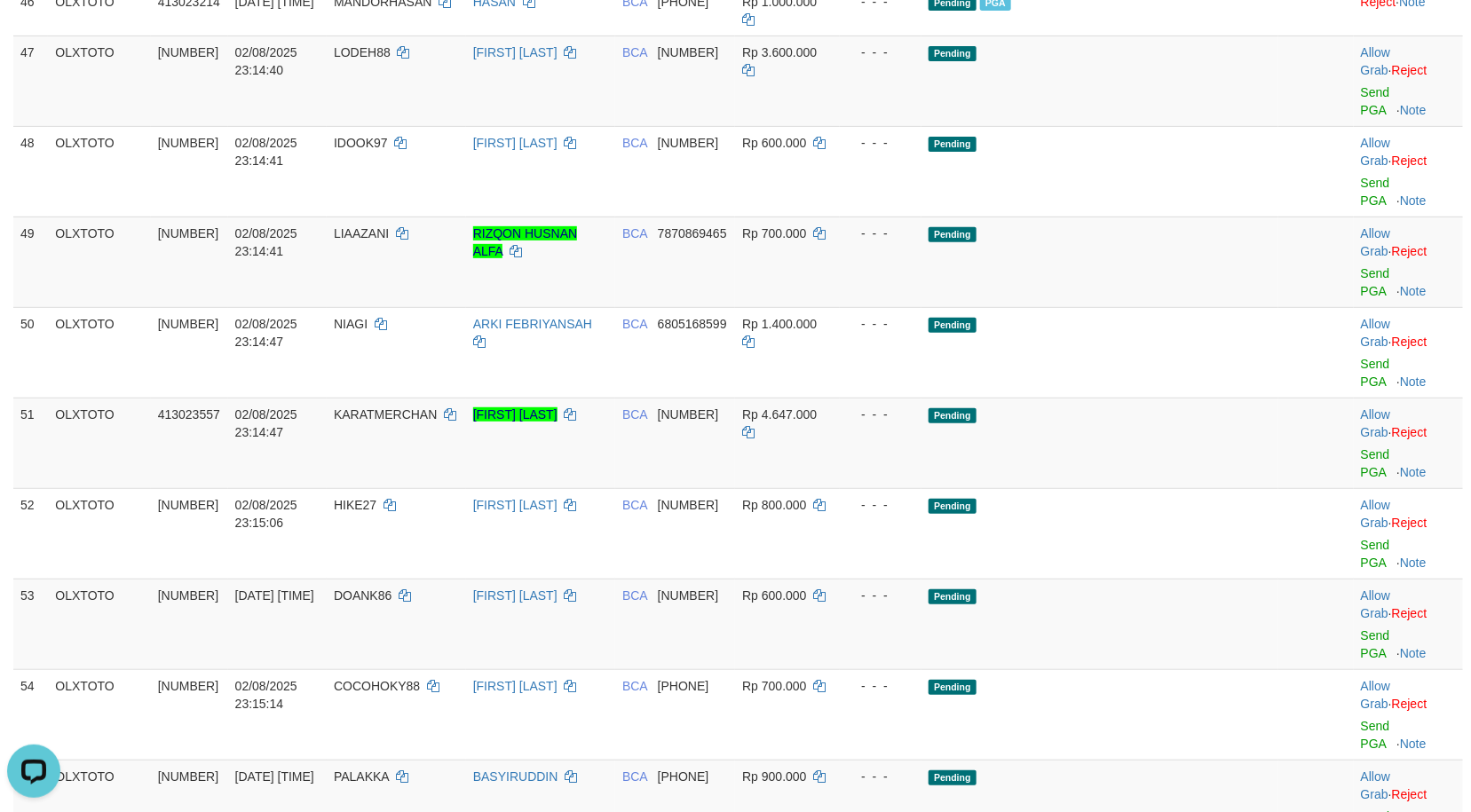 click on "Pending" at bounding box center [1100, -151] 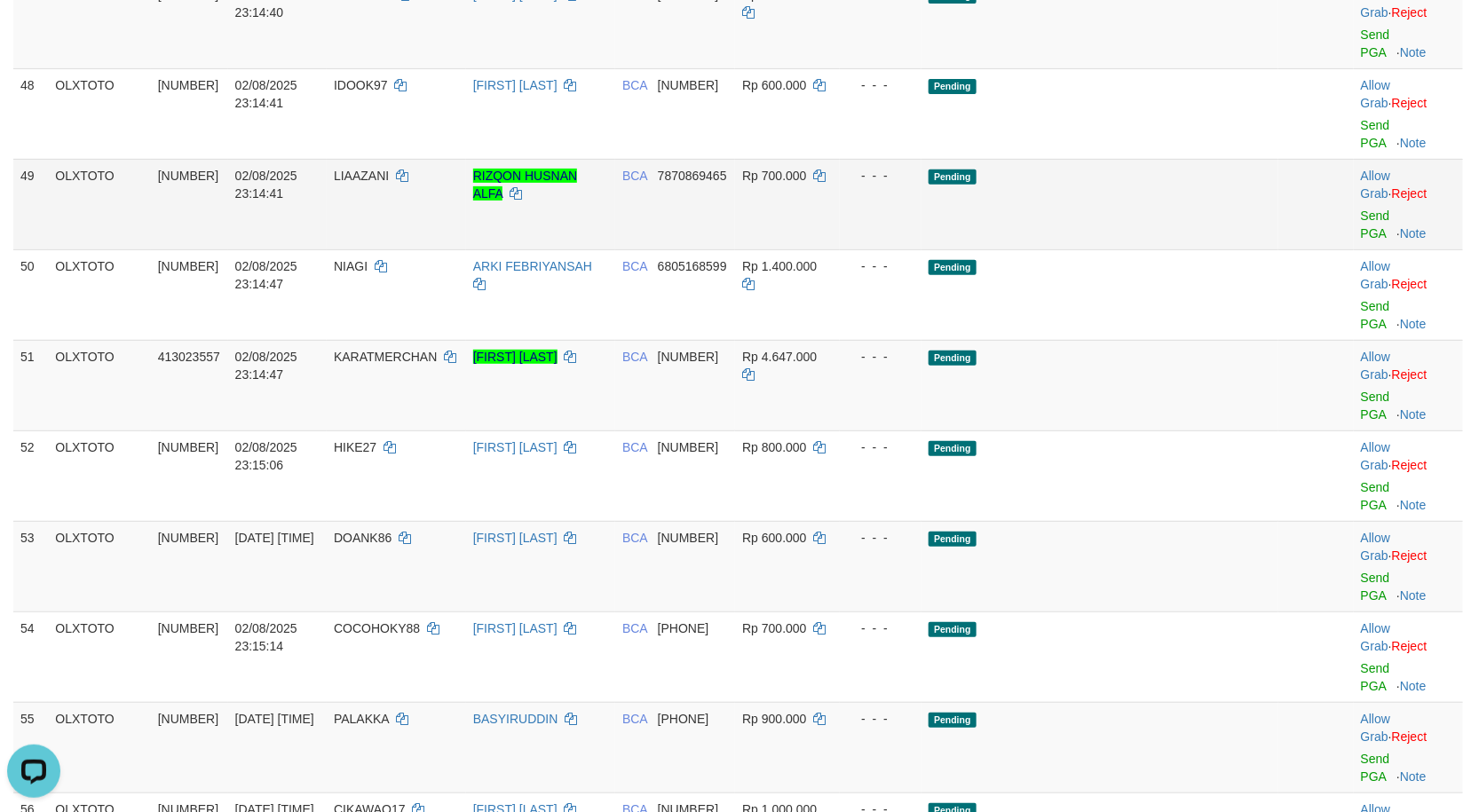 click on "Pending" at bounding box center [1100, 204] 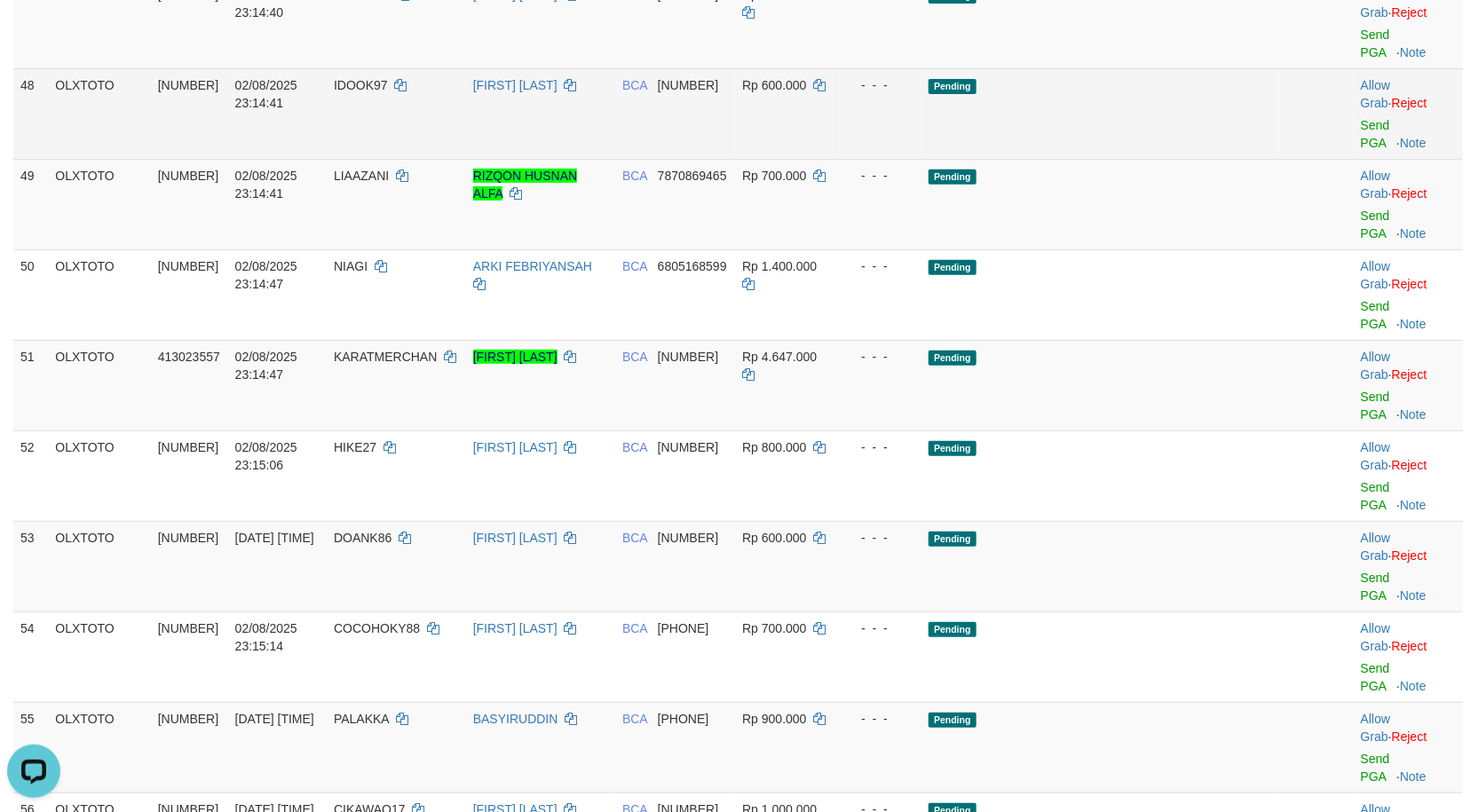 click on "Pending" at bounding box center (1100, 114) 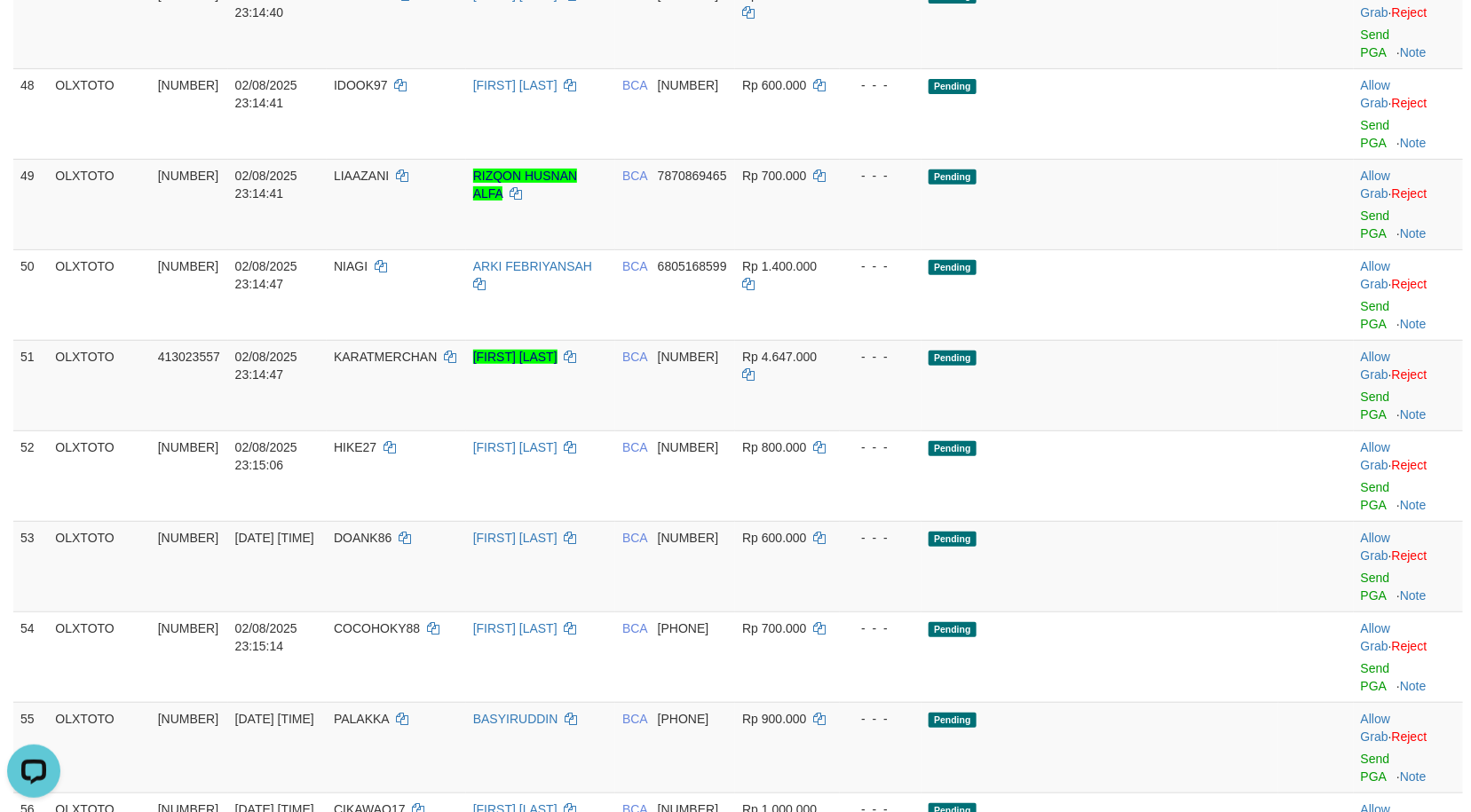 click on "Send PGA" at bounding box center (1375, -130) 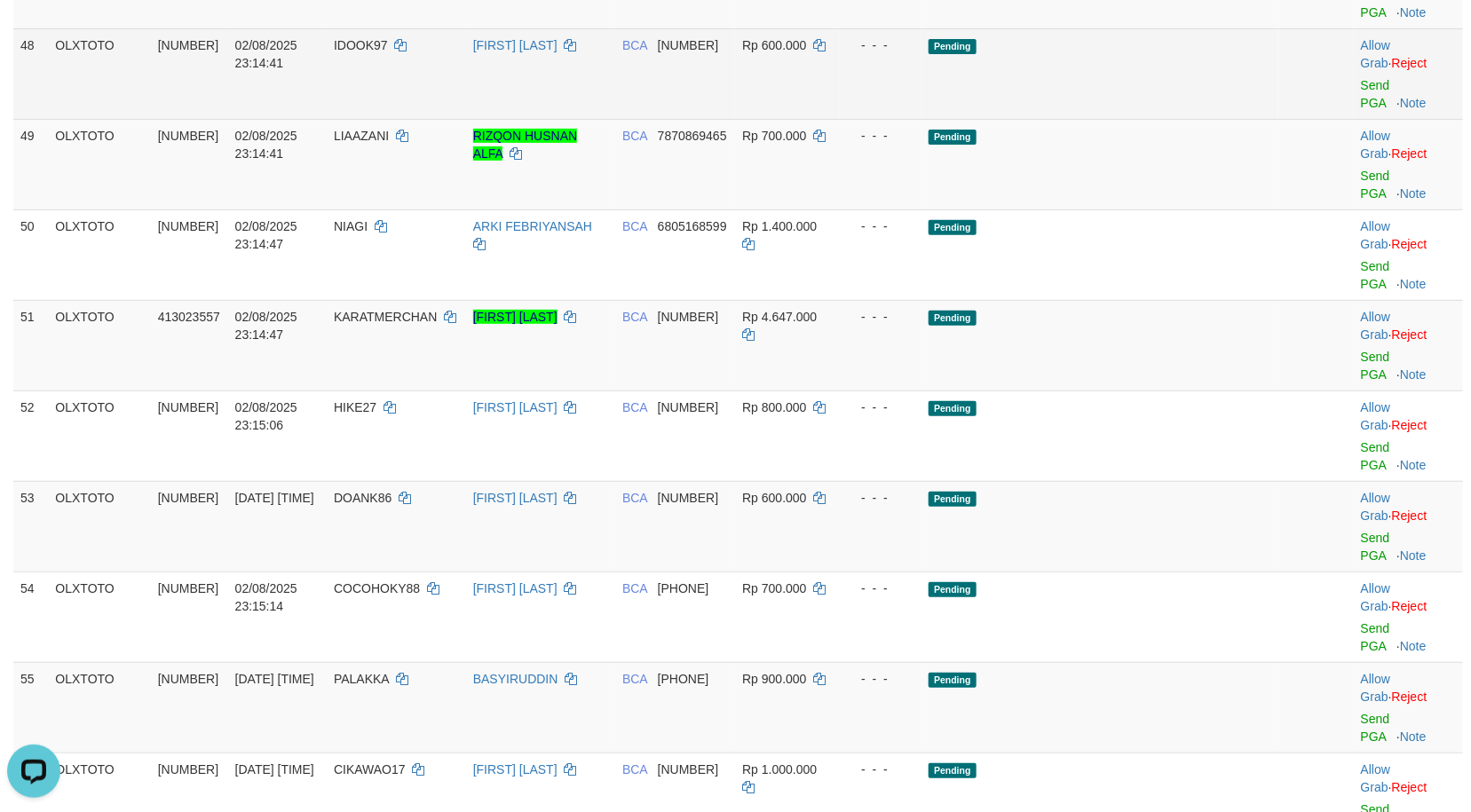 click on "Pending" at bounding box center [1100, 74] 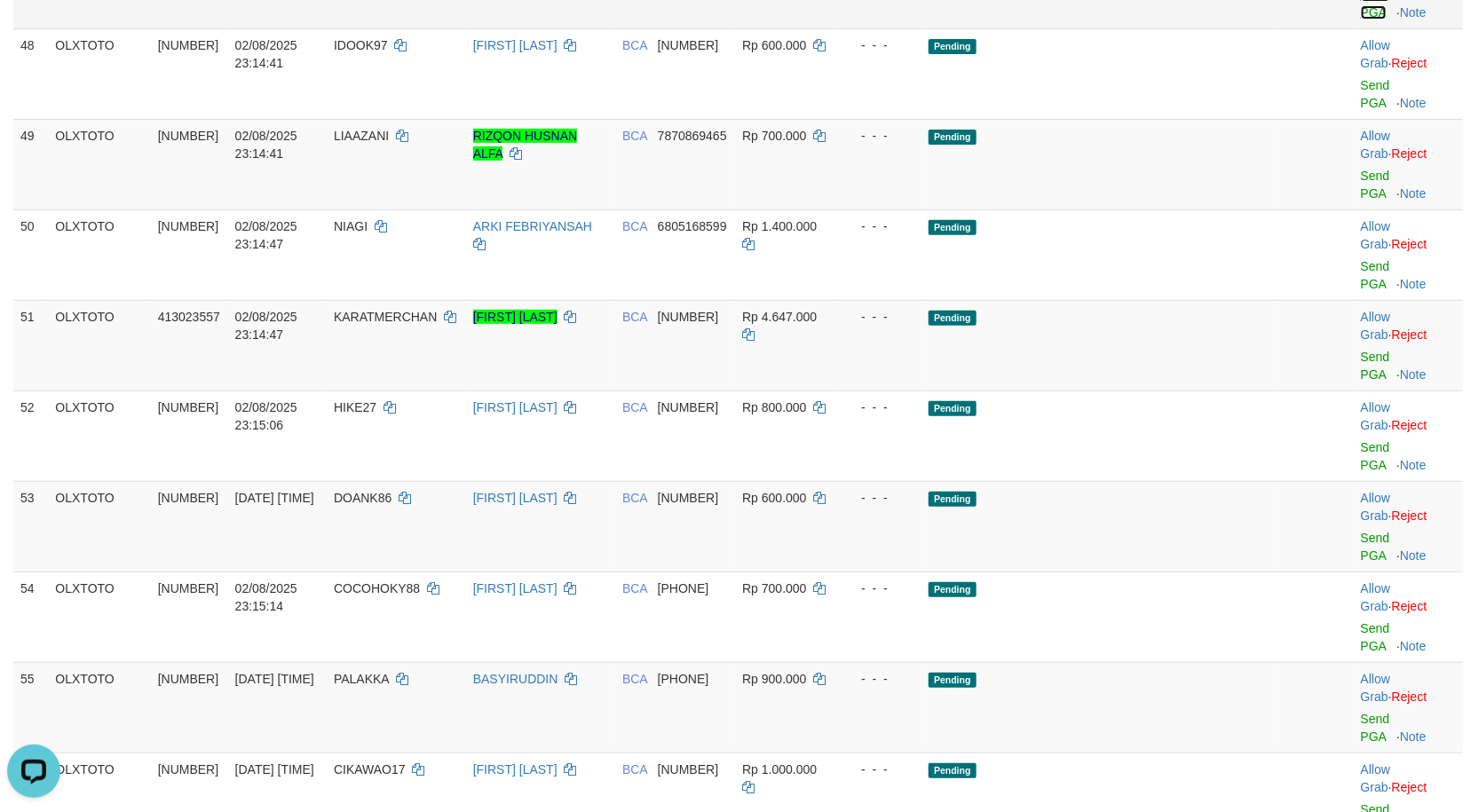 click on "Send PGA" at bounding box center (1375, 4) 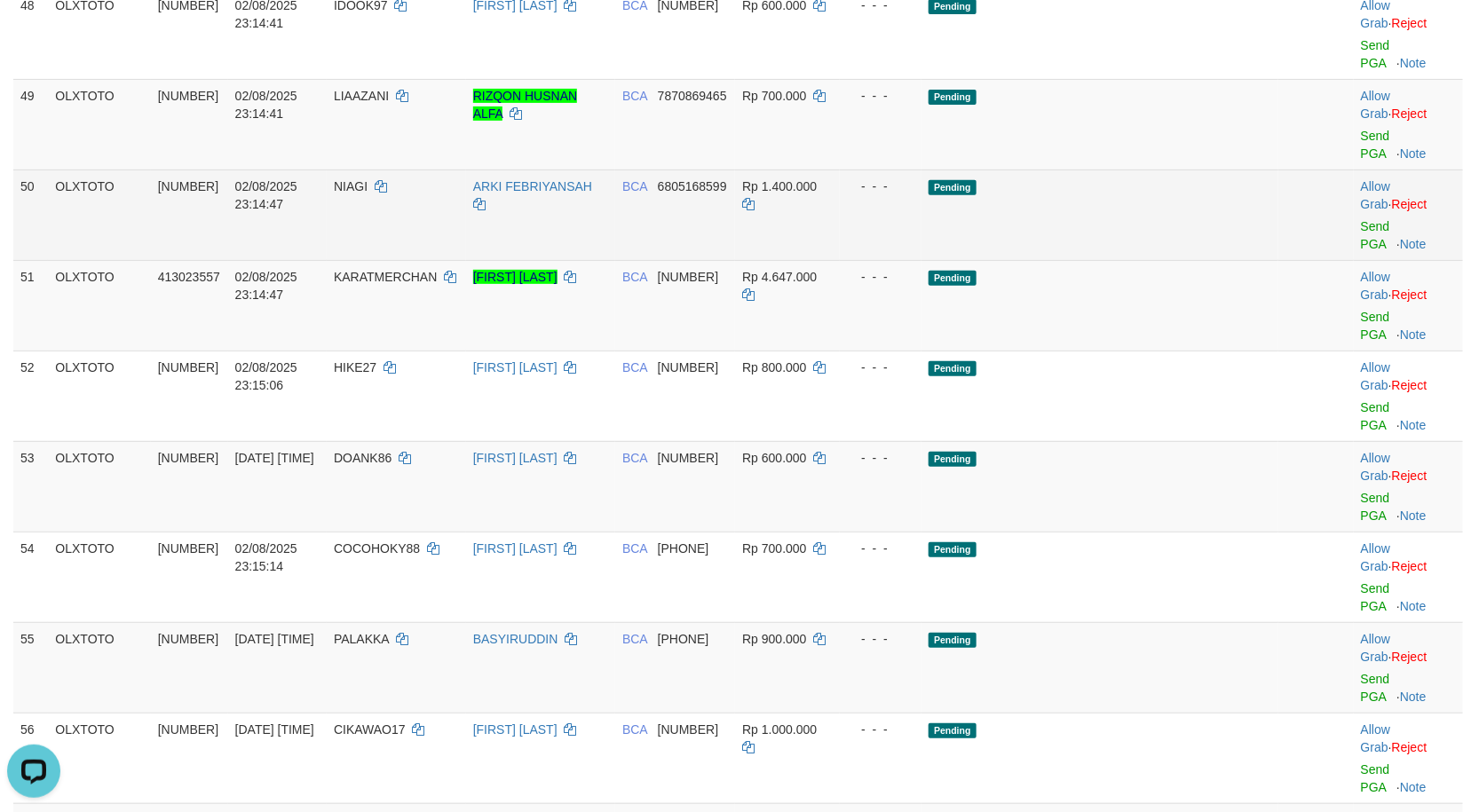 click on "Pending" at bounding box center [1100, 215] 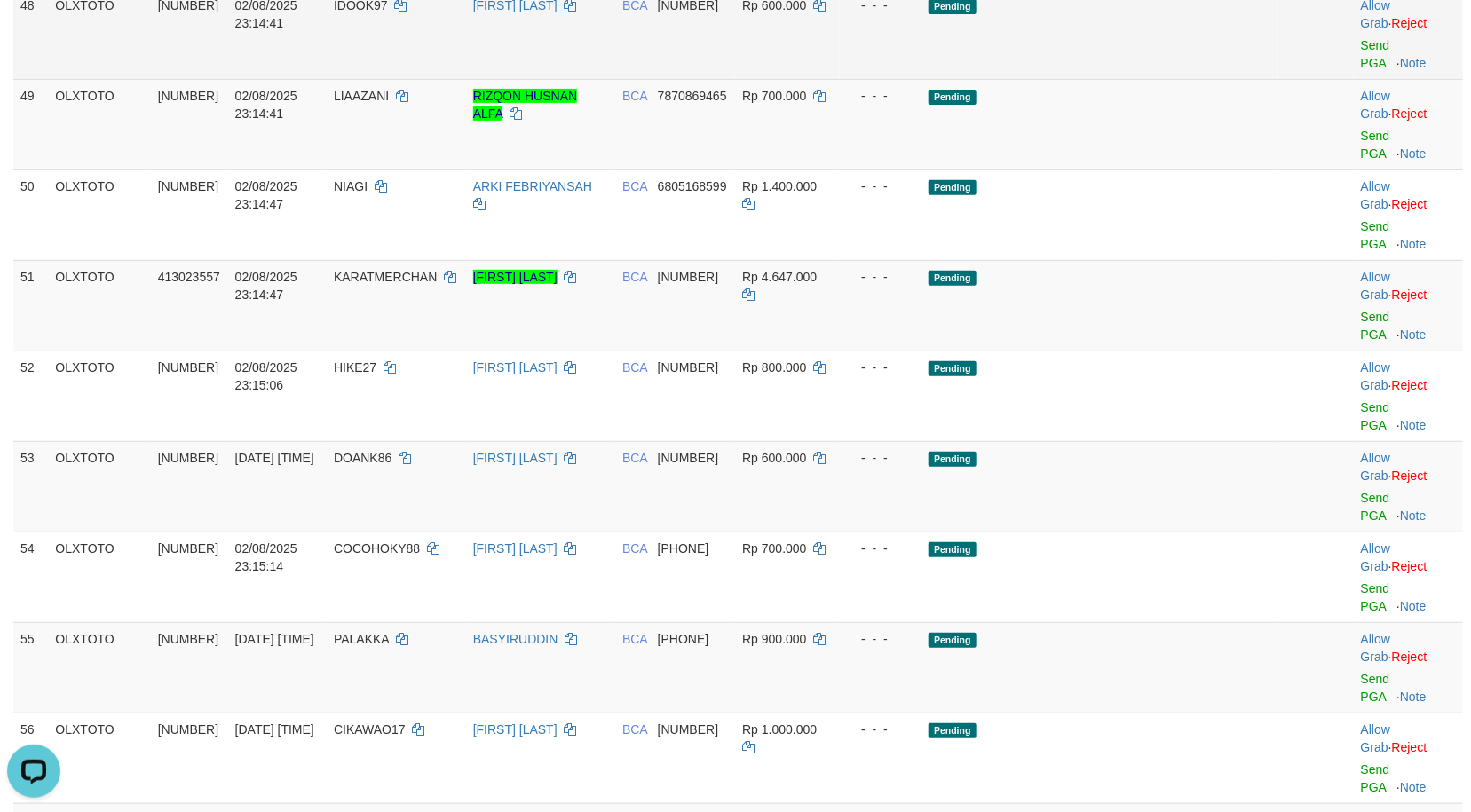 click at bounding box center (1316, 34) 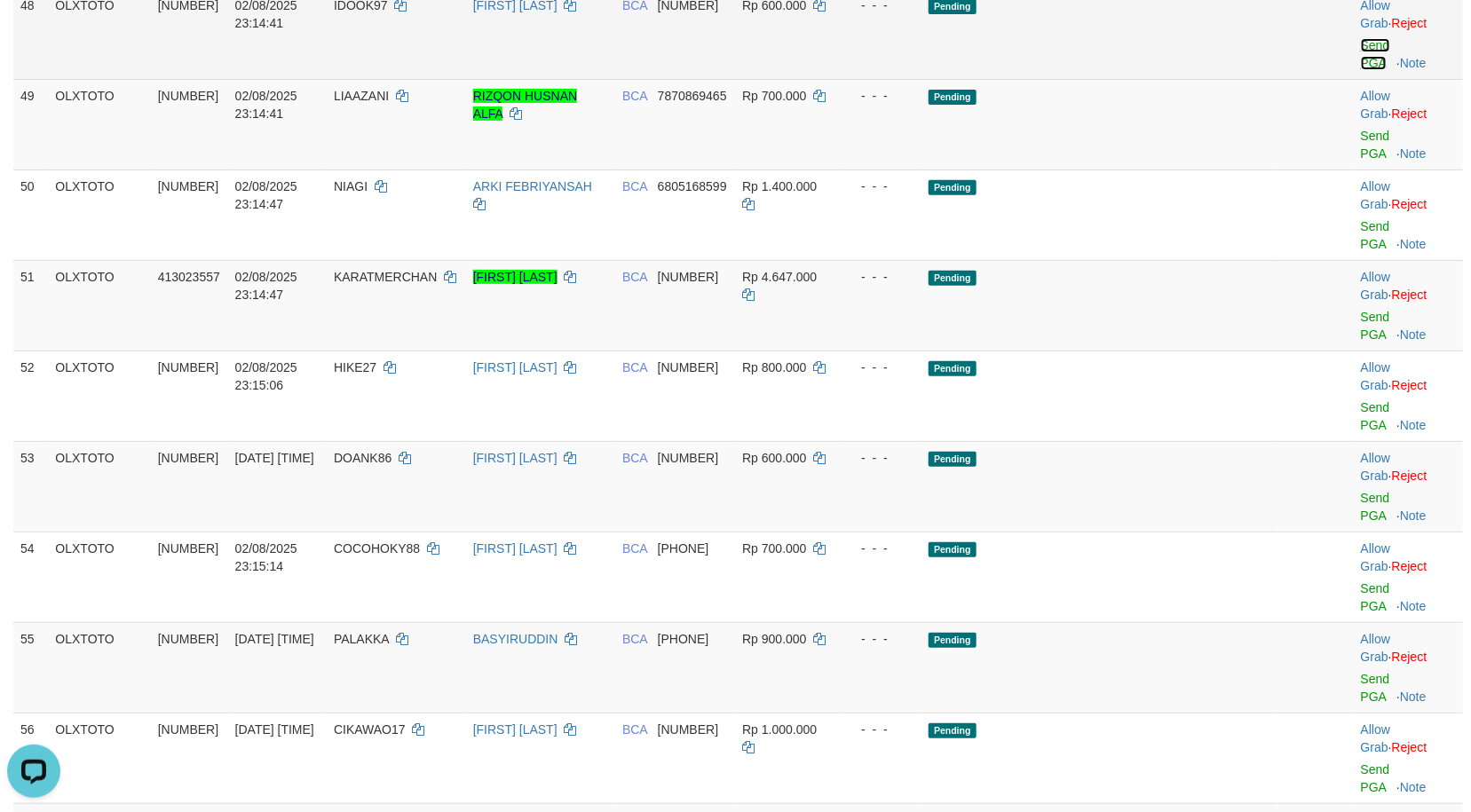 click on "Send PGA" at bounding box center (1375, 54) 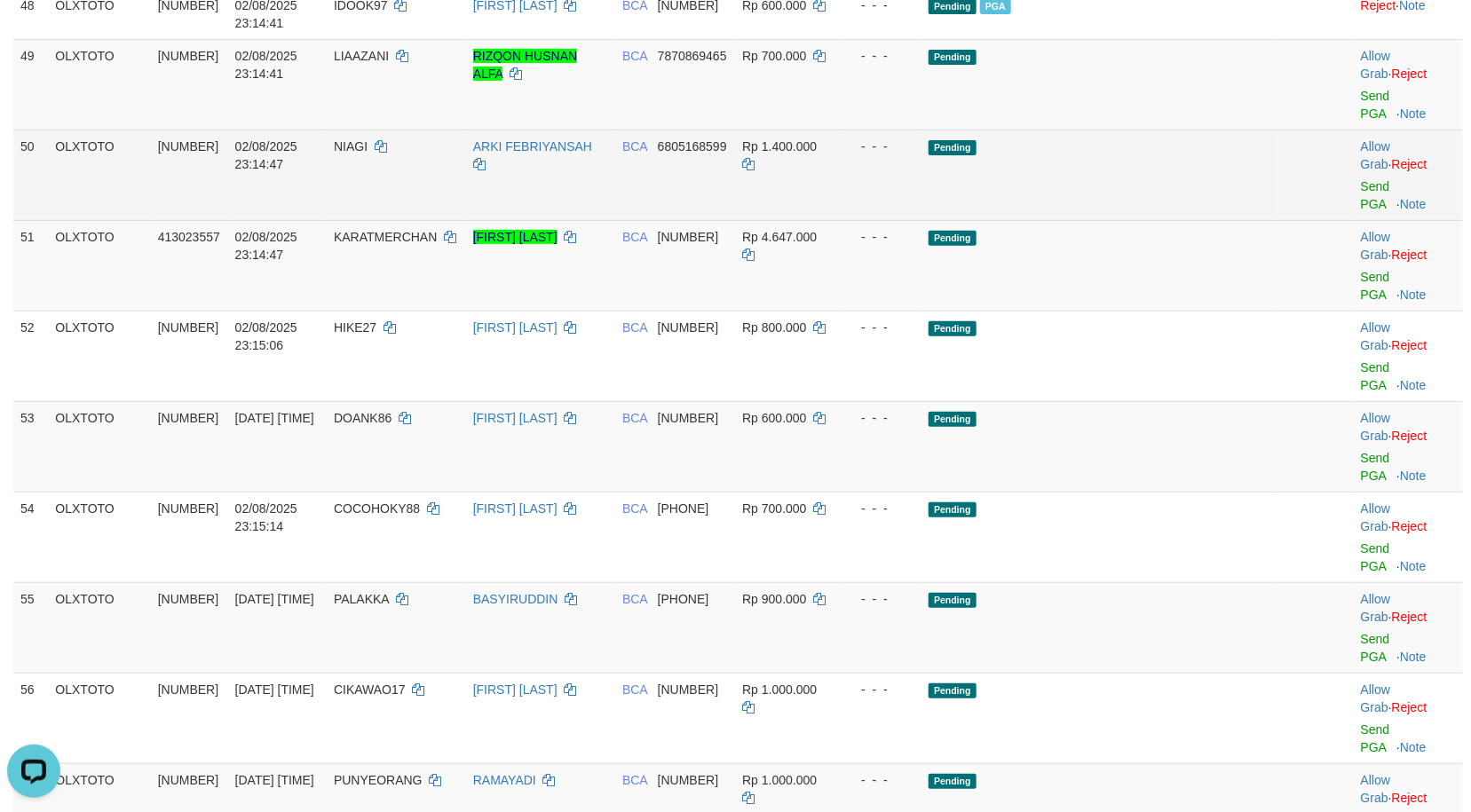 click on "Pending" at bounding box center [1100, 175] 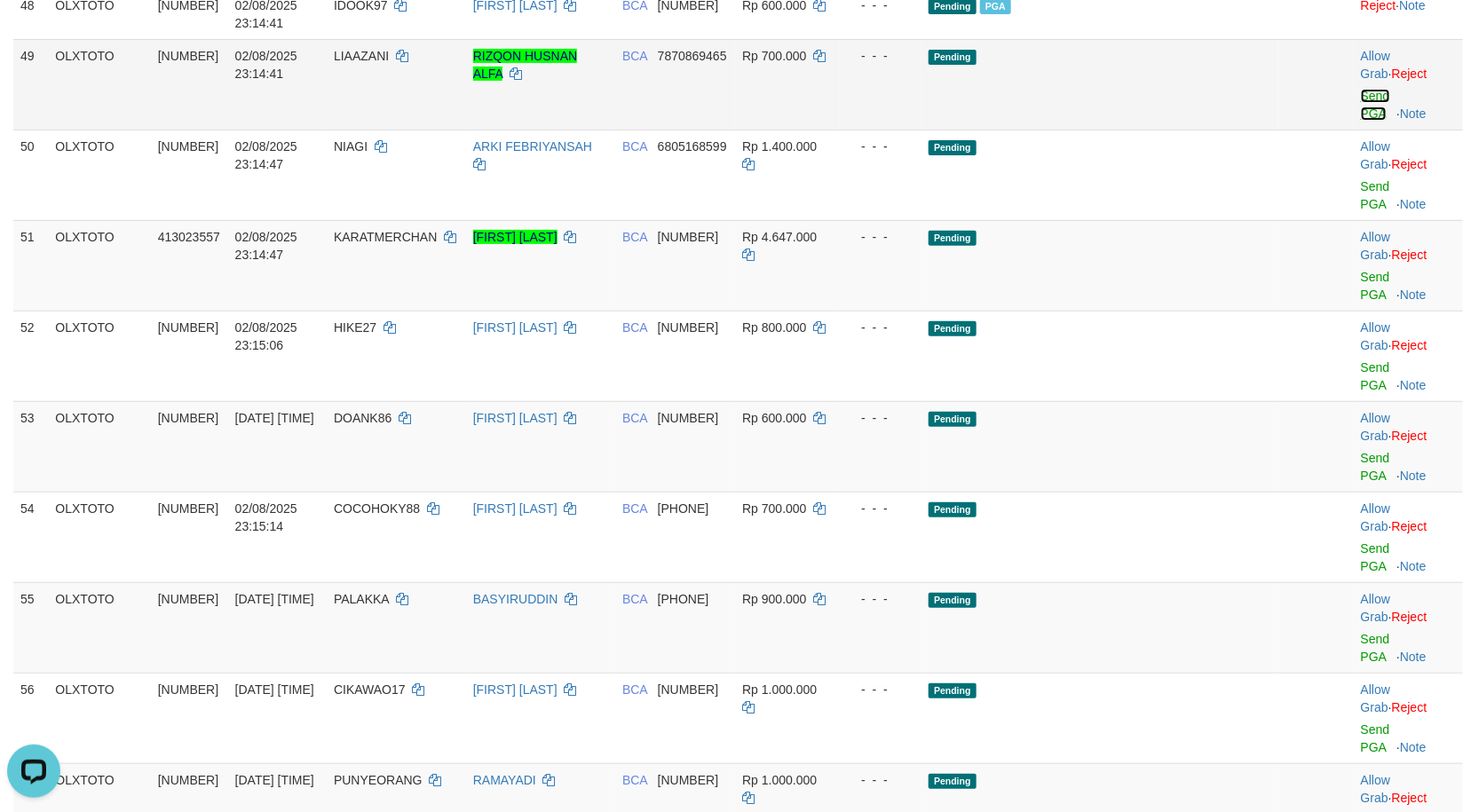 click on "Send PGA" at bounding box center (1375, 105) 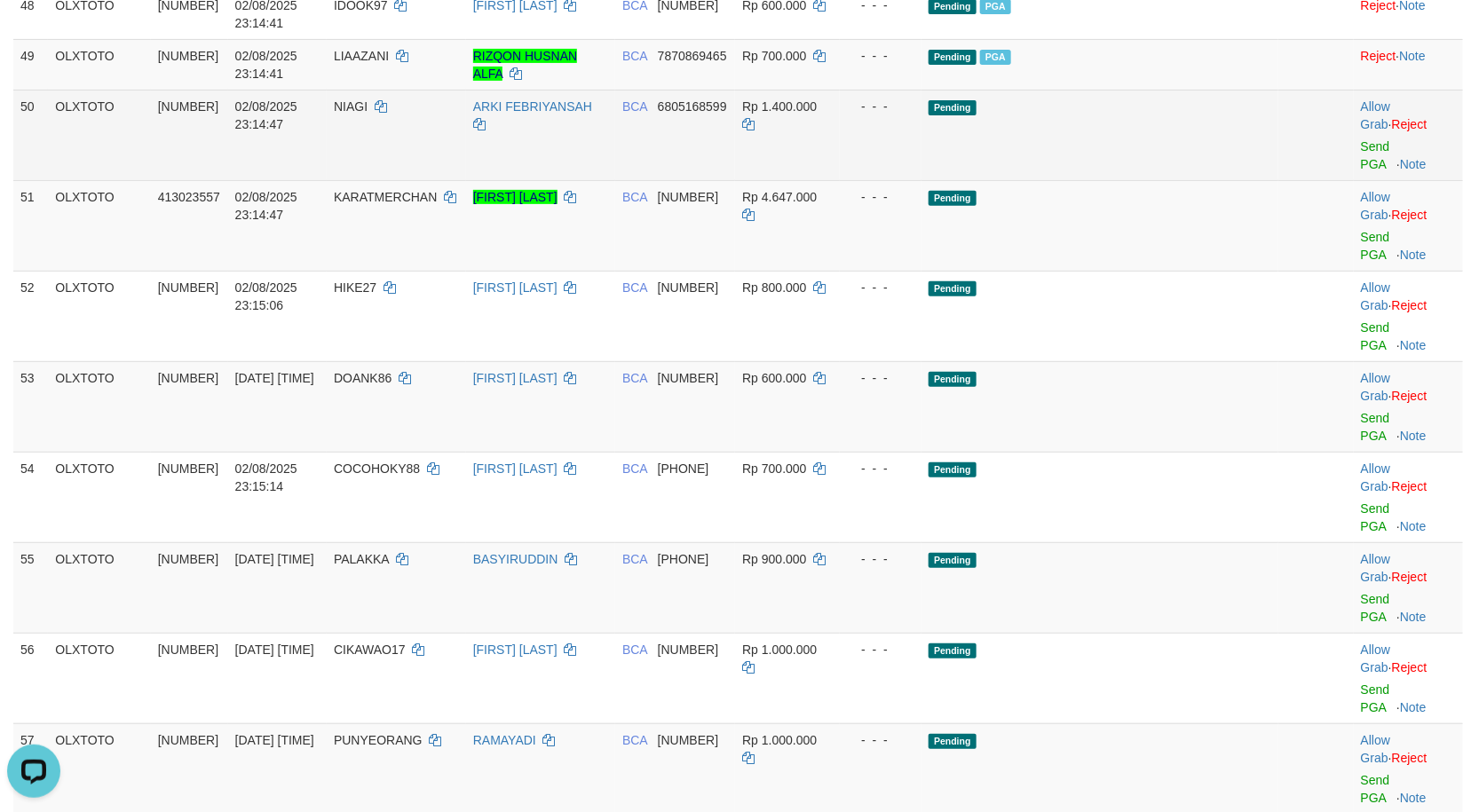 click on "Pending" at bounding box center (1100, 135) 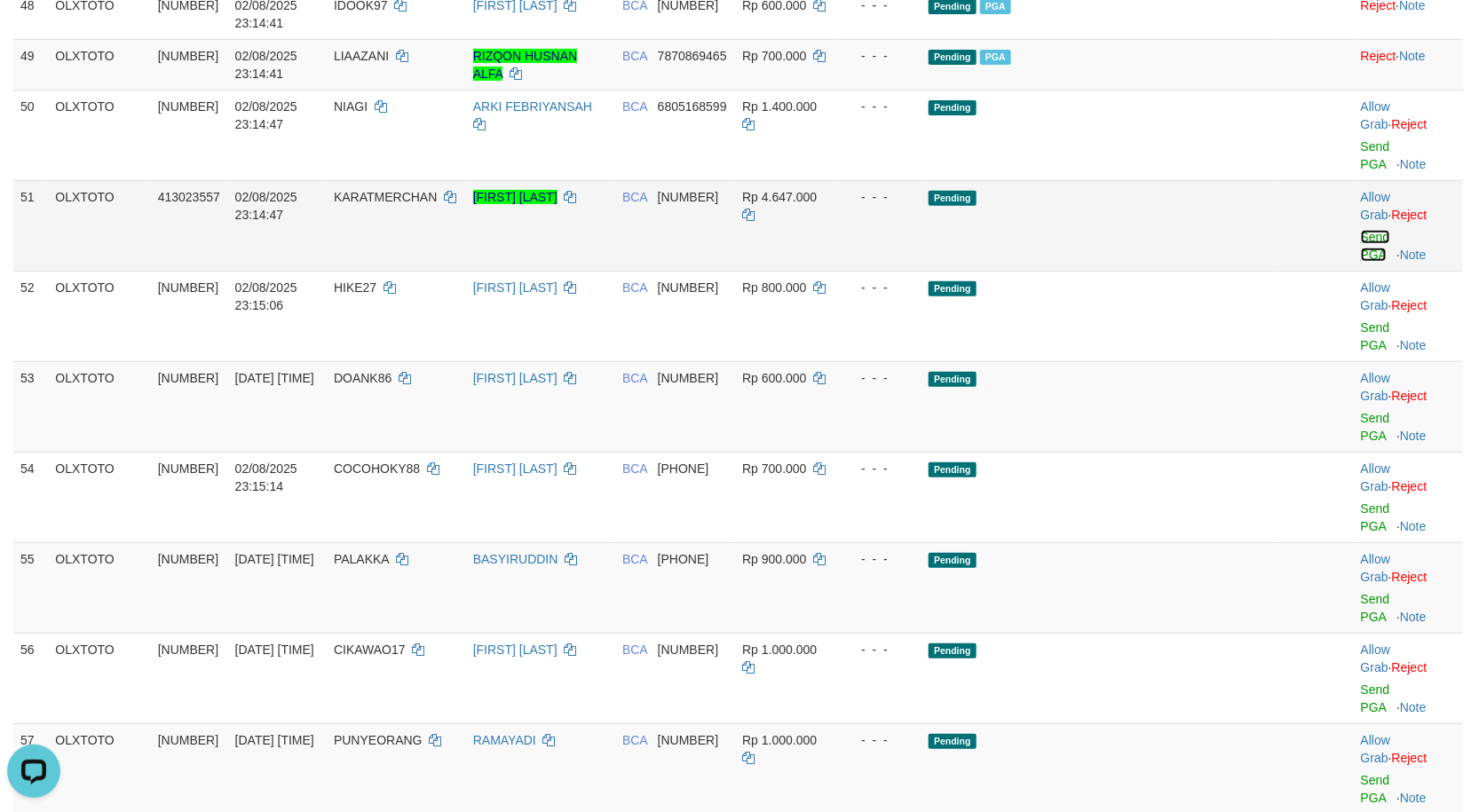 click on "Send PGA" at bounding box center [1375, 246] 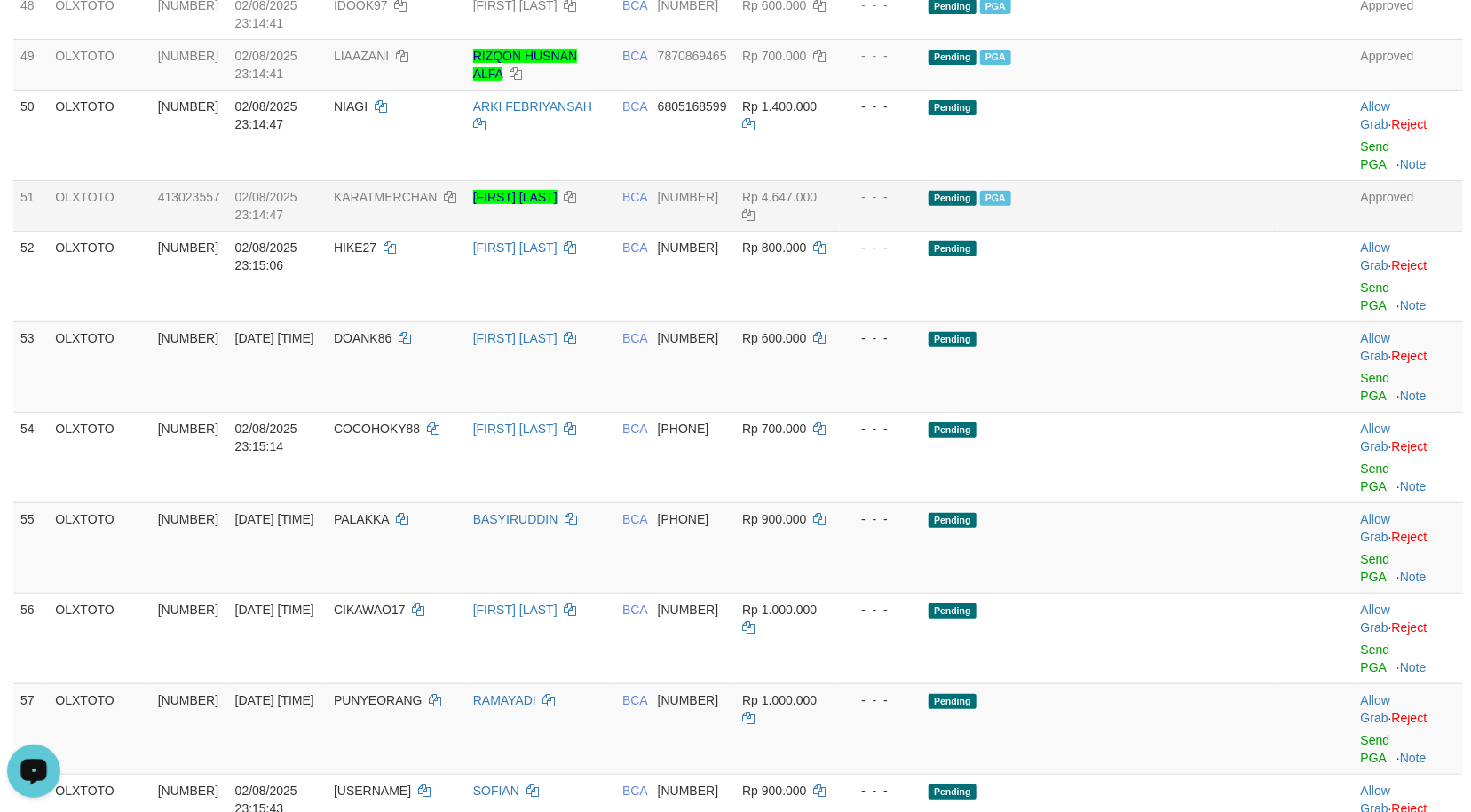 click at bounding box center (1316, -37) 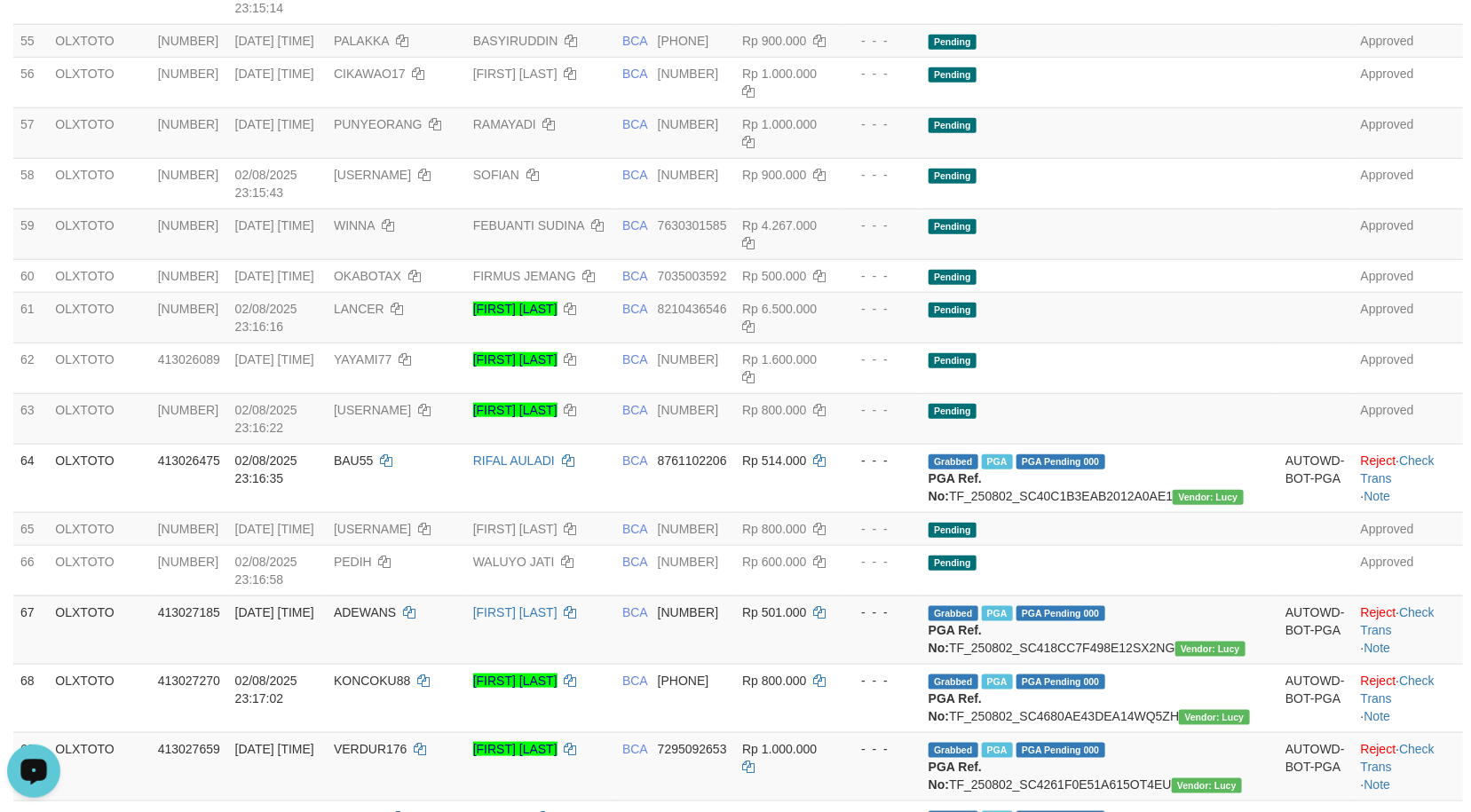 scroll, scrollTop: 2380, scrollLeft: 0, axis: vertical 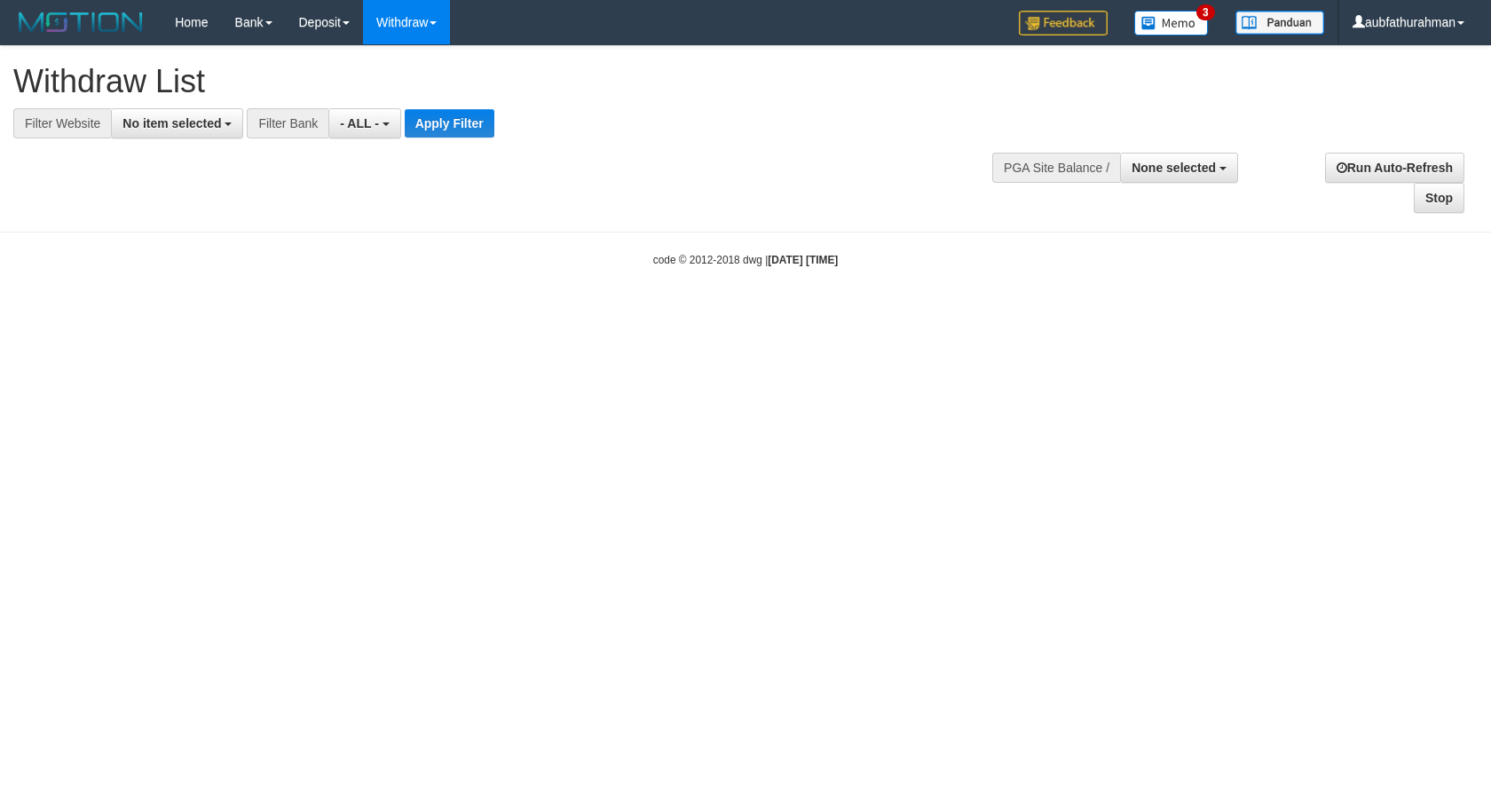 select 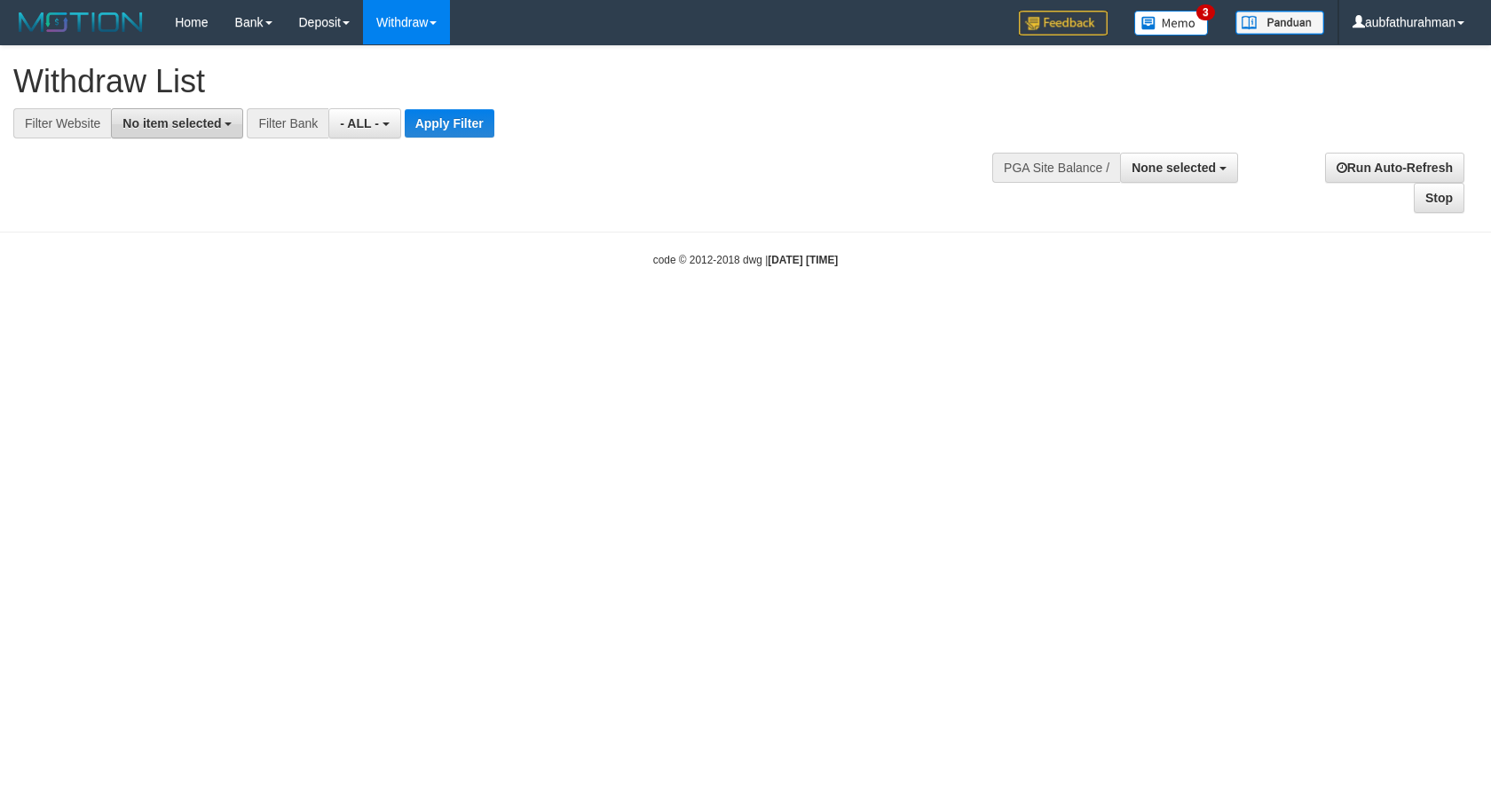 click on "No item selected" at bounding box center [171, 123] 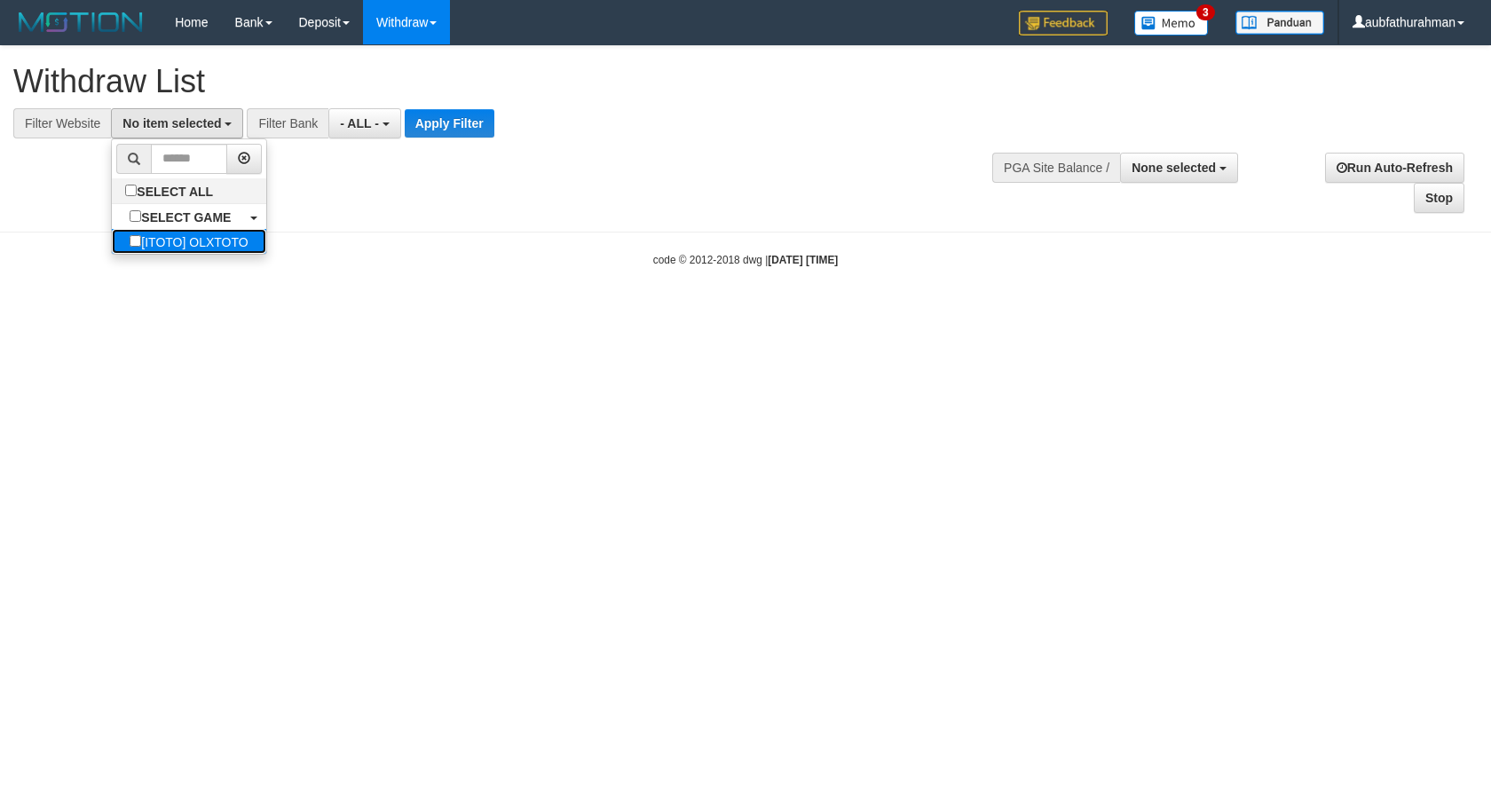 click on "[ITOTO] OLXTOTO" at bounding box center [188, 241] 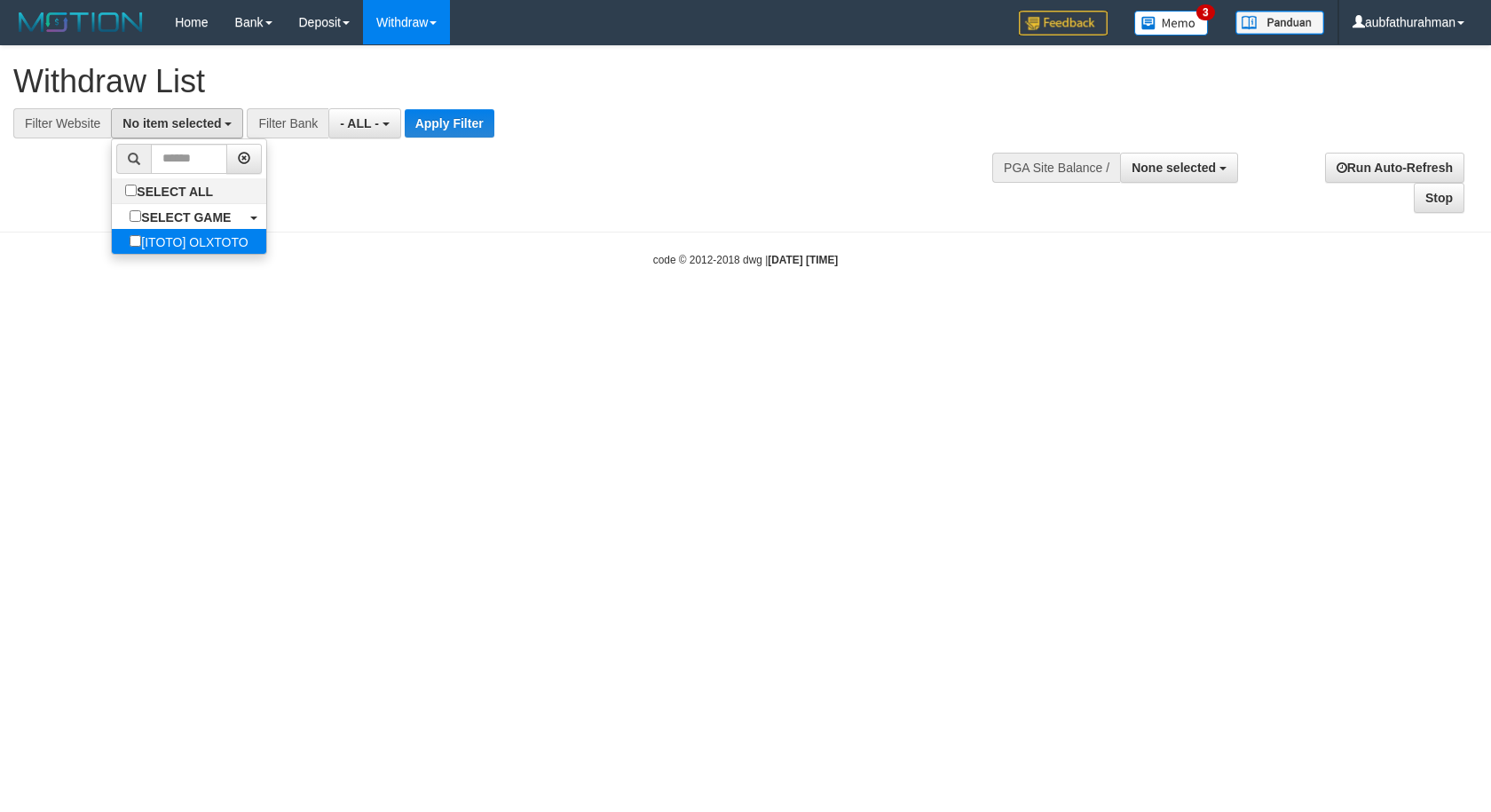 select on "***" 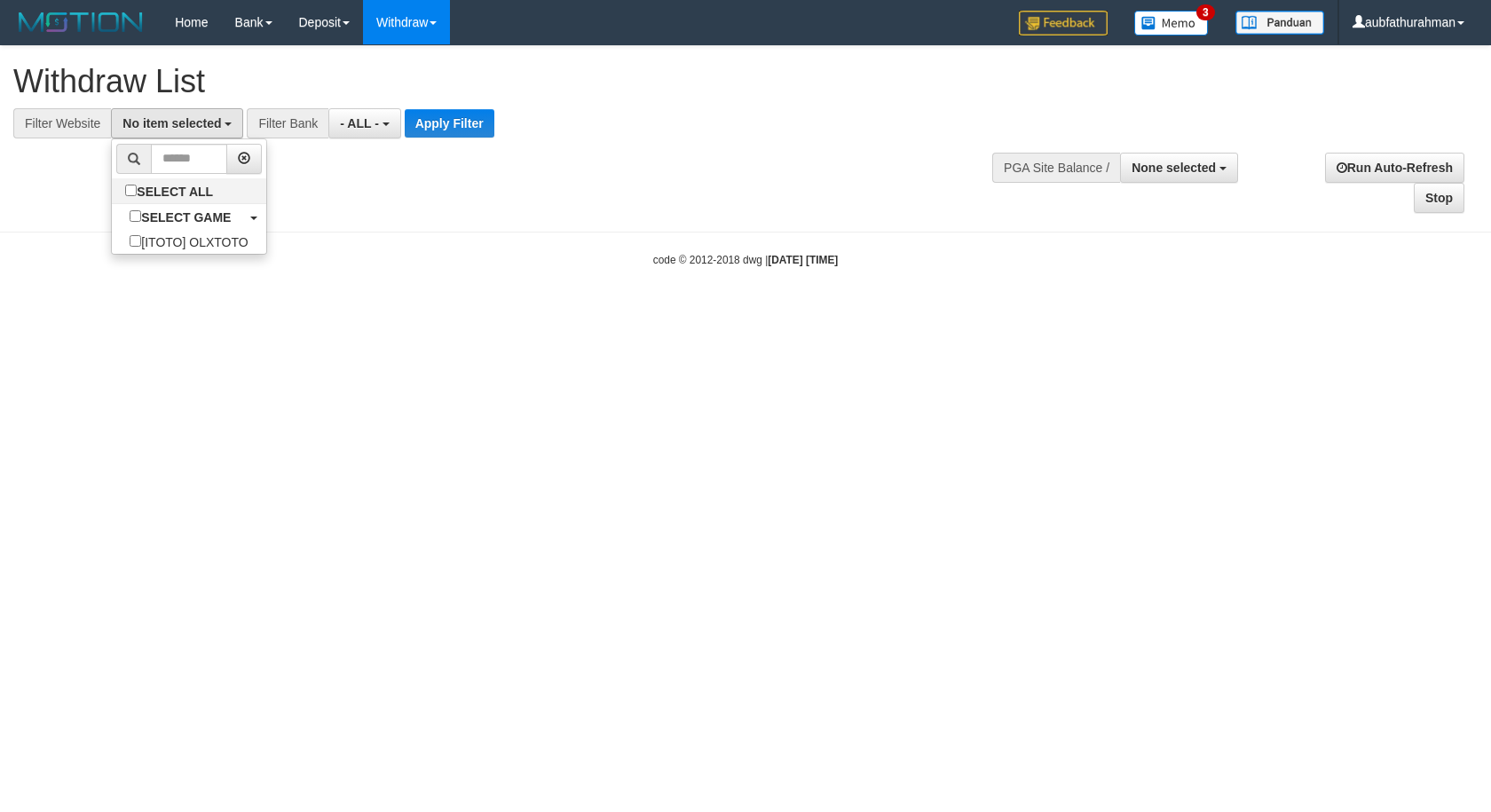 scroll, scrollTop: 16, scrollLeft: 0, axis: vertical 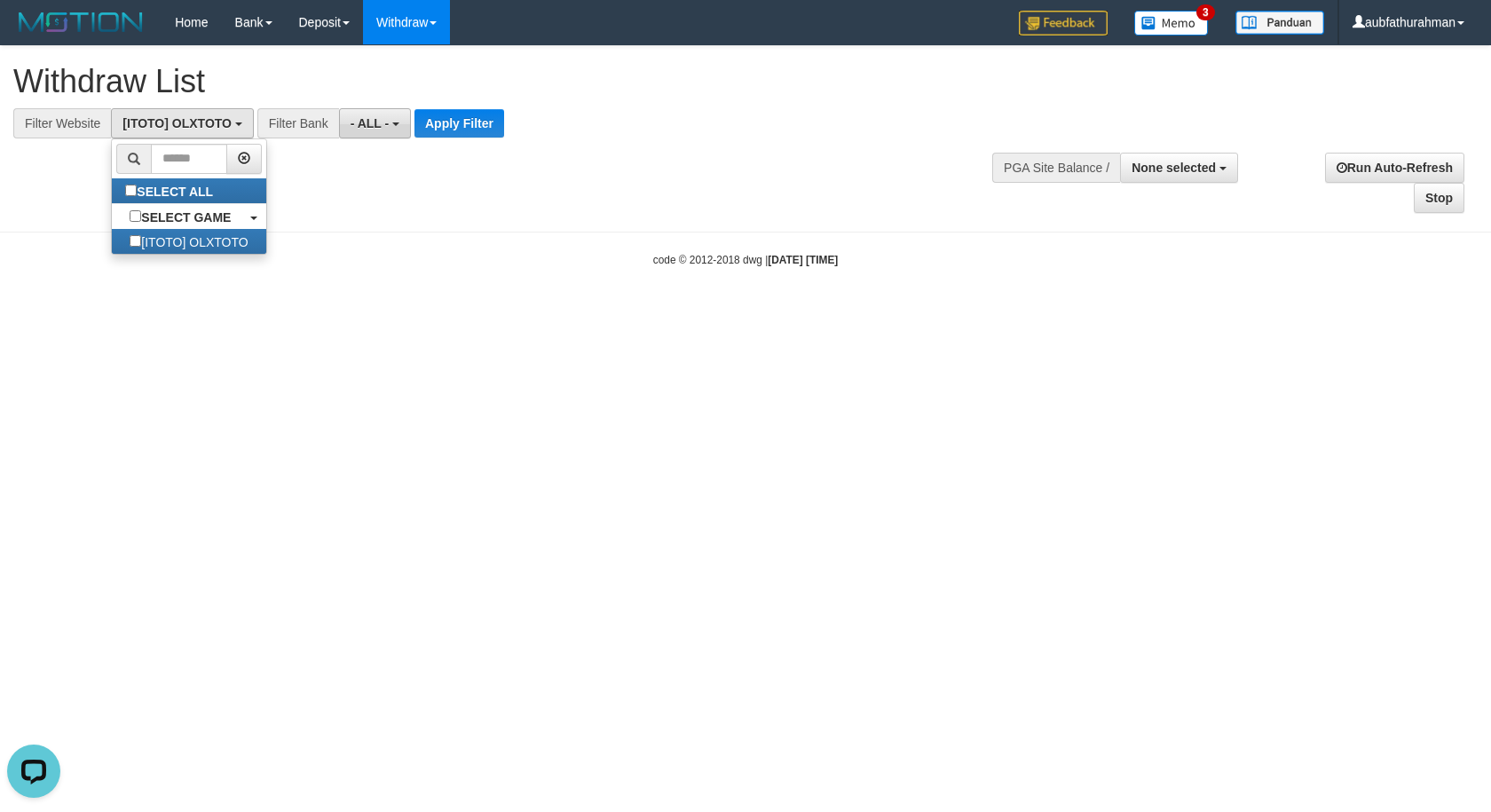 click on "- ALL -" at bounding box center (370, 123) 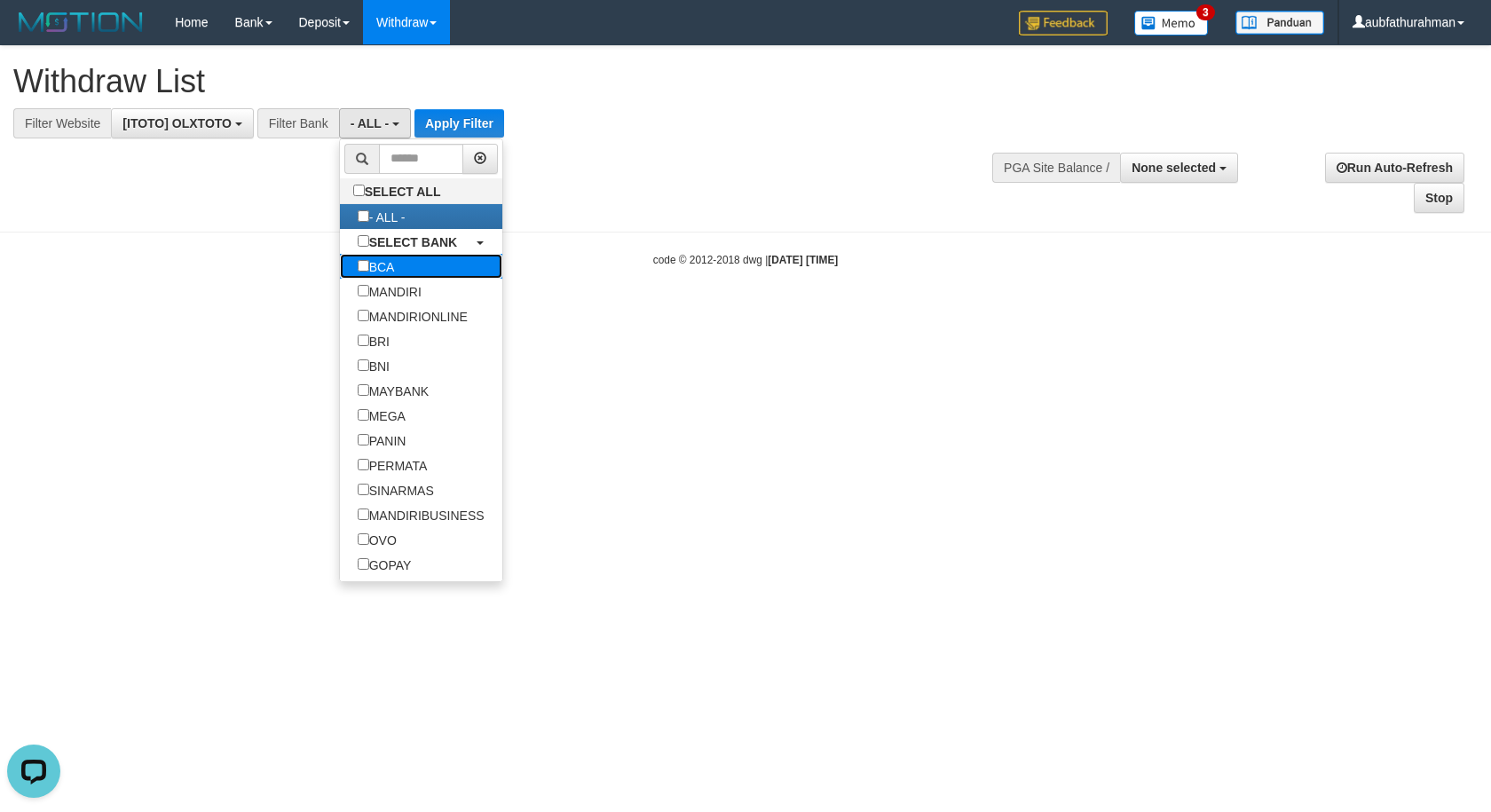 click on "BCA" at bounding box center (376, 266) 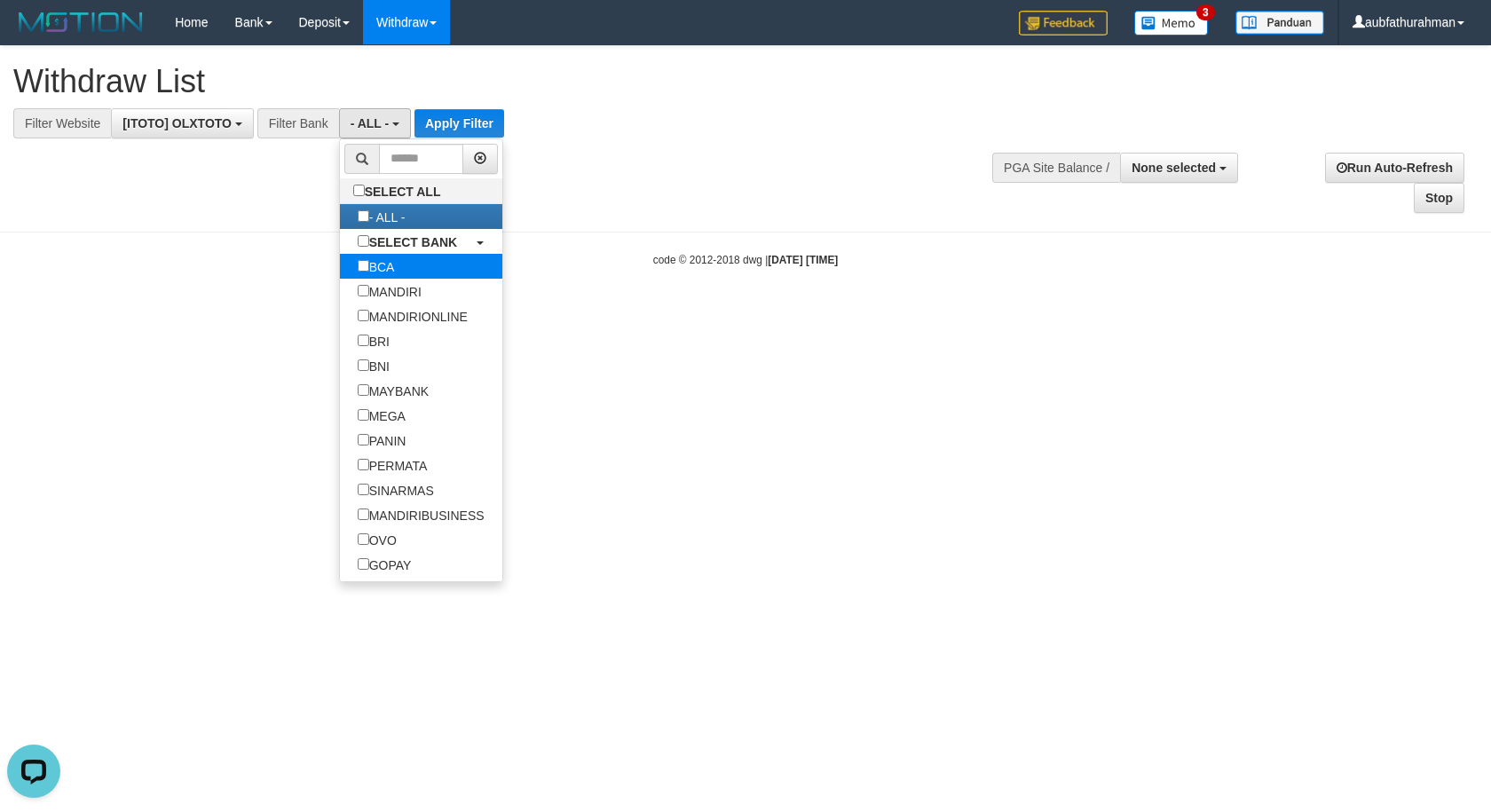 select on "***" 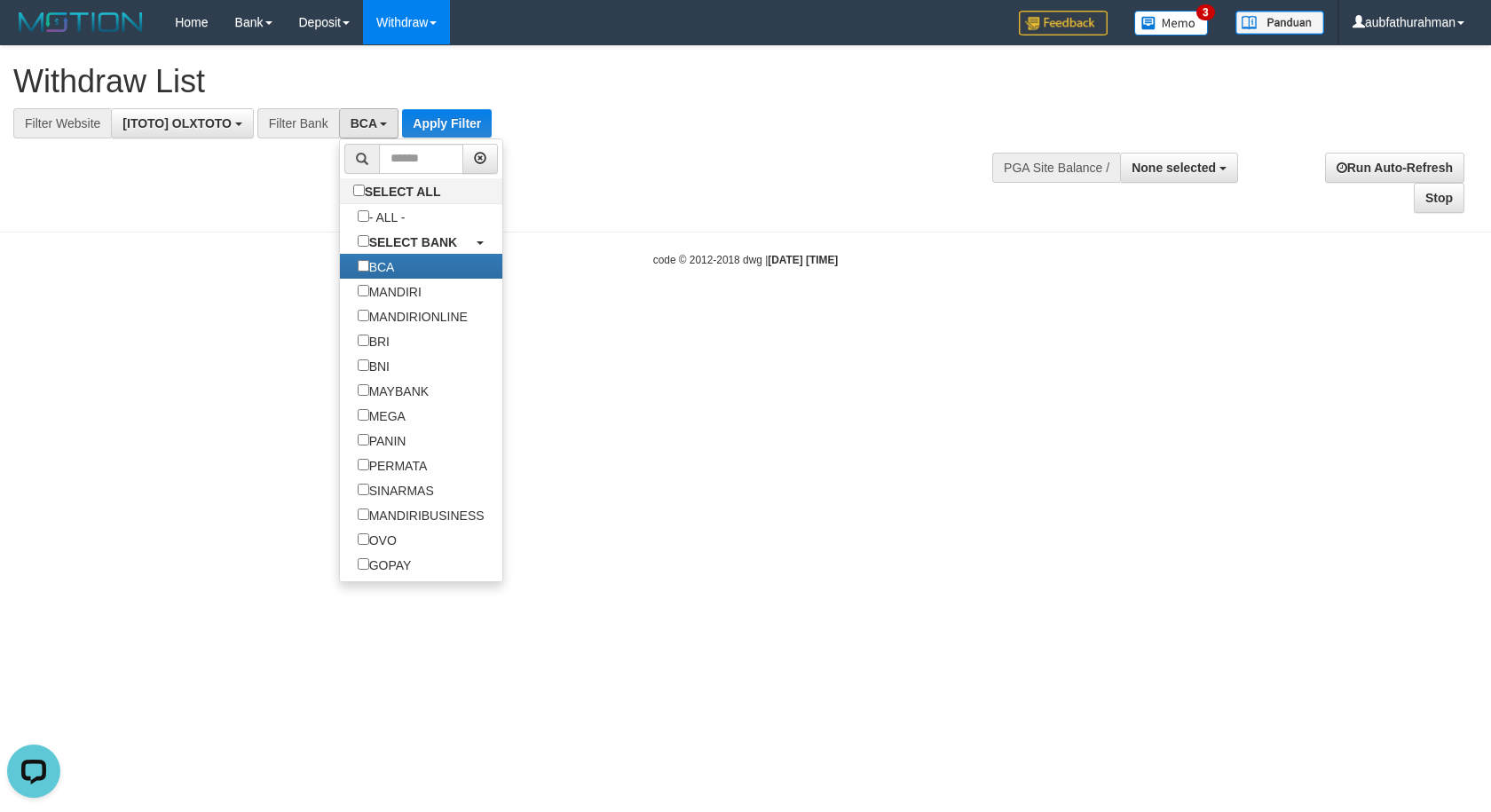 click on "Withdraw List" at bounding box center [494, 82] 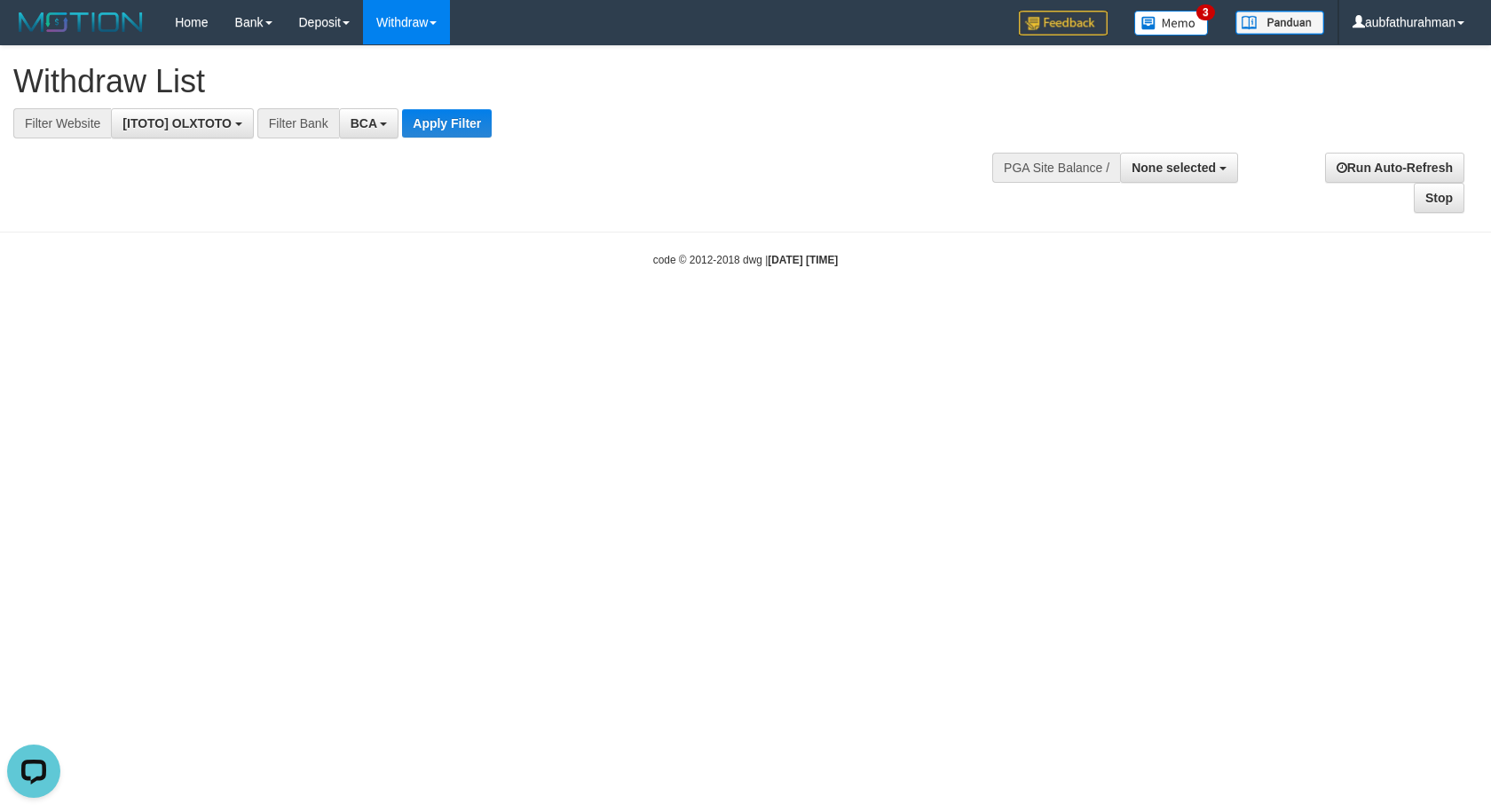 click on "**********" at bounding box center (501, 92) 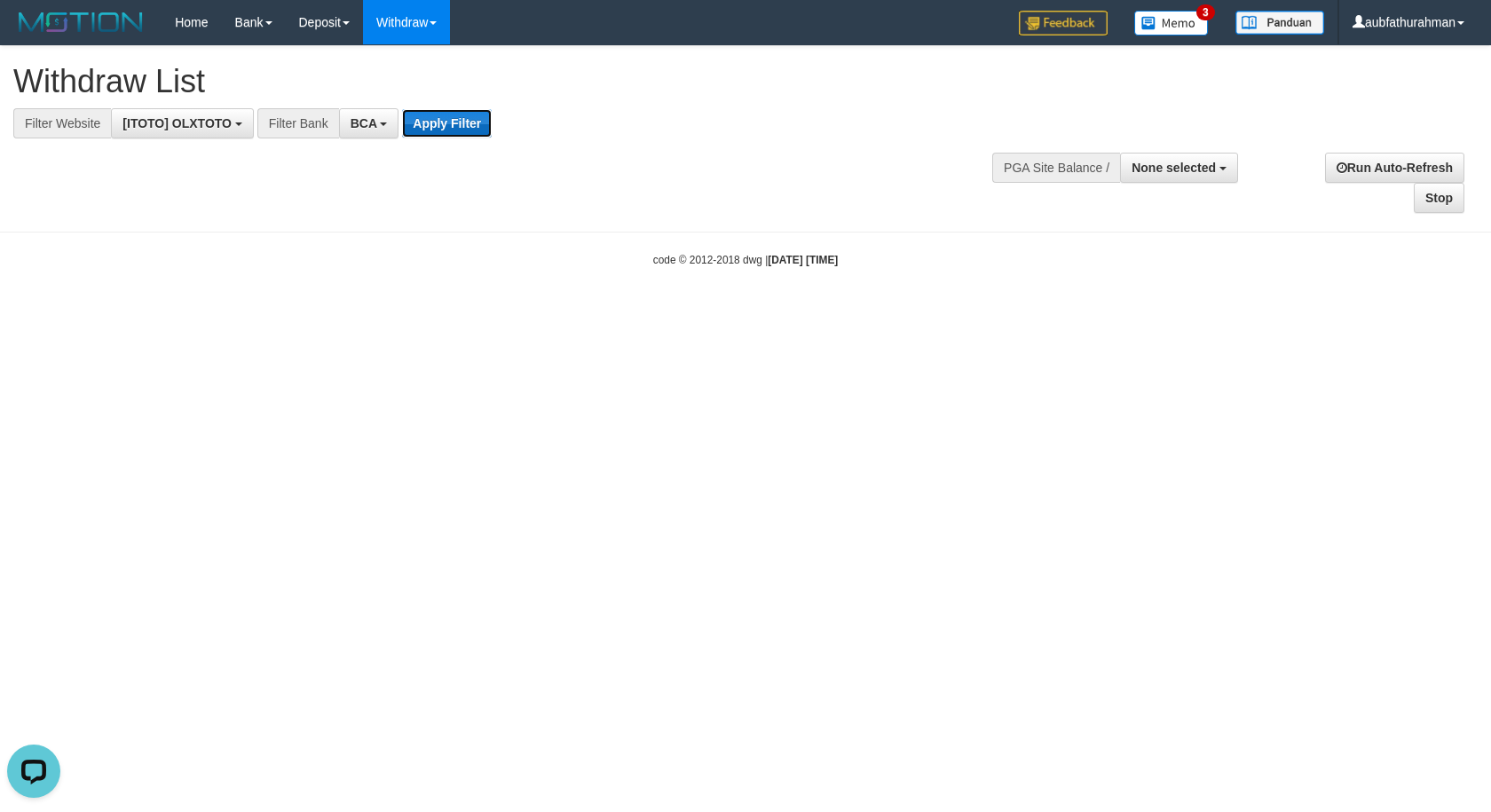 click on "Apply Filter" at bounding box center [446, 123] 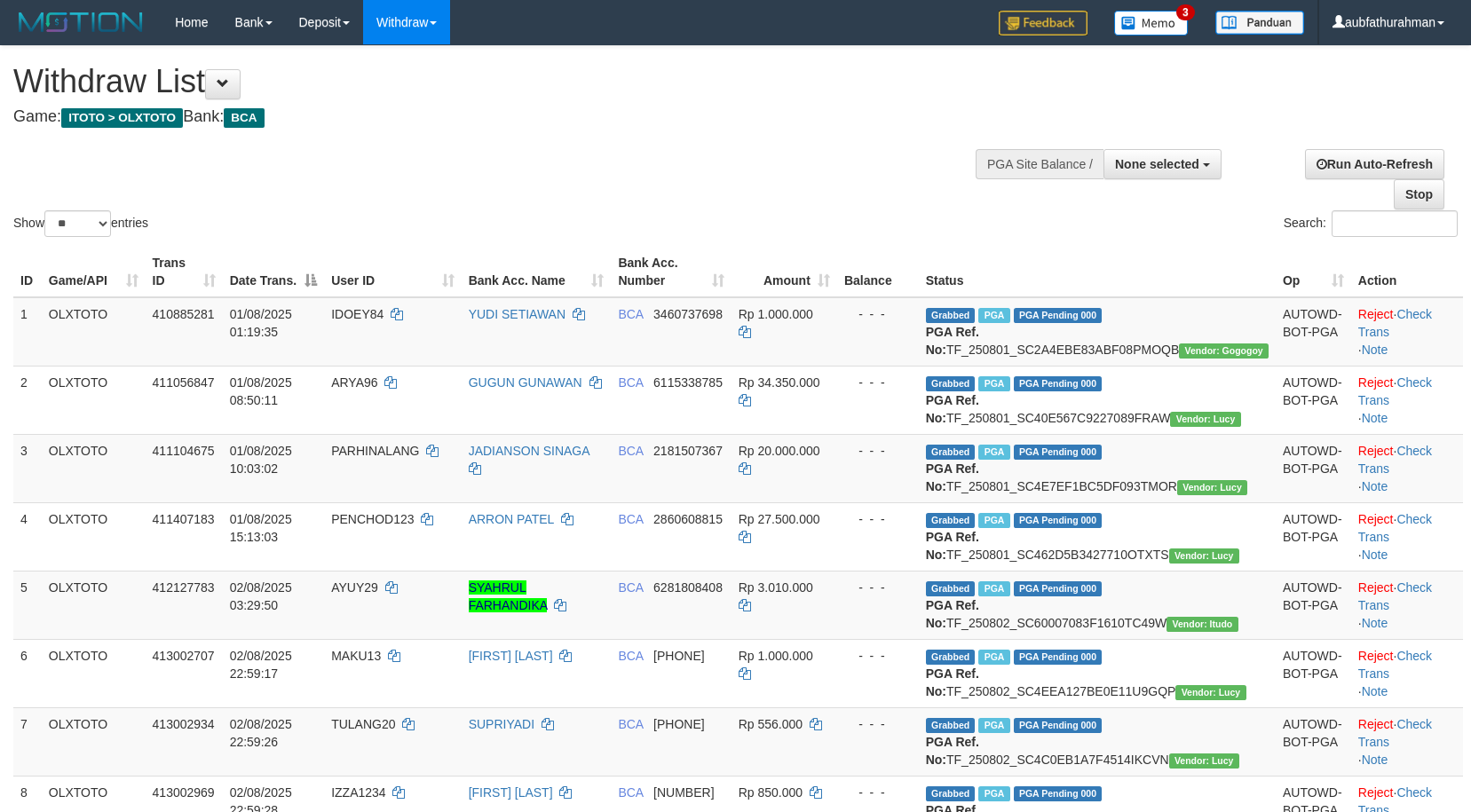select 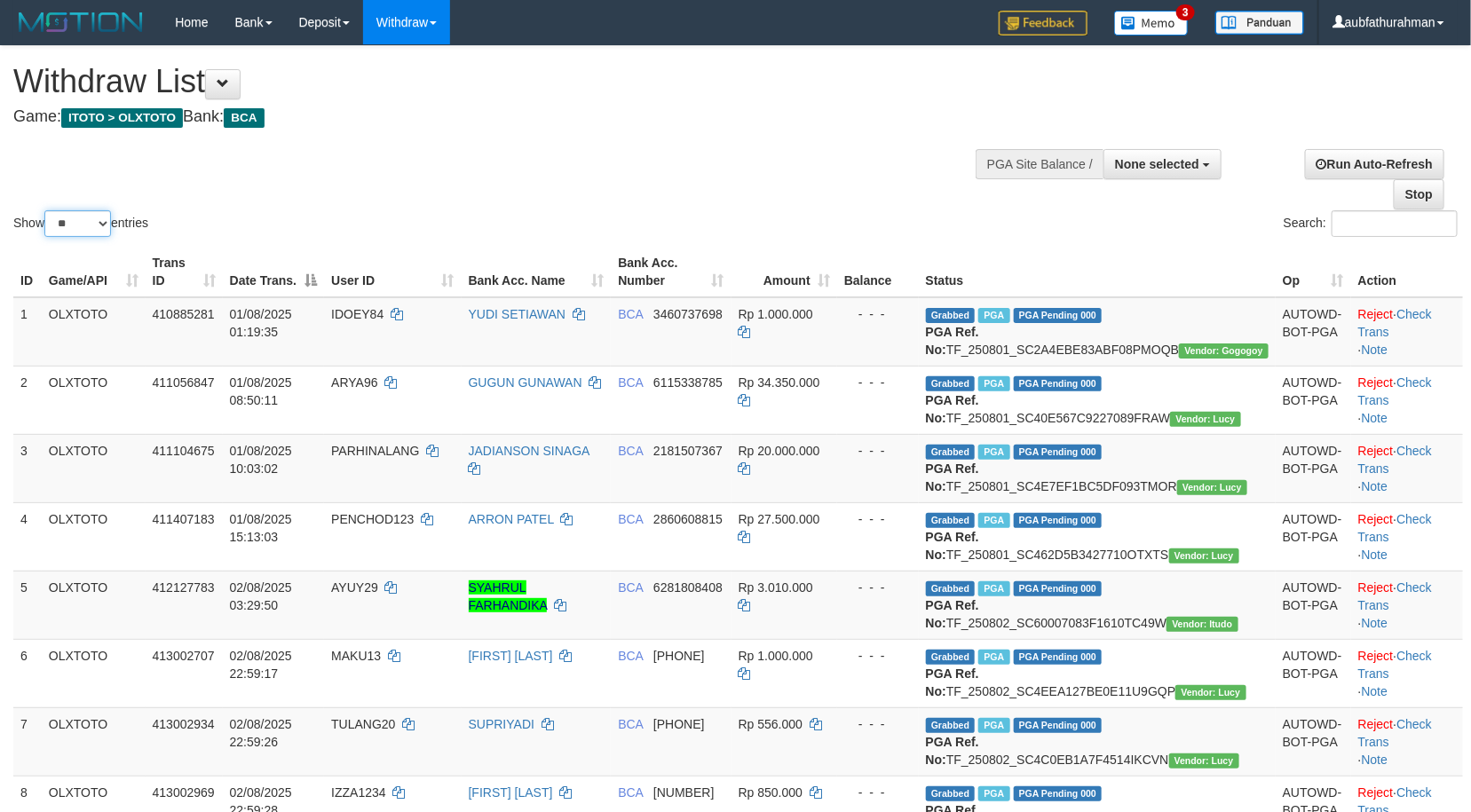 drag, startPoint x: 88, startPoint y: 219, endPoint x: 86, endPoint y: 233, distance: 14.142136 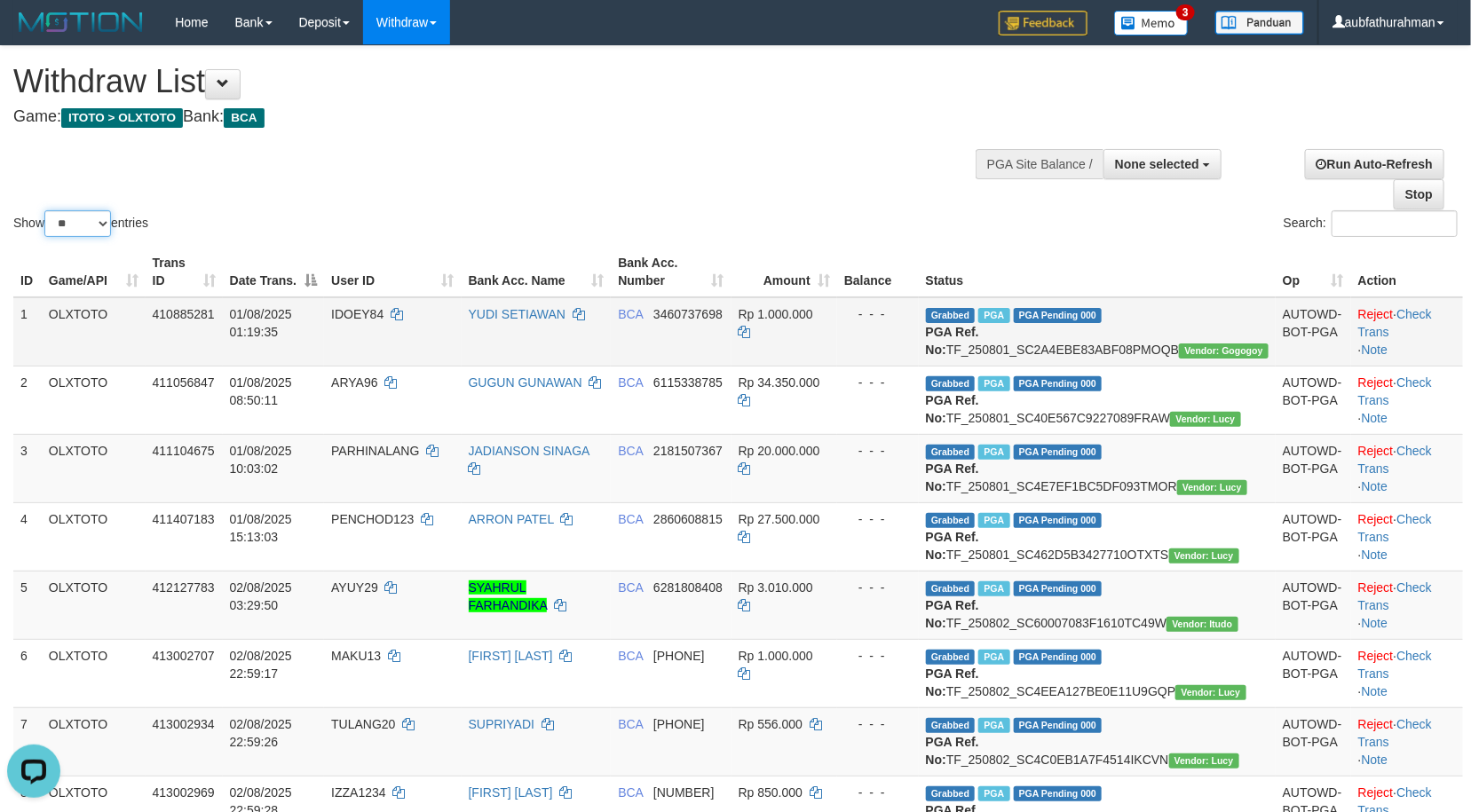 scroll, scrollTop: 0, scrollLeft: 0, axis: both 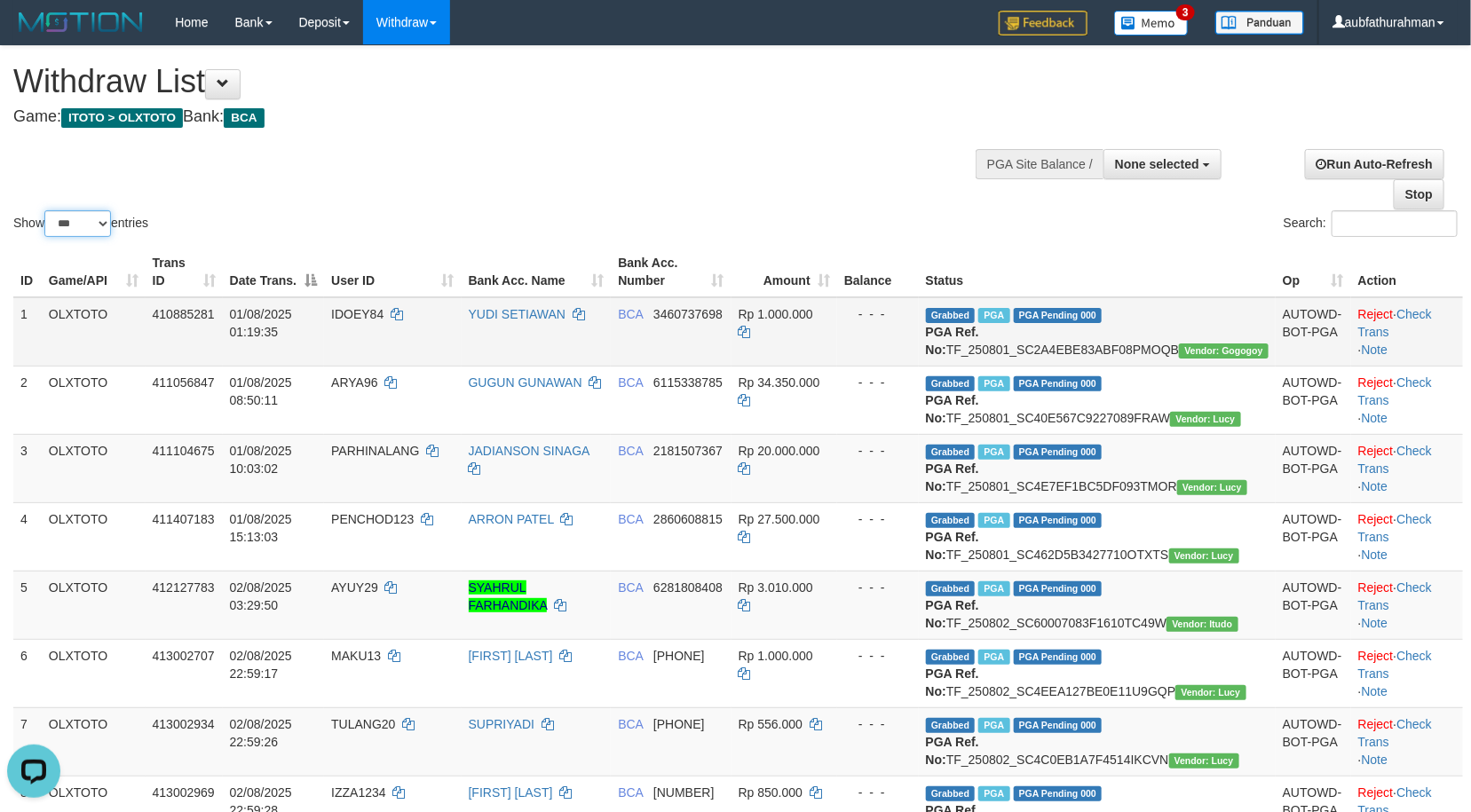 click on "** ** ** ***" at bounding box center (77, 224) 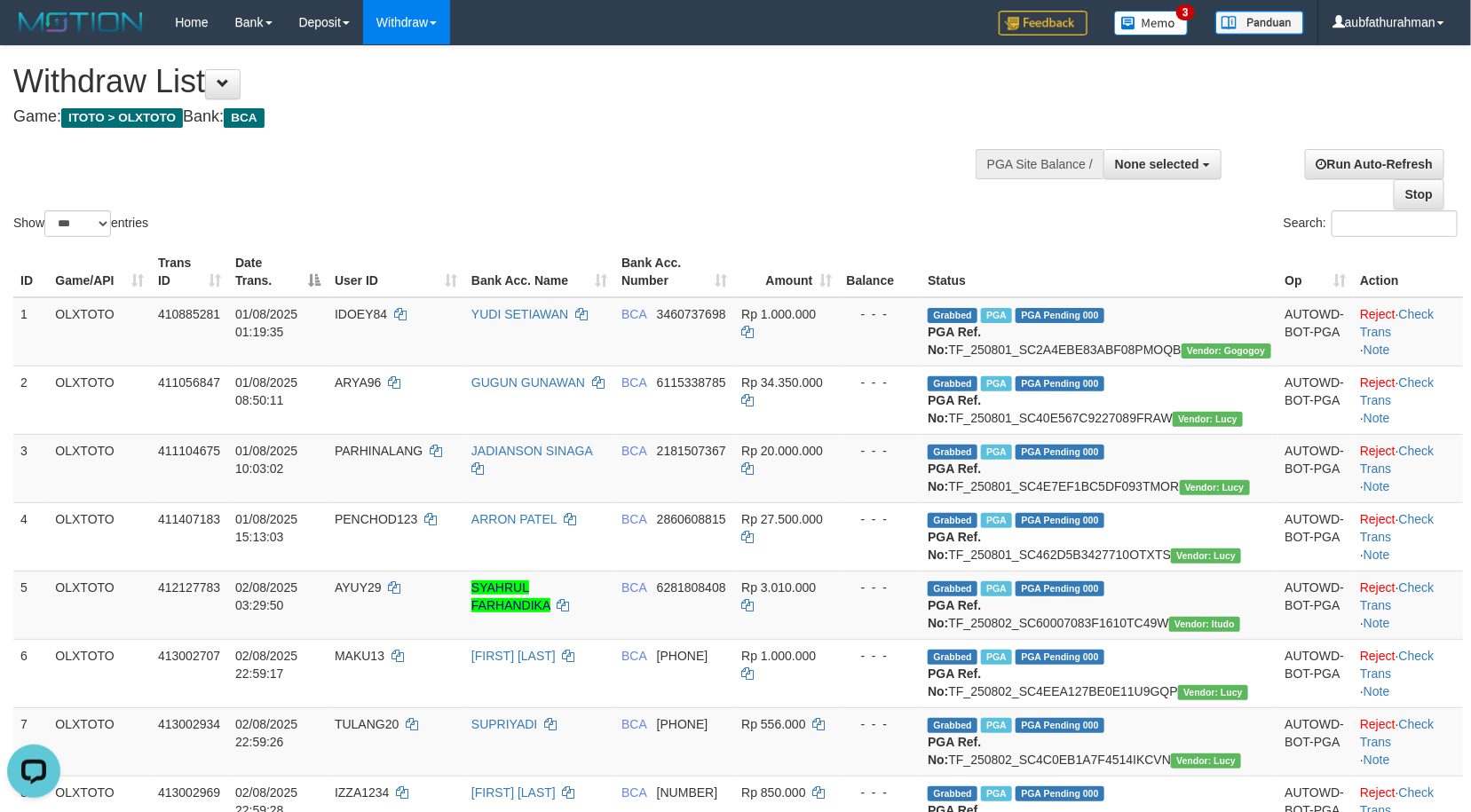 click on "Show  ** ** ** ***  entries Search:" at bounding box center [735, 143] 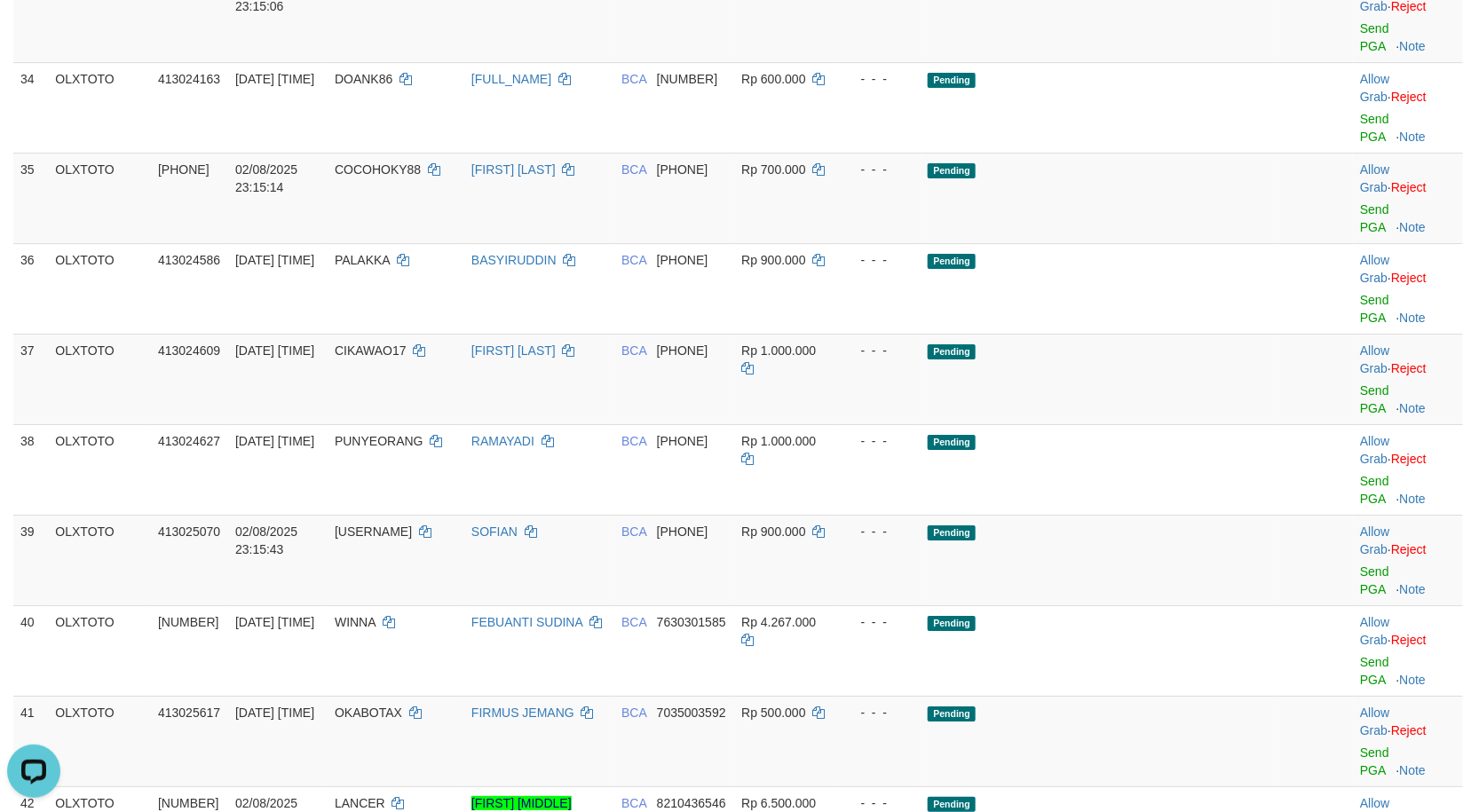 click on "Send PGA" at bounding box center (1374, -53) 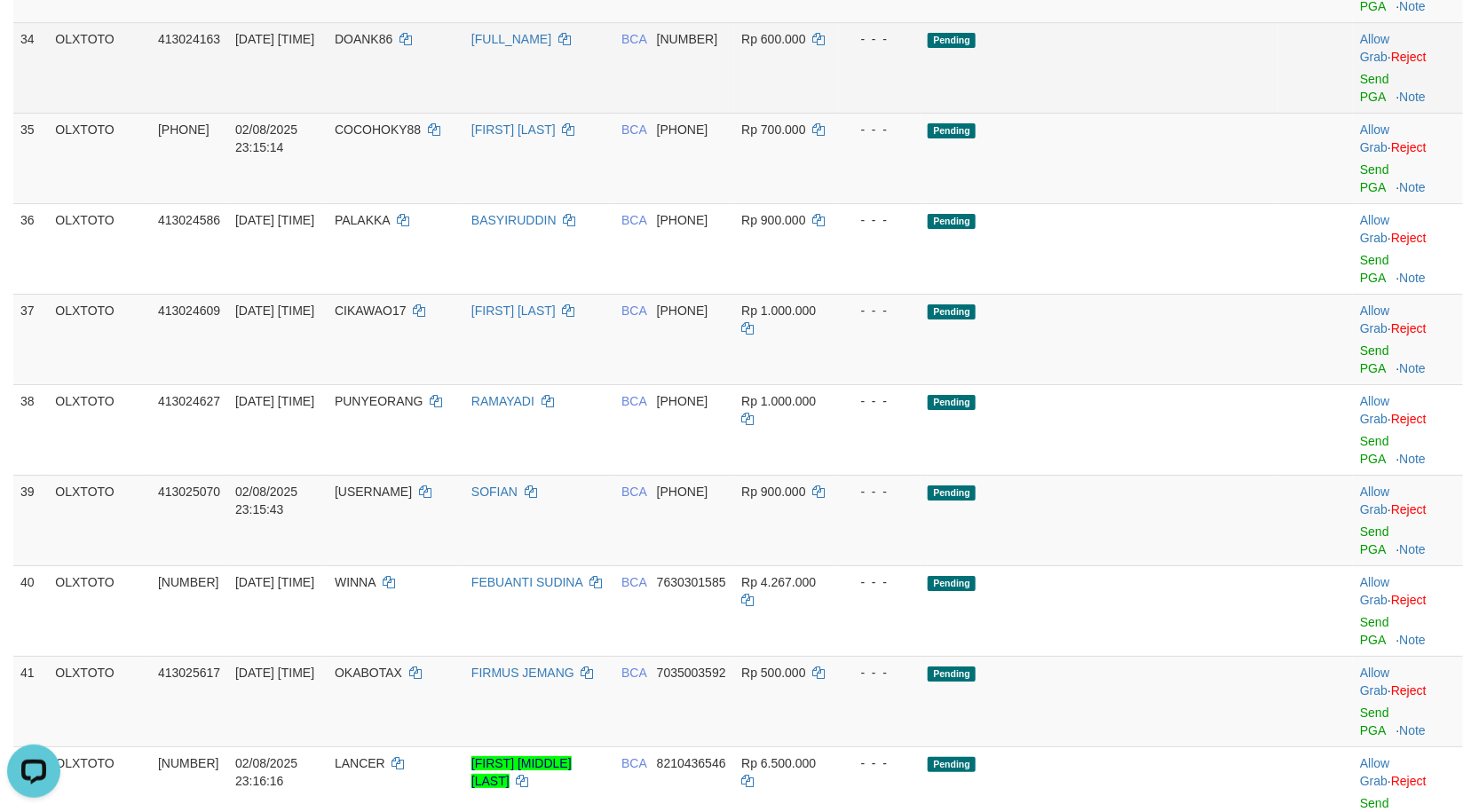 click on "Pending" at bounding box center [1099, 67] 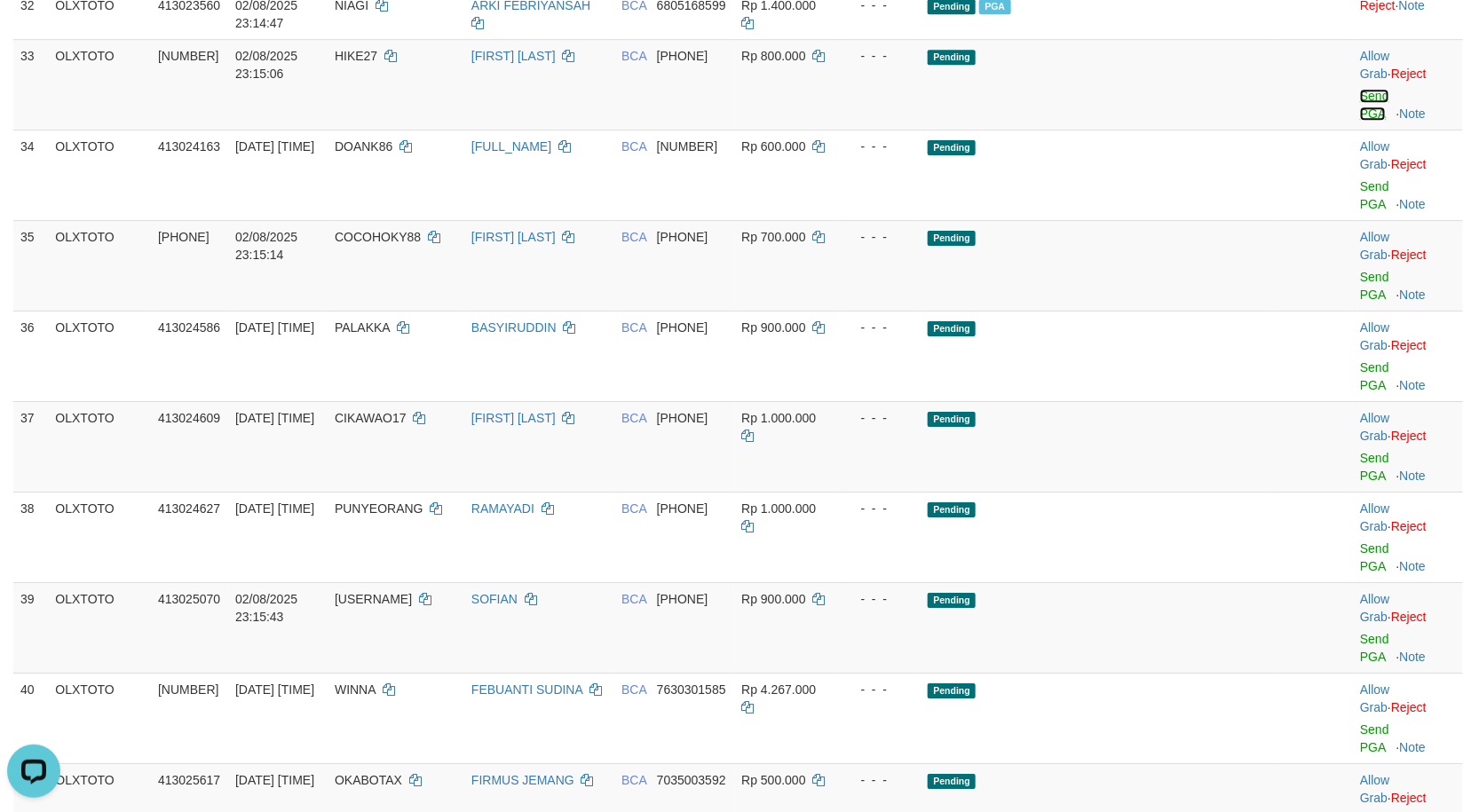 scroll, scrollTop: 2335, scrollLeft: 0, axis: vertical 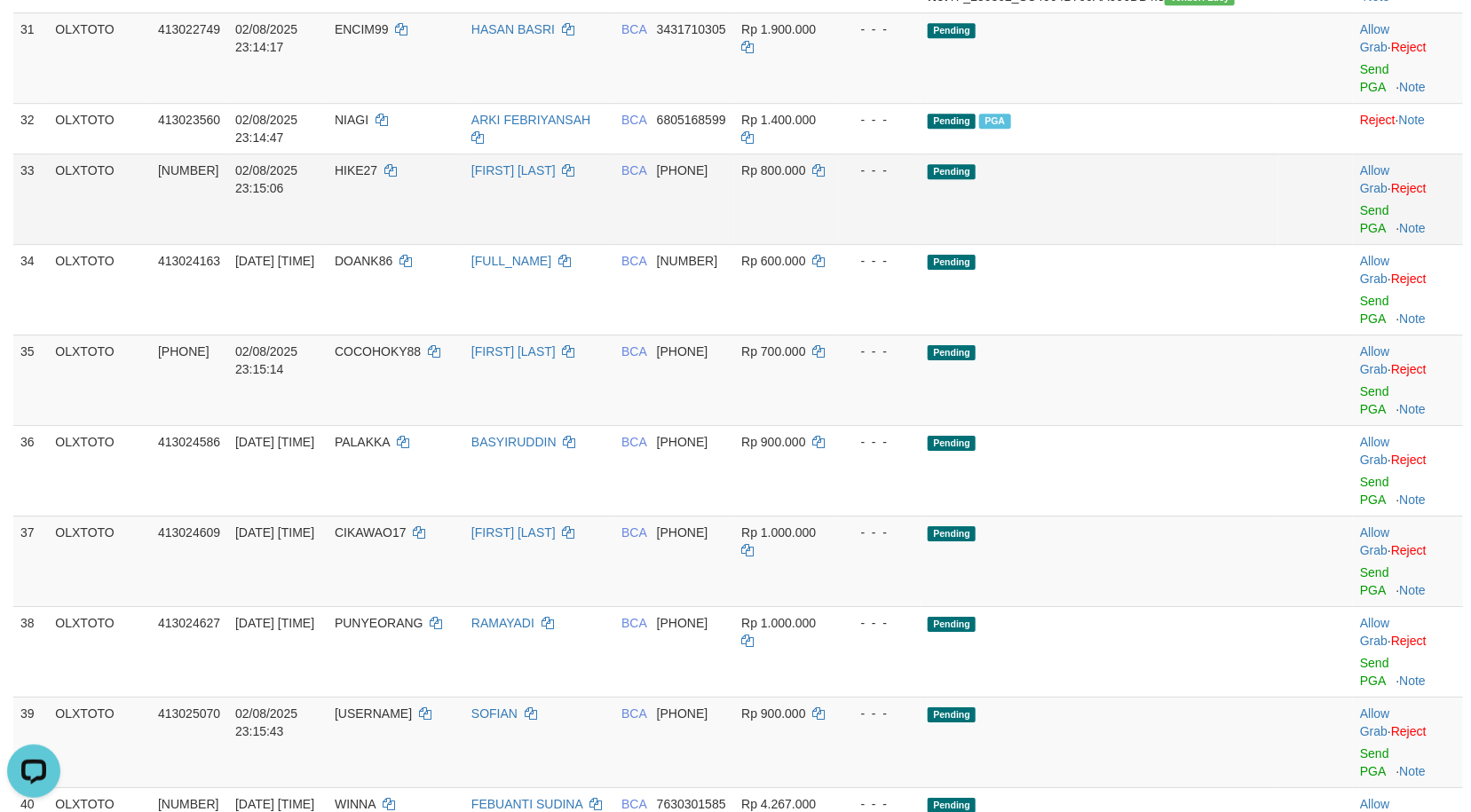 drag, startPoint x: 1190, startPoint y: 650, endPoint x: 1138, endPoint y: 664, distance: 53.85165 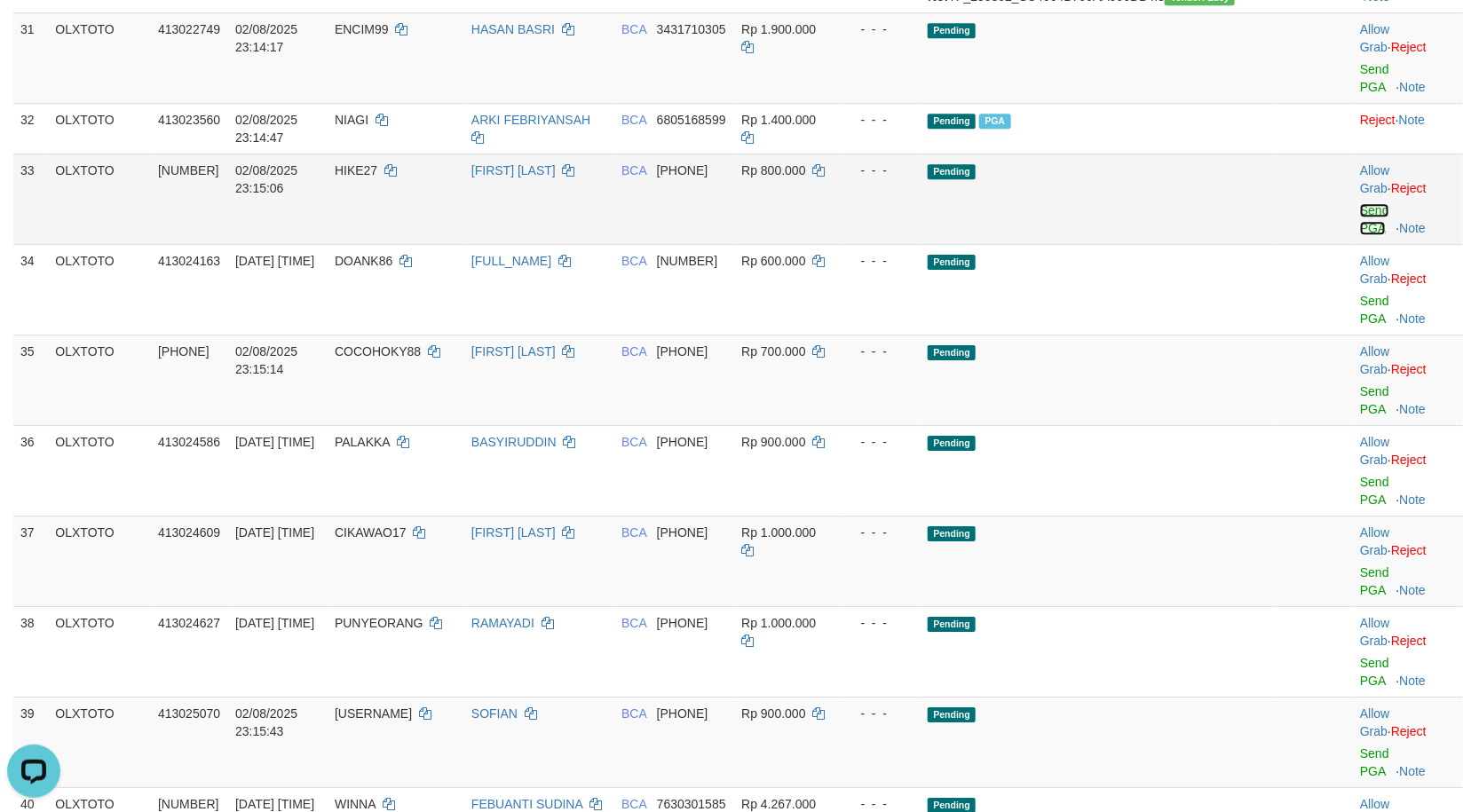 click on "Send PGA" at bounding box center [1374, 219] 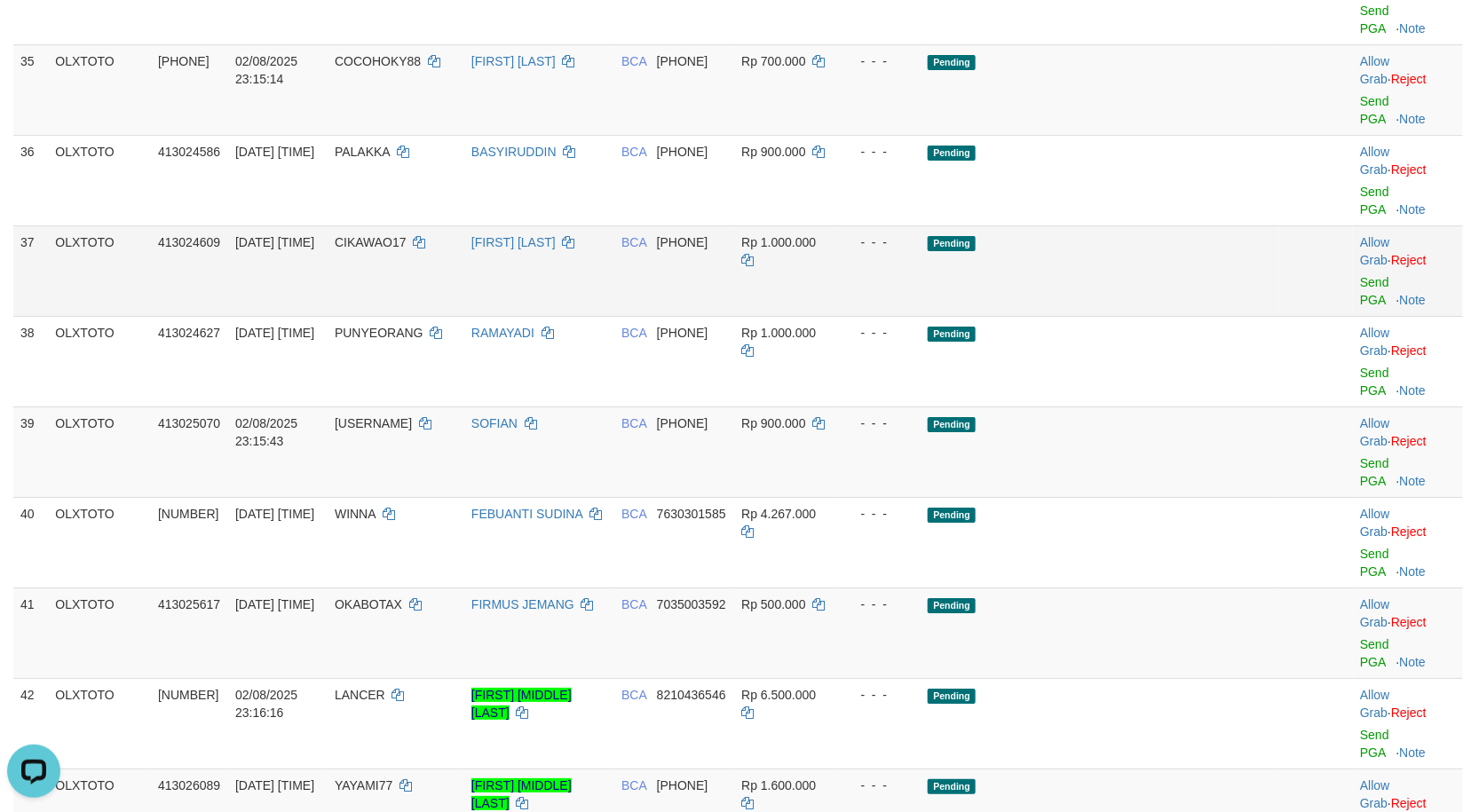scroll, scrollTop: 2601, scrollLeft: 0, axis: vertical 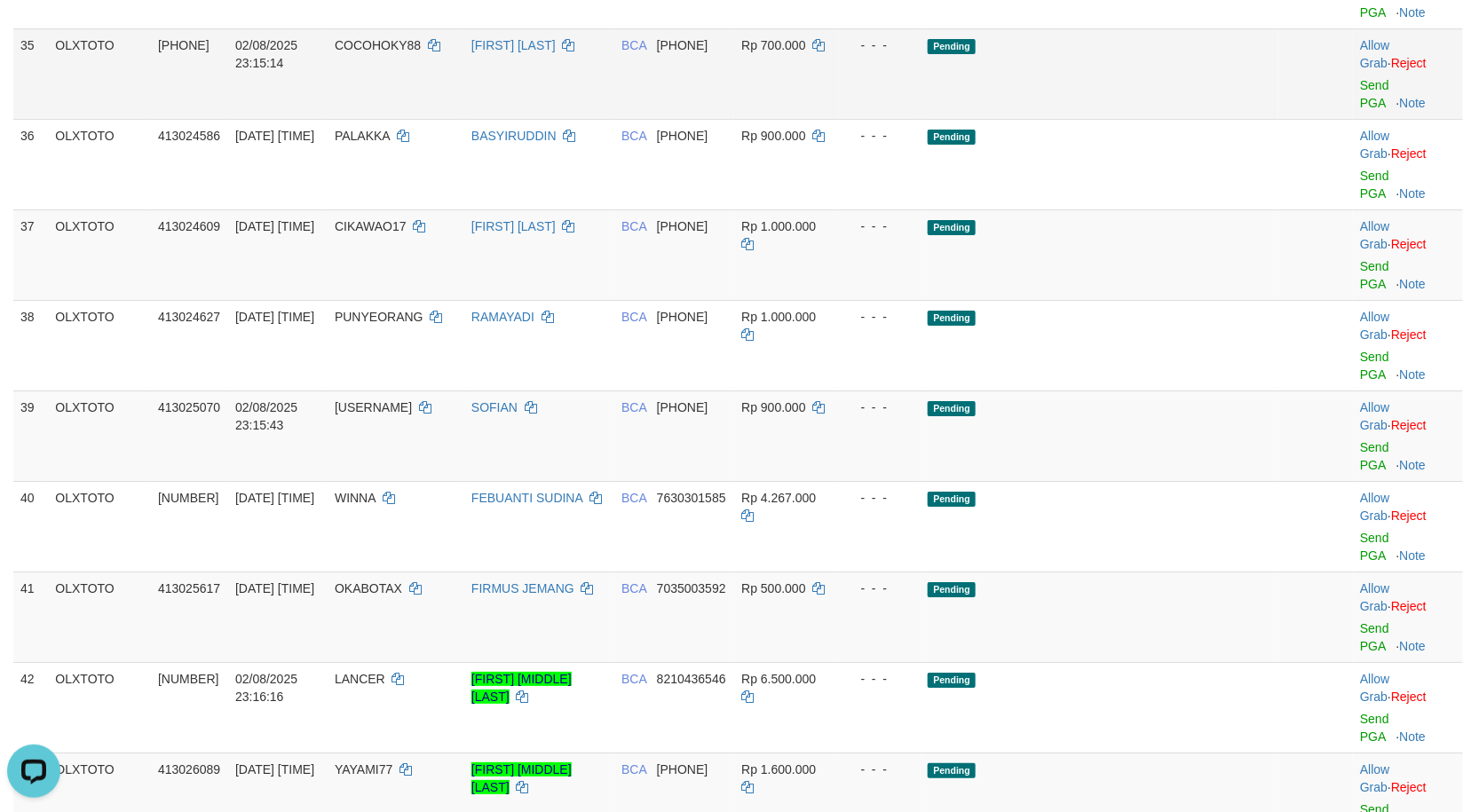 drag, startPoint x: 1193, startPoint y: 544, endPoint x: 1180, endPoint y: 547, distance: 13.341664 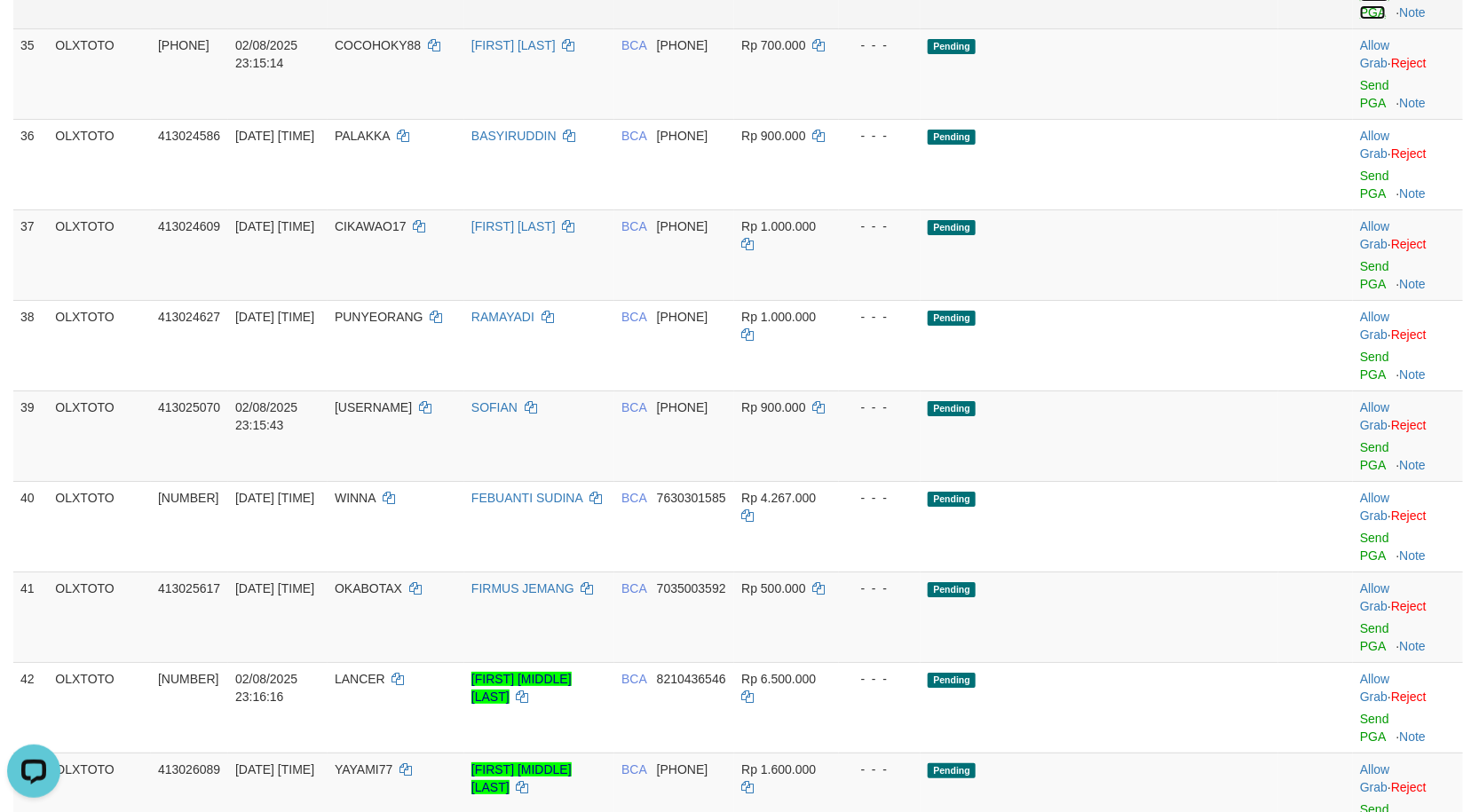 click on "Send PGA" at bounding box center [1374, 4] 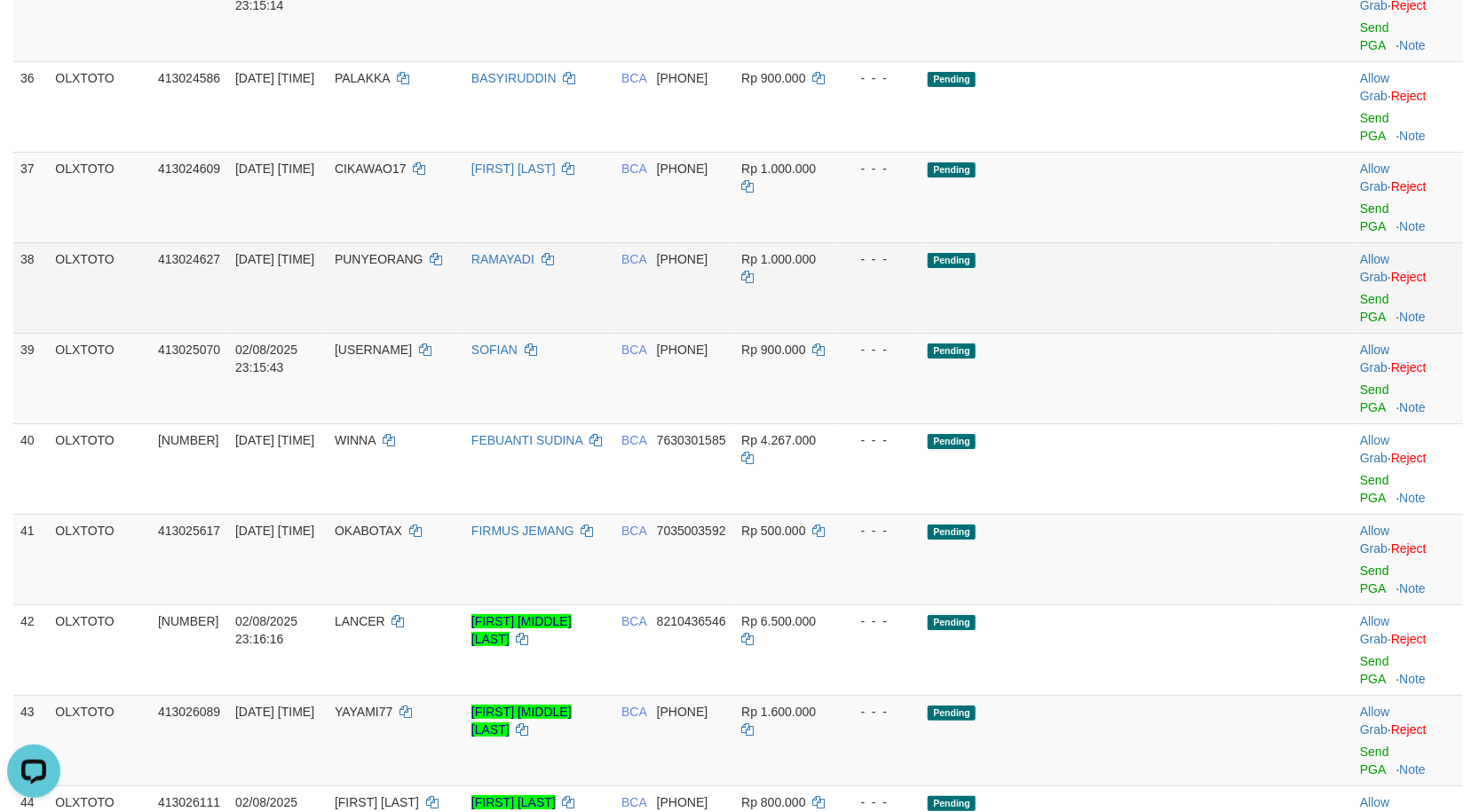 click on "Pending" at bounding box center (1099, 288) 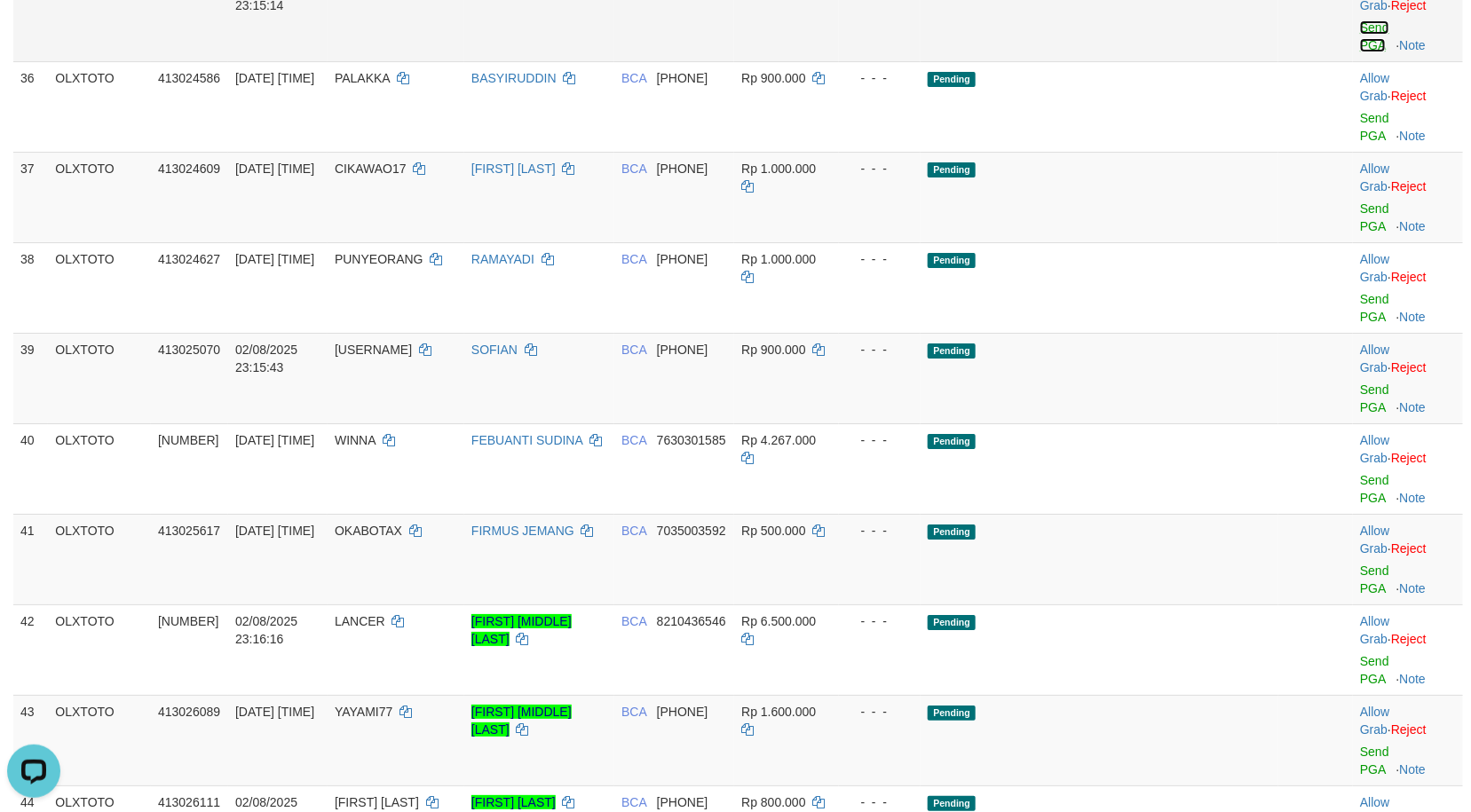 click on "Send PGA" at bounding box center (1374, 36) 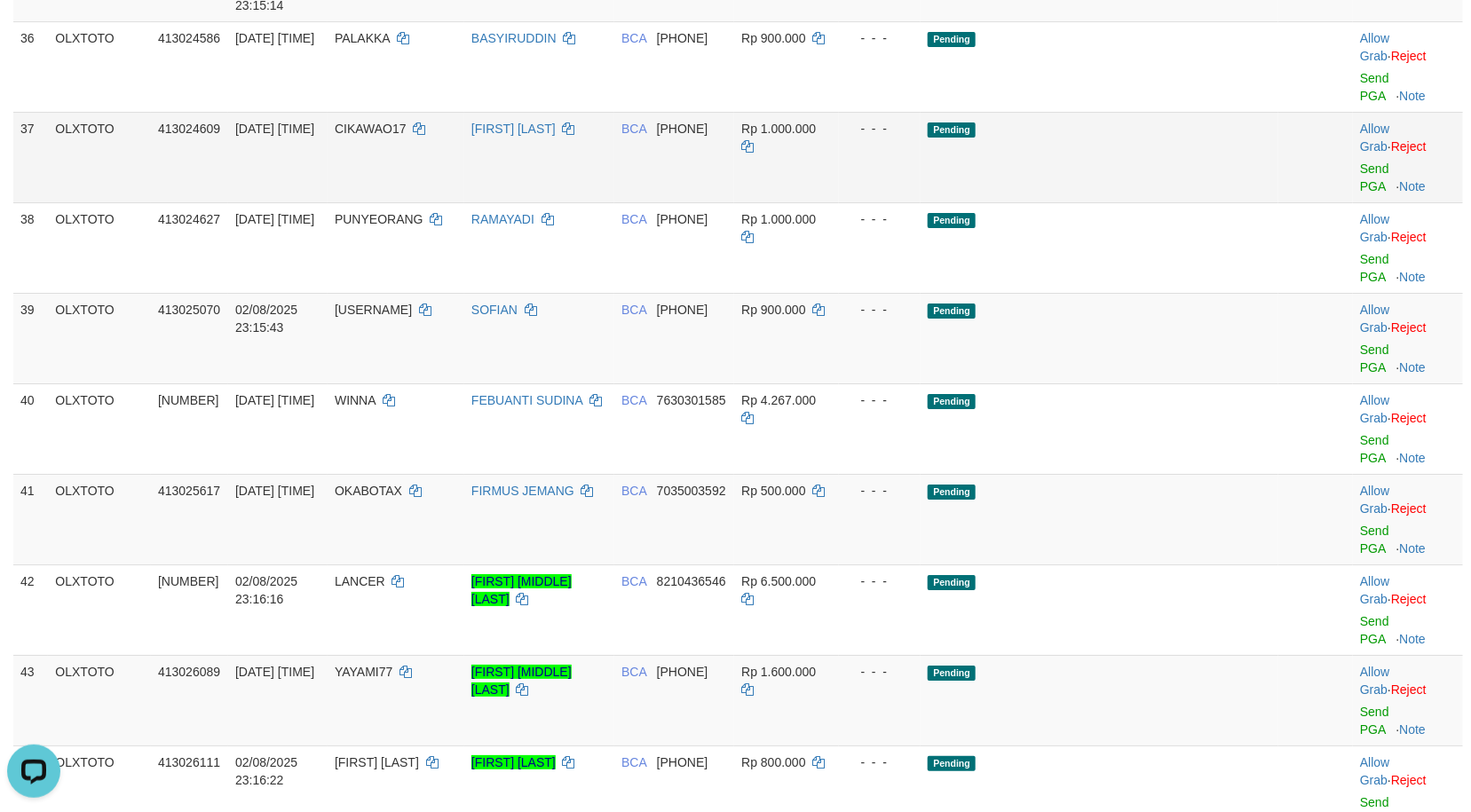 drag, startPoint x: 1199, startPoint y: 616, endPoint x: 1201, endPoint y: 632, distance: 16.124515 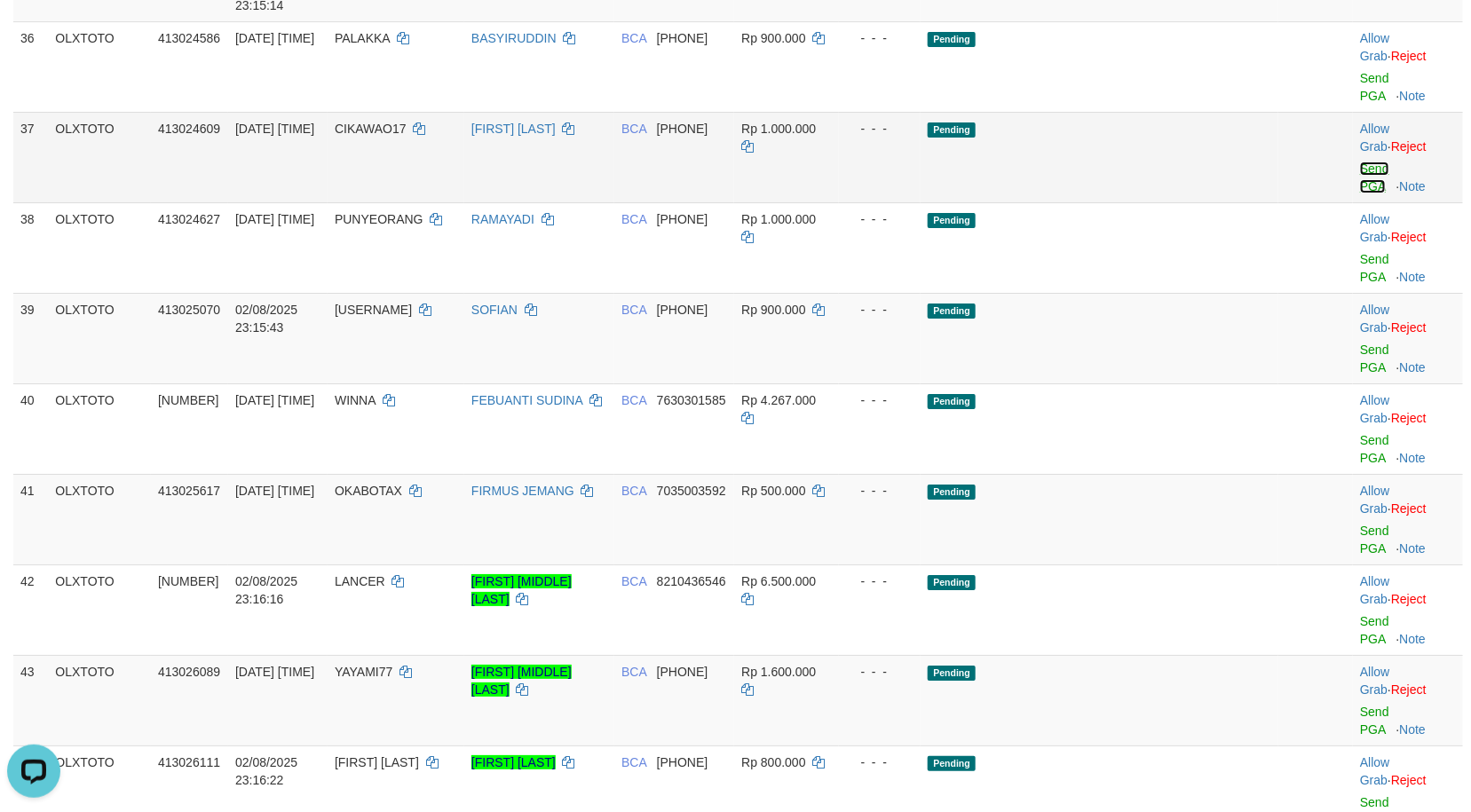click on "Send PGA" at bounding box center [1374, 177] 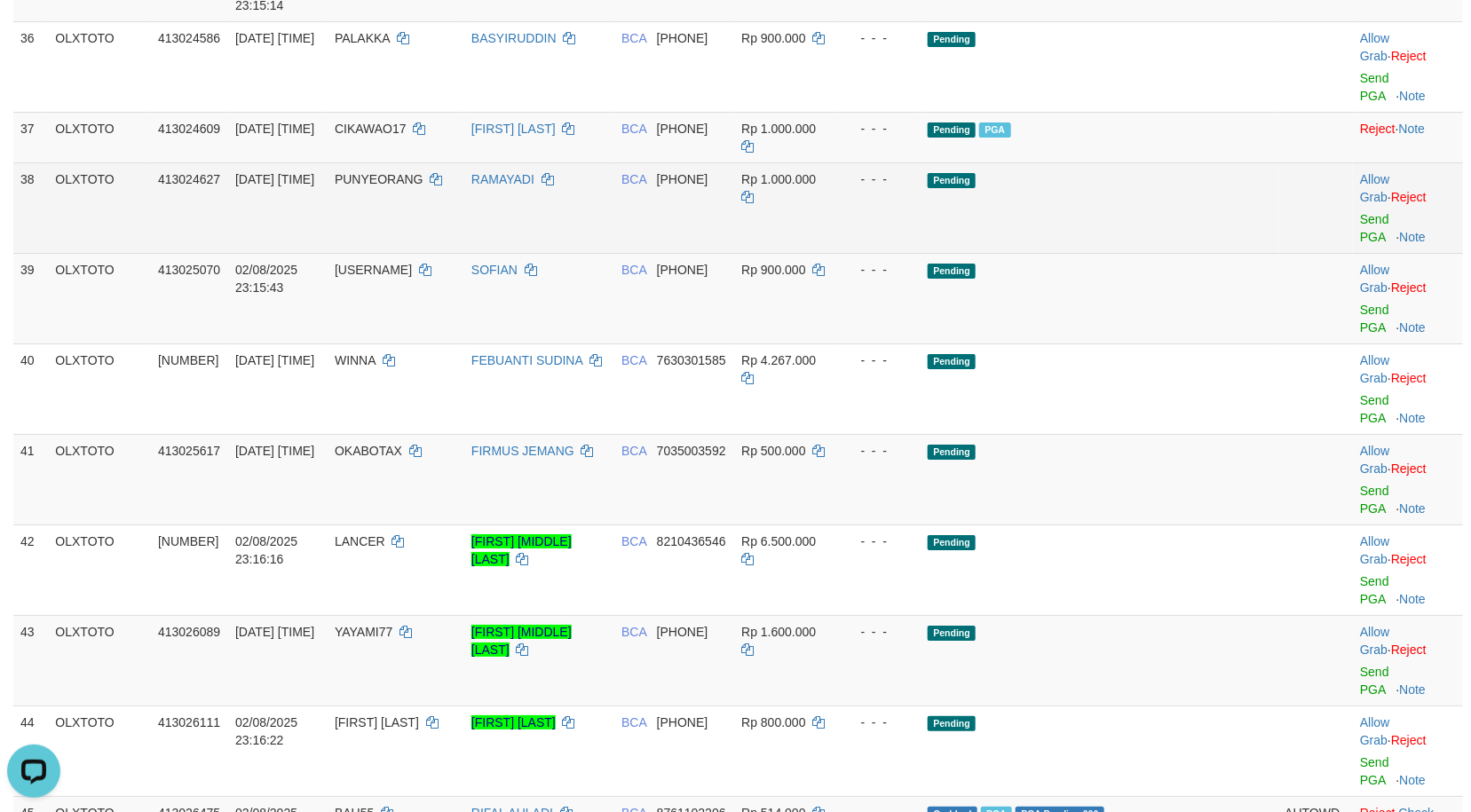 click on "Pending" at bounding box center (1099, 208) 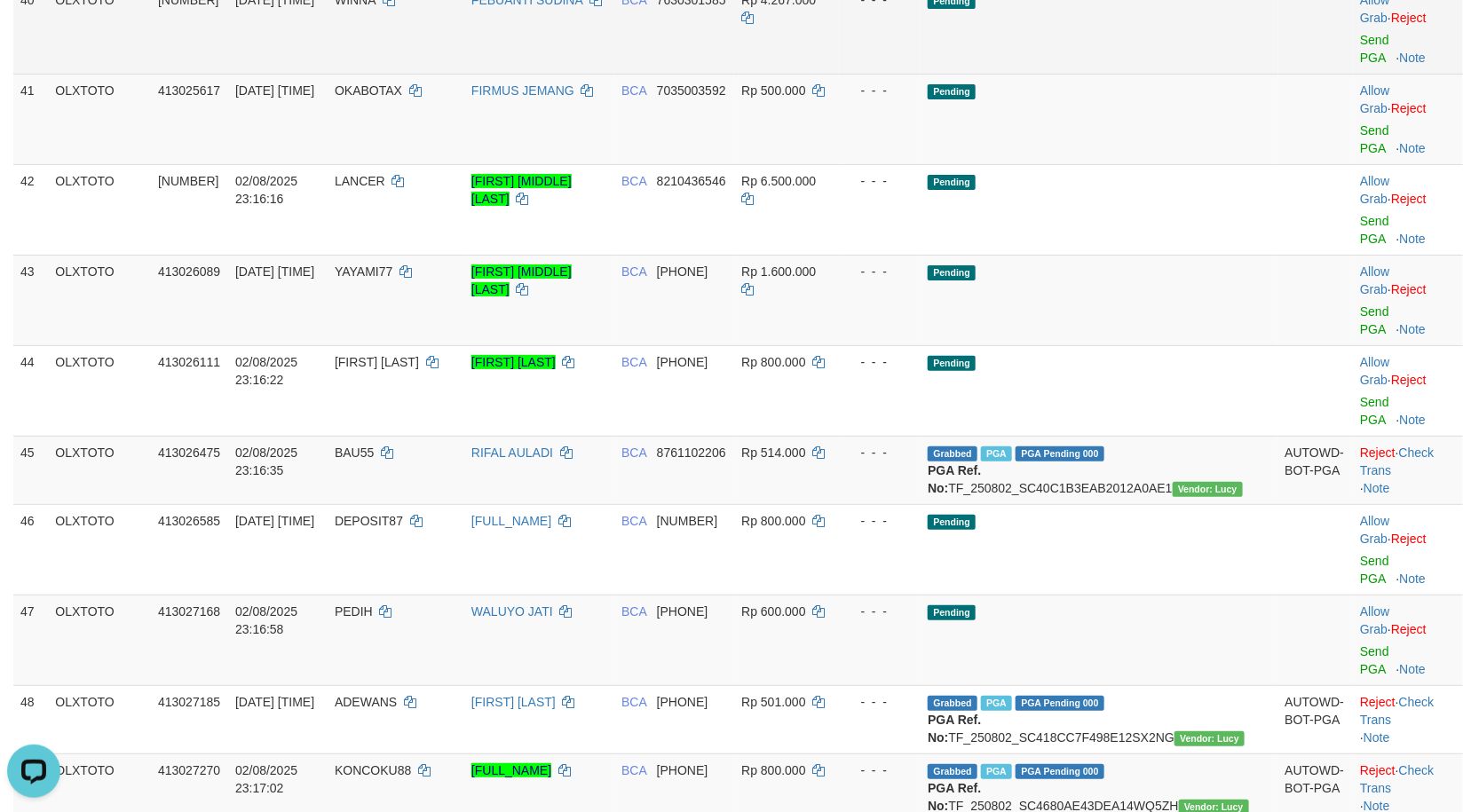 scroll, scrollTop: 2911, scrollLeft: 0, axis: vertical 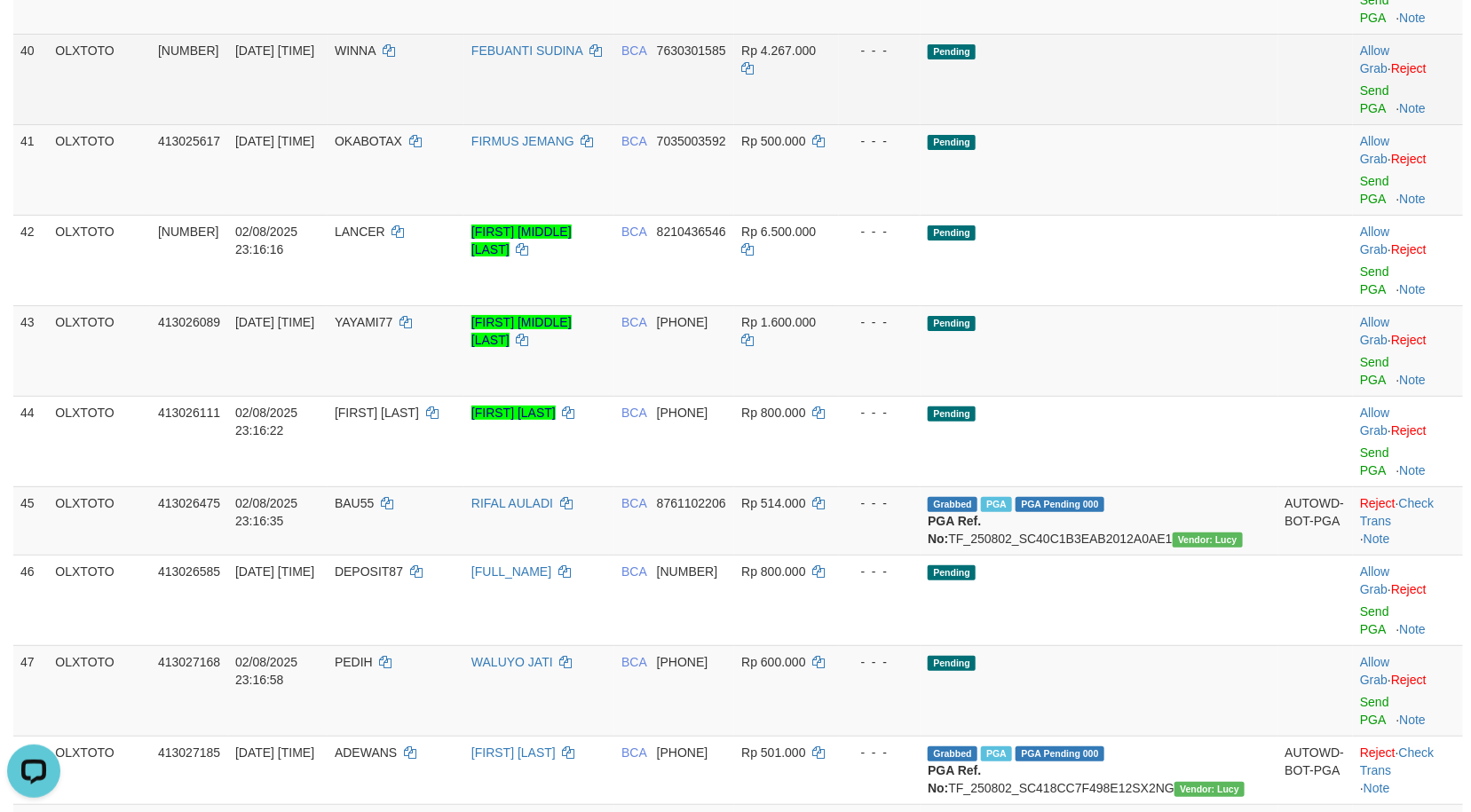 click on "Pending" at bounding box center (1099, 79) 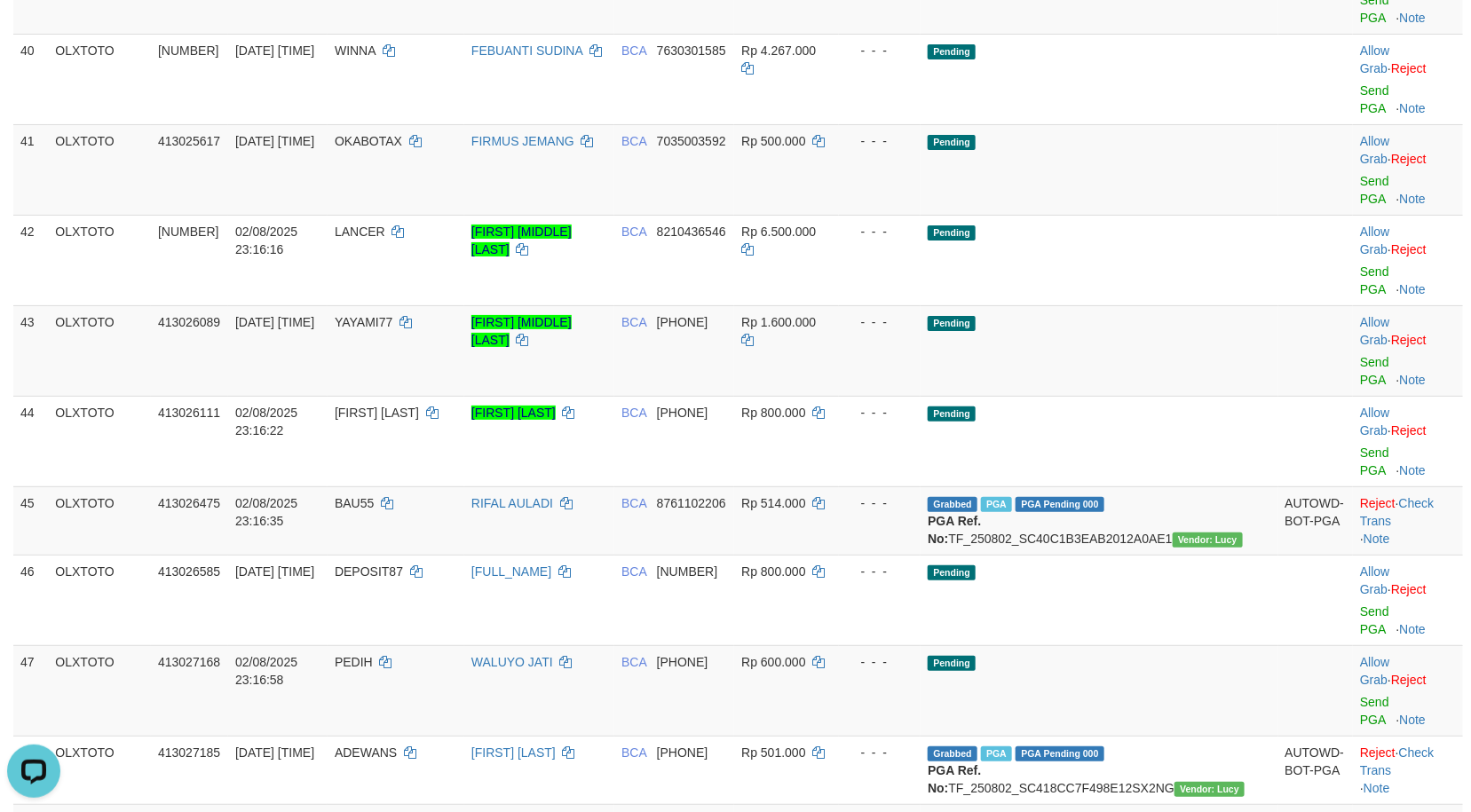 click on "Send PGA" at bounding box center [1374, -223] 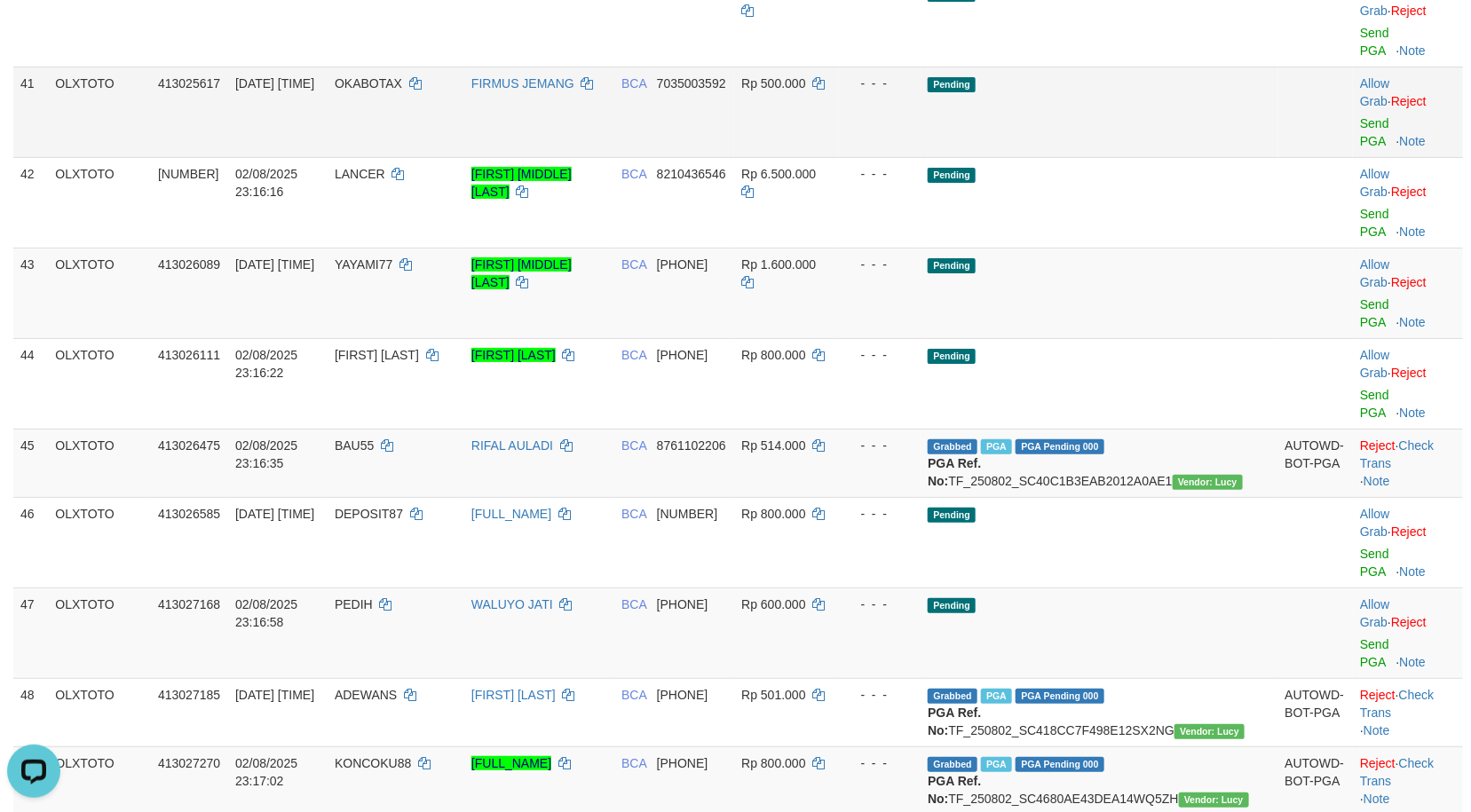click on "Pending" at bounding box center [1099, 112] 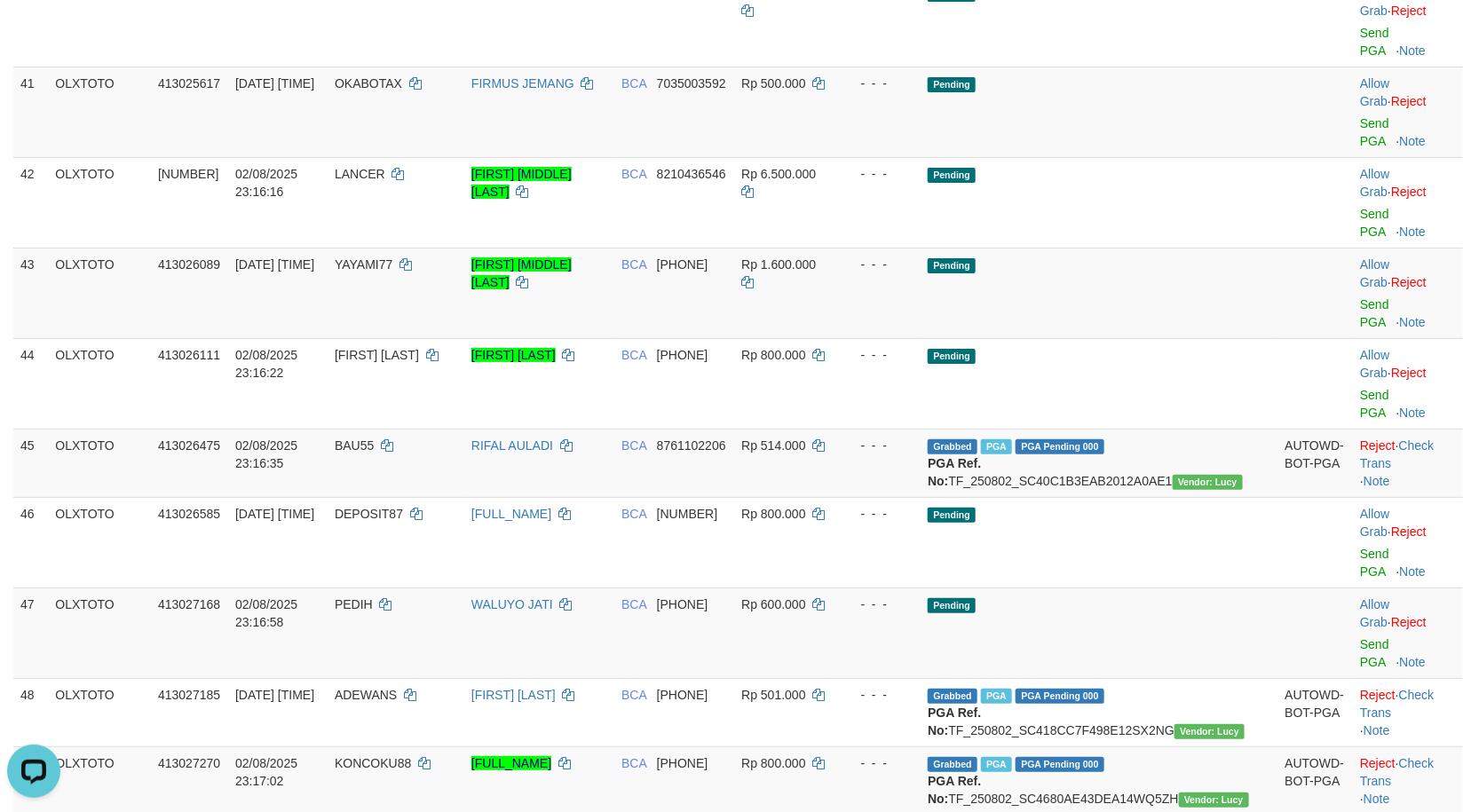 click on "Send PGA" at bounding box center [1374, -139] 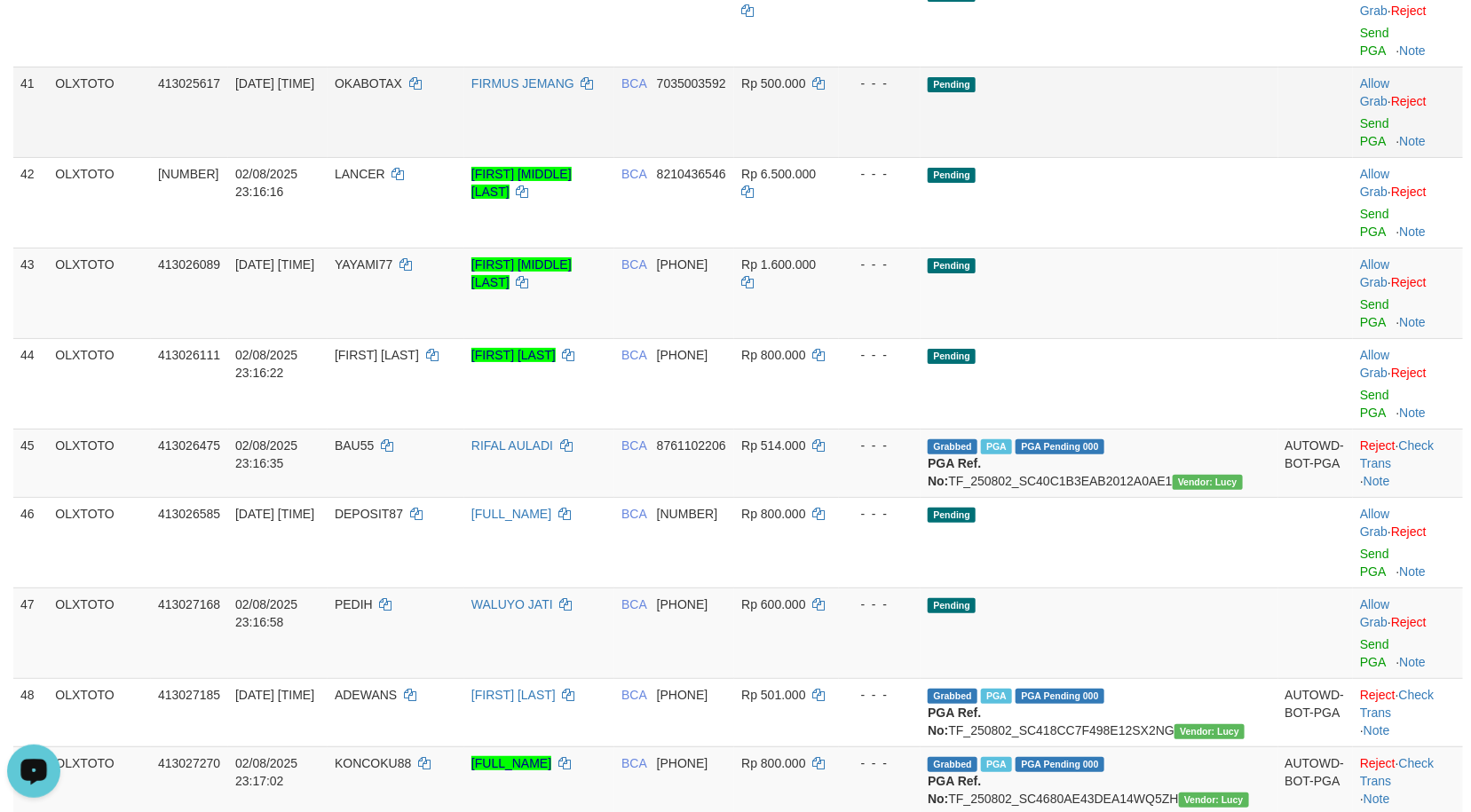 click on "Pending" at bounding box center (1099, 112) 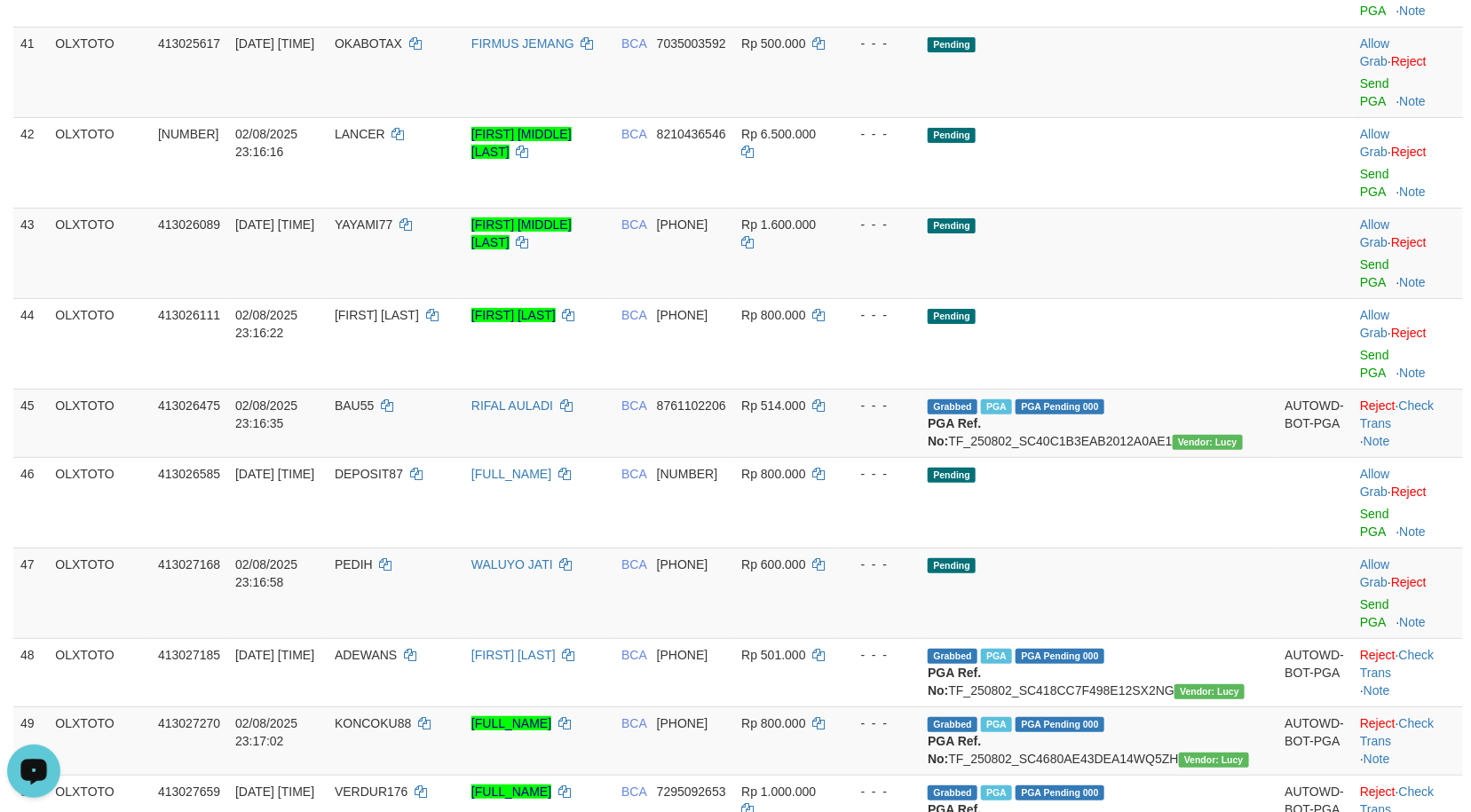 click on "Send PGA" at bounding box center (1374, -89) 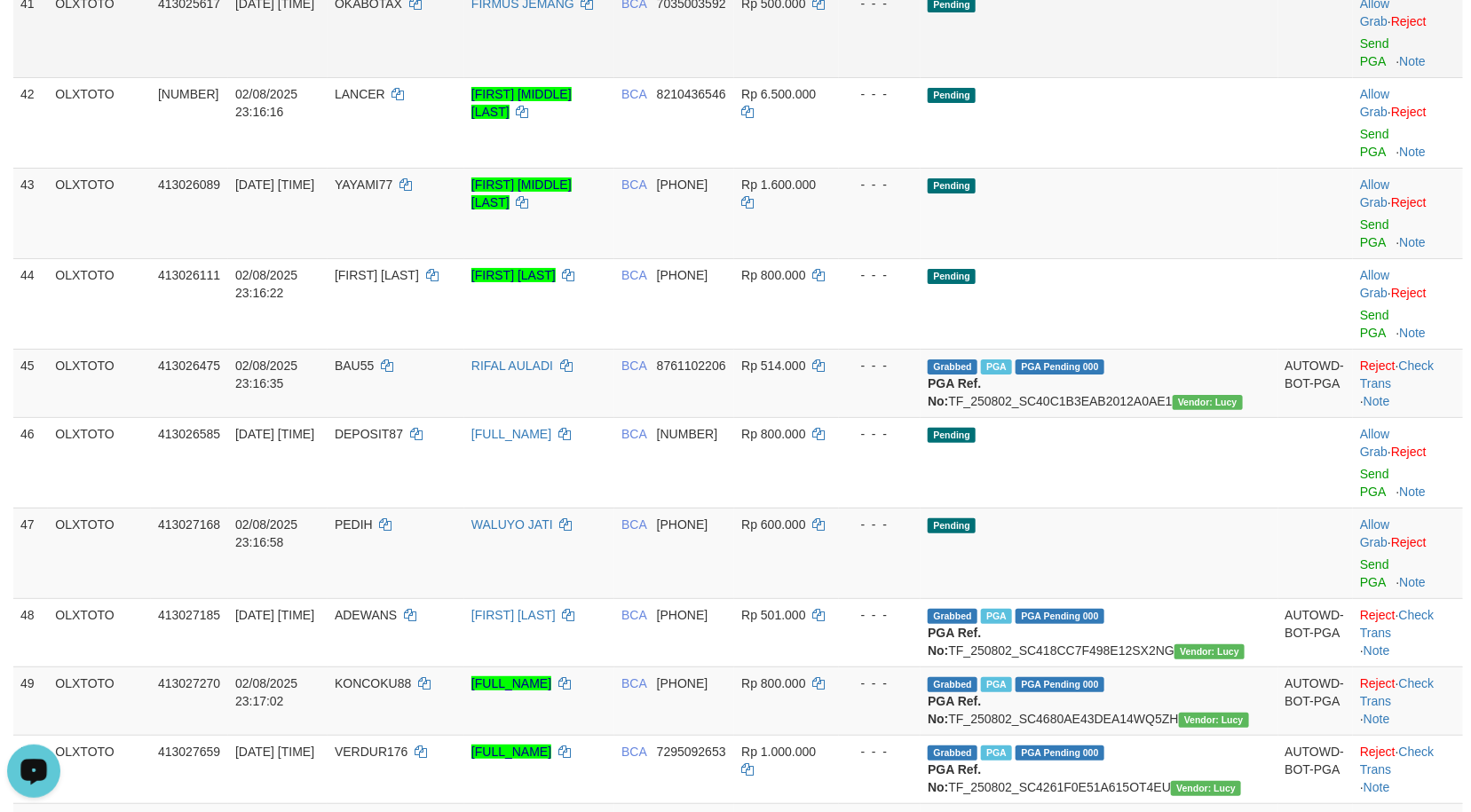 click on "Pending" at bounding box center [1099, 32] 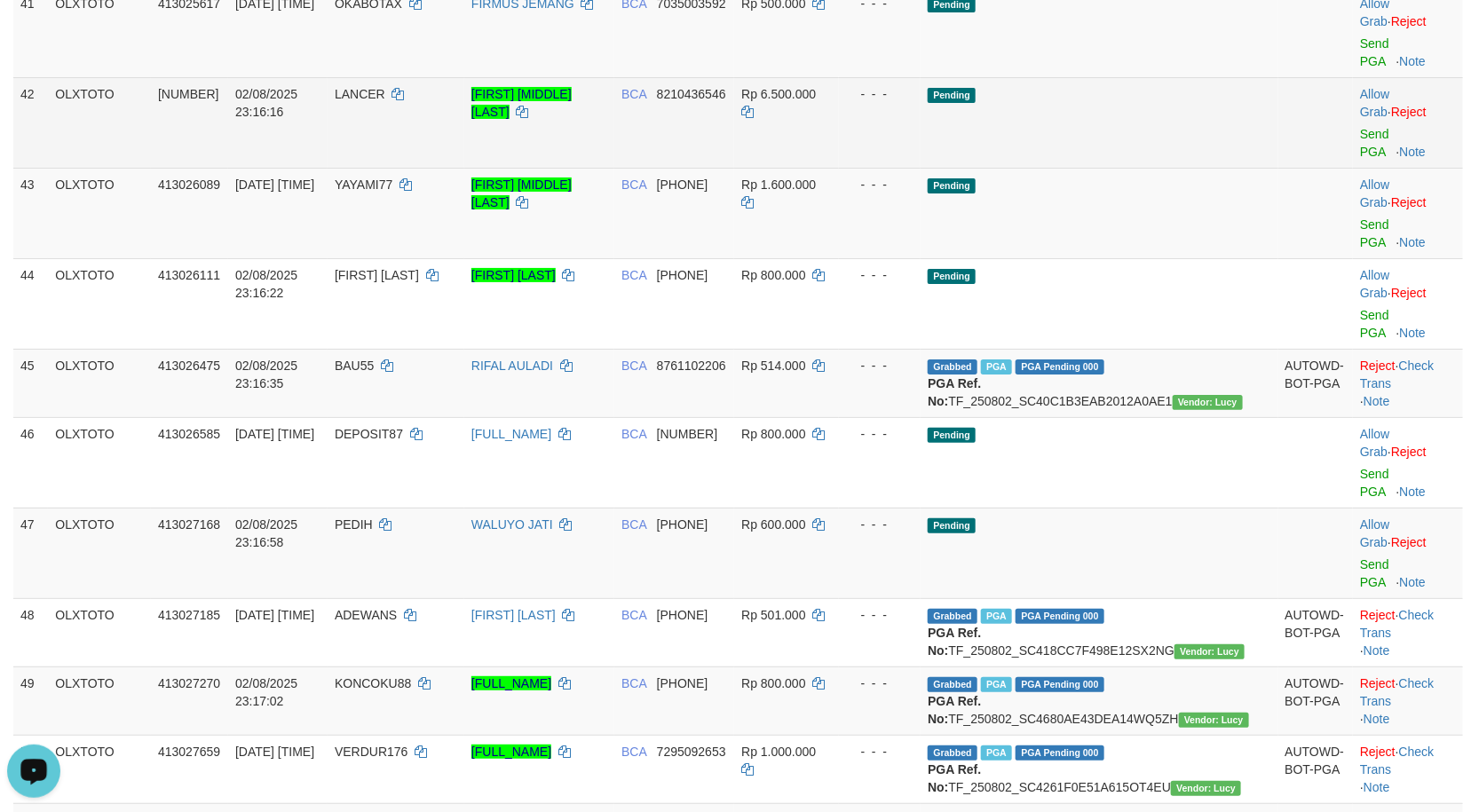 click on "Pending" at bounding box center (1099, 122) 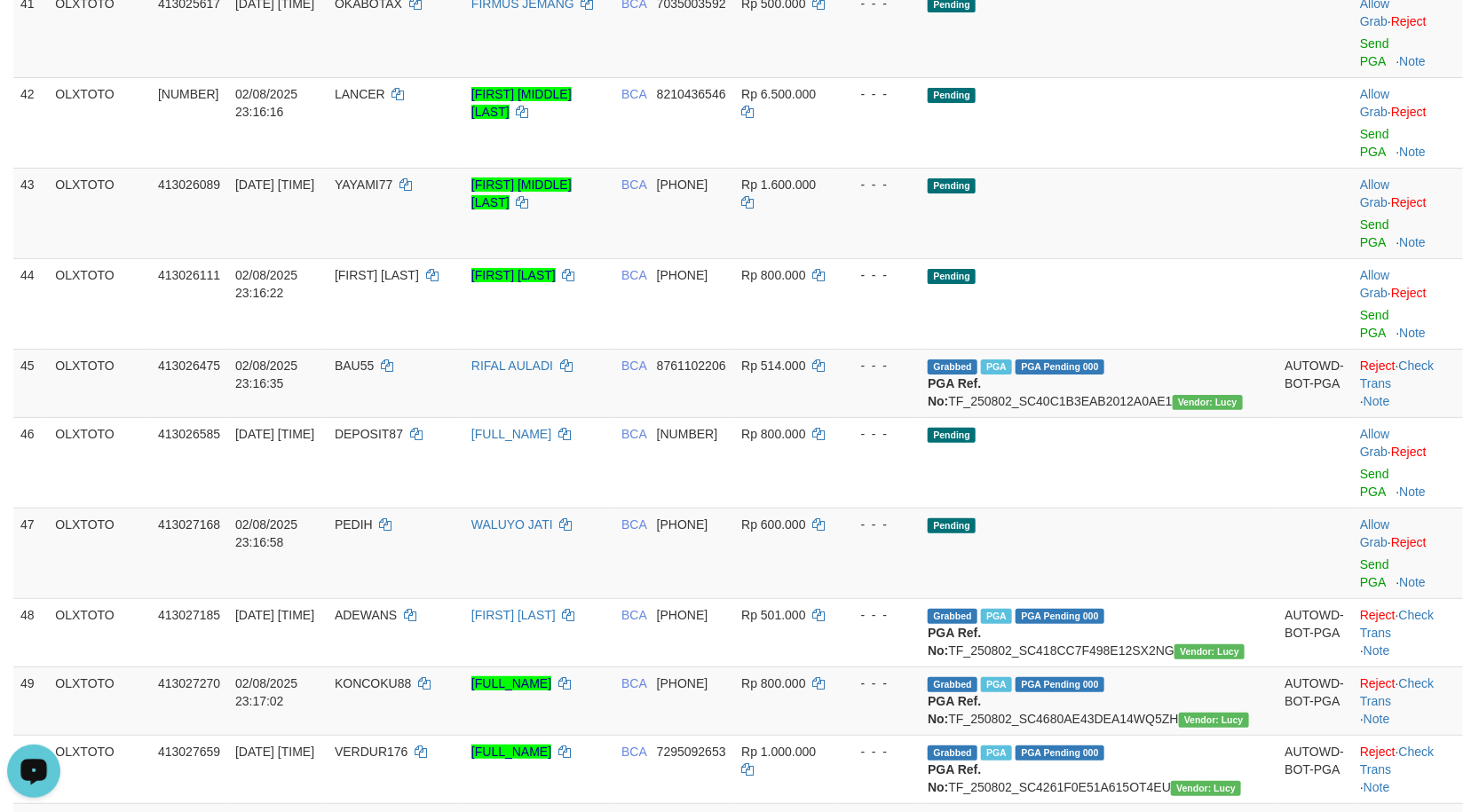 click on "Send PGA" at bounding box center (1374, -38) 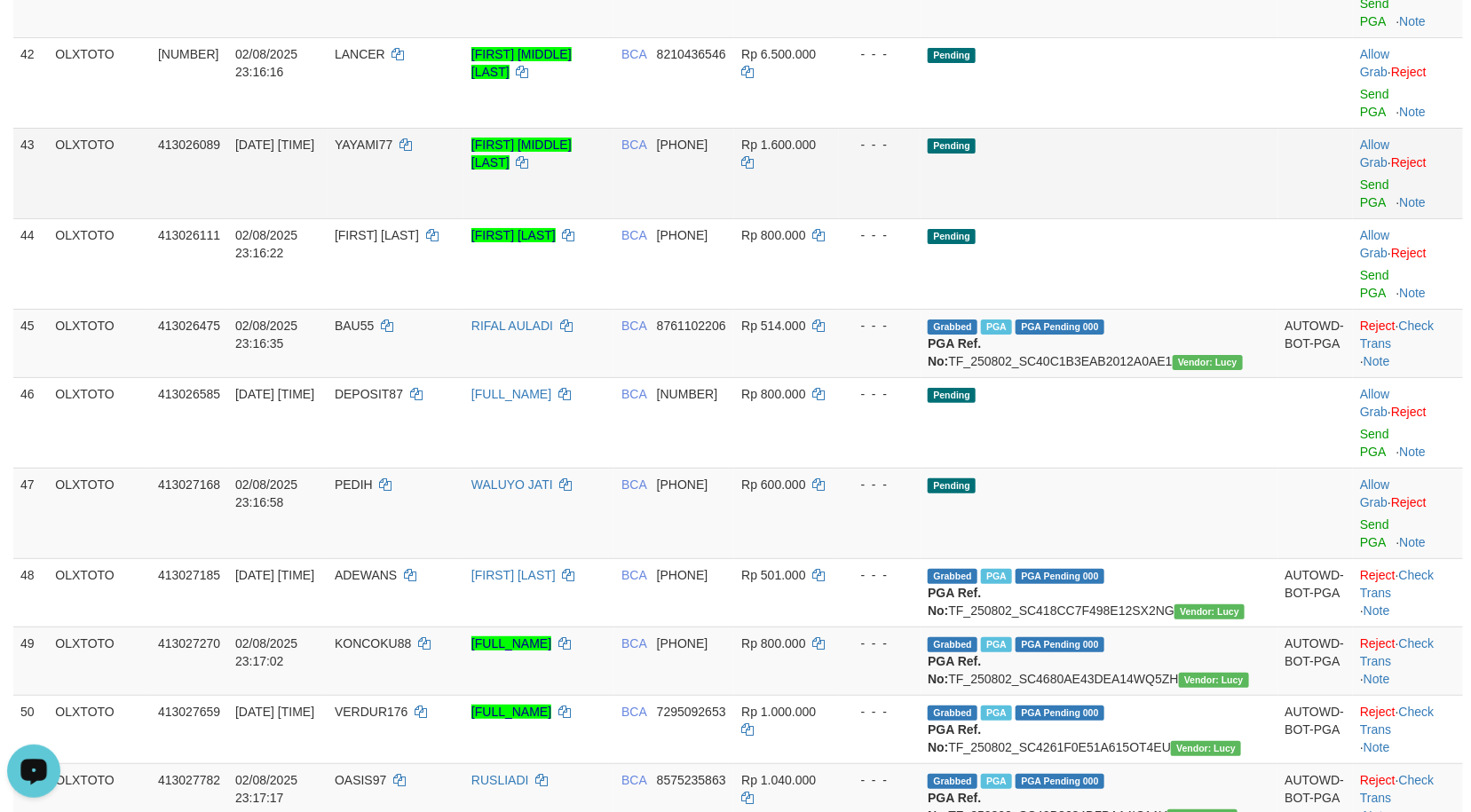 click on "Pending" at bounding box center [1099, 173] 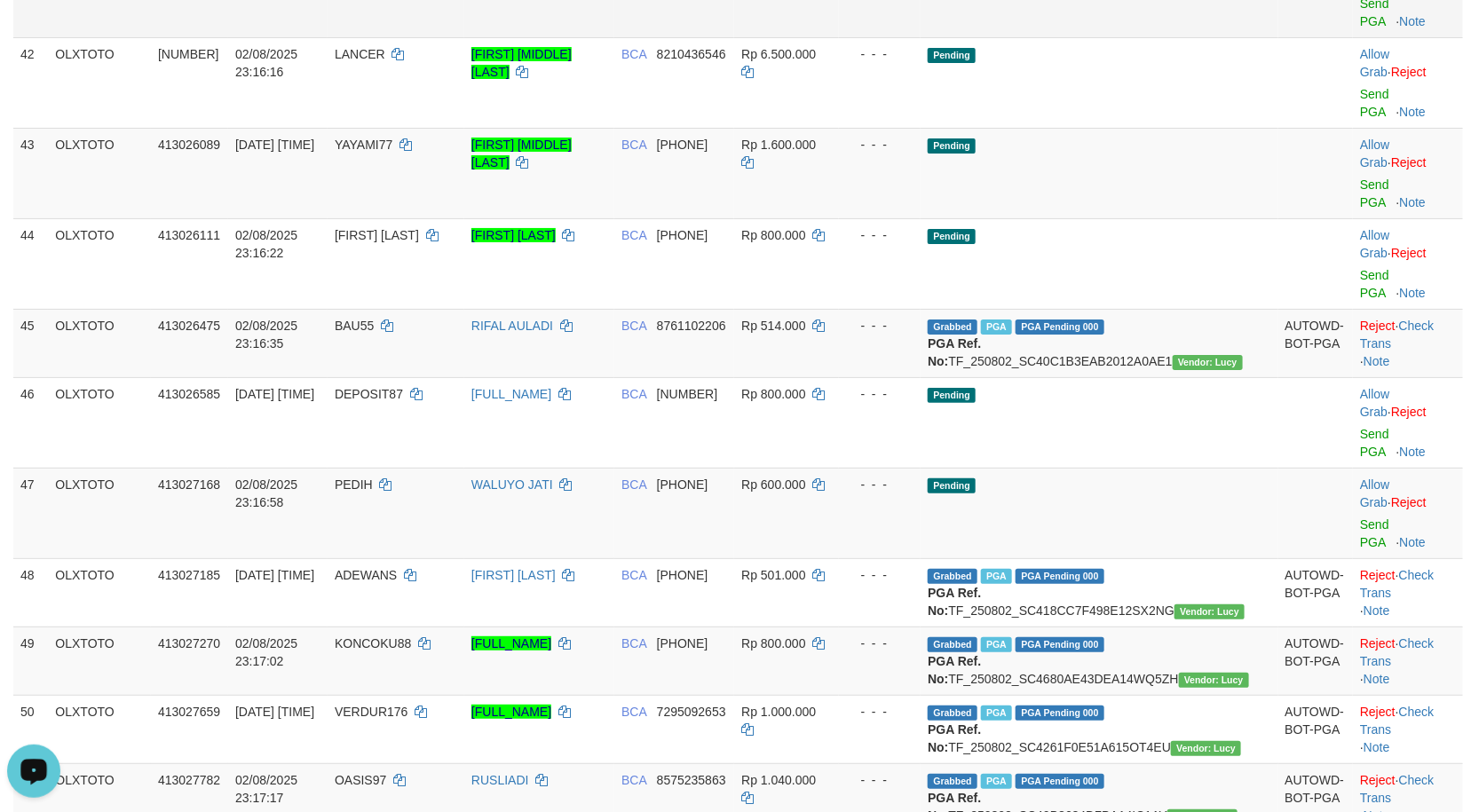 click on "Pending" at bounding box center (1099, -8) 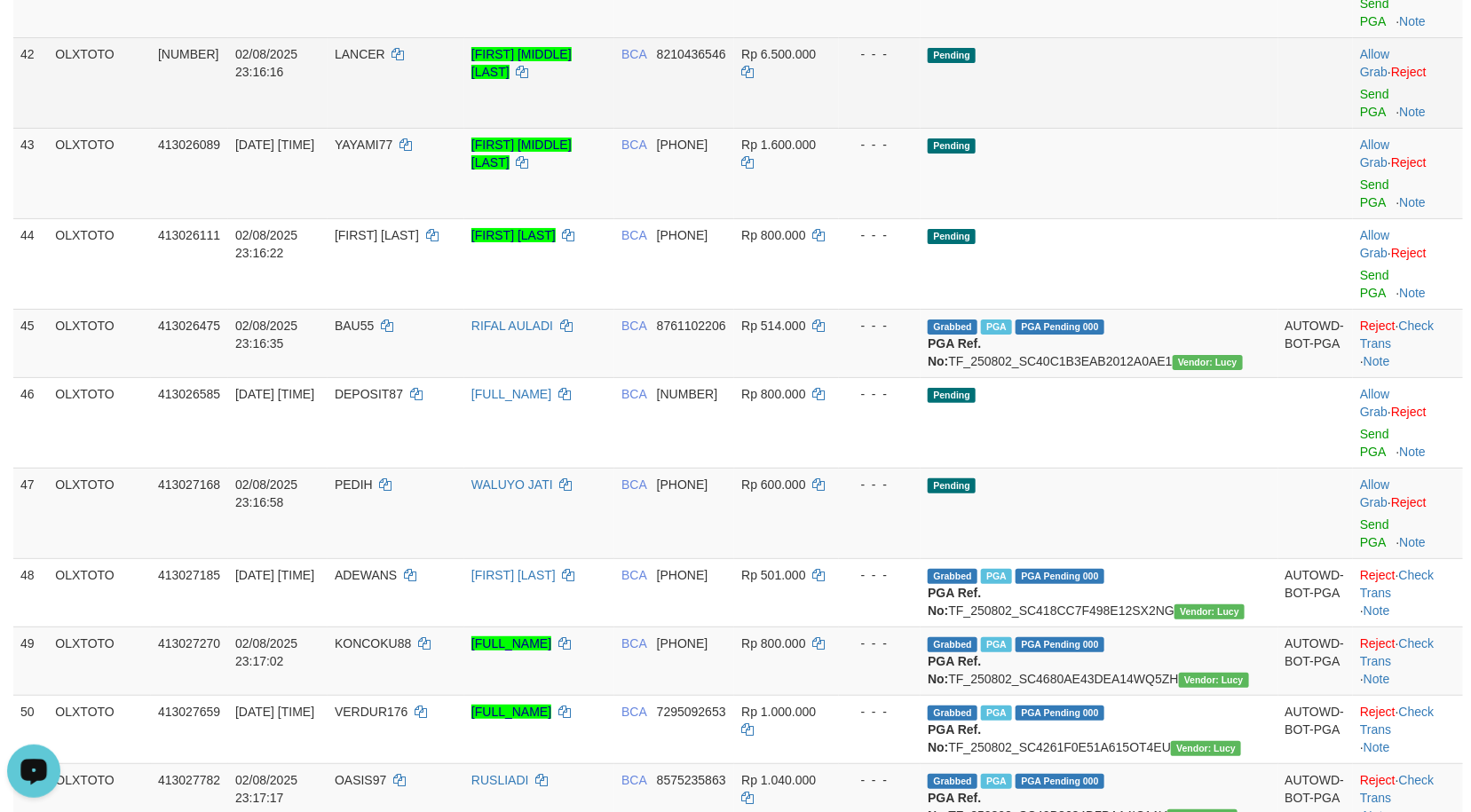 click on "Pending" at bounding box center (1099, 83) 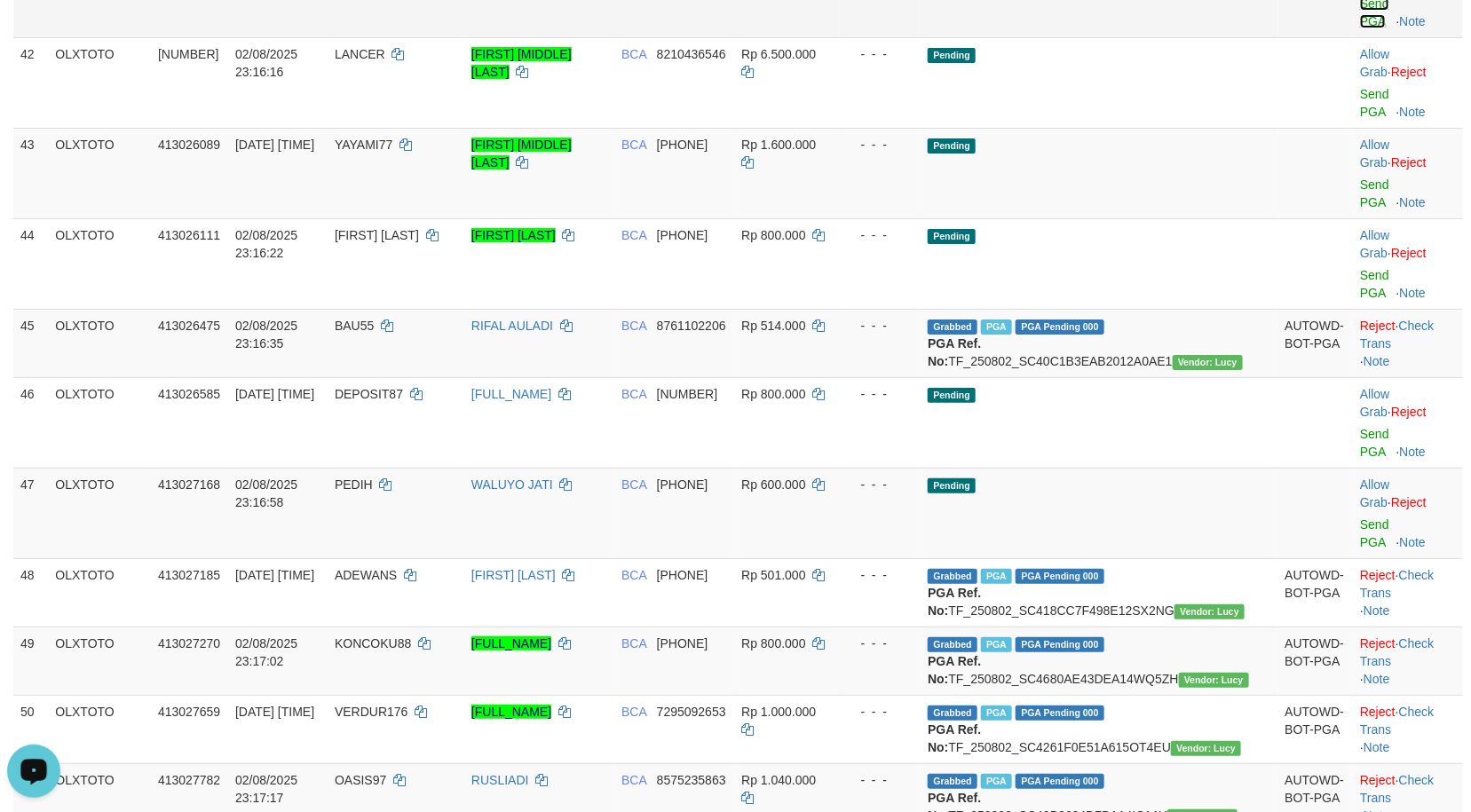 click on "Send PGA" at bounding box center (1374, 12) 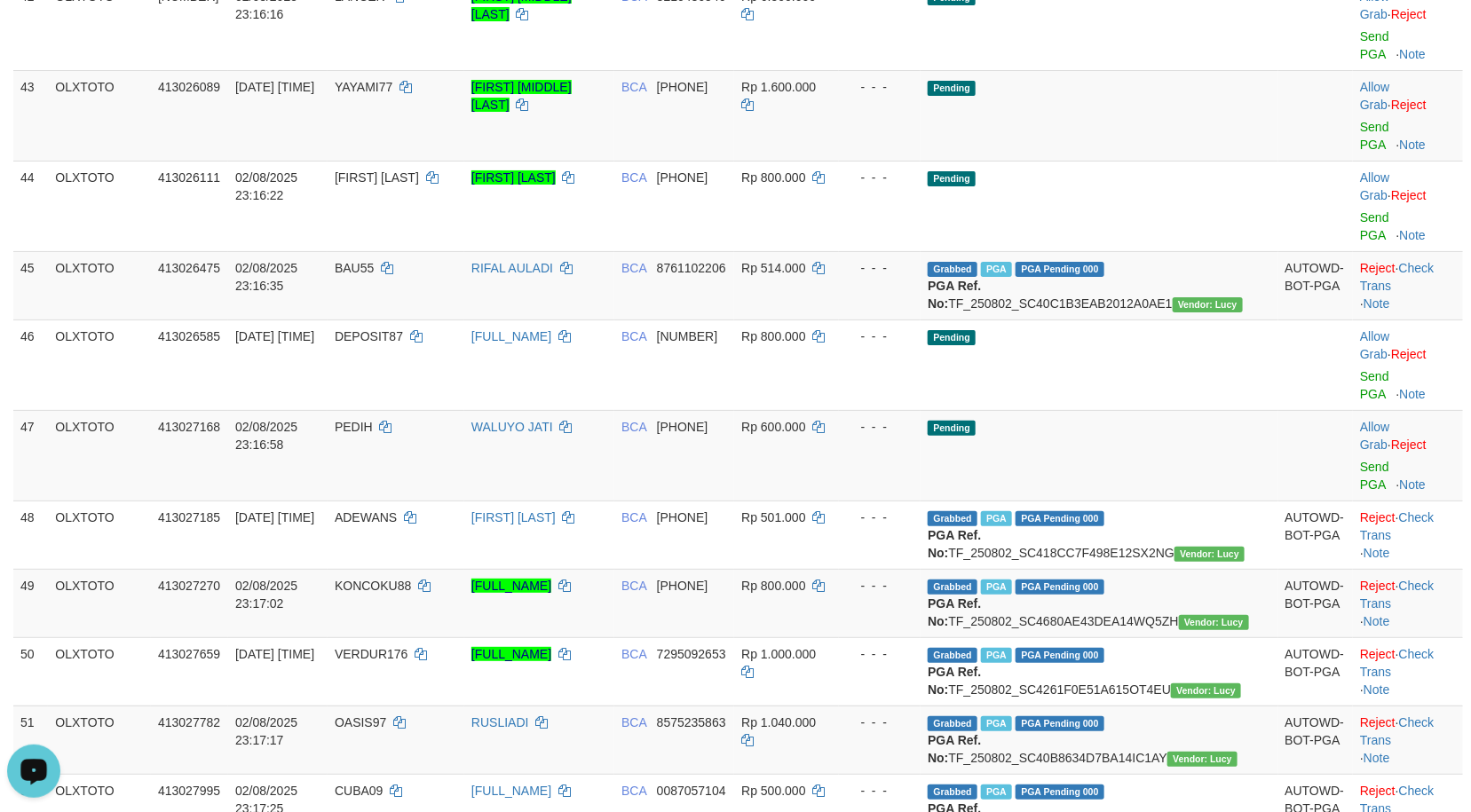 drag, startPoint x: 1061, startPoint y: 547, endPoint x: 1016, endPoint y: 532, distance: 47.434165 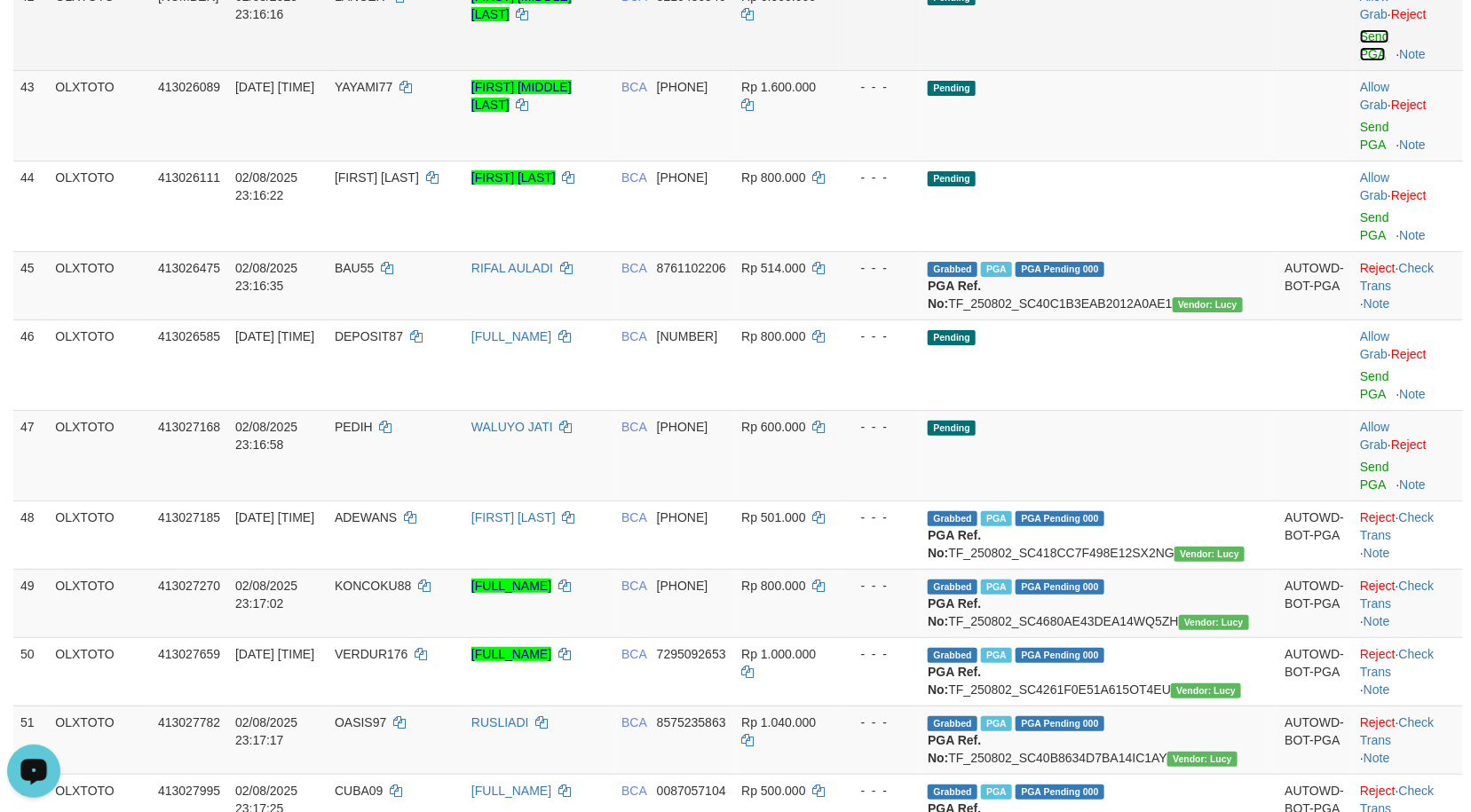 click on "Send PGA" at bounding box center [1374, 45] 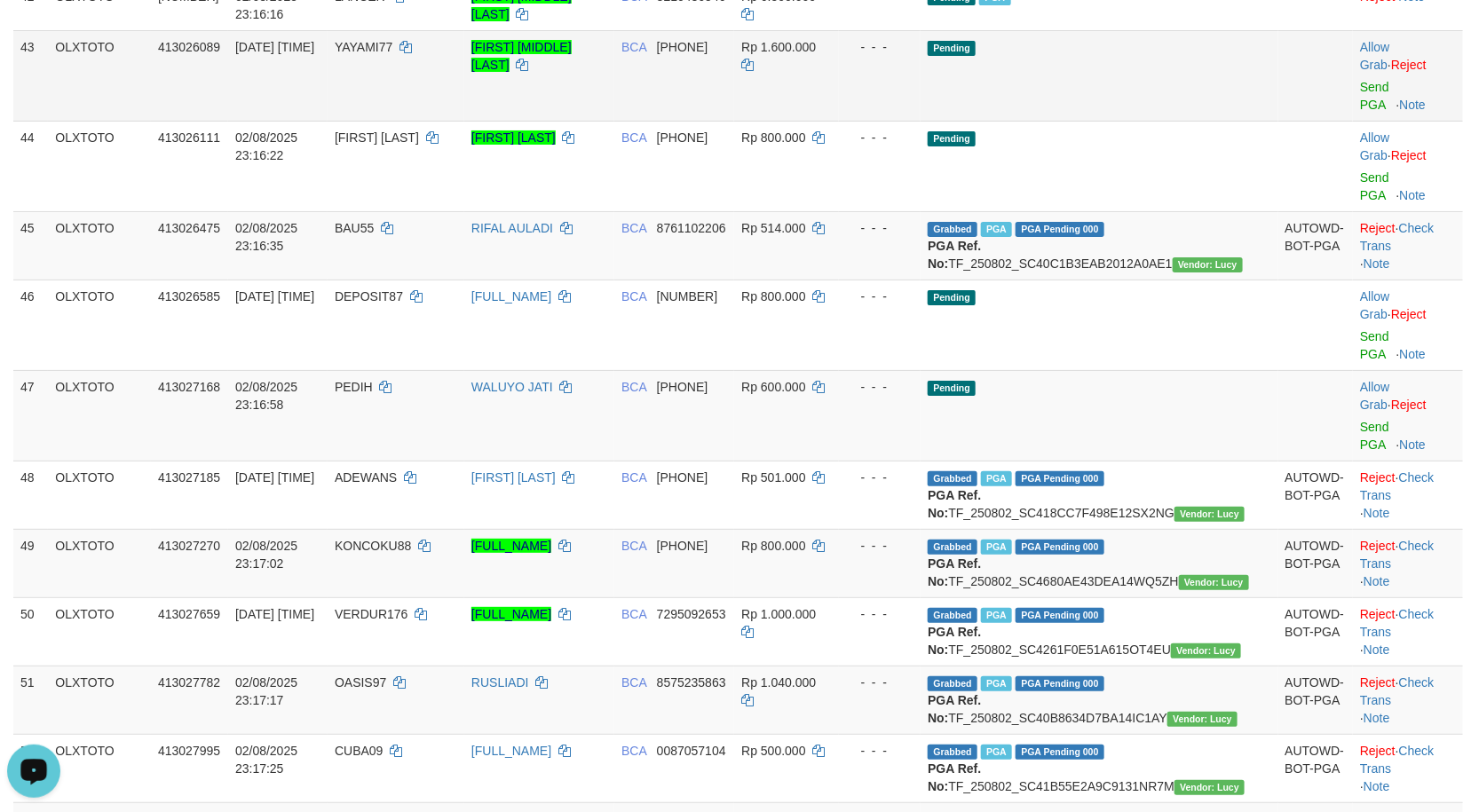 drag, startPoint x: 1082, startPoint y: 642, endPoint x: 1068, endPoint y: 650, distance: 16.12452 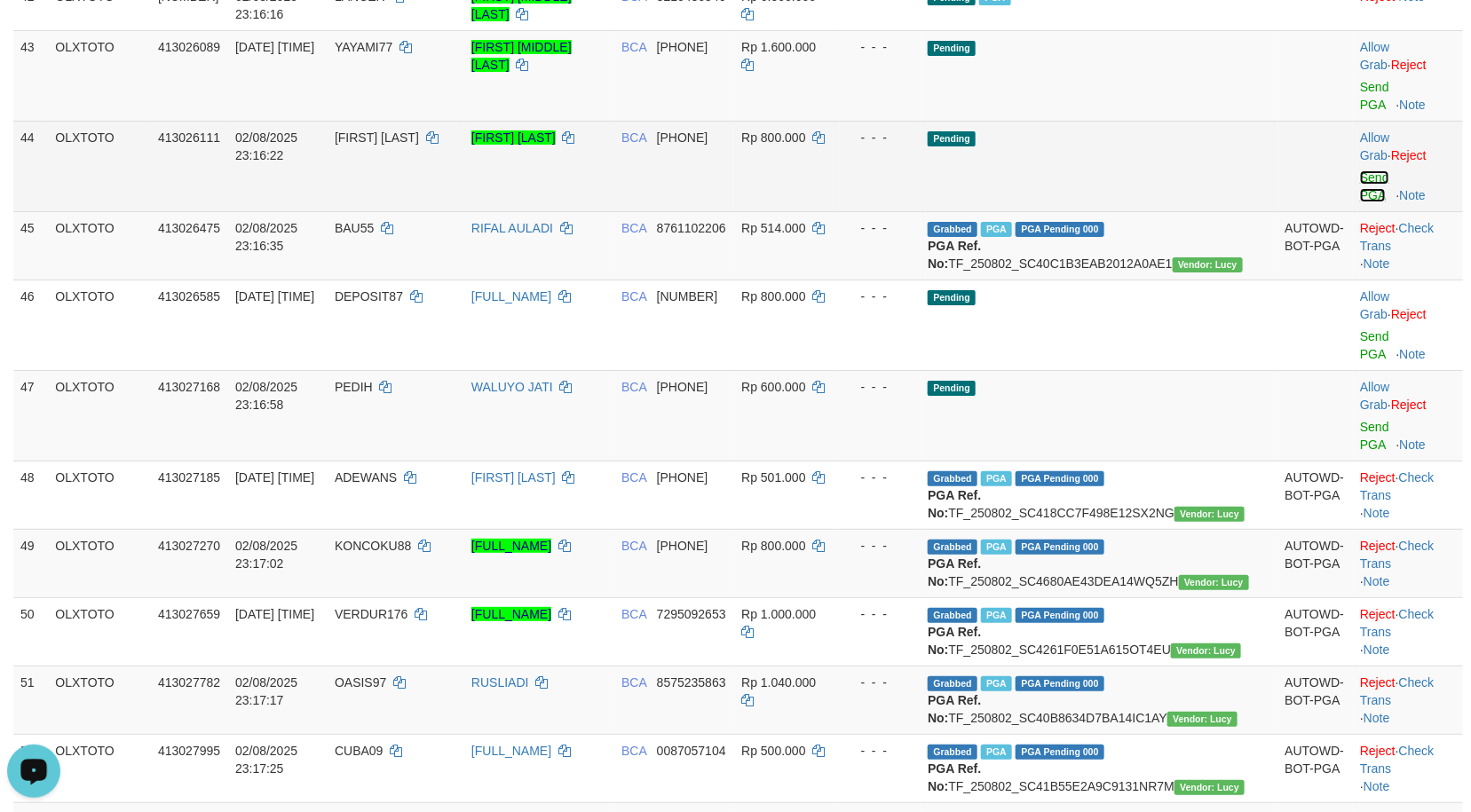 click on "Send PGA" at bounding box center [1374, 186] 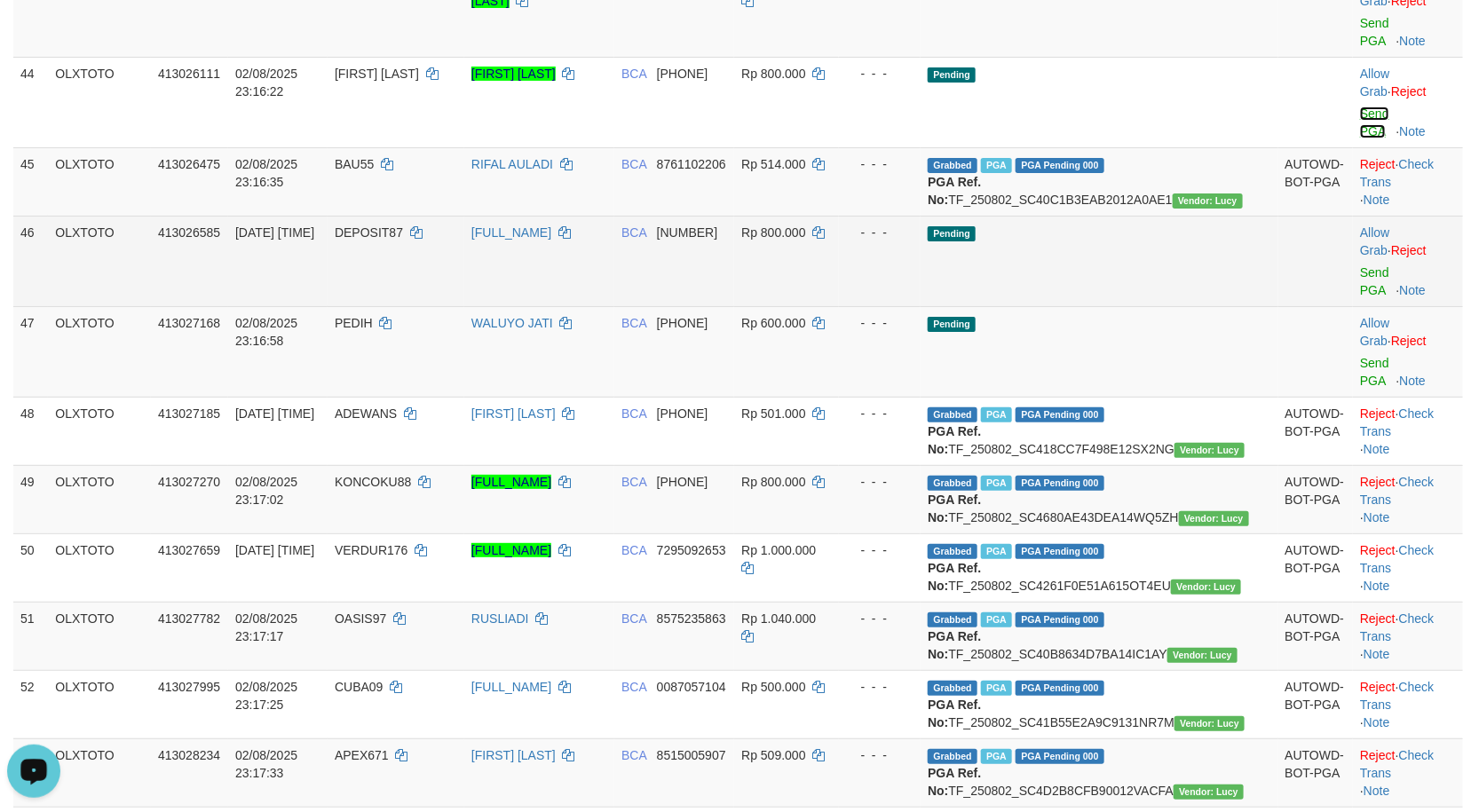 scroll, scrollTop: 3177, scrollLeft: 0, axis: vertical 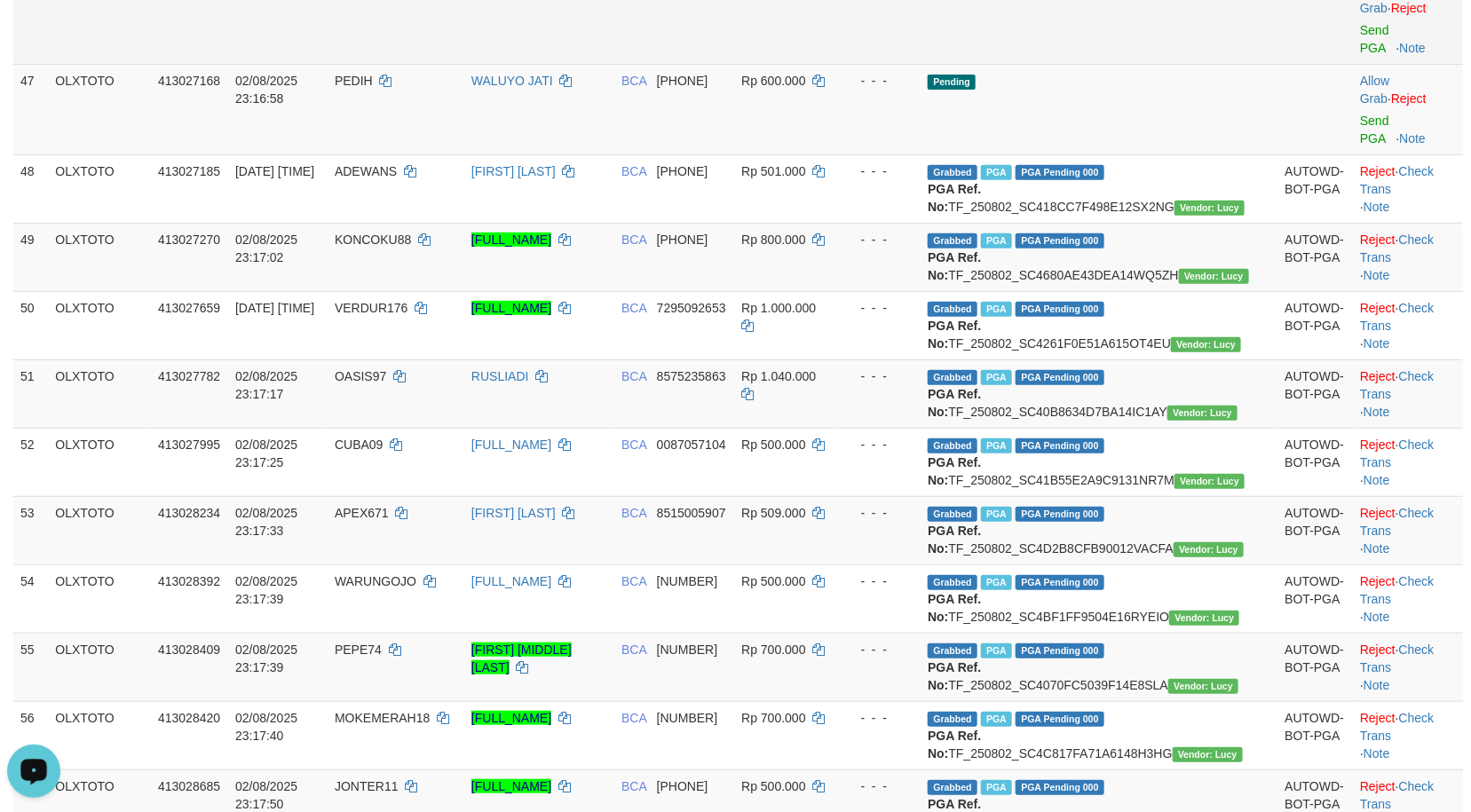 drag, startPoint x: 929, startPoint y: 554, endPoint x: 925, endPoint y: 565, distance: 11.7047 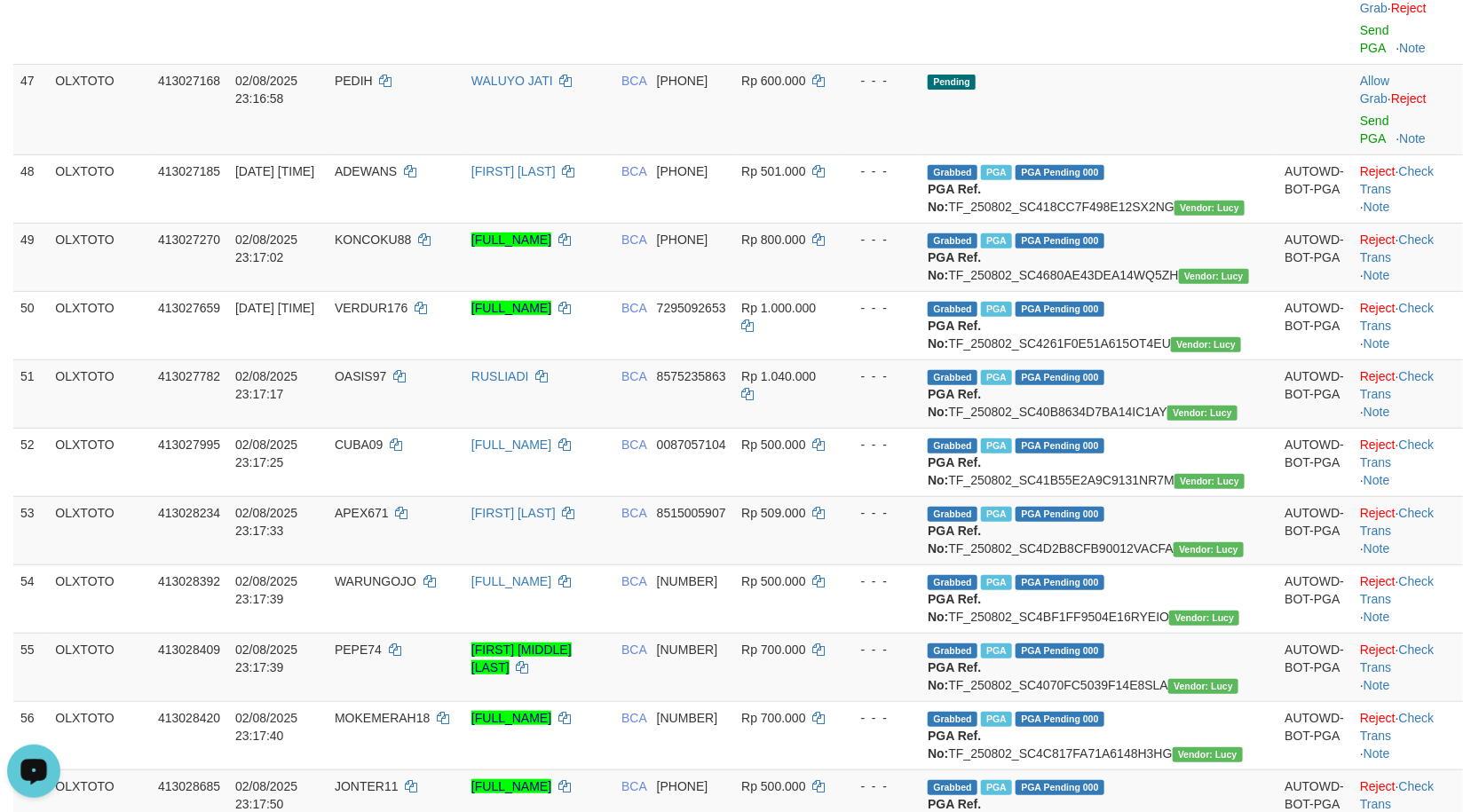click on "Send PGA" at bounding box center [1374, -170] 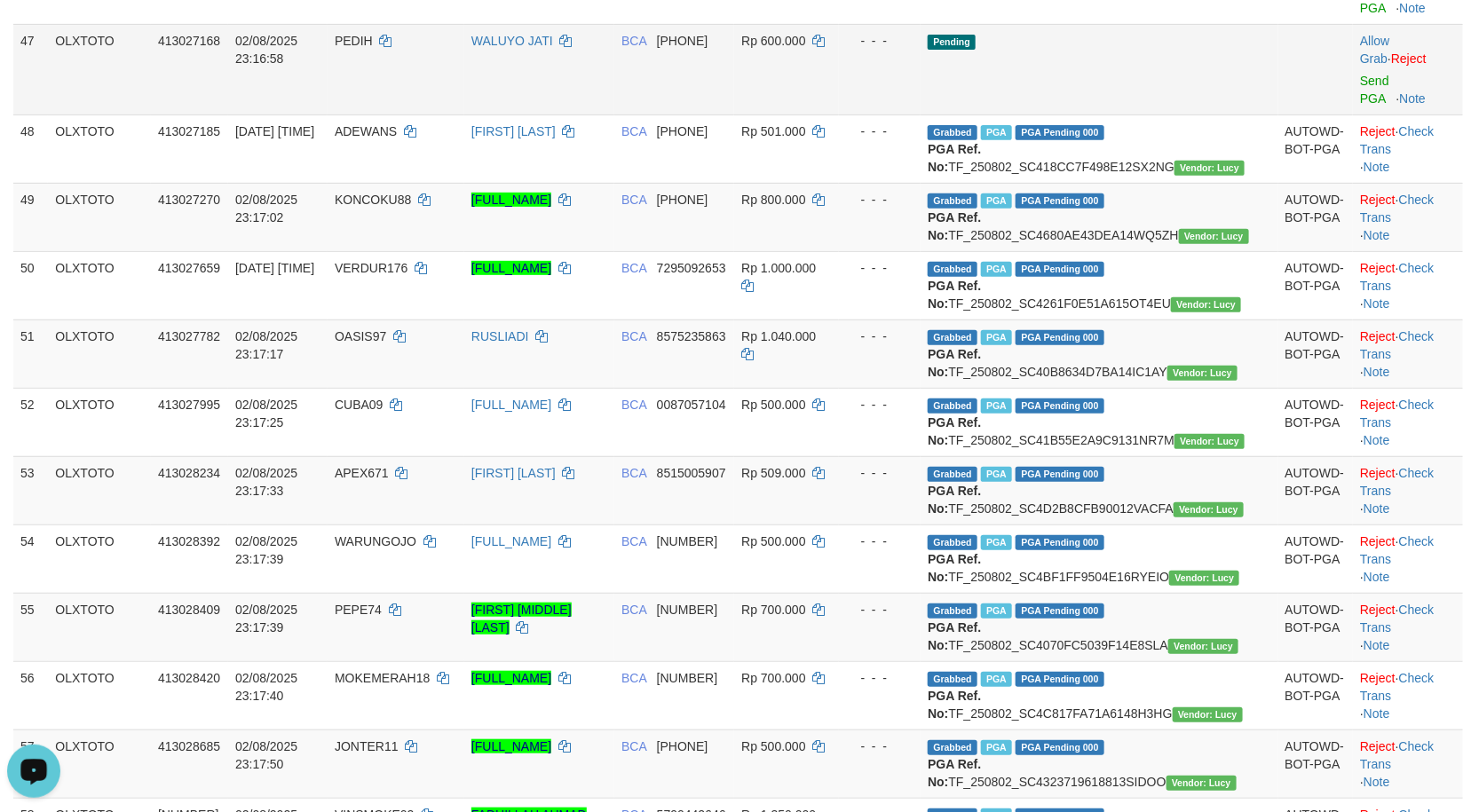 click on "Pending" at bounding box center (1099, 69) 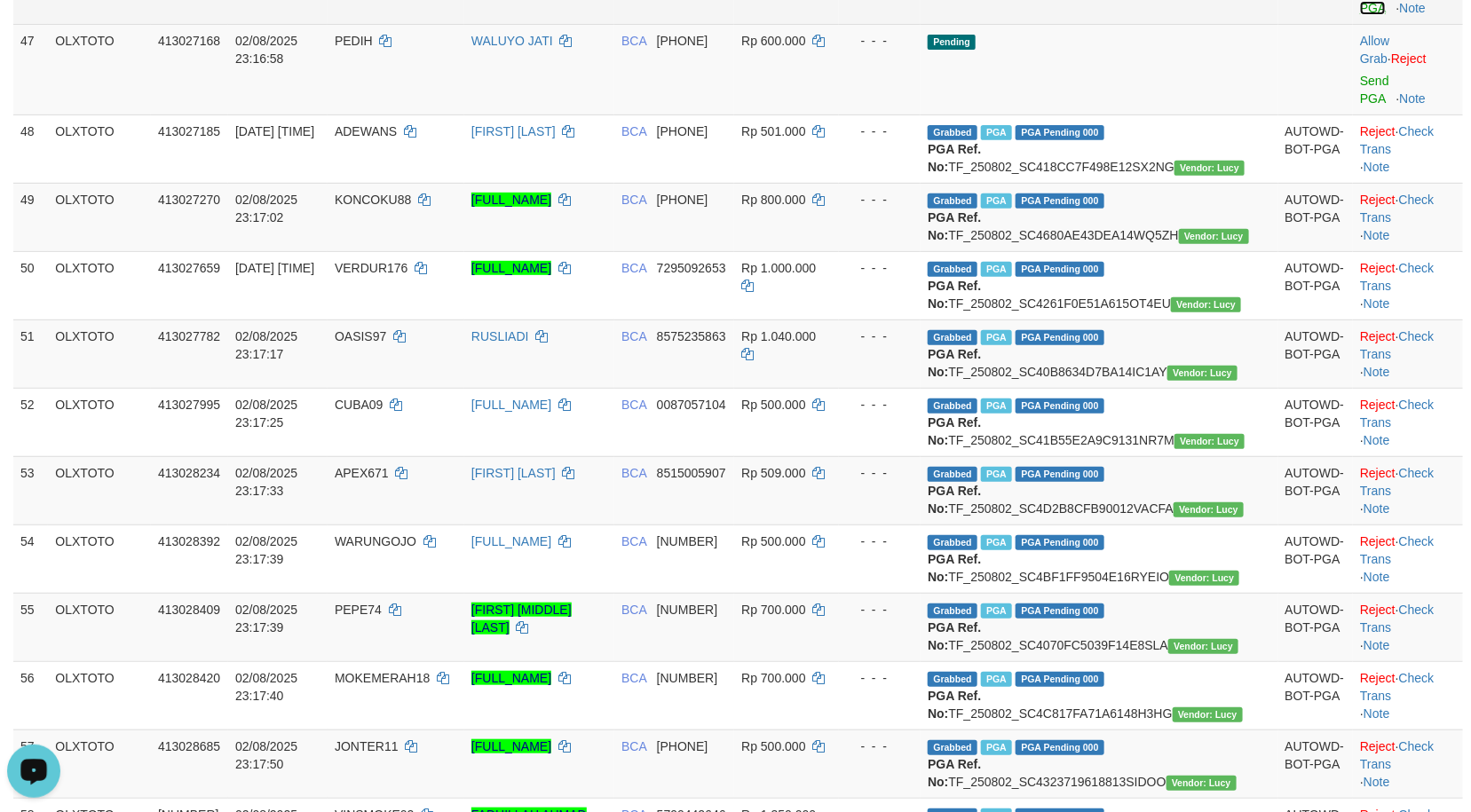 click on "Send PGA" at bounding box center (1374, -1) 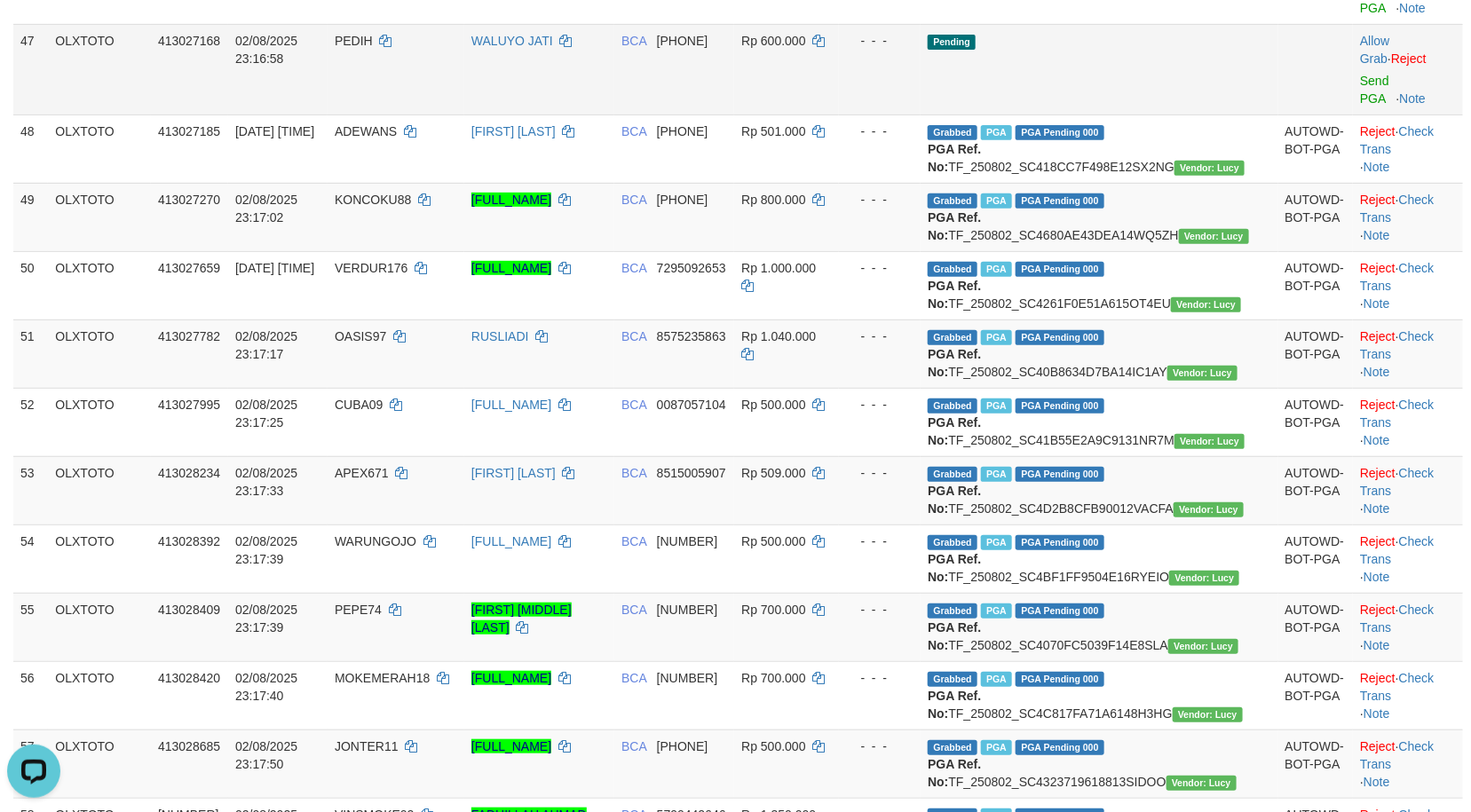 click on "Pending" at bounding box center (1099, 69) 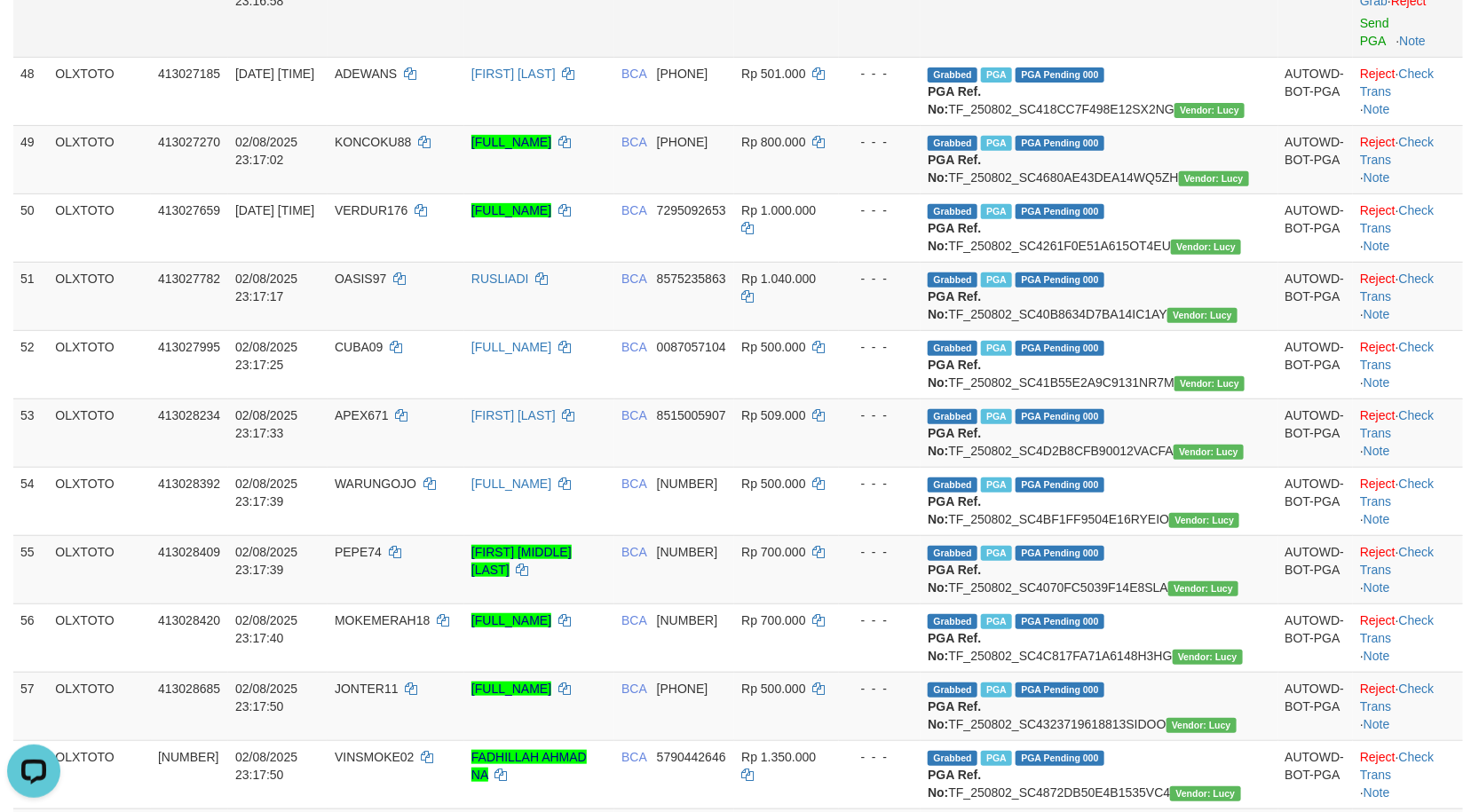 click on "Allow Grab   ·    Reject Send PGA     ·    Note" at bounding box center [1408, 12] 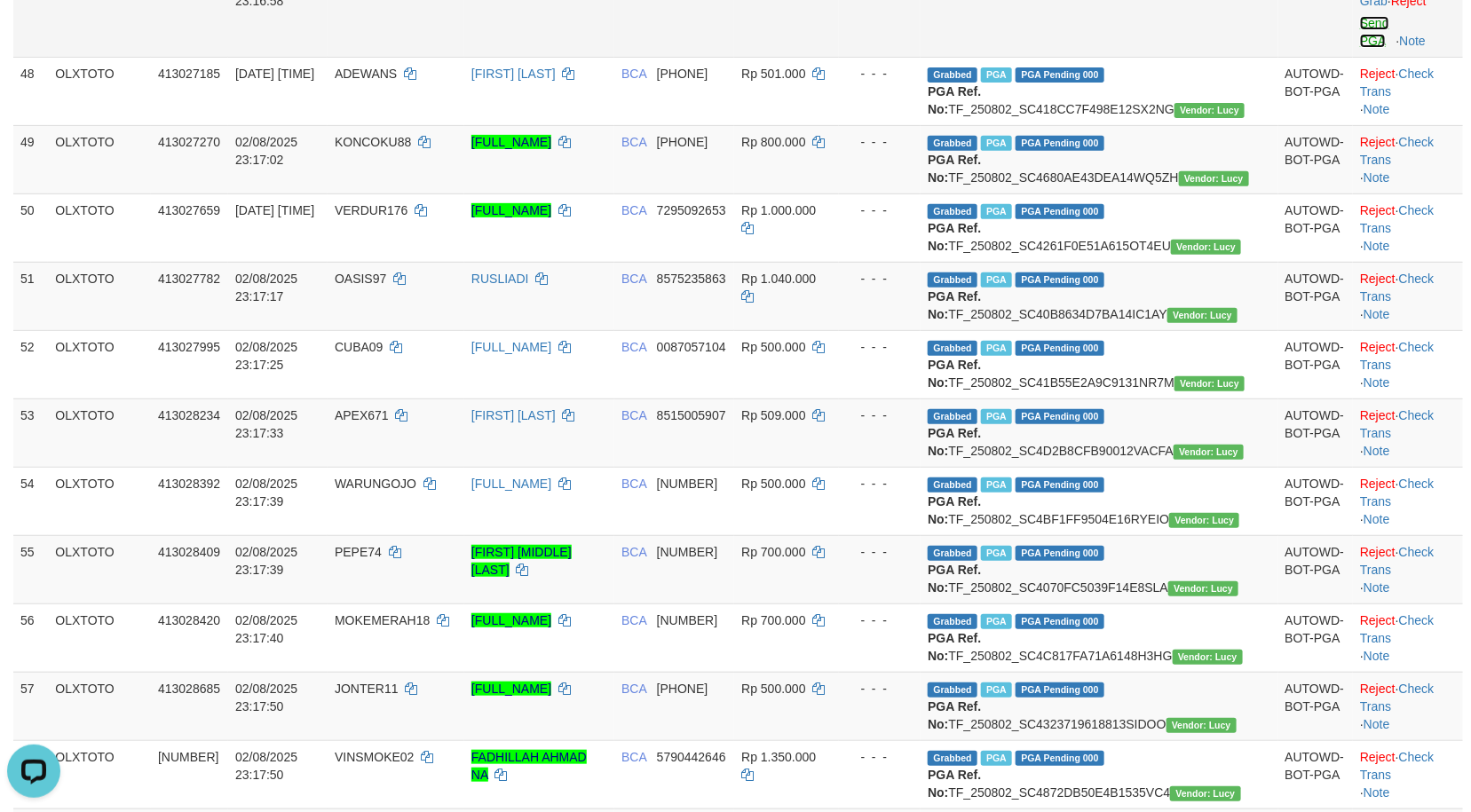 click on "Send PGA" at bounding box center [1374, 32] 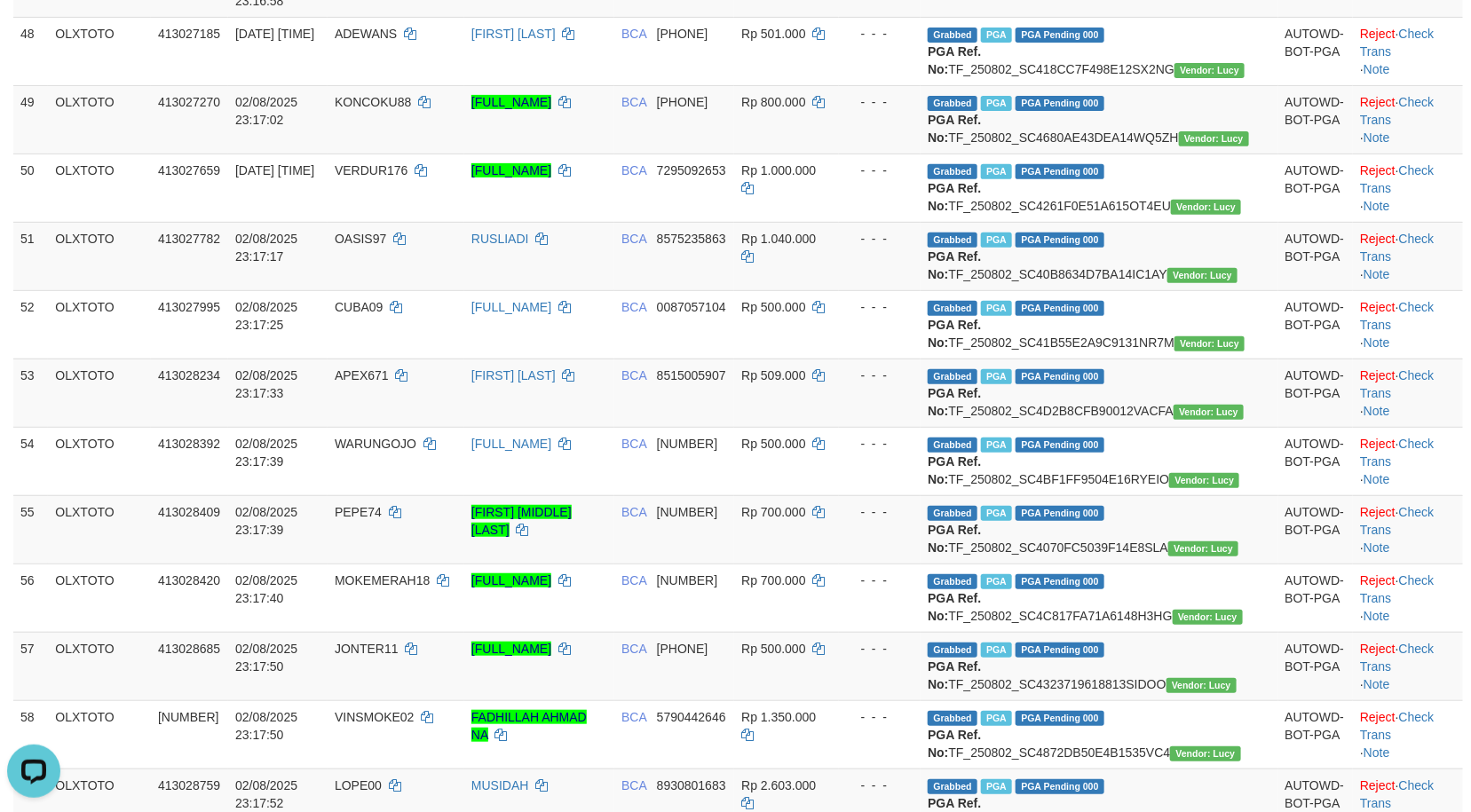 drag, startPoint x: 1031, startPoint y: 541, endPoint x: 1021, endPoint y: 541, distance: 10 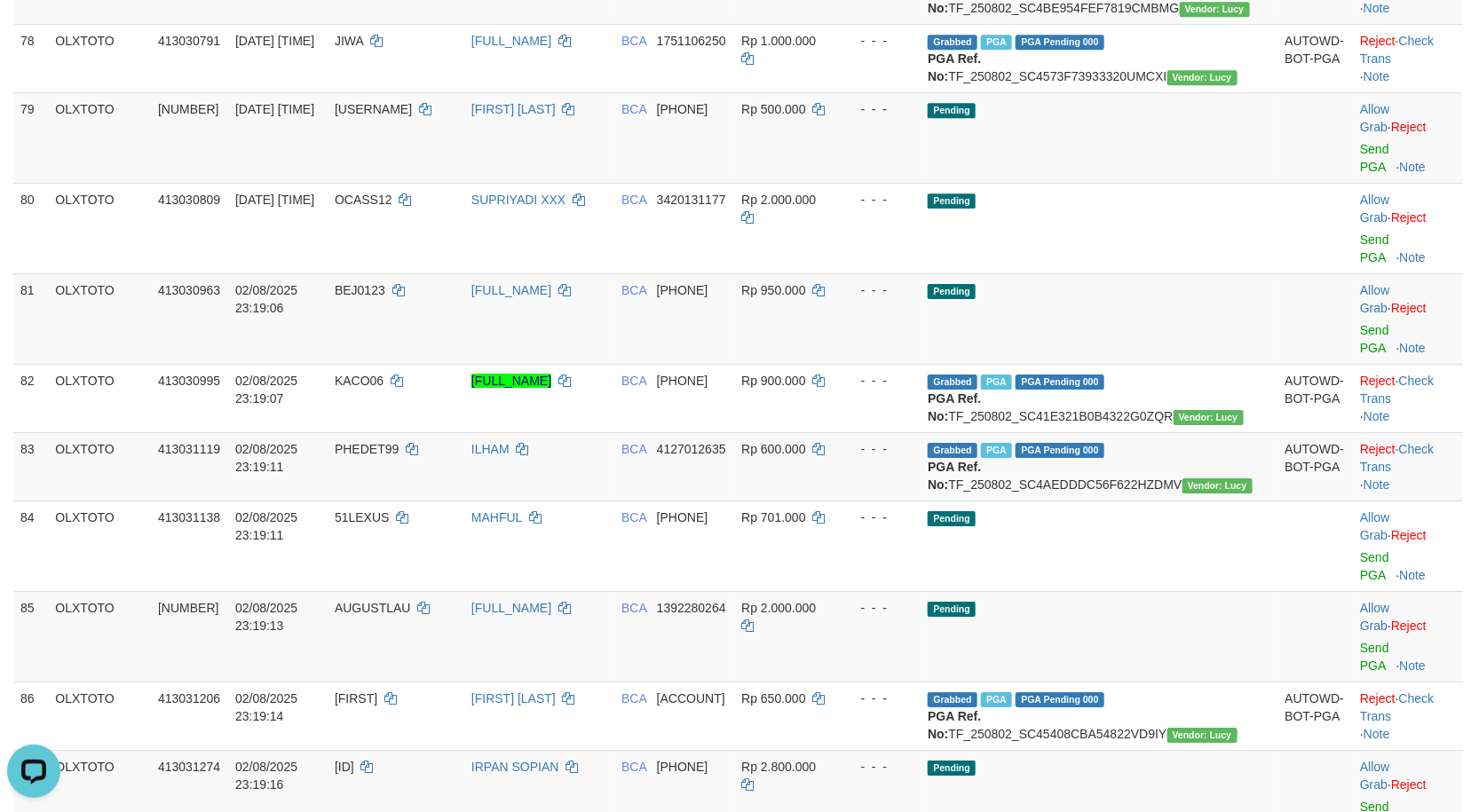 click on "Send PGA" at bounding box center (1374, -546) 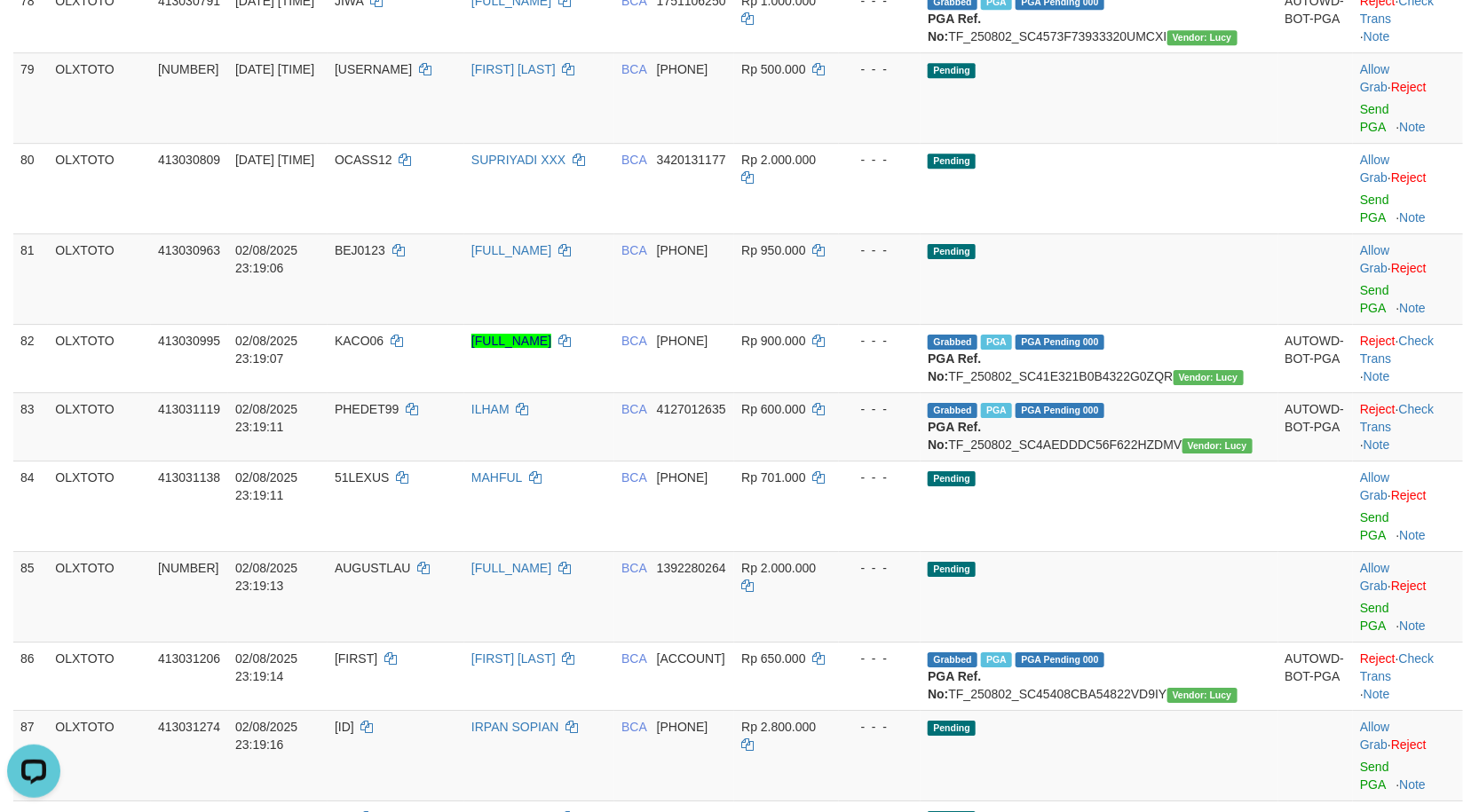 click on "-  -  -" at bounding box center (880, -459) 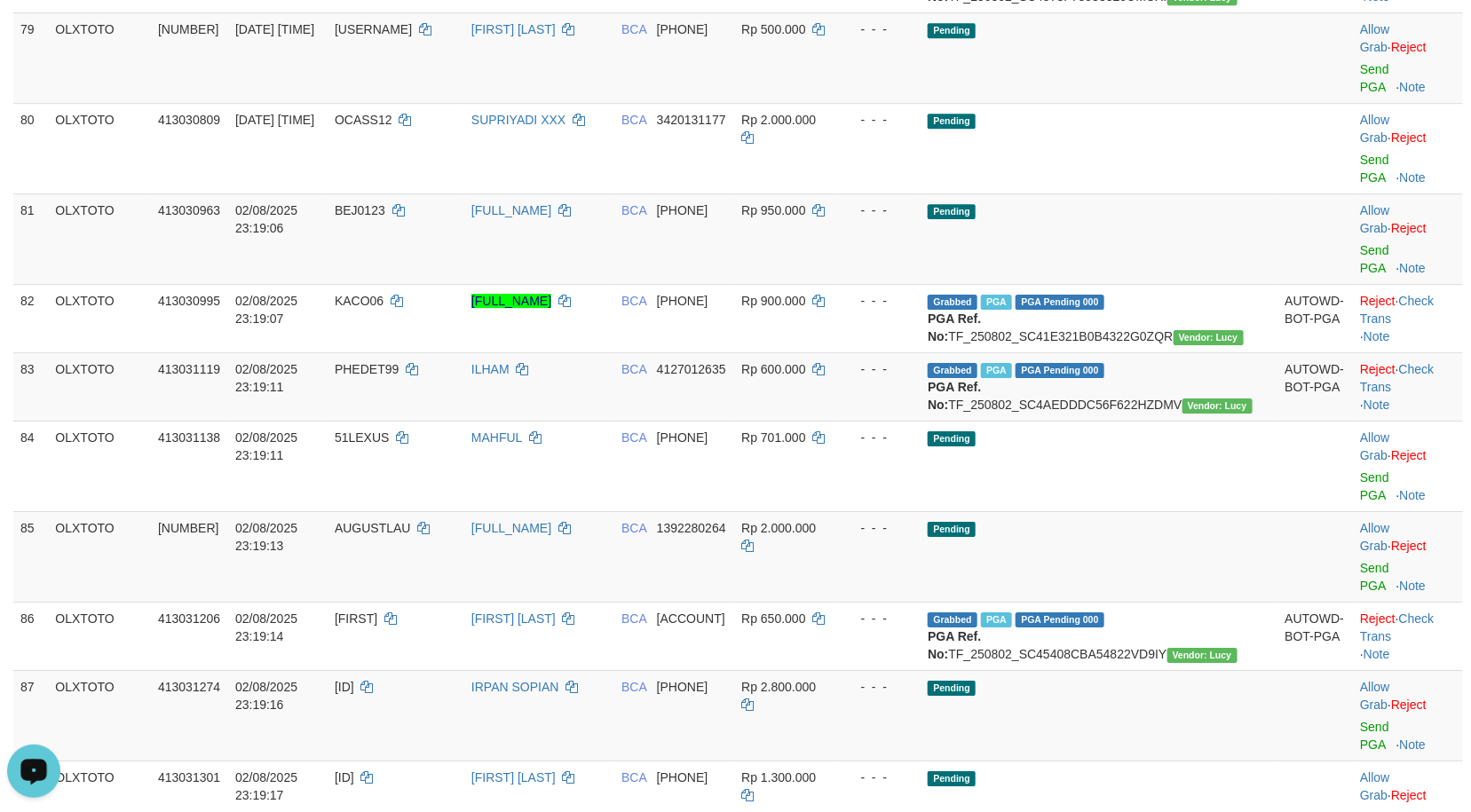 click on "-  -  -" at bounding box center [880, -399] 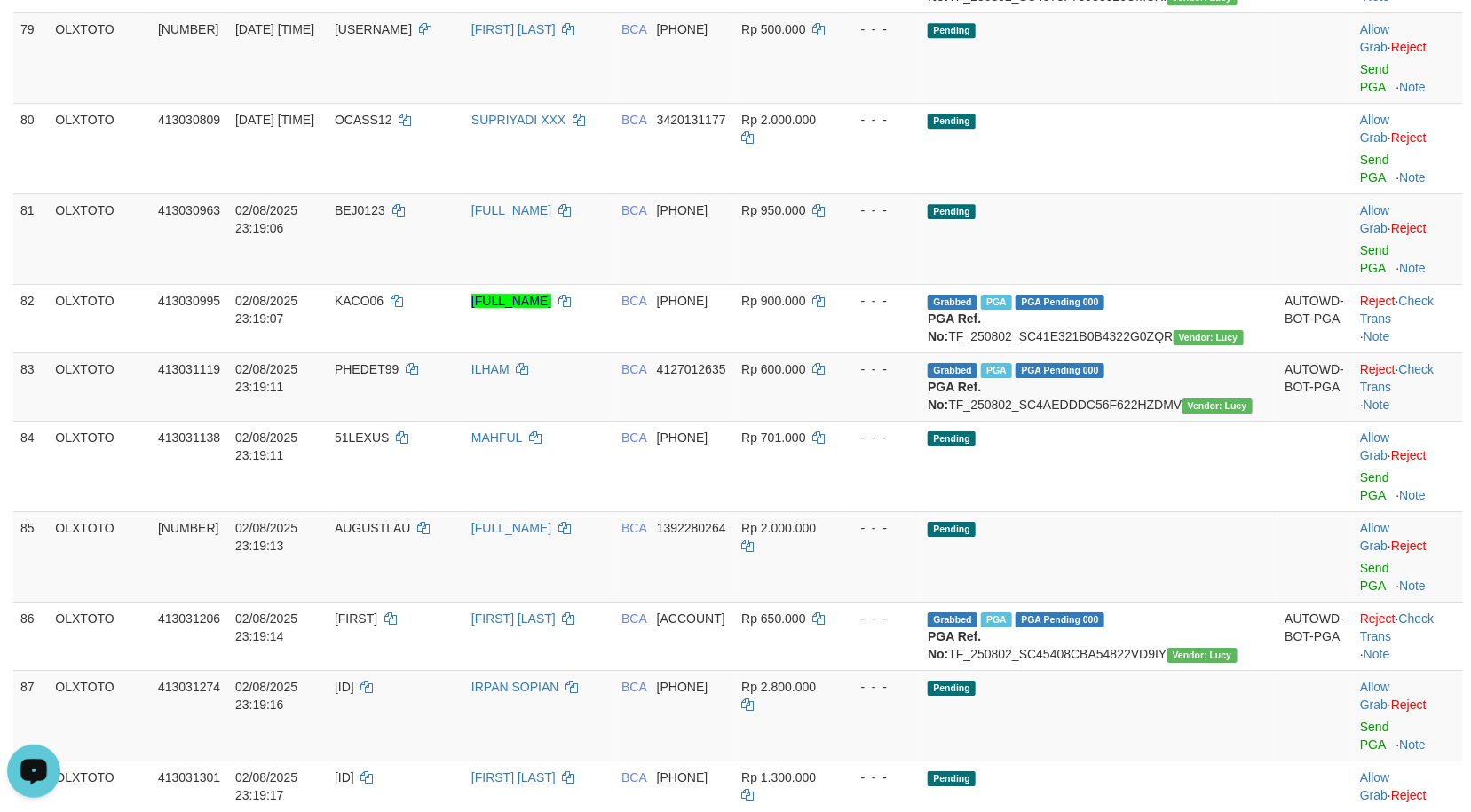 click on "Send PGA" at bounding box center (1374, -308) 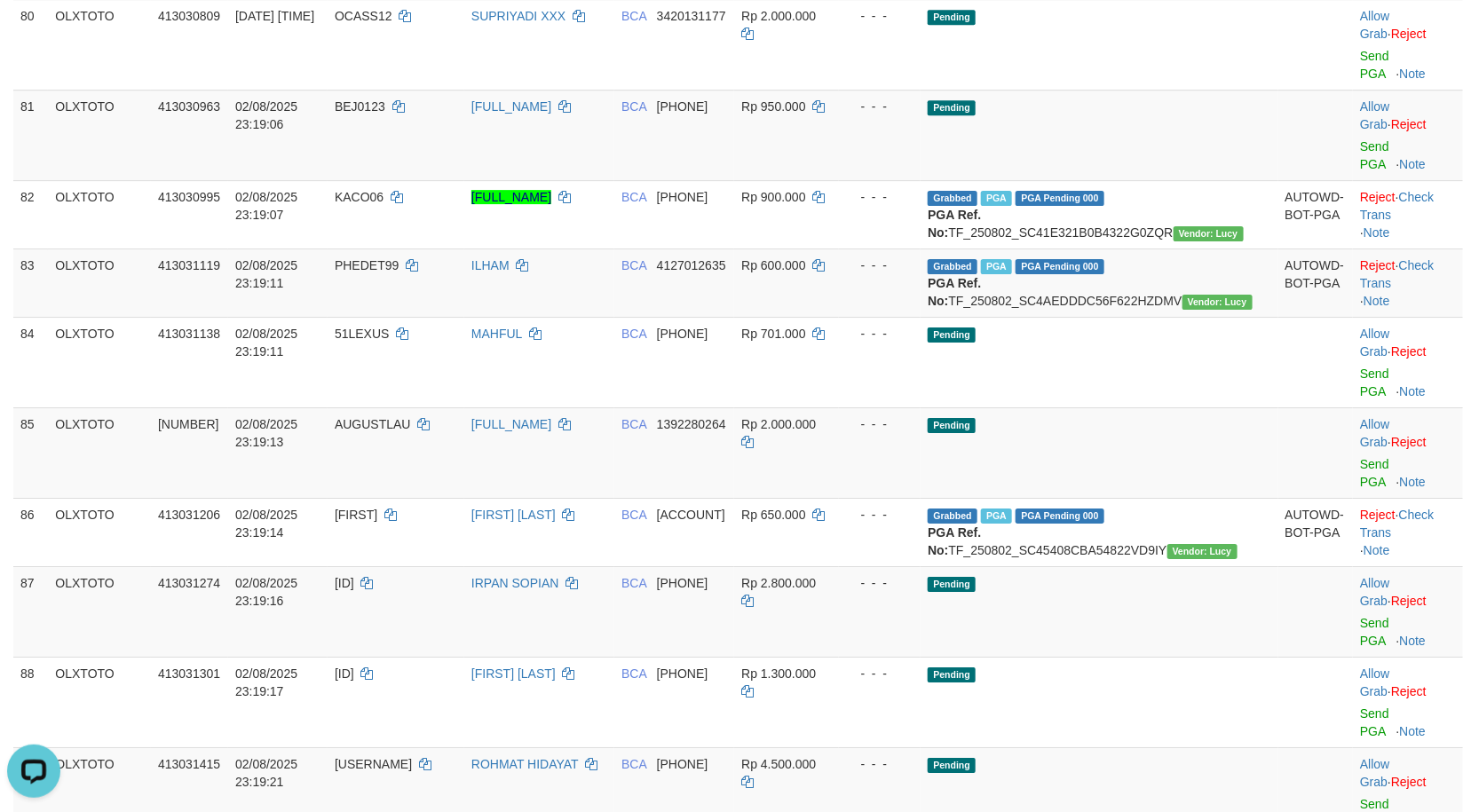 scroll, scrollTop: 5575, scrollLeft: 0, axis: vertical 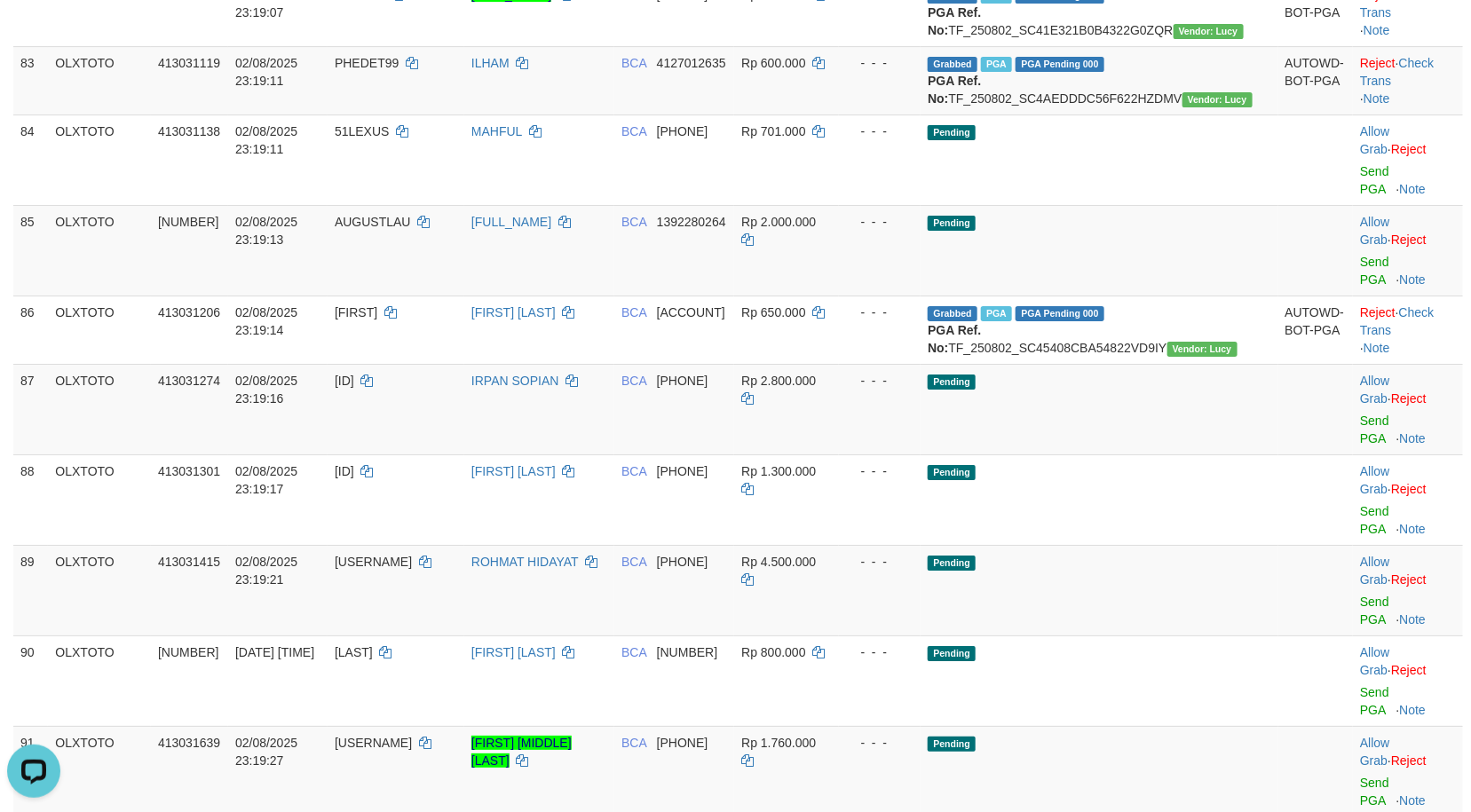 click on "Rp 2.083.000" at bounding box center (787, -476) 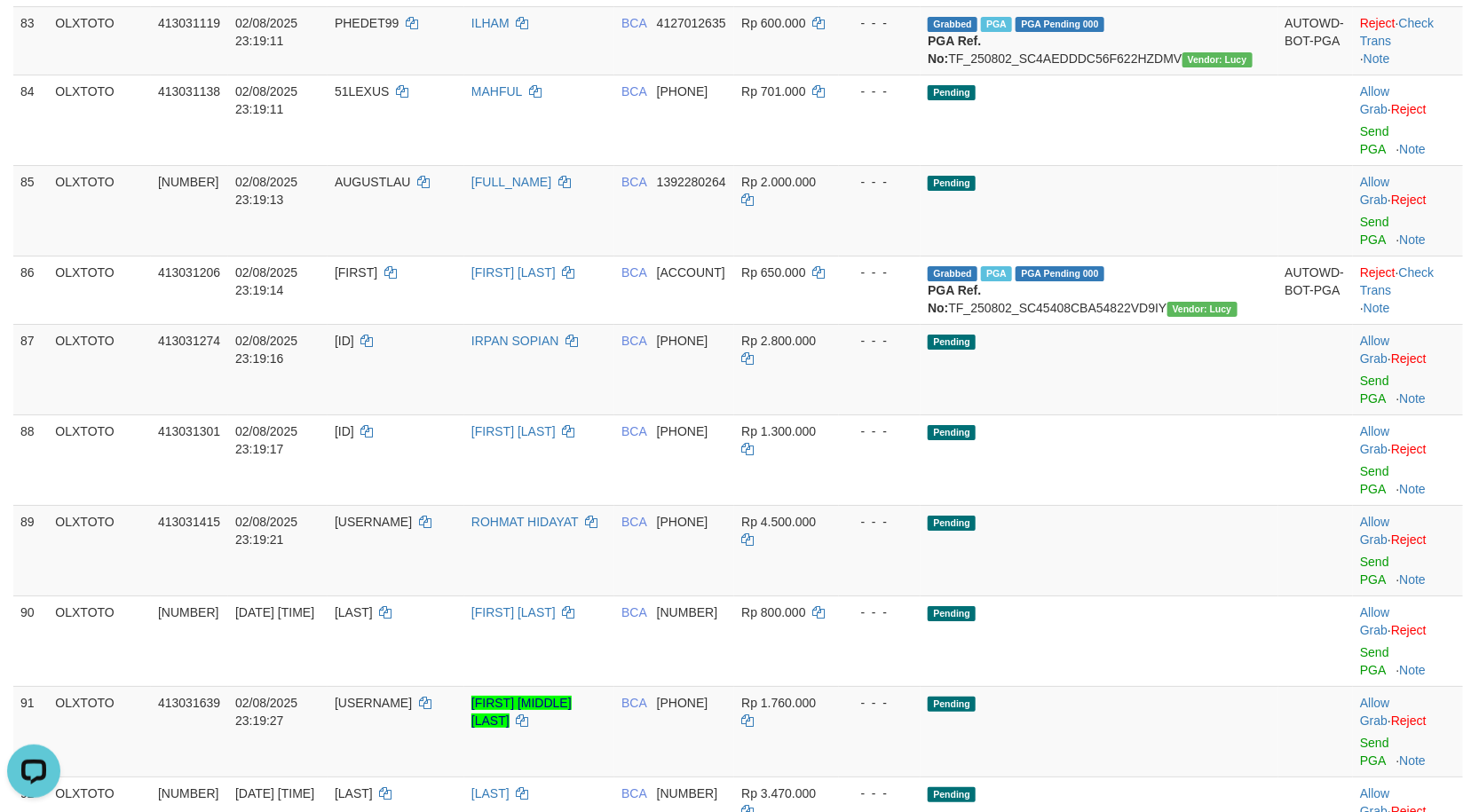 drag, startPoint x: 1007, startPoint y: 640, endPoint x: 996, endPoint y: 650, distance: 14.866069 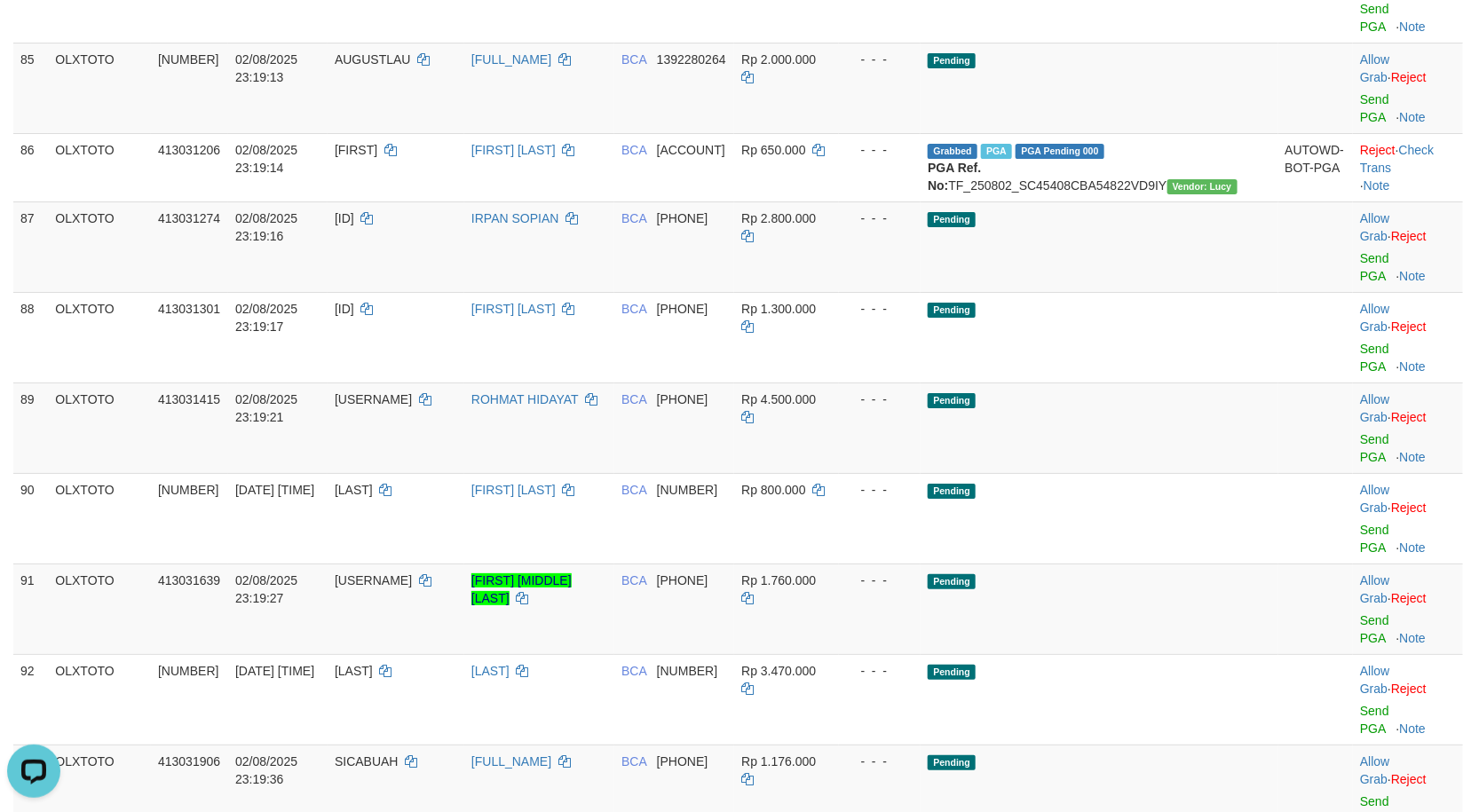 scroll, scrollTop: 5708, scrollLeft: 0, axis: vertical 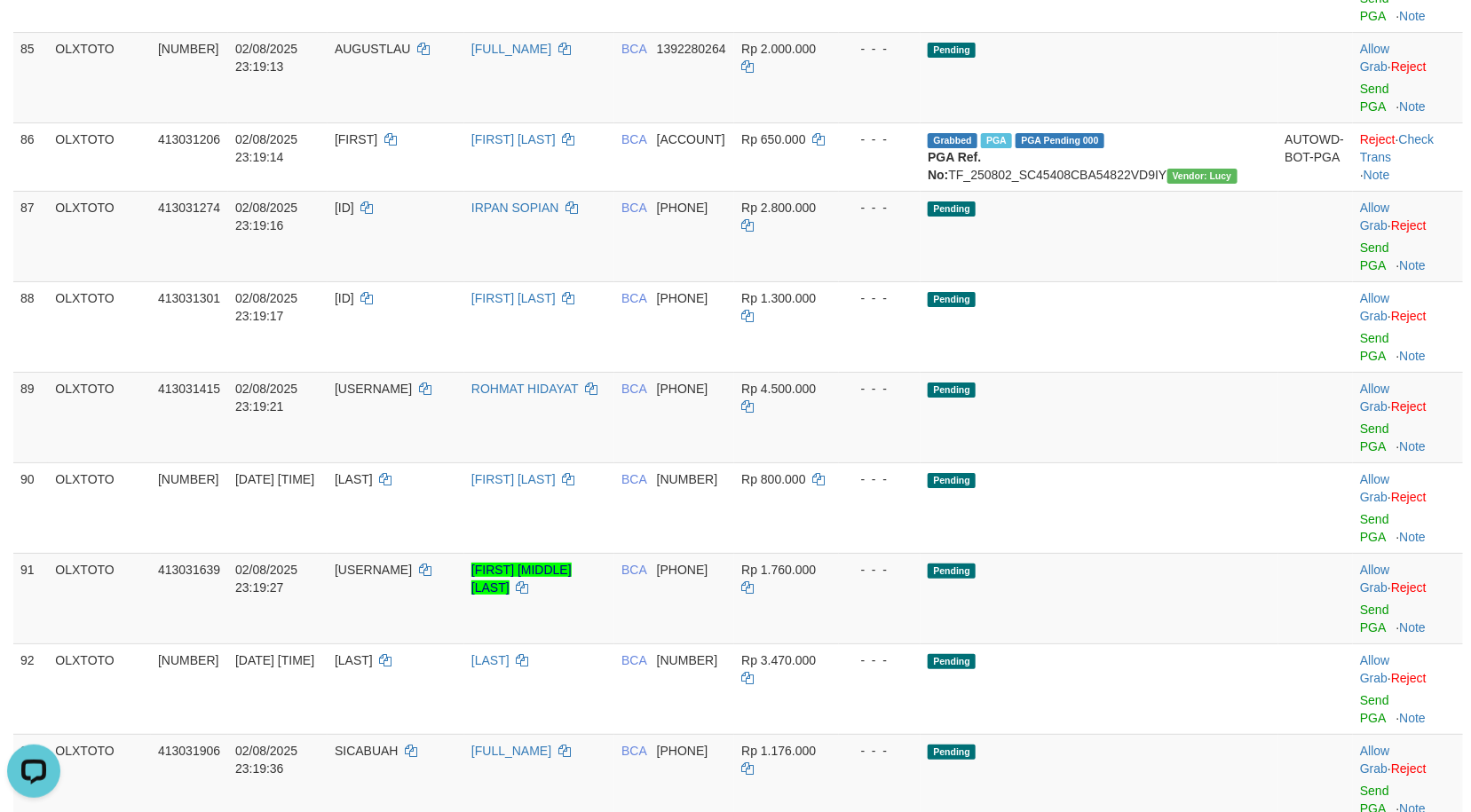 click on "-  -  -" at bounding box center (880, -501) 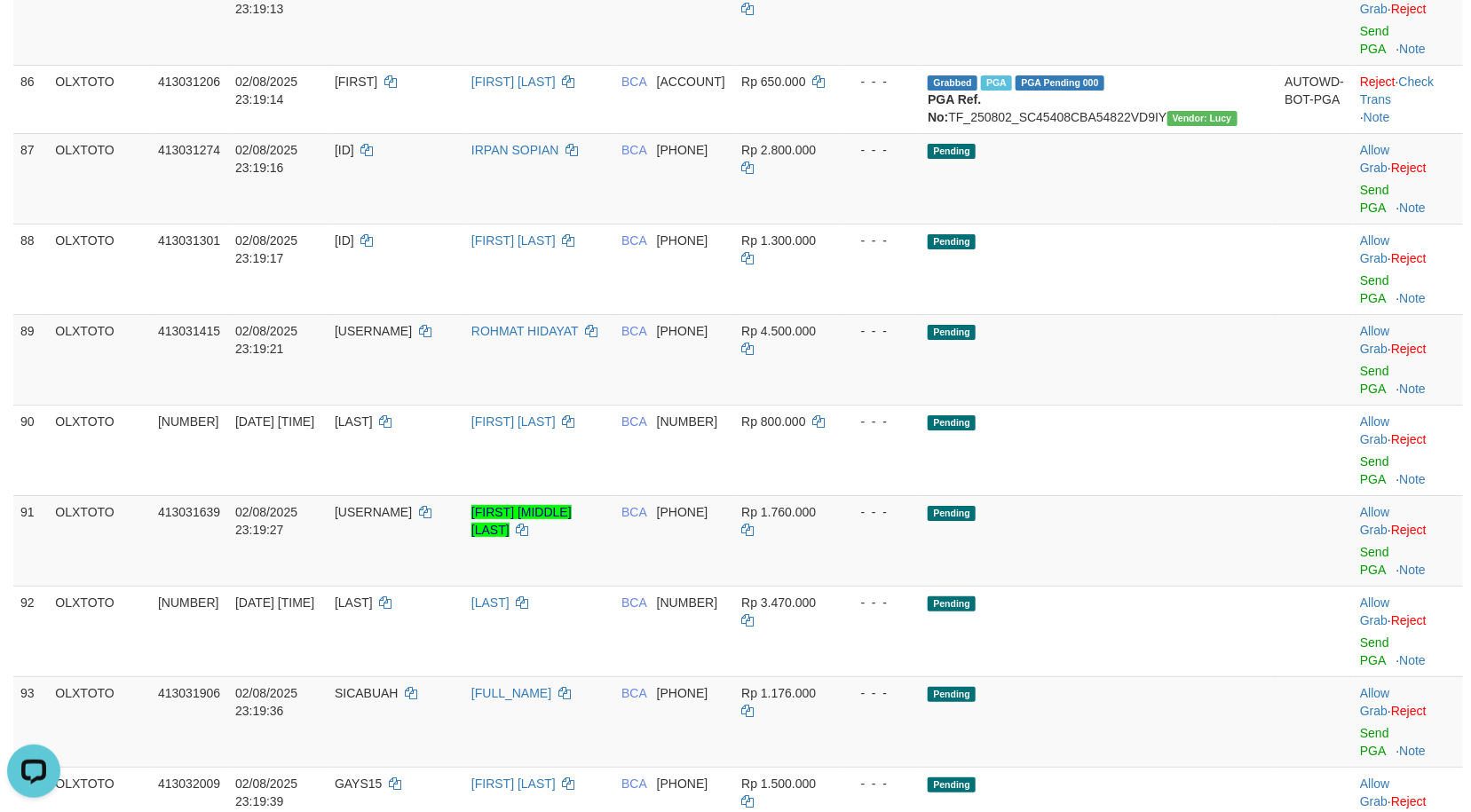 scroll, scrollTop: 5703, scrollLeft: 0, axis: vertical 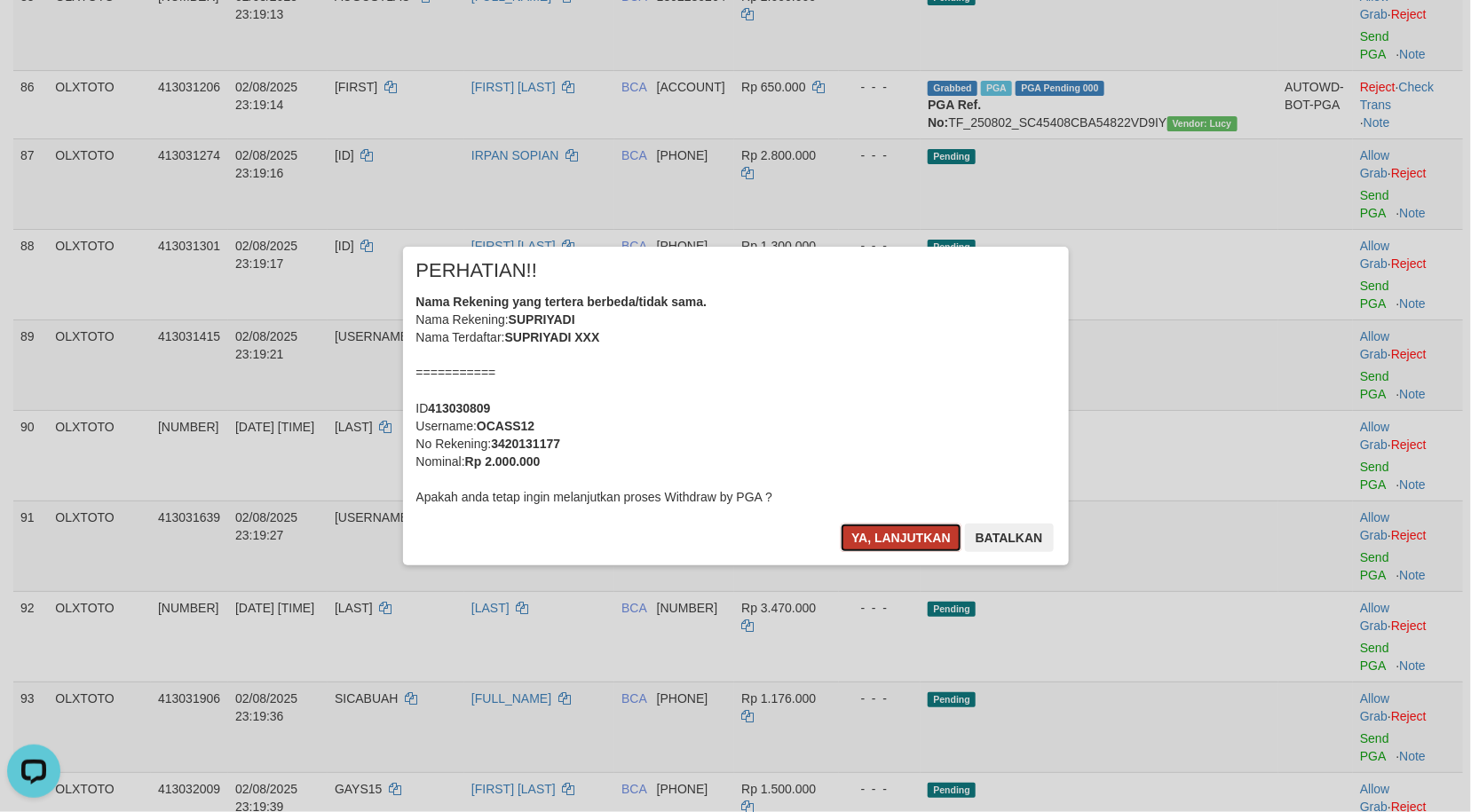 click on "Ya, lanjutkan" at bounding box center (901, 538) 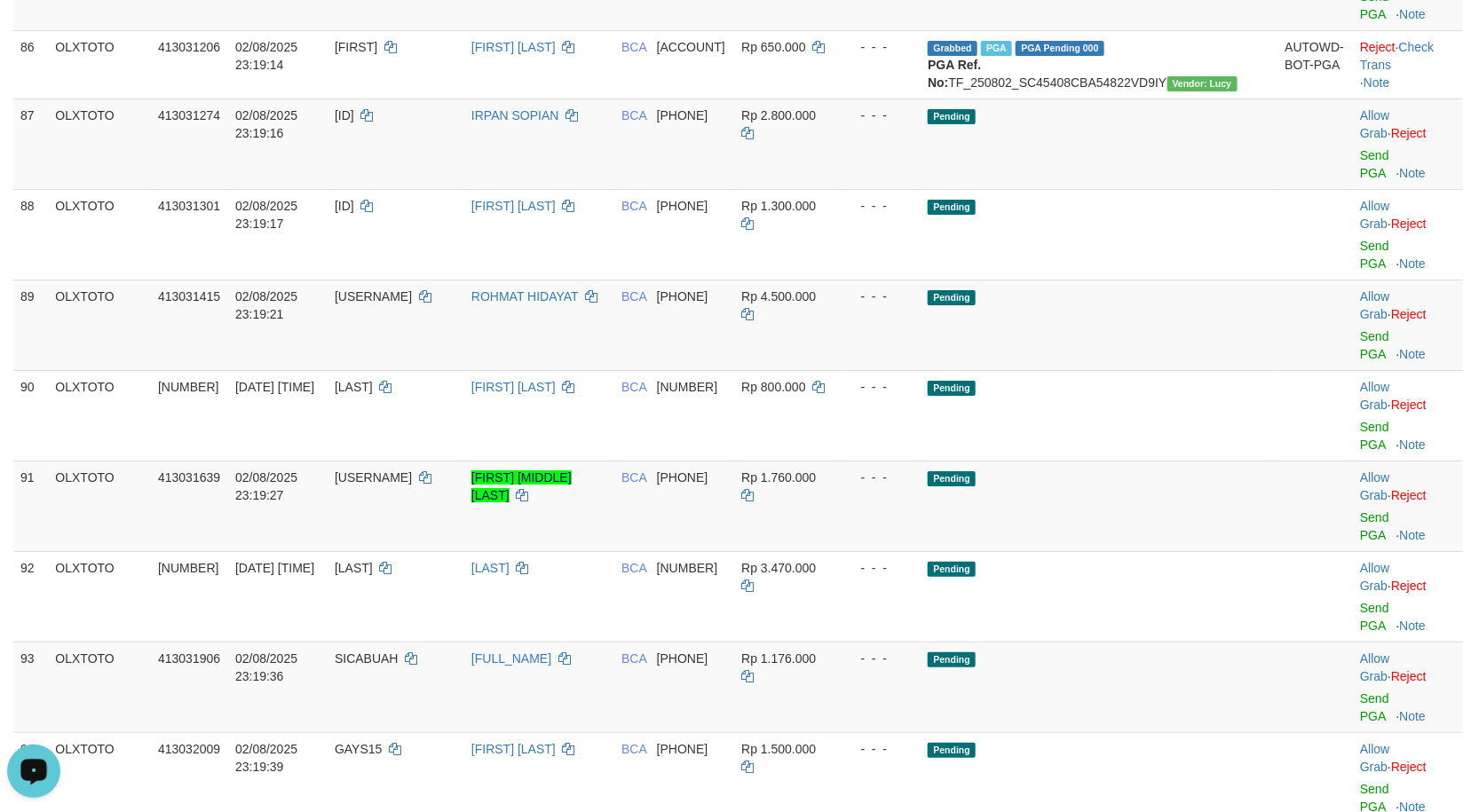 click on "-  -  -" at bounding box center (880, -404) 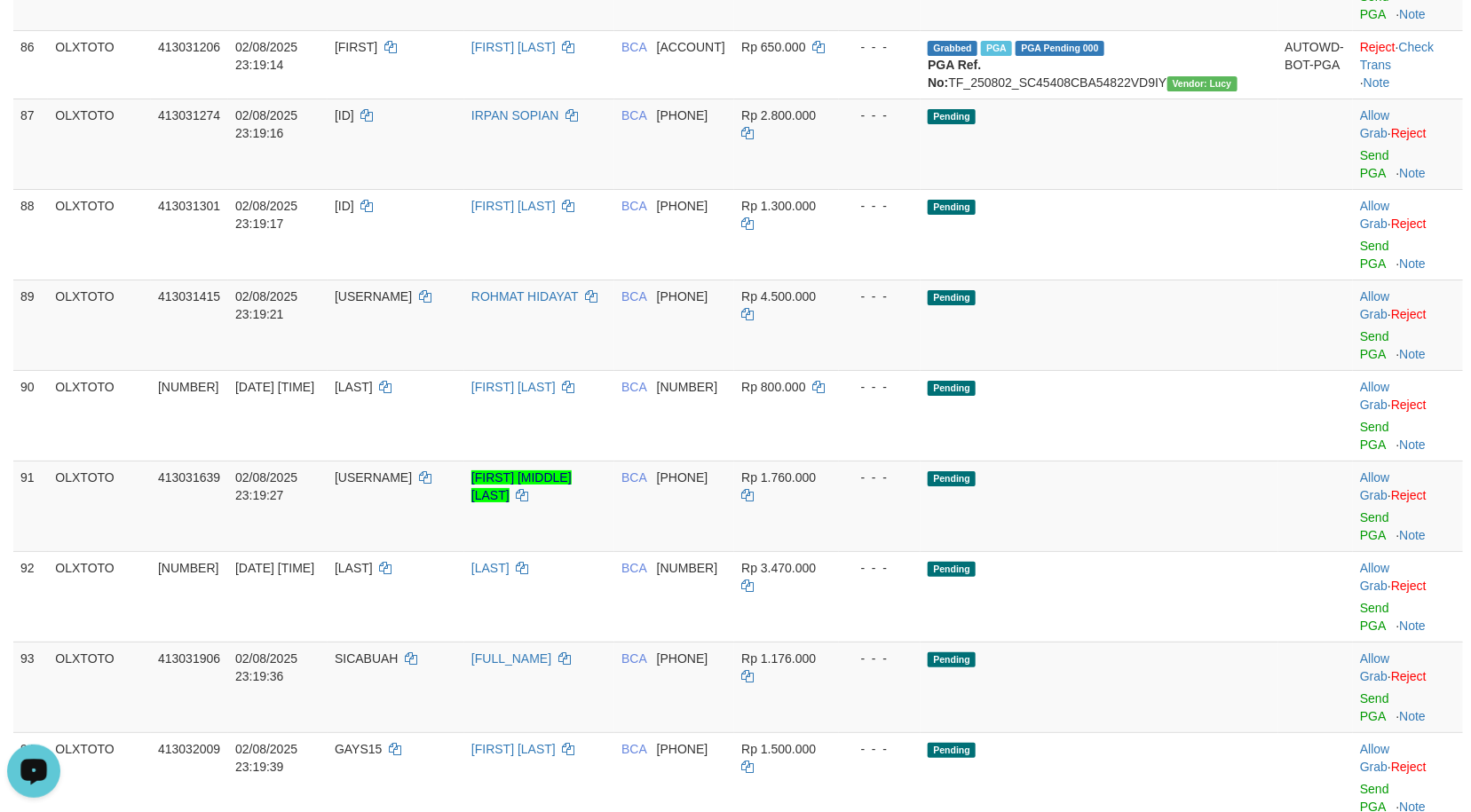 click on "Send PGA" at bounding box center (1374, -312) 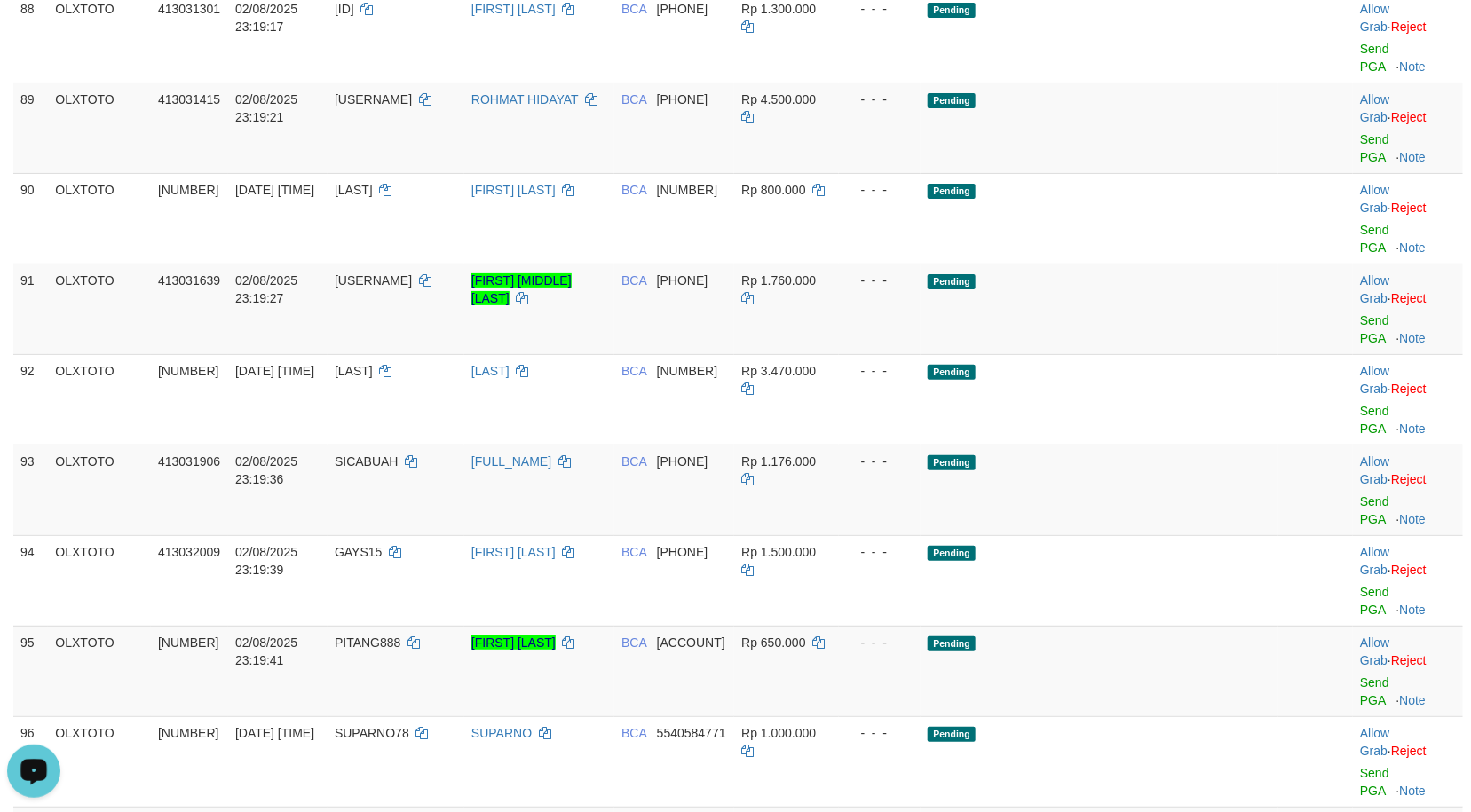 scroll, scrollTop: 5969, scrollLeft: 0, axis: vertical 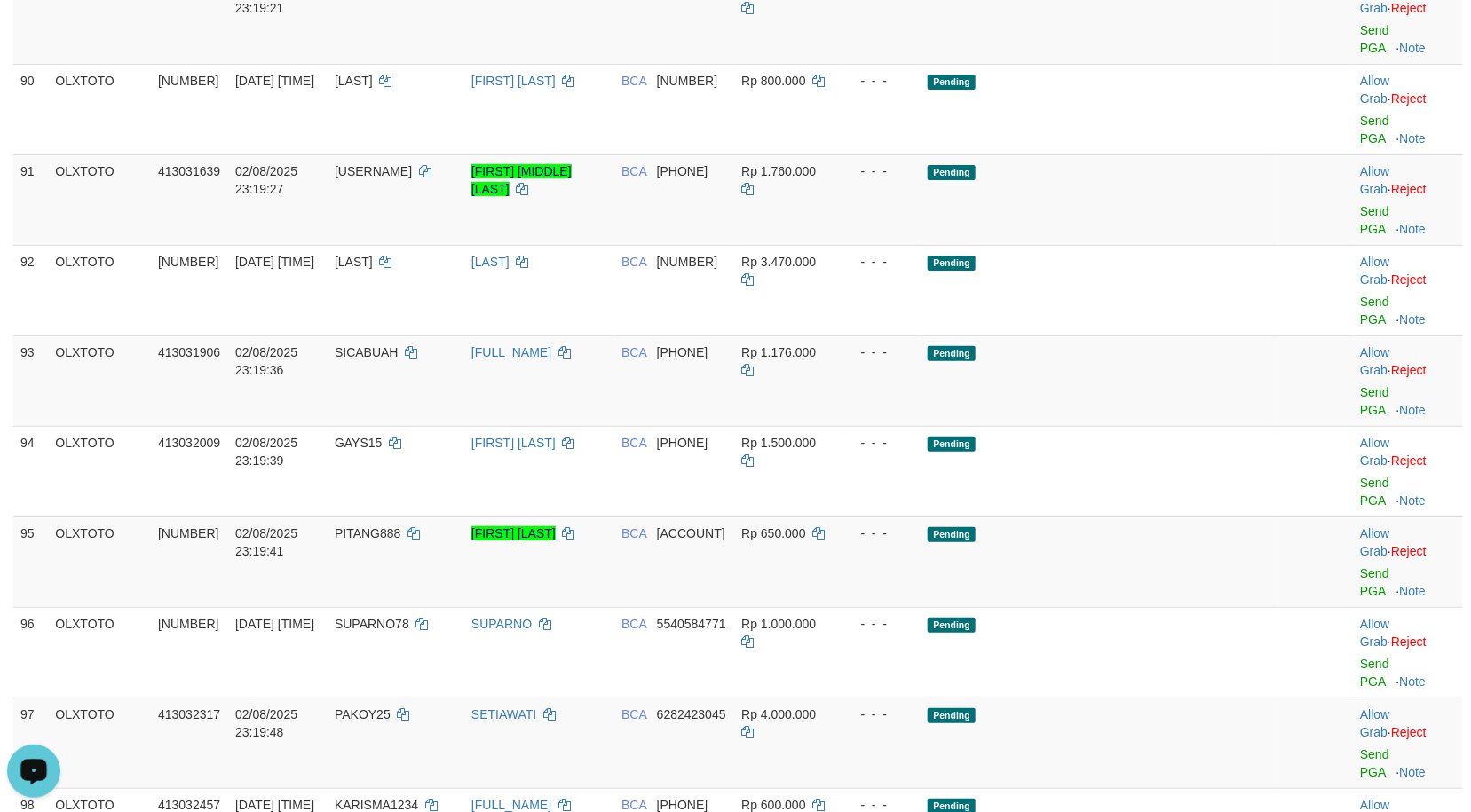 click on "Pending   PGA" at bounding box center [1099, -619] 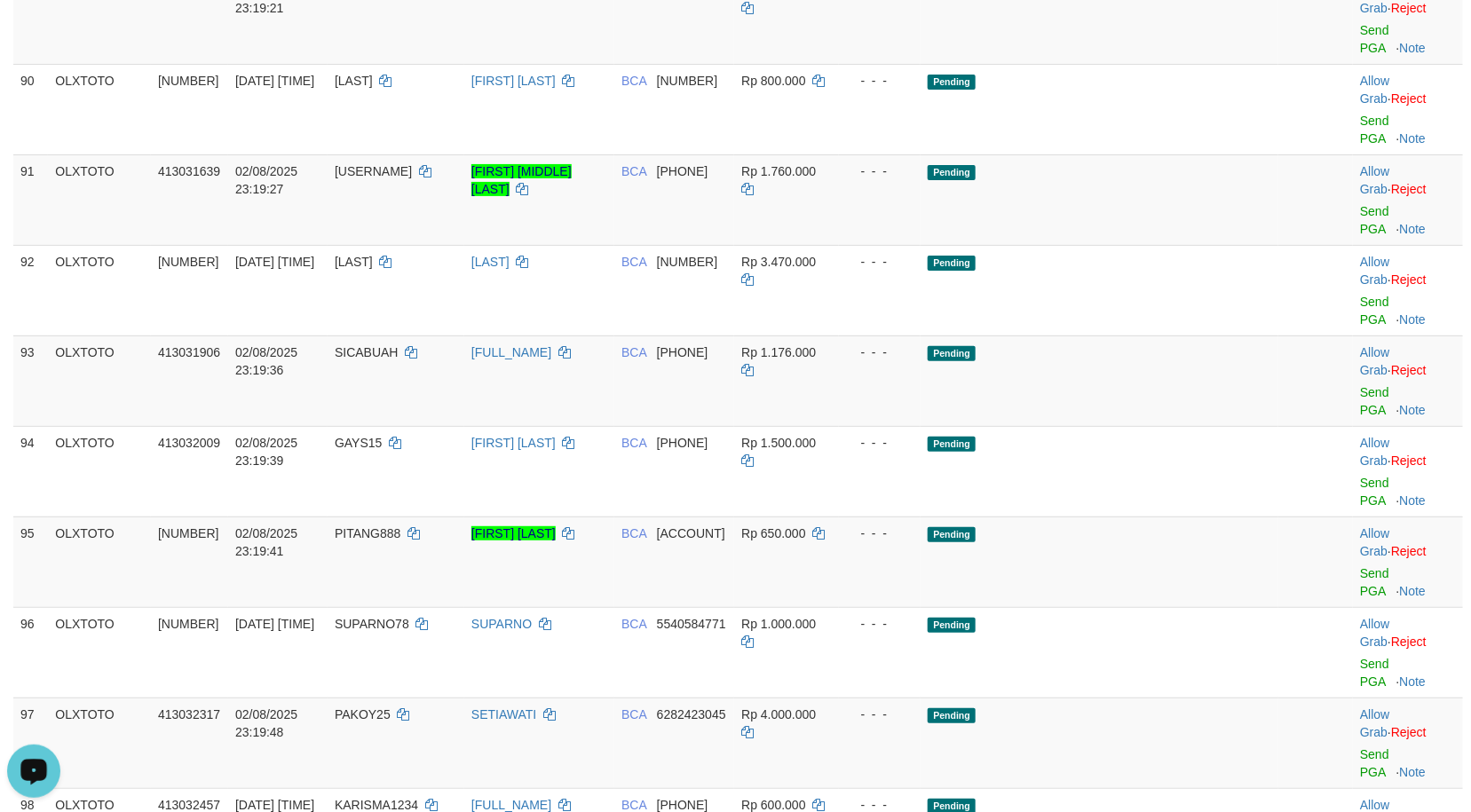 click on "Send PGA" at bounding box center [1374, -391] 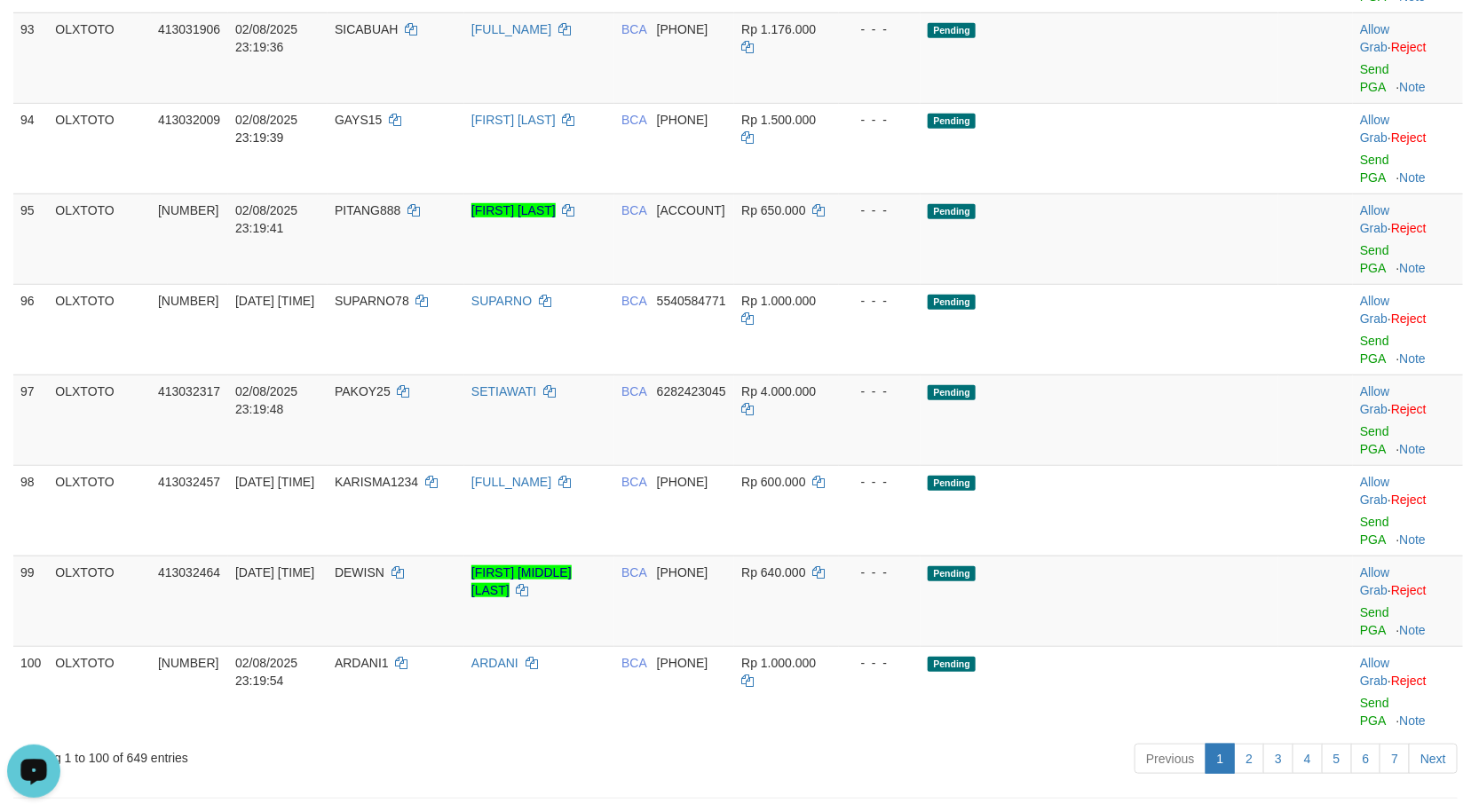scroll, scrollTop: 6368, scrollLeft: 0, axis: vertical 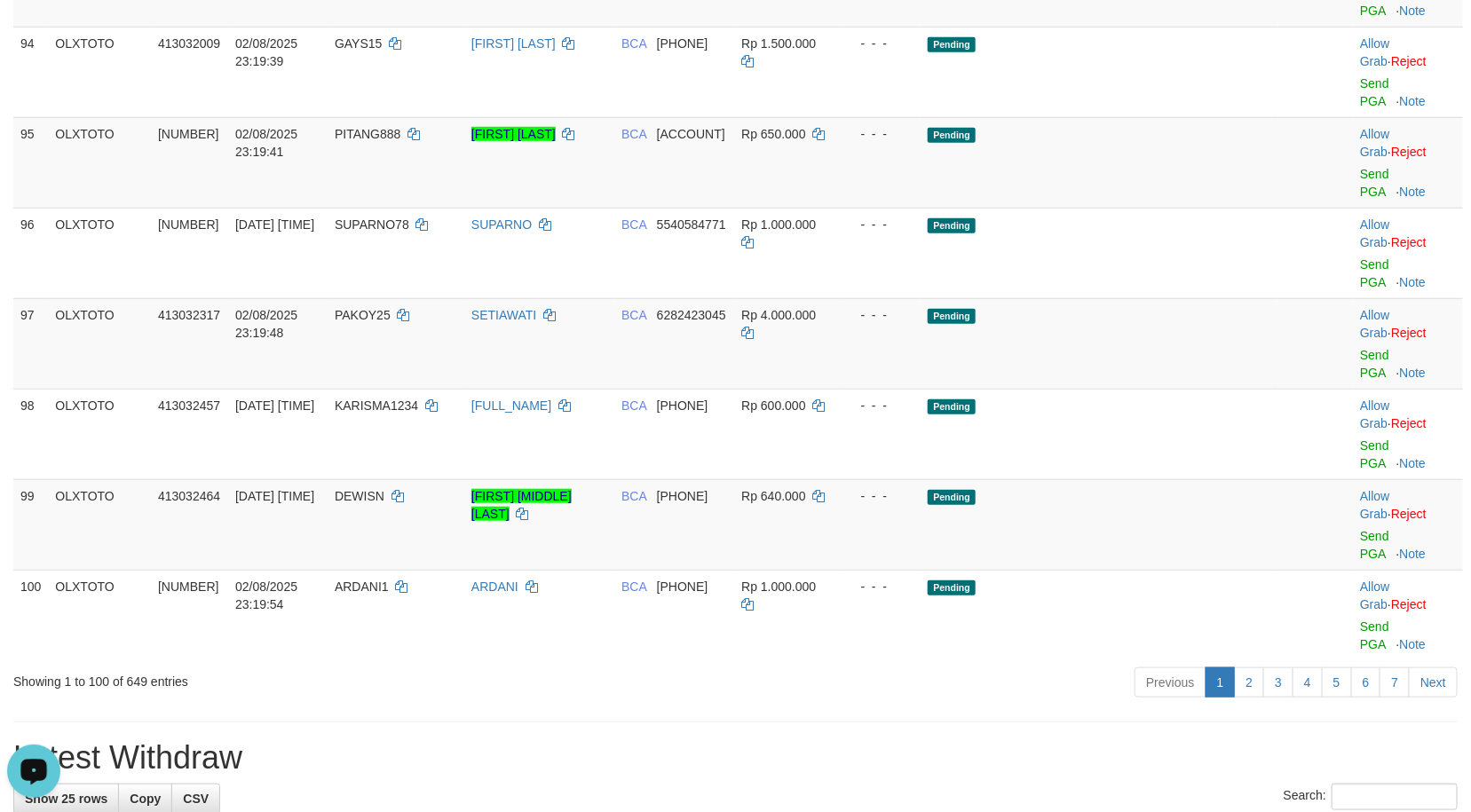click on "-  -  -" at bounding box center (880, -562) 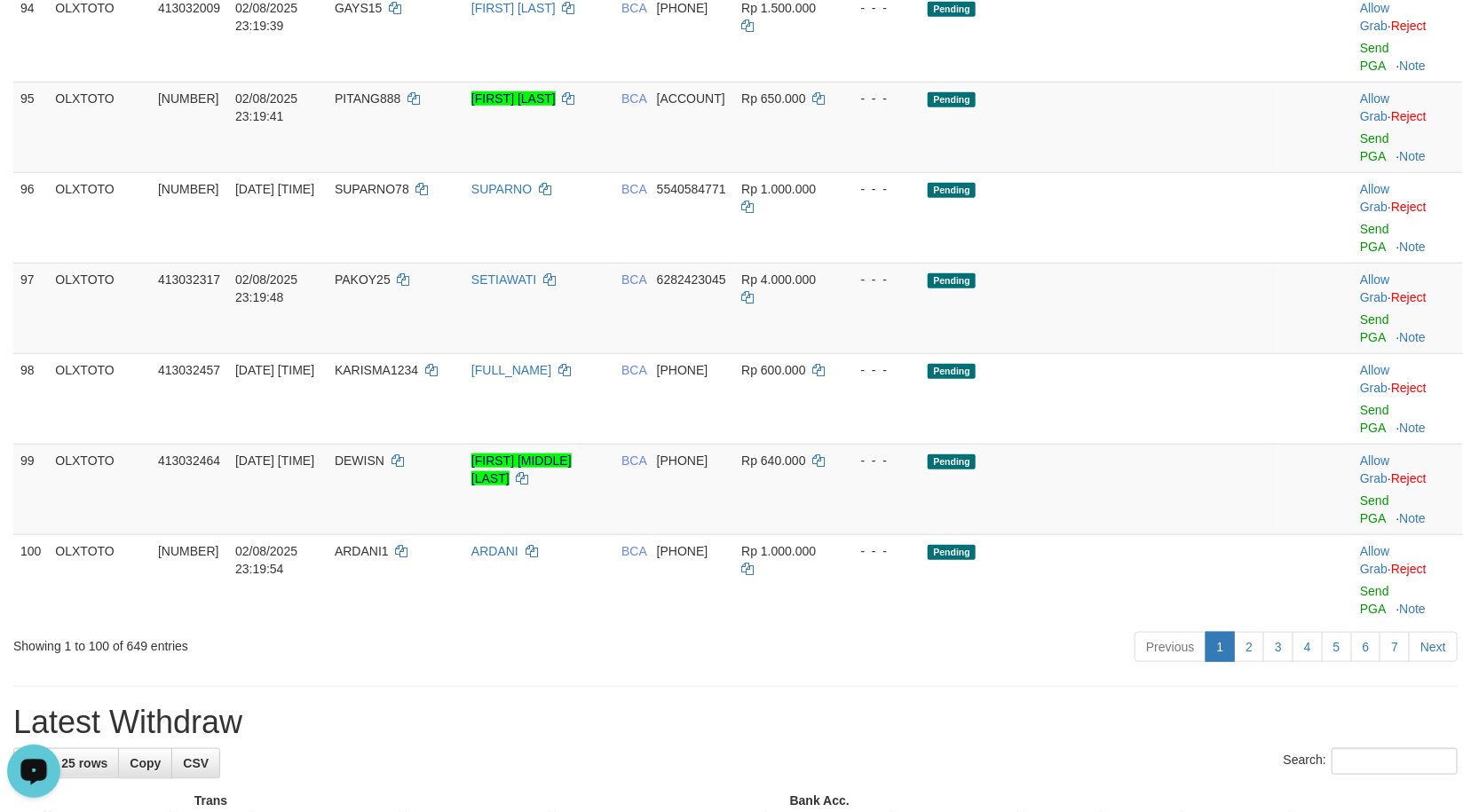 click on "Send PGA" at bounding box center [1374, -736] 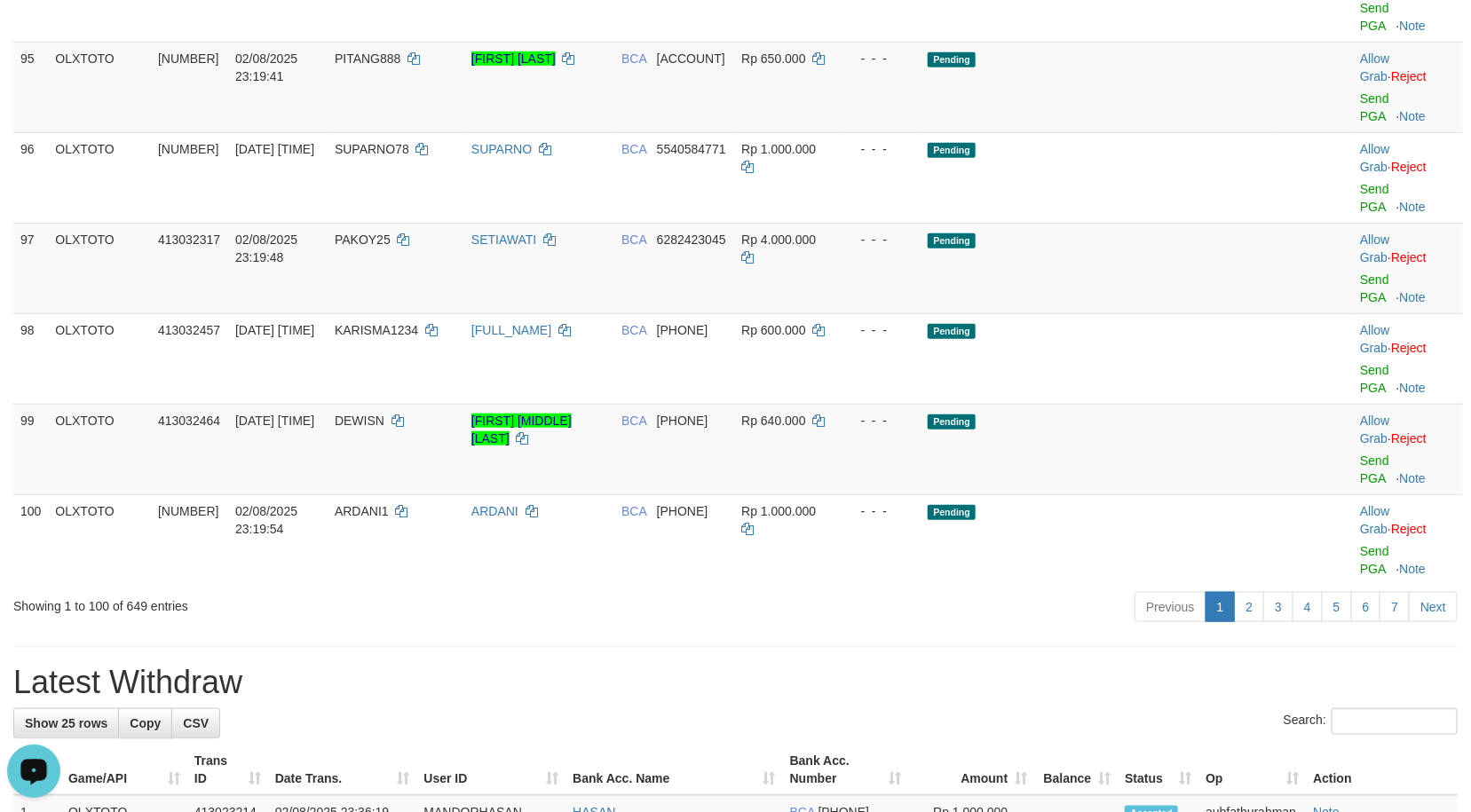 click on "Send PGA" at bounding box center (1374, -617) 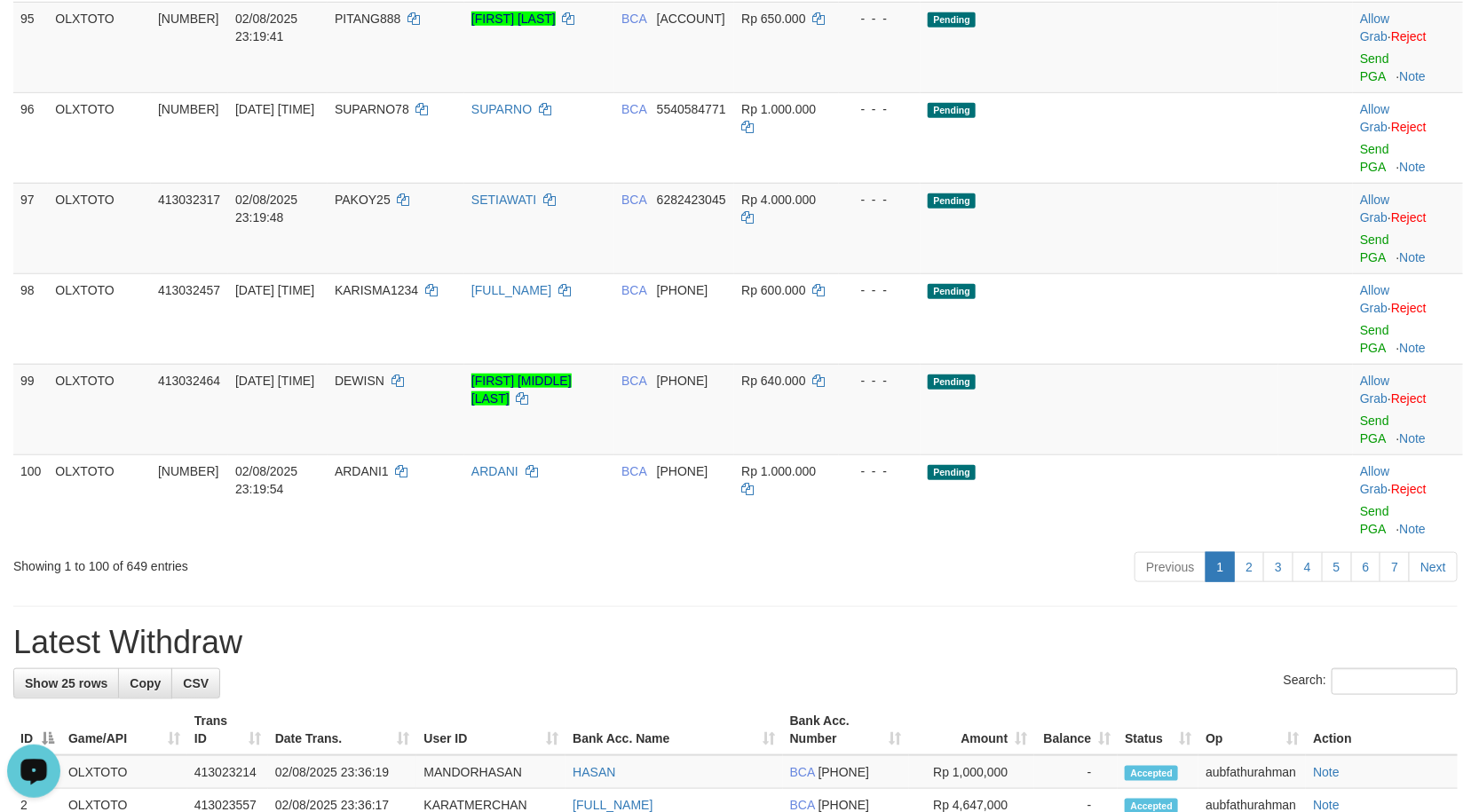 click on "-  -  -" at bounding box center [880, -315] 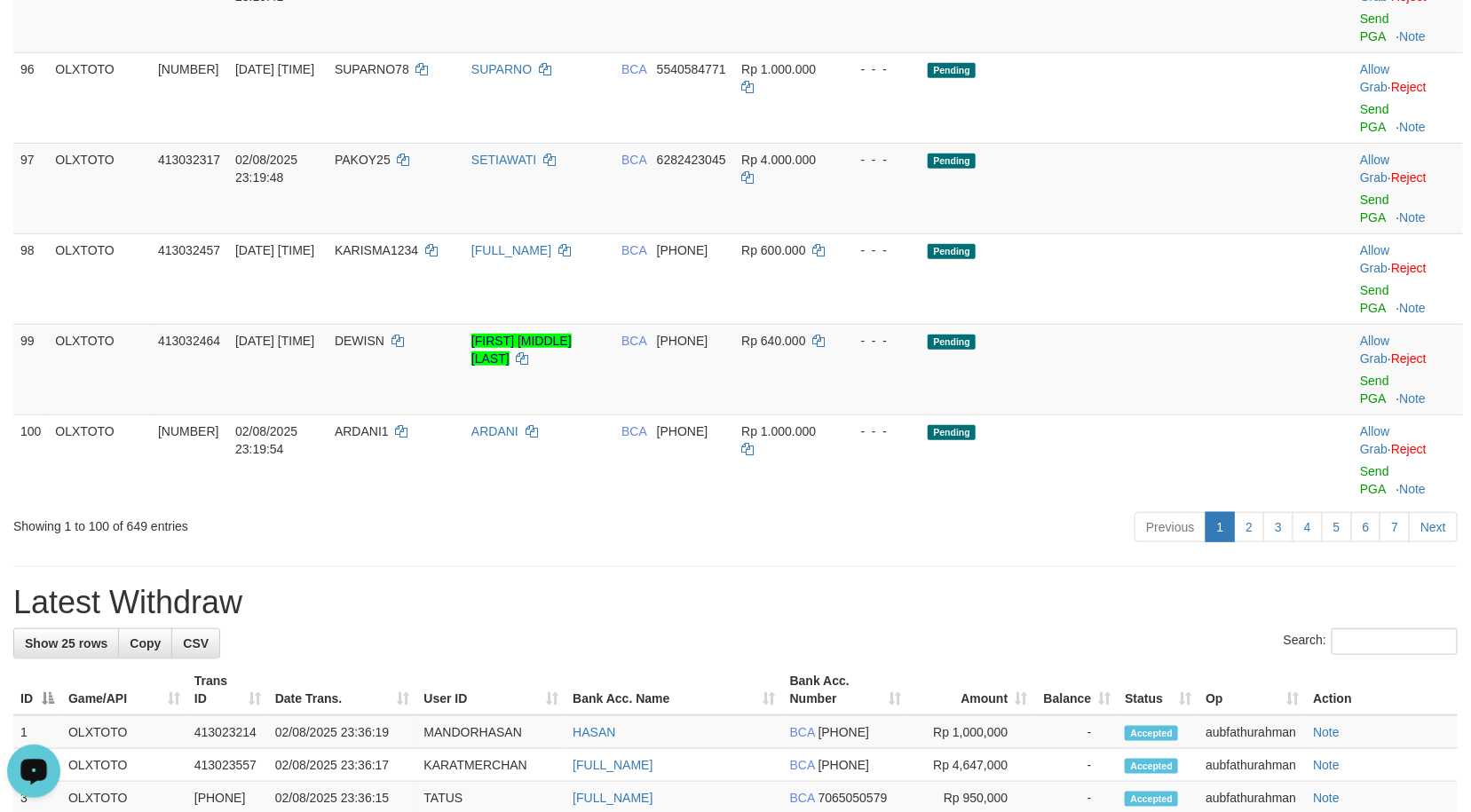click on "Pending" at bounding box center [1099, -445] 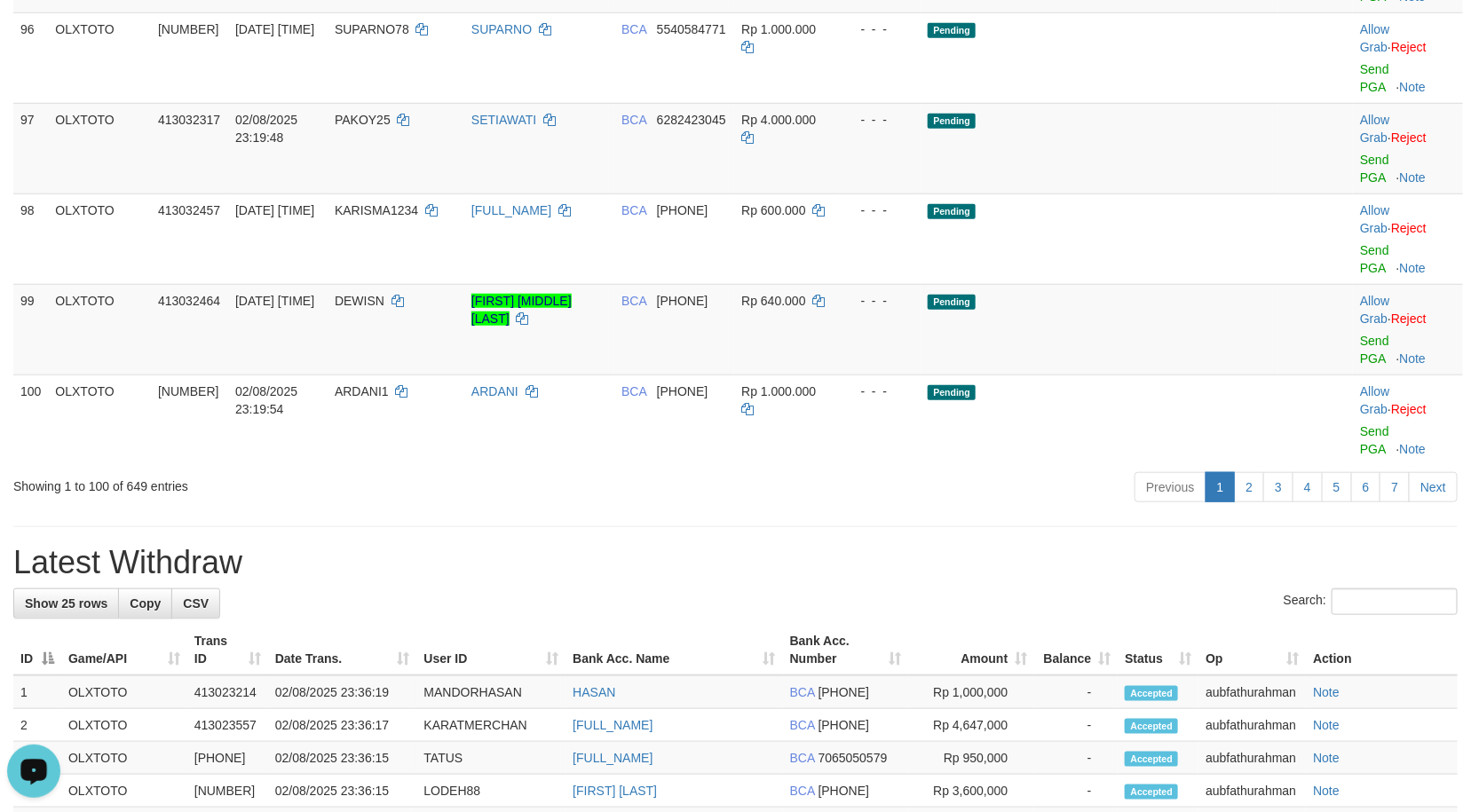 click on "-  -  -" at bounding box center (880, -485) 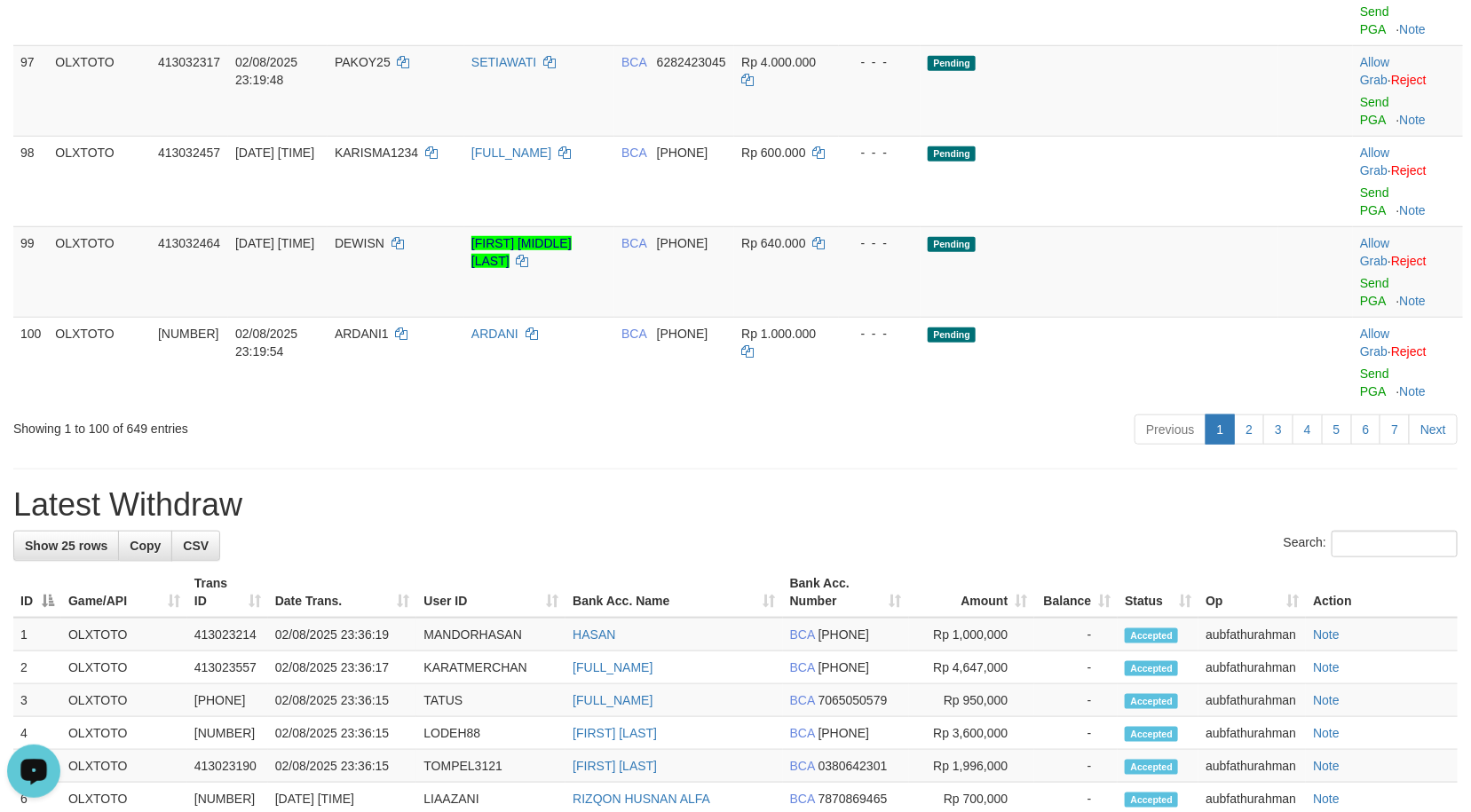 click on "-  -  -" at bounding box center [880, -515] 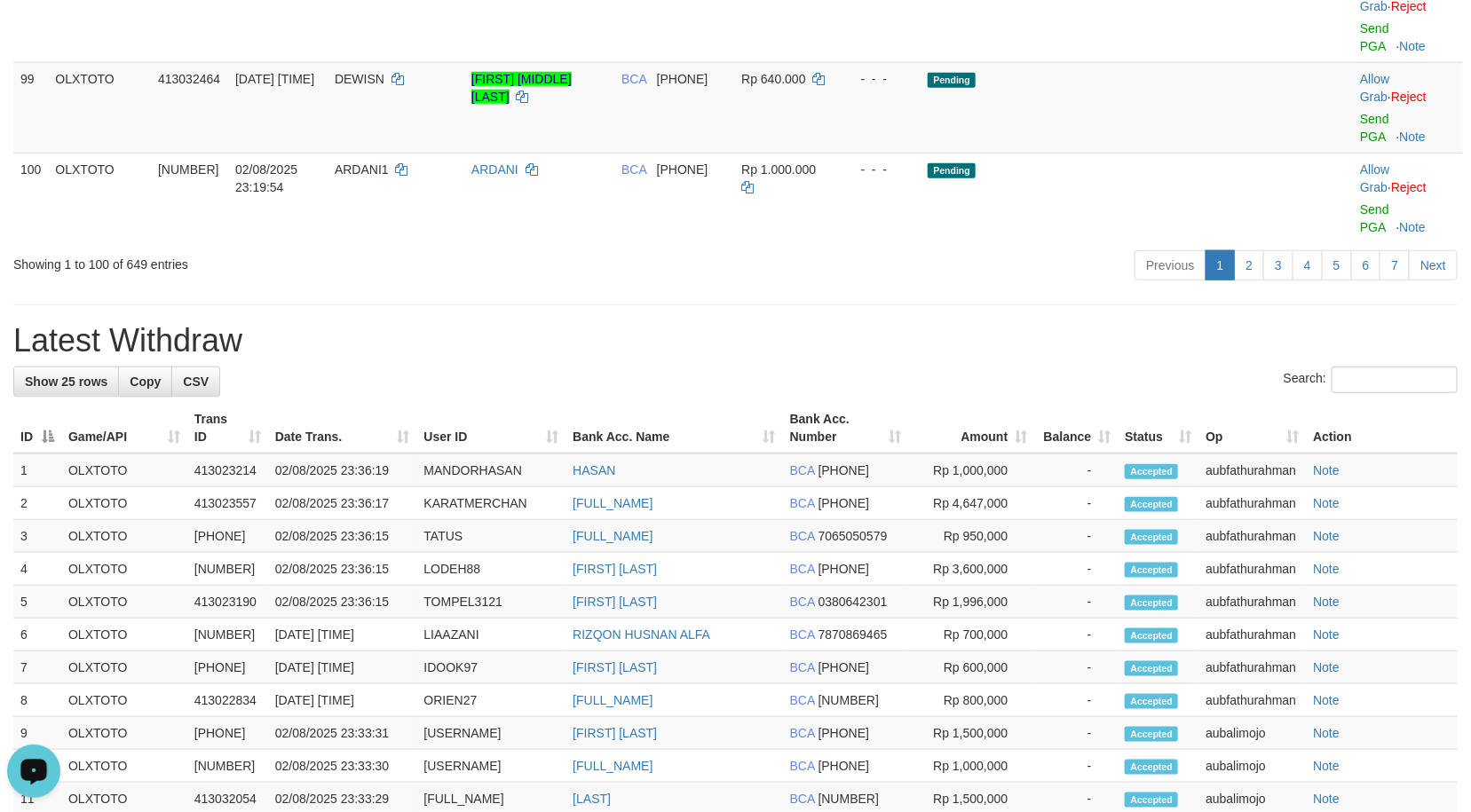 scroll, scrollTop: 6497, scrollLeft: 0, axis: vertical 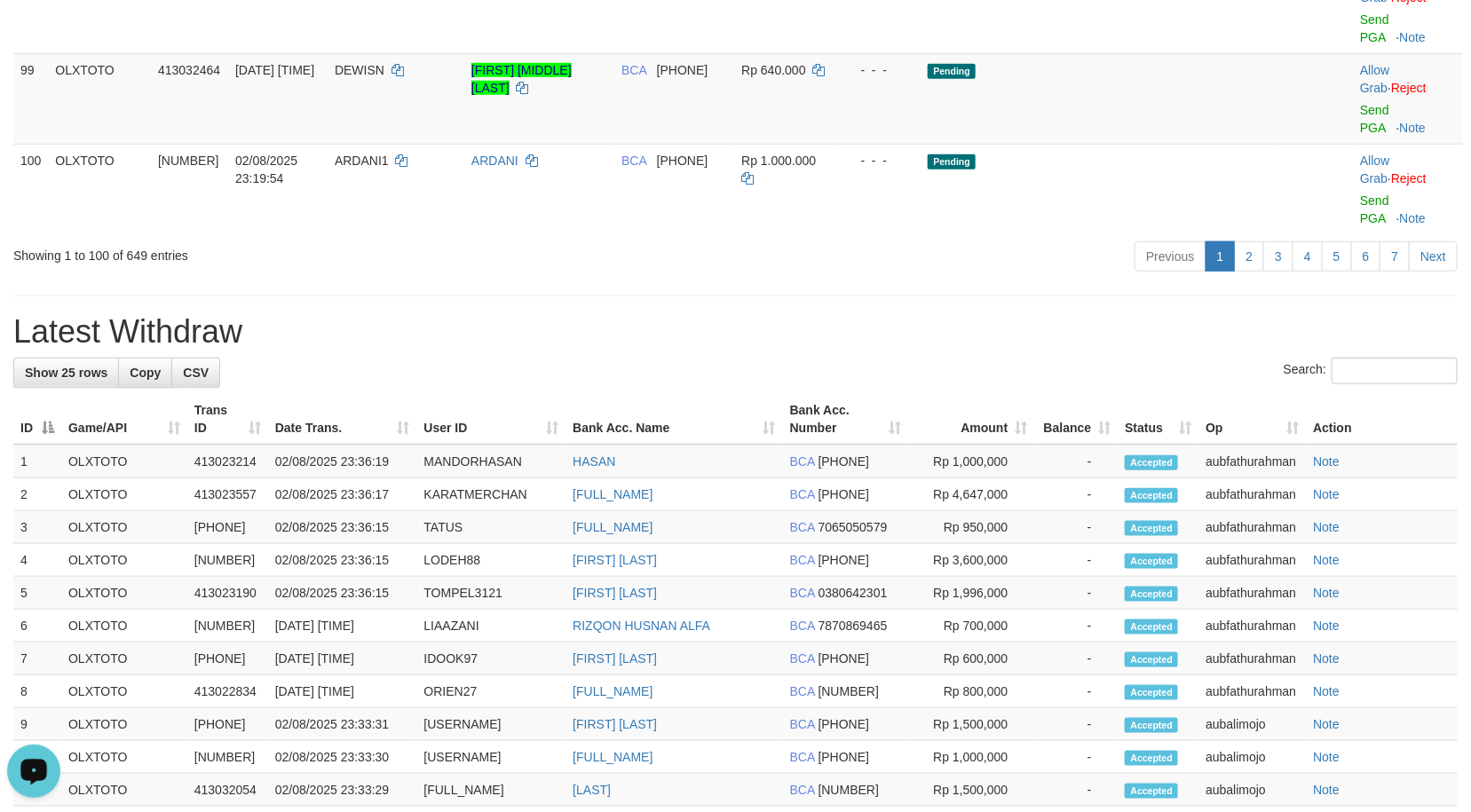 click on "-  -  -" at bounding box center (880, -614) 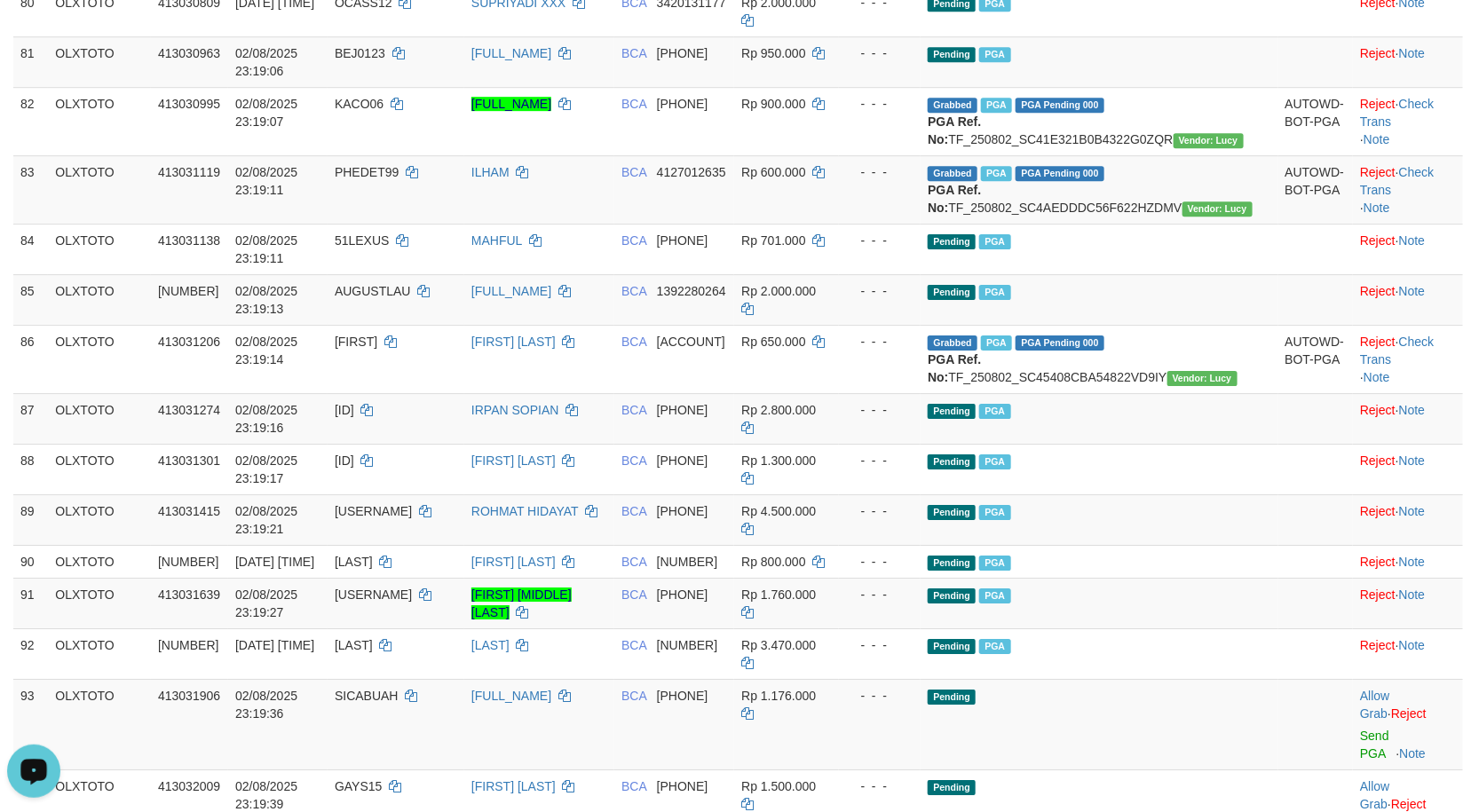 scroll, scrollTop: 5299, scrollLeft: 0, axis: vertical 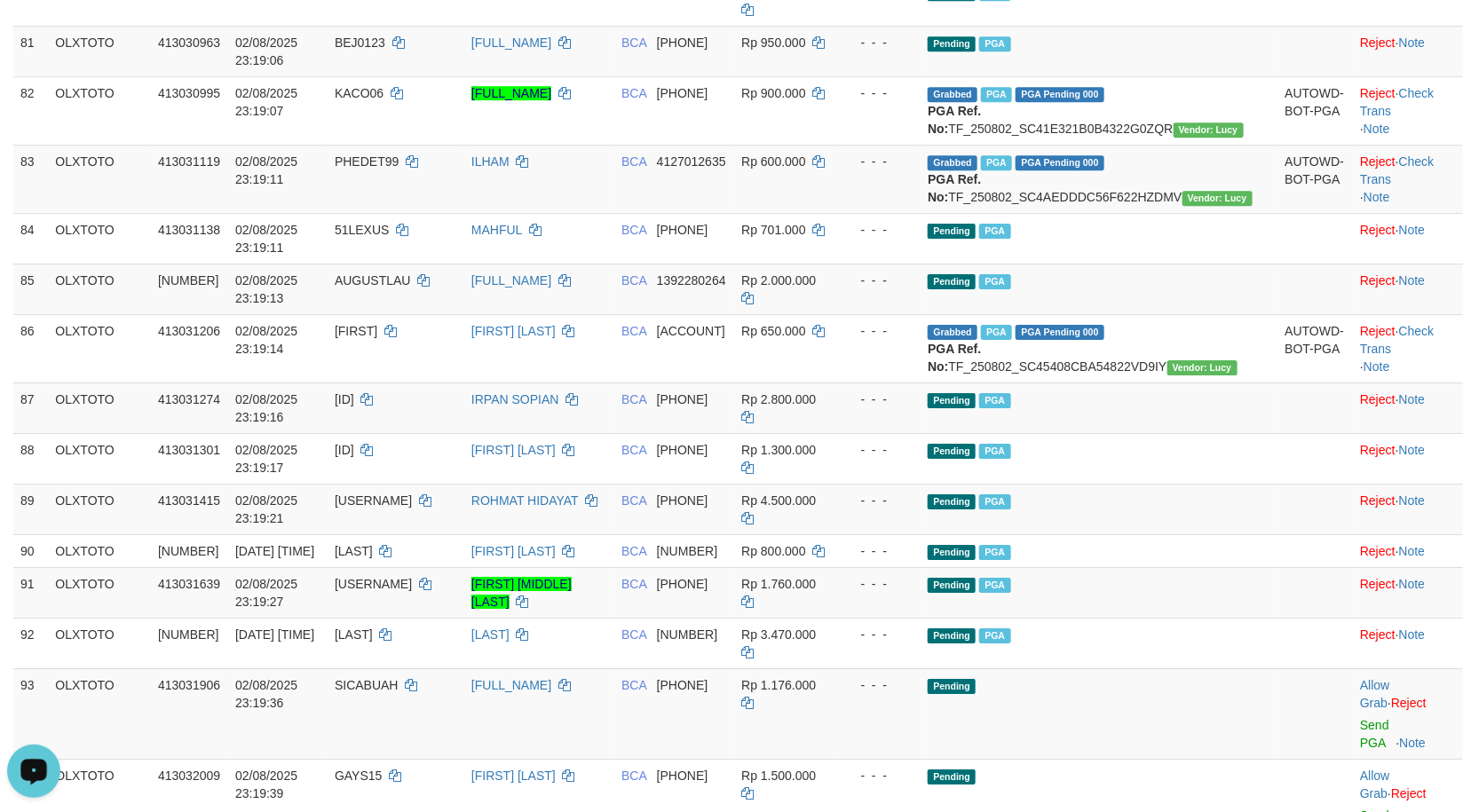 click on "Pending   PGA" at bounding box center [1099, -339] 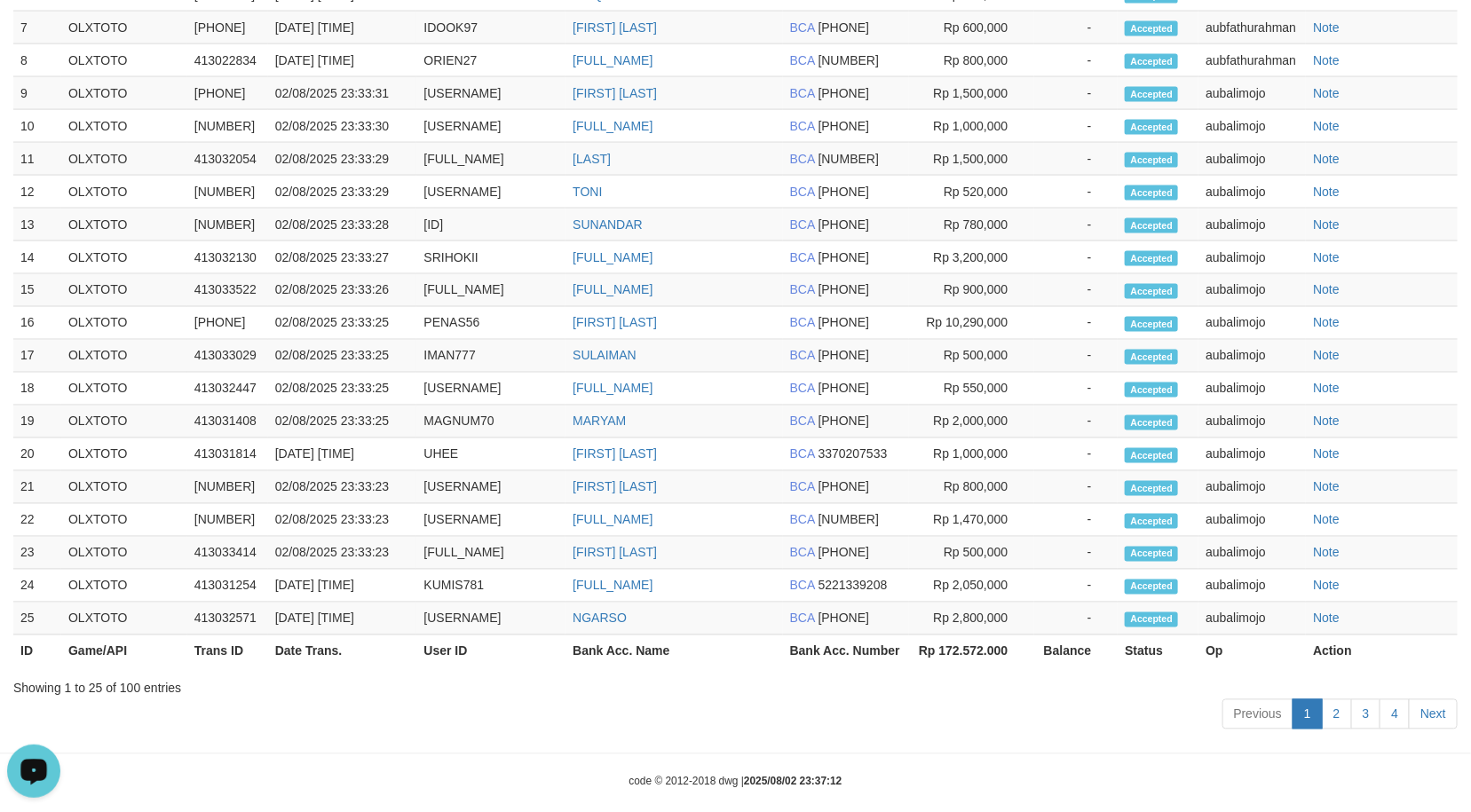 scroll, scrollTop: 6896, scrollLeft: 0, axis: vertical 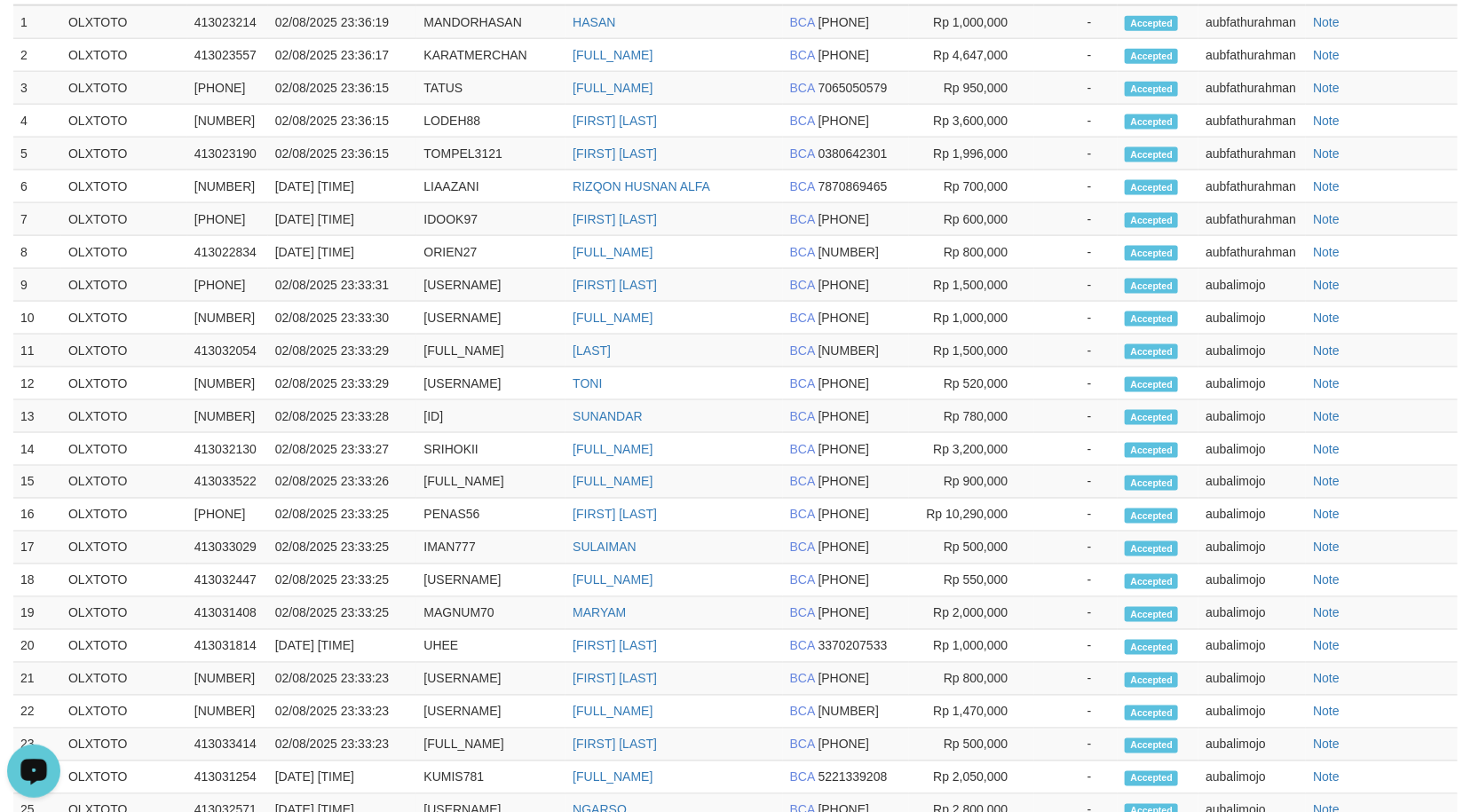 drag, startPoint x: 719, startPoint y: 727, endPoint x: 693, endPoint y: 243, distance: 484.698 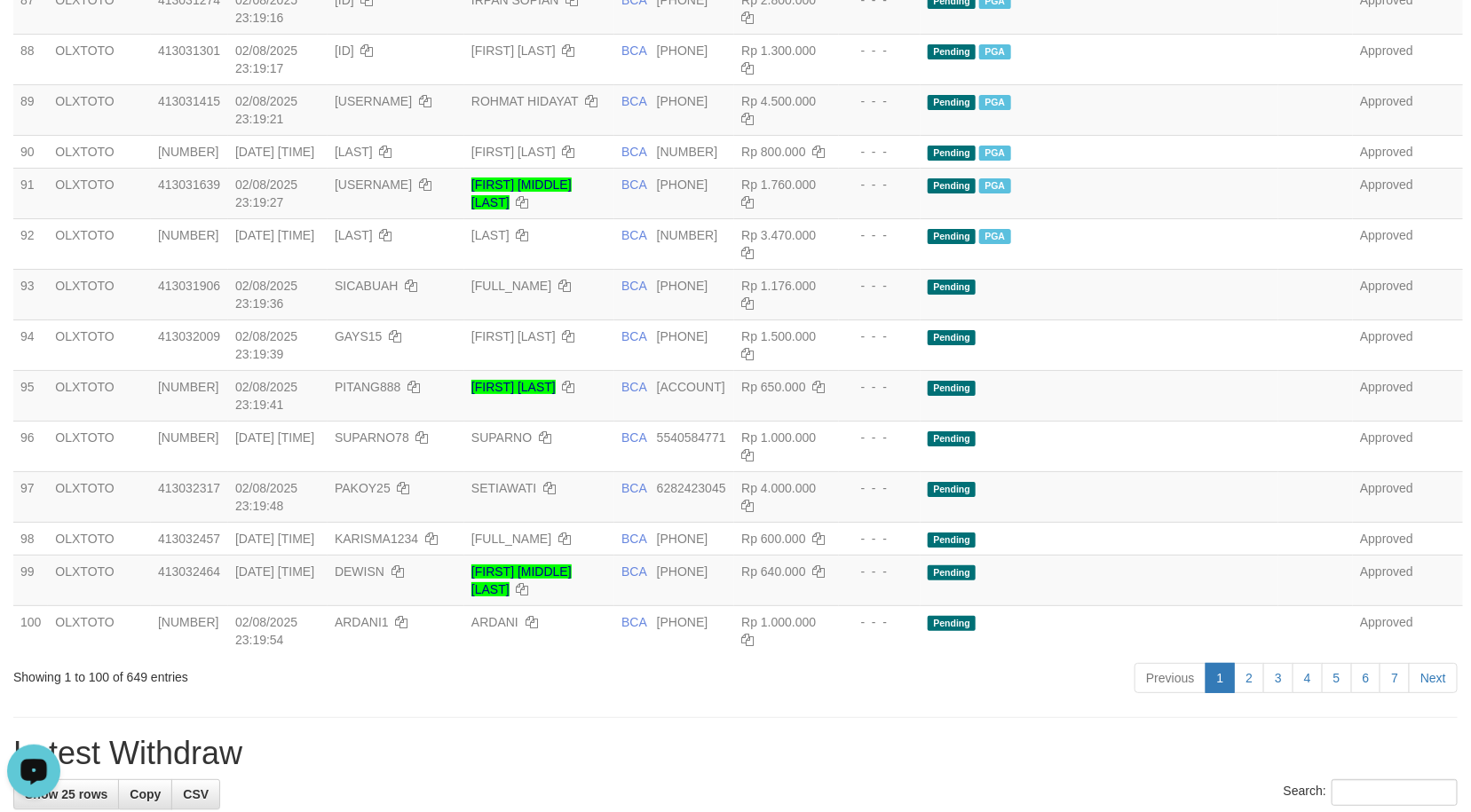 scroll, scrollTop: 2501, scrollLeft: 0, axis: vertical 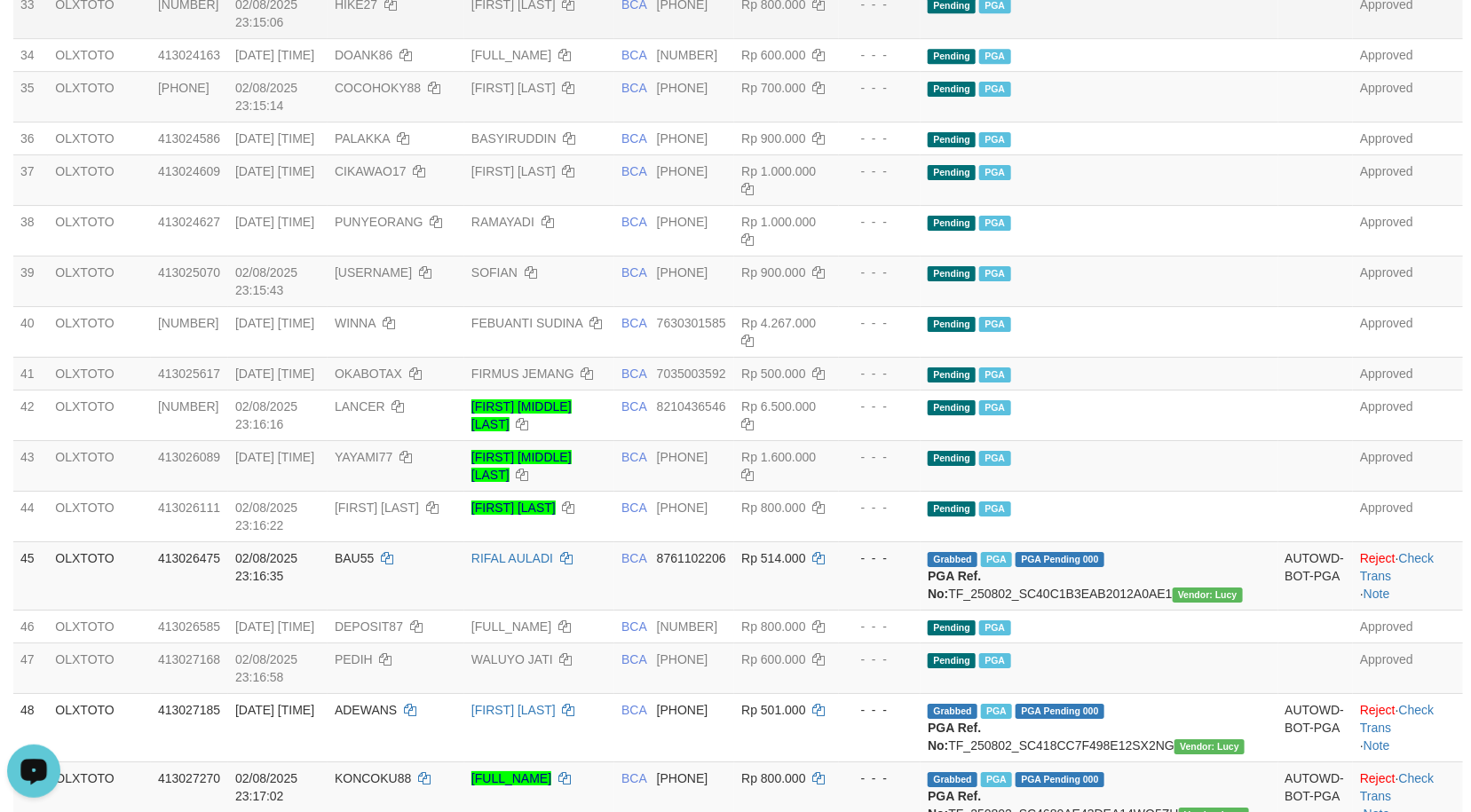 click on "-  -  -" at bounding box center [880, 12] 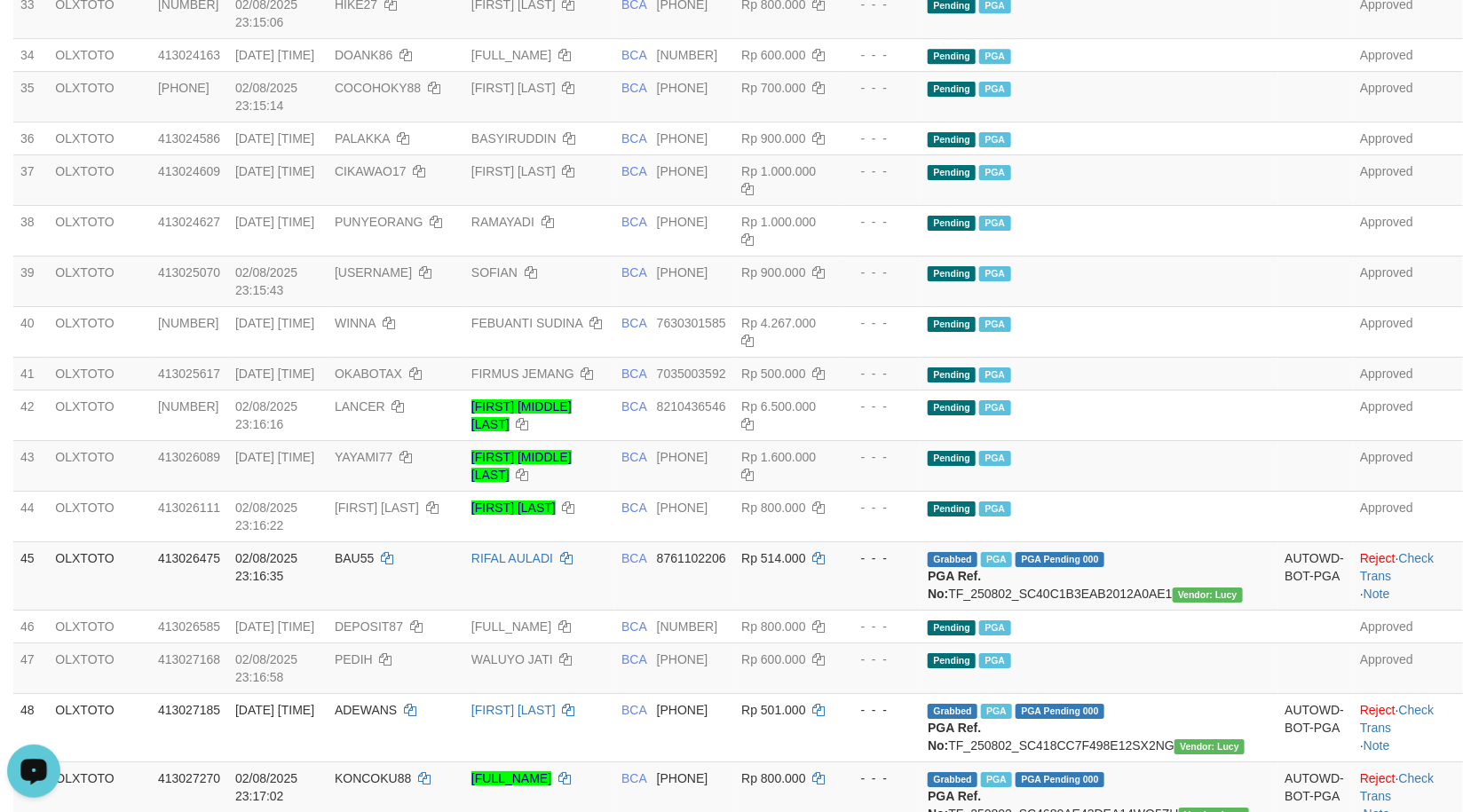 click on "-  -  -" at bounding box center (880, -108) 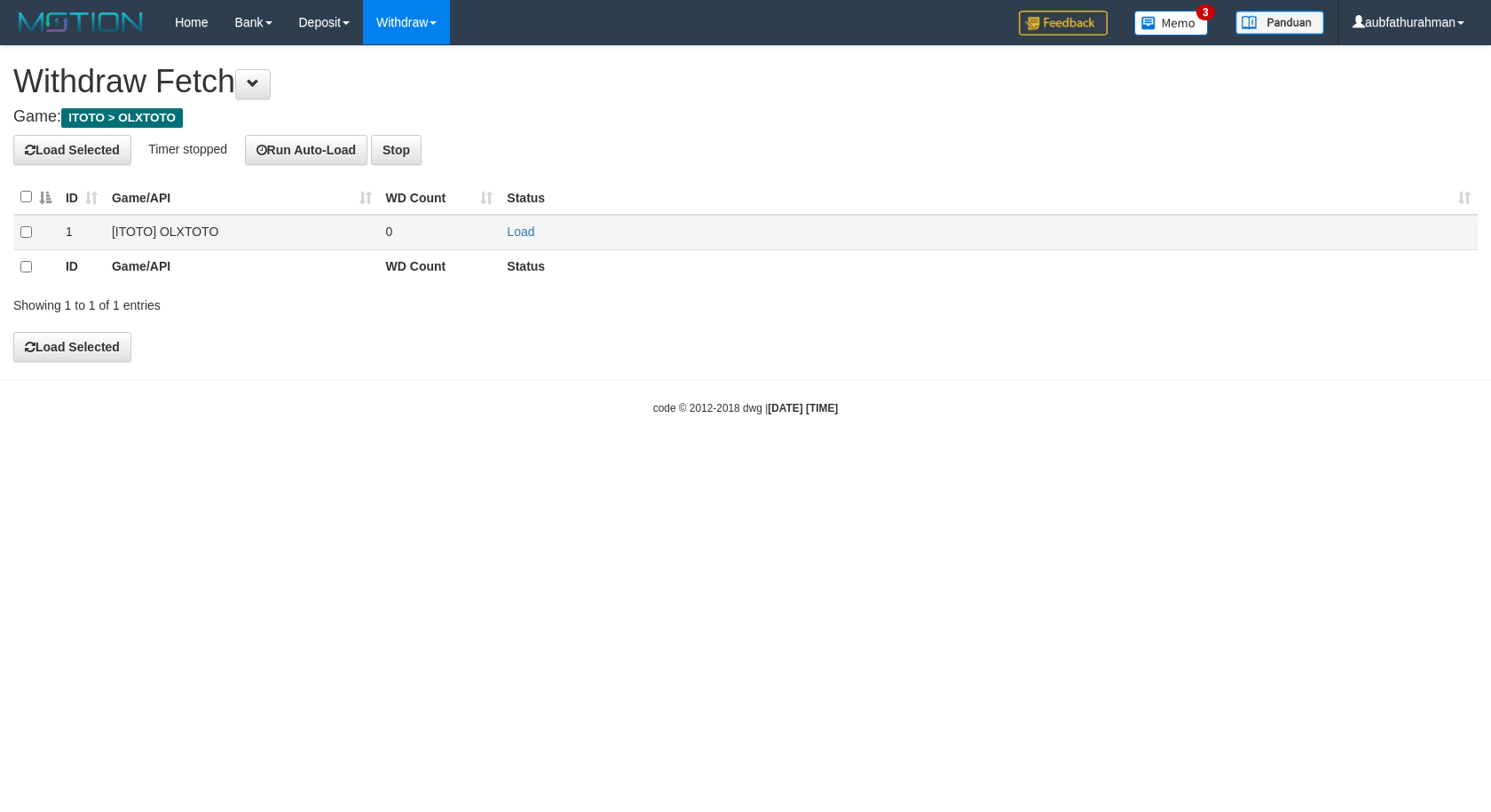 scroll, scrollTop: 0, scrollLeft: 0, axis: both 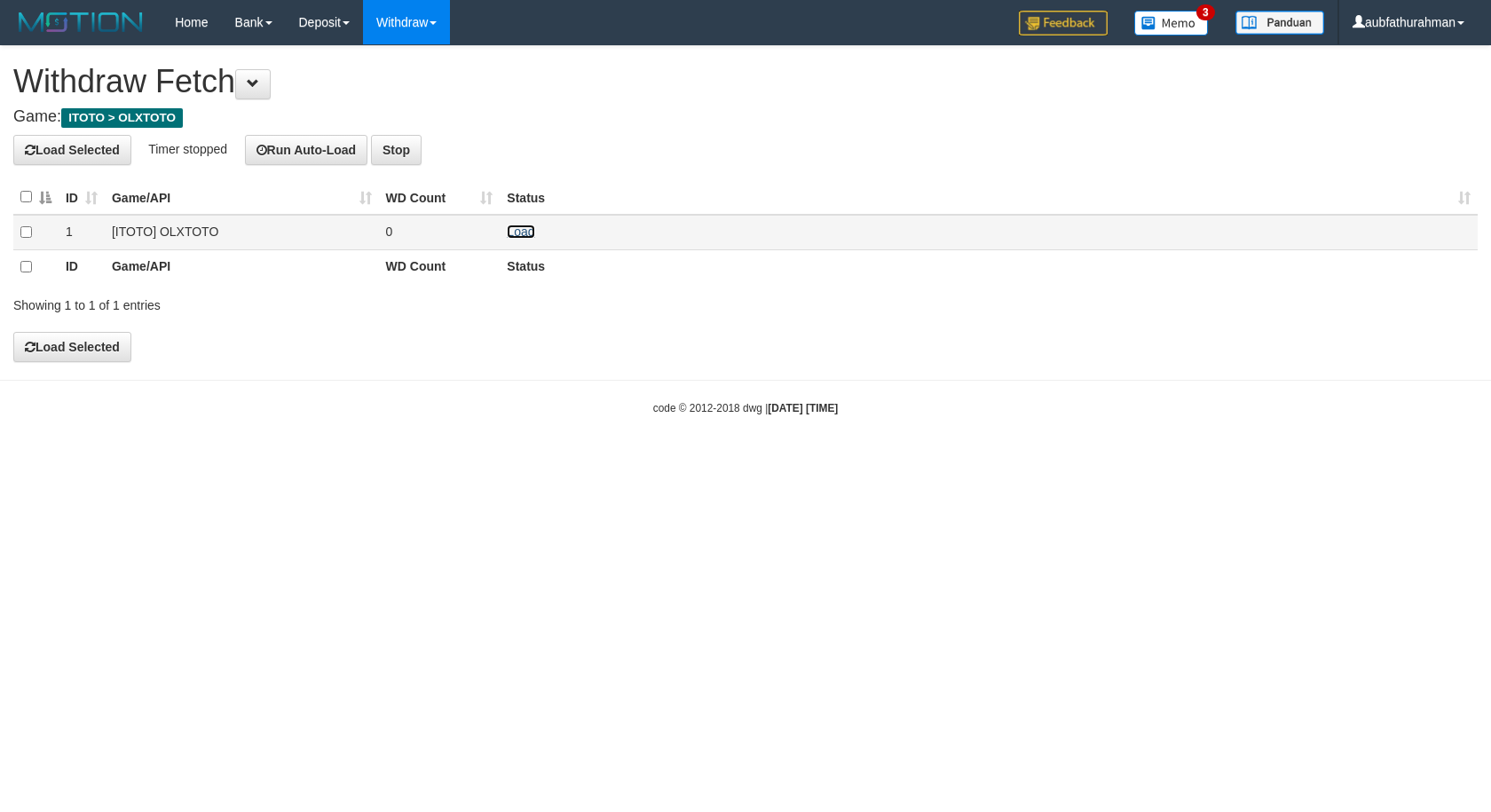 click on "Load" at bounding box center (520, 232) 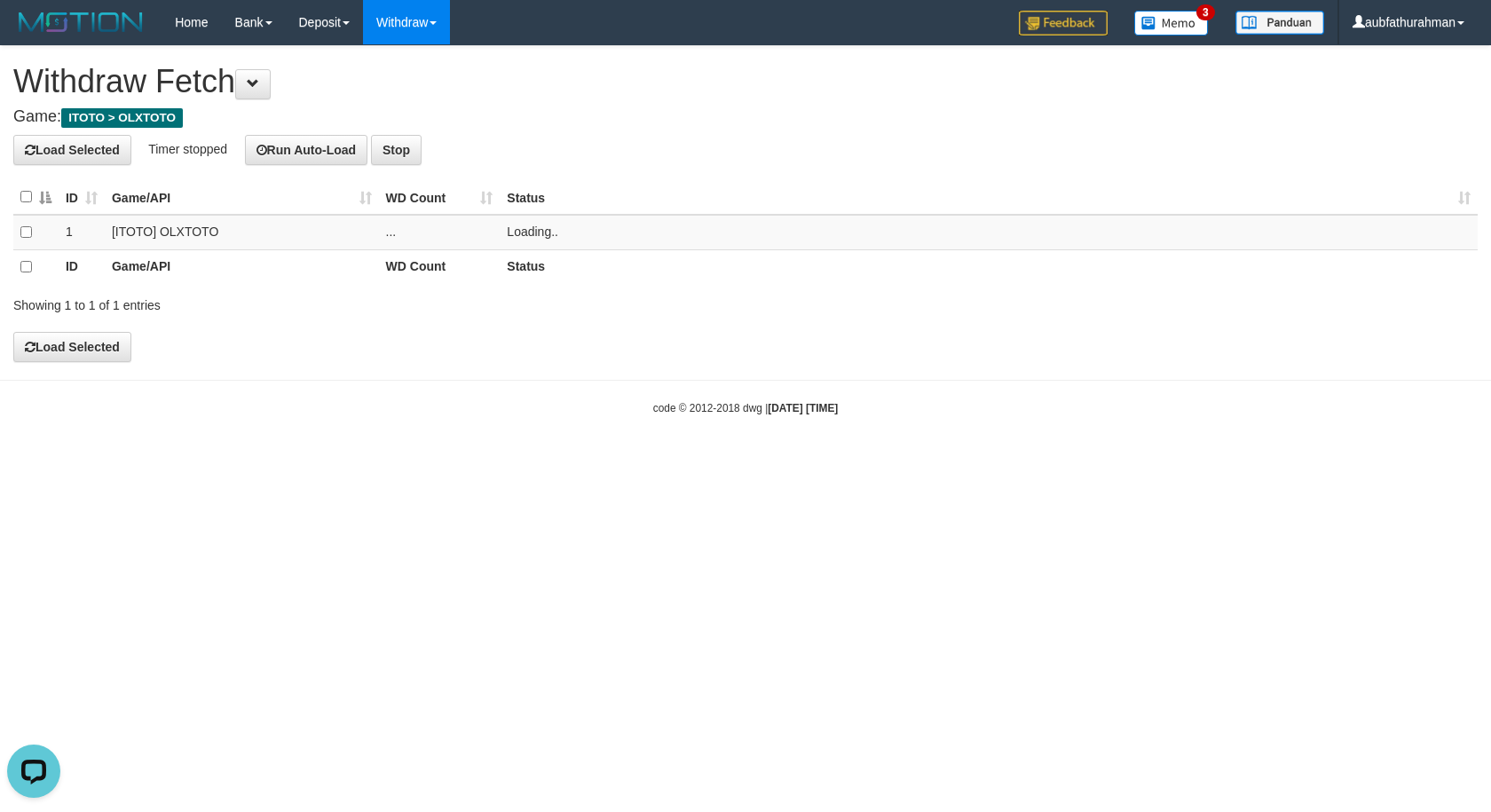scroll, scrollTop: 0, scrollLeft: 0, axis: both 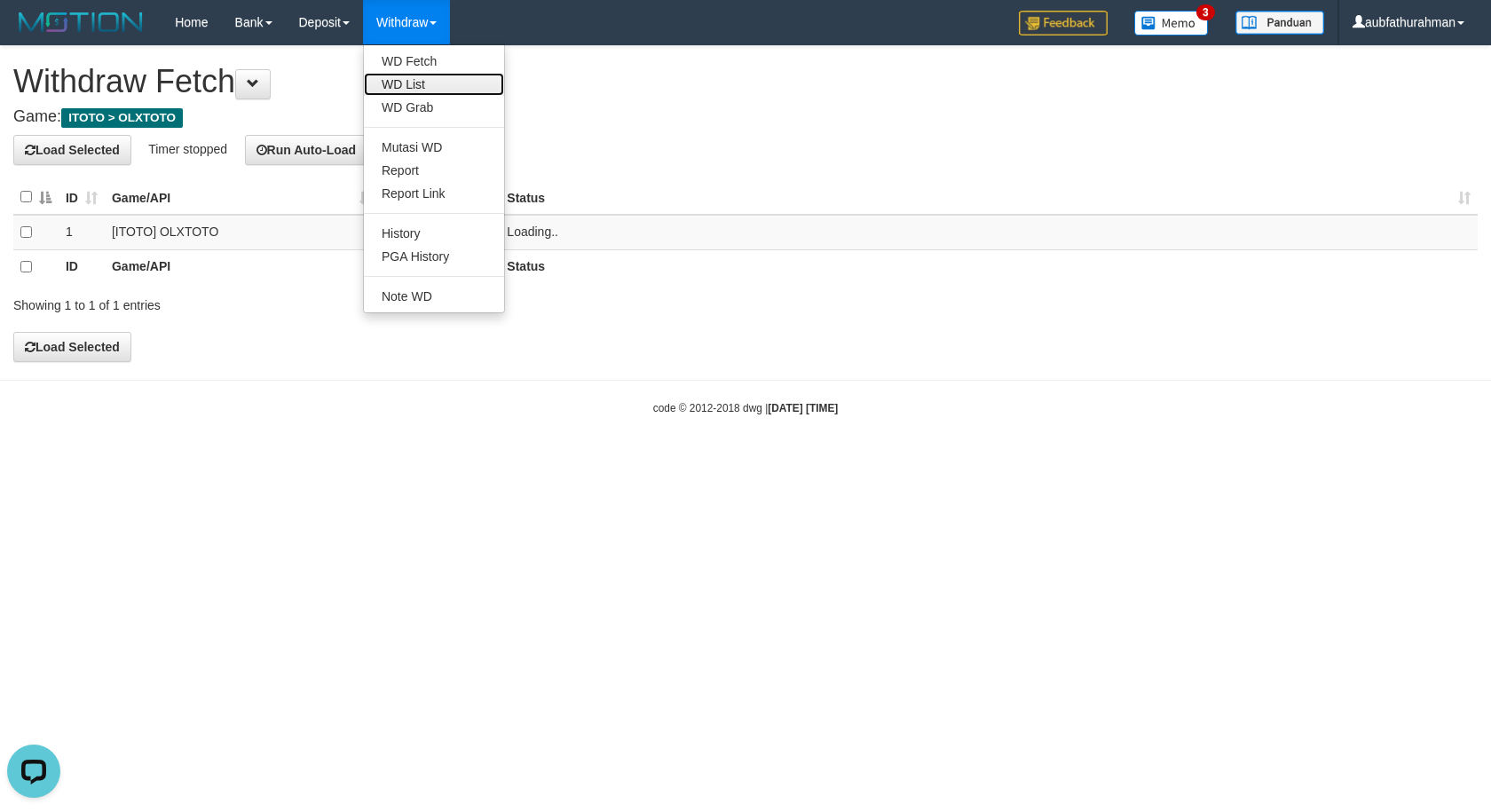 drag, startPoint x: 423, startPoint y: 81, endPoint x: 451, endPoint y: 41, distance: 48.826222 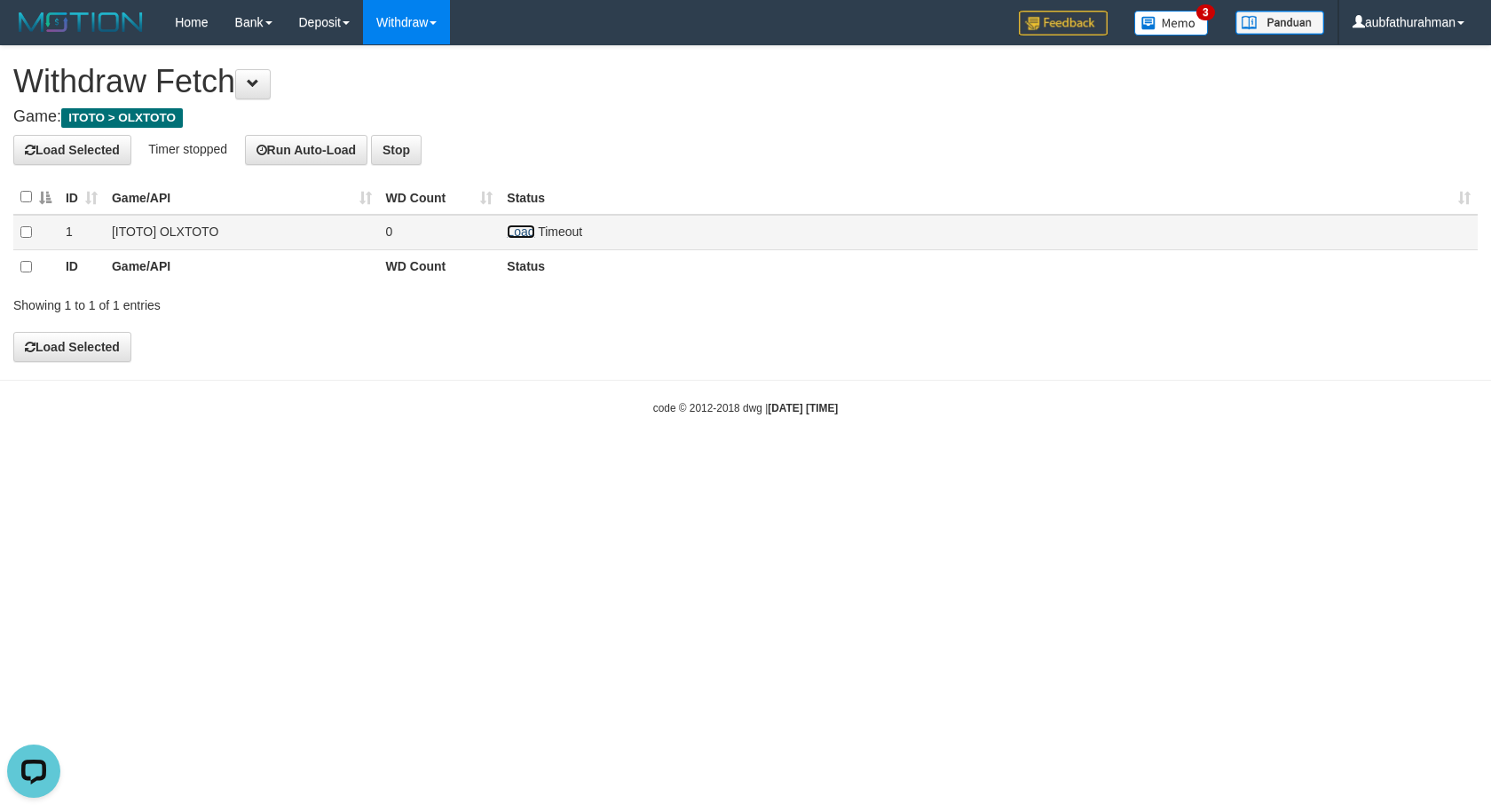 click on "Load" at bounding box center [520, 232] 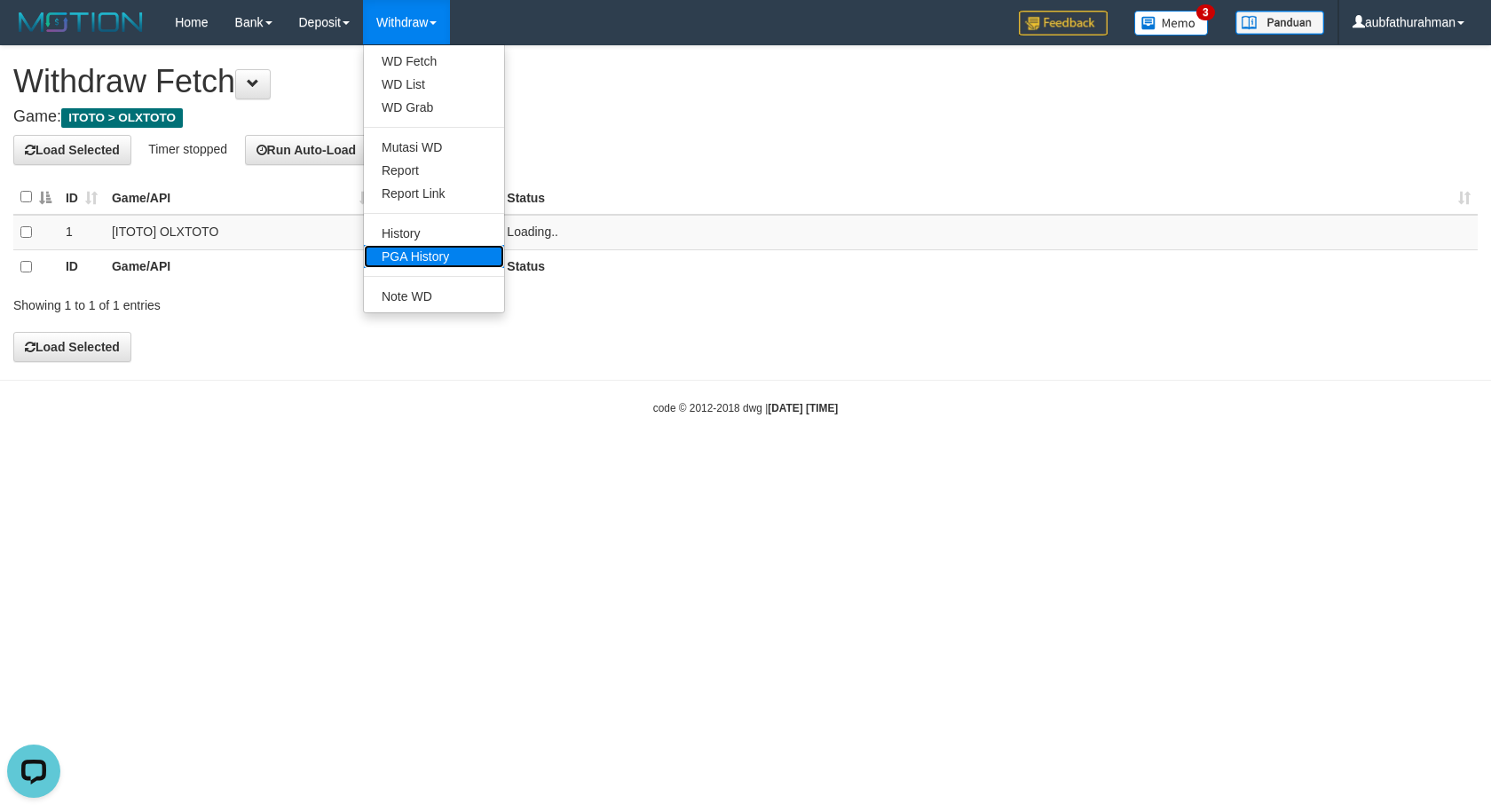 click on "PGA History" at bounding box center [434, 256] 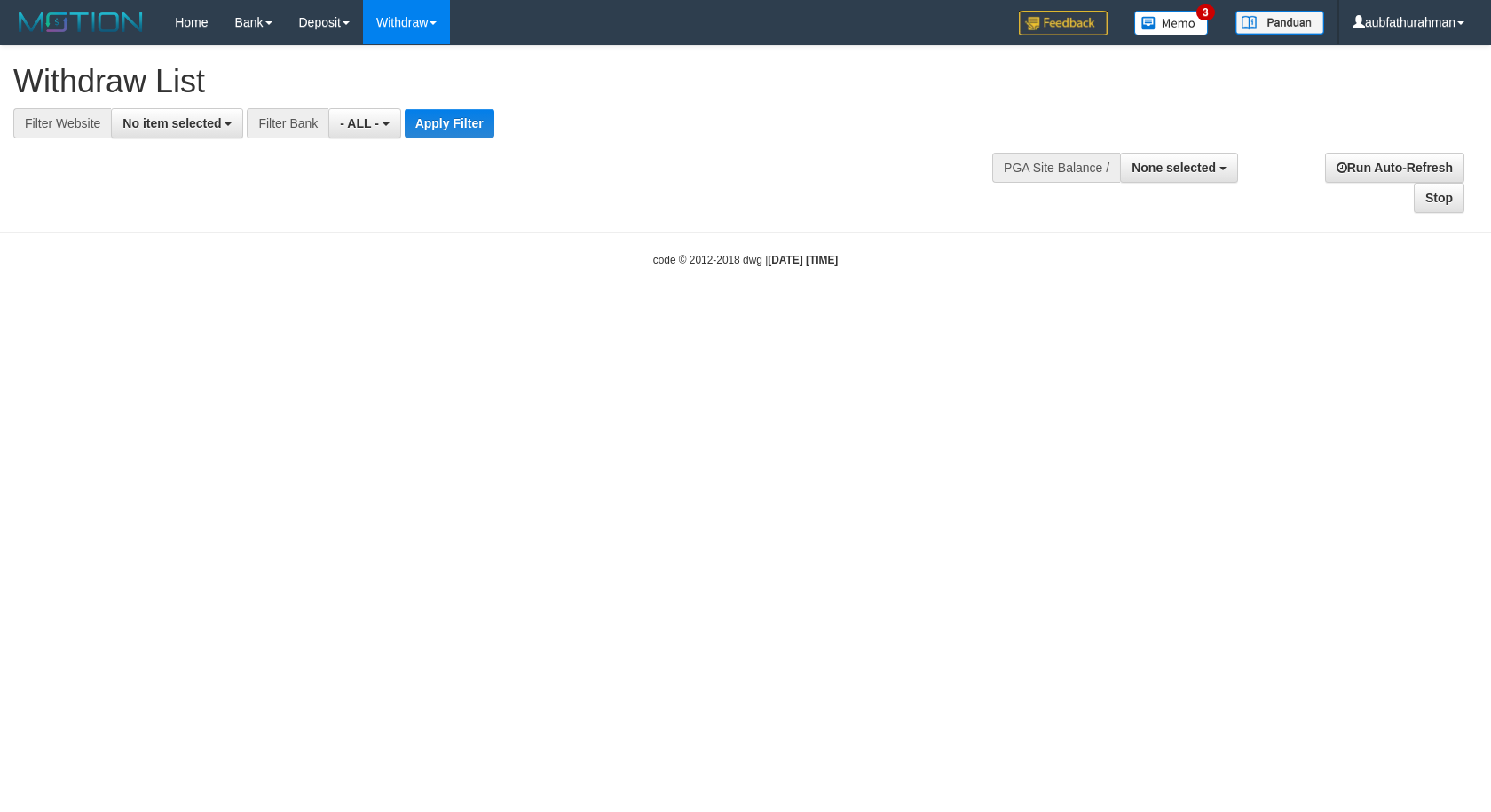 select 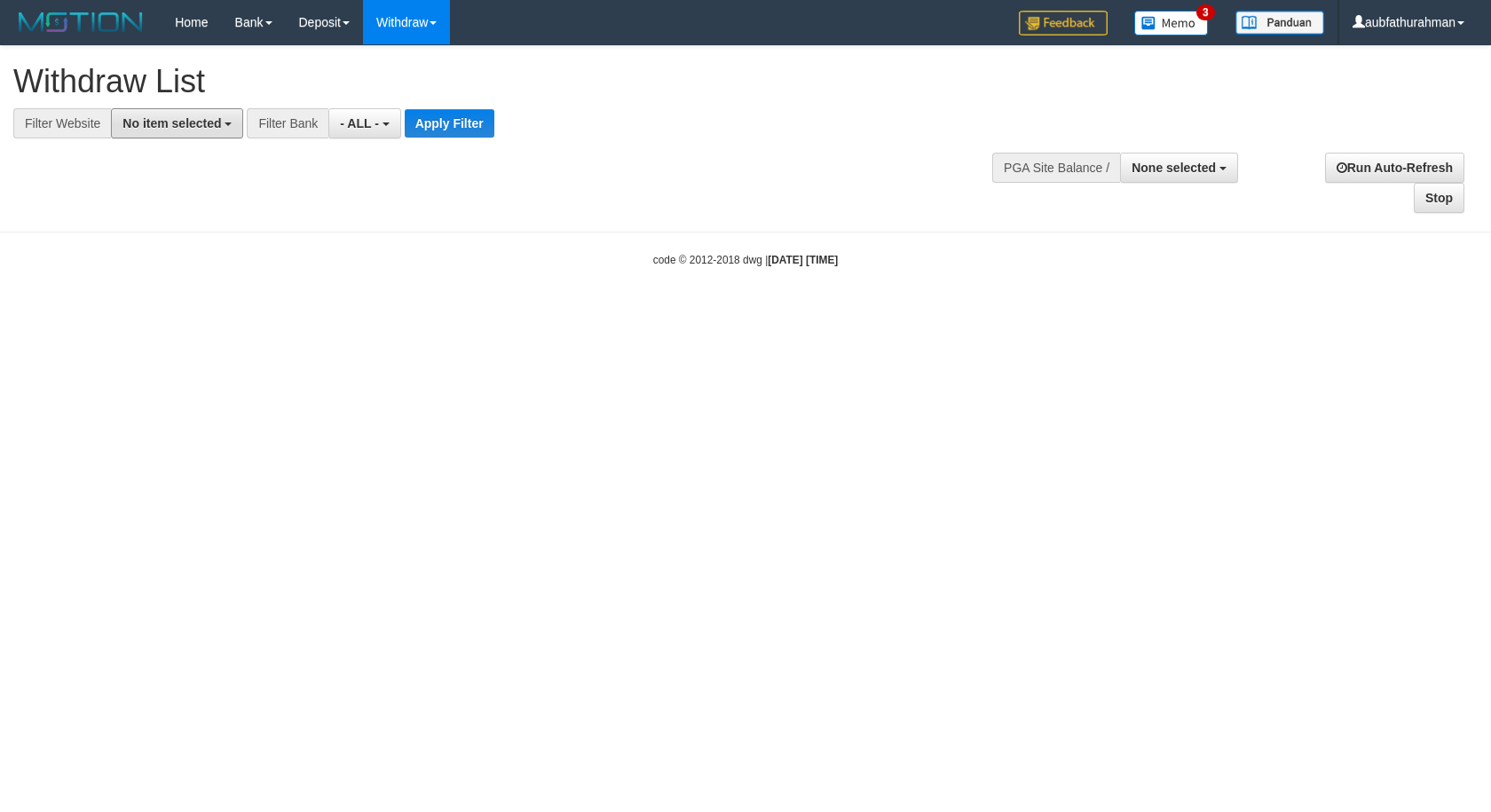 drag, startPoint x: 218, startPoint y: 120, endPoint x: 147, endPoint y: 275, distance: 170.48754 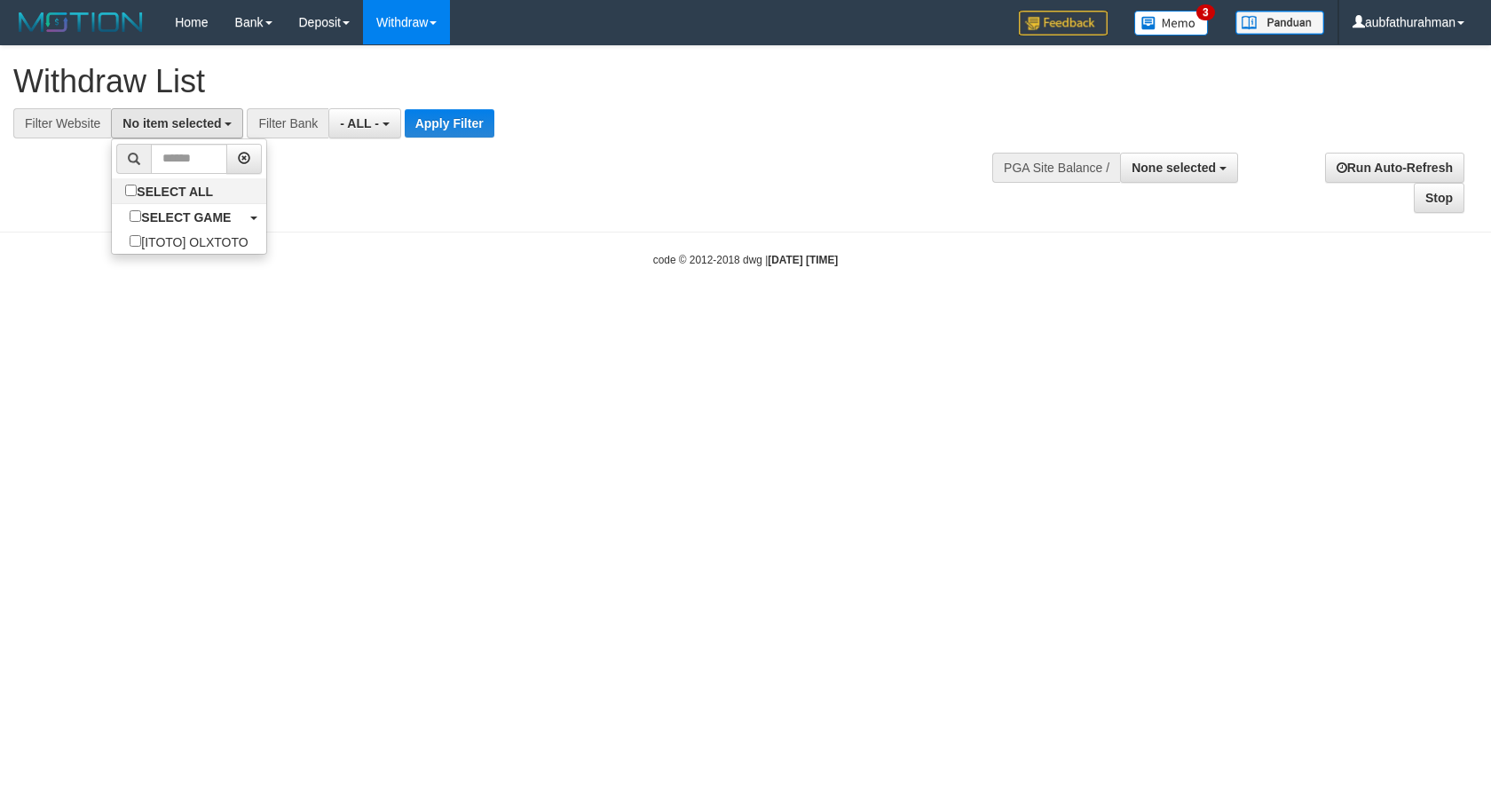click on "Toggle navigation
Home
Bank
Account List
Load
By Website
Group
[ITOTO]													OLXTOTO
Mutasi Bank
Search
Sync
Note Mutasi
Deposit
DPS Fetch
DPS List
History
PGA History
Note DPS" at bounding box center [746, 156] 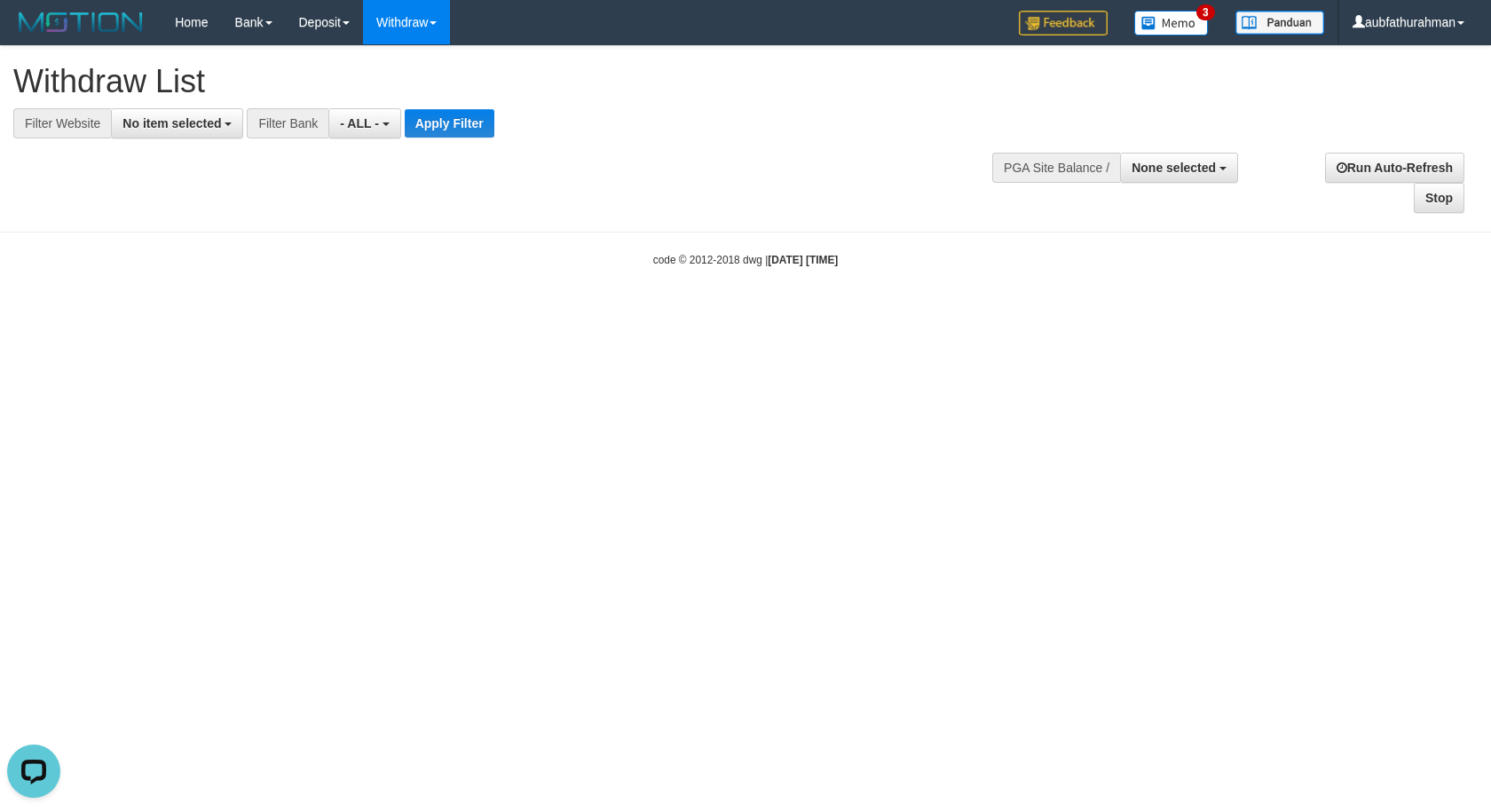 scroll, scrollTop: 0, scrollLeft: 0, axis: both 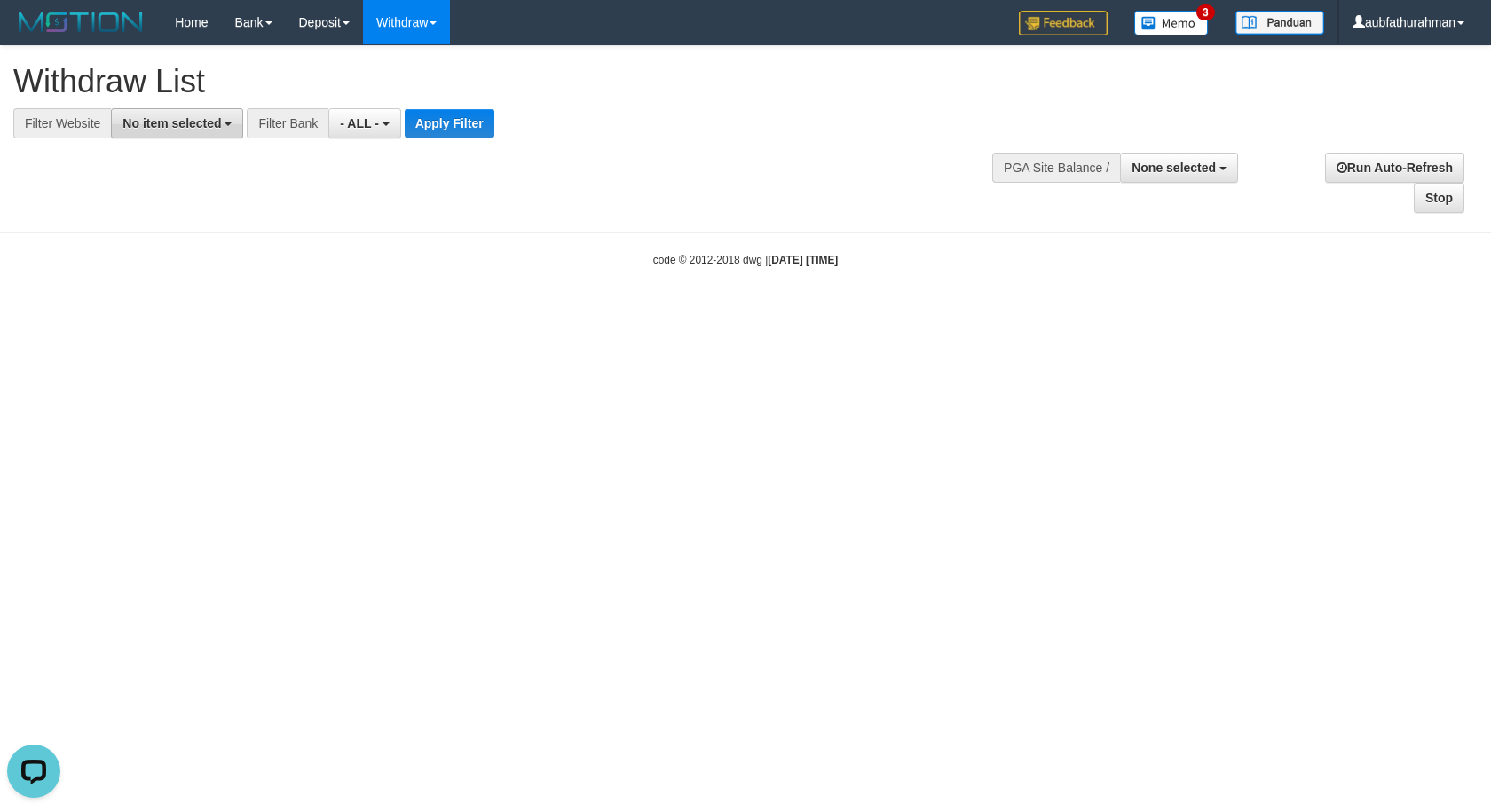 click on "No item selected" at bounding box center (171, 123) 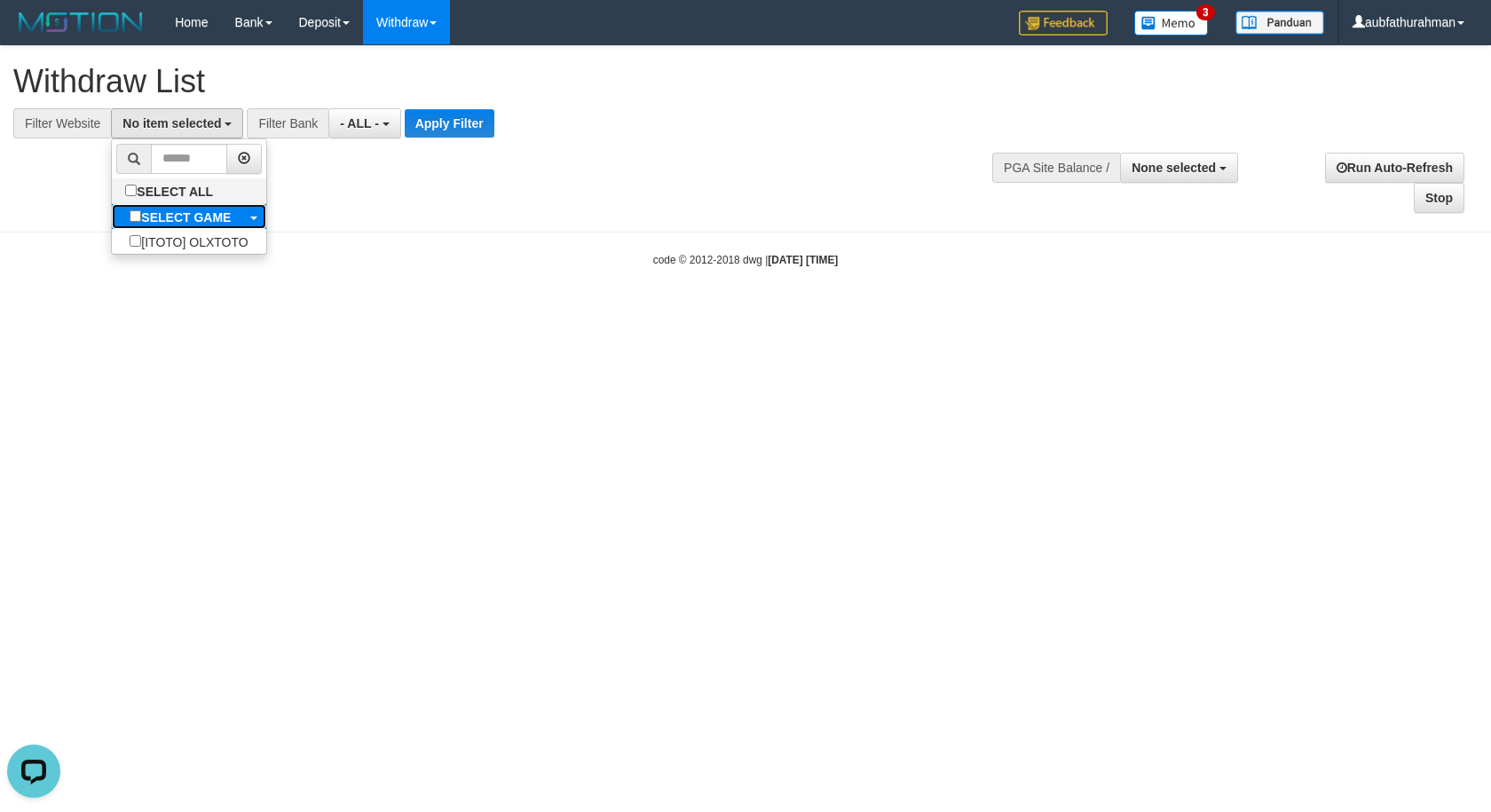 drag, startPoint x: 170, startPoint y: 218, endPoint x: 330, endPoint y: 142, distance: 177.13272 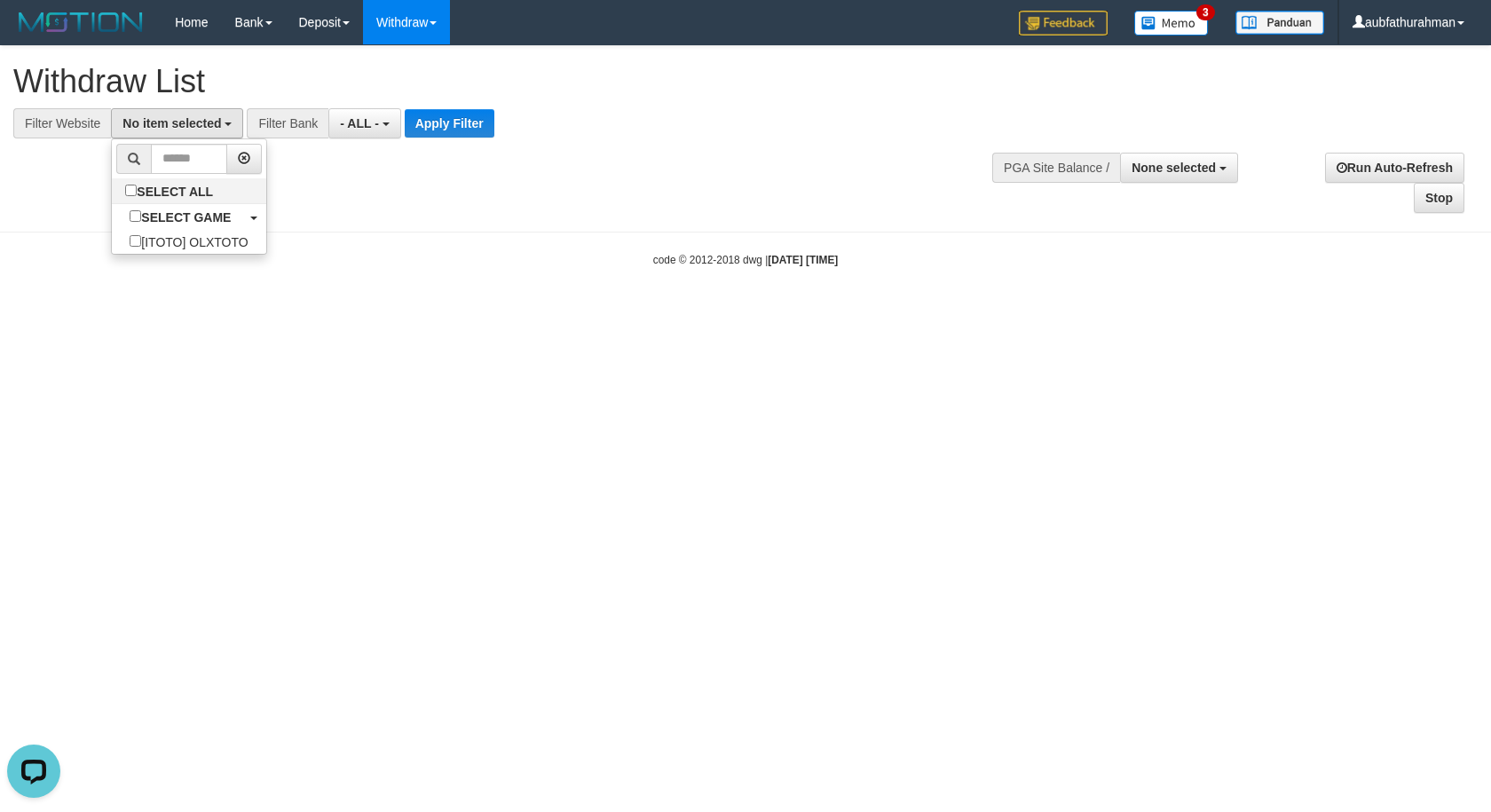 select on "***" 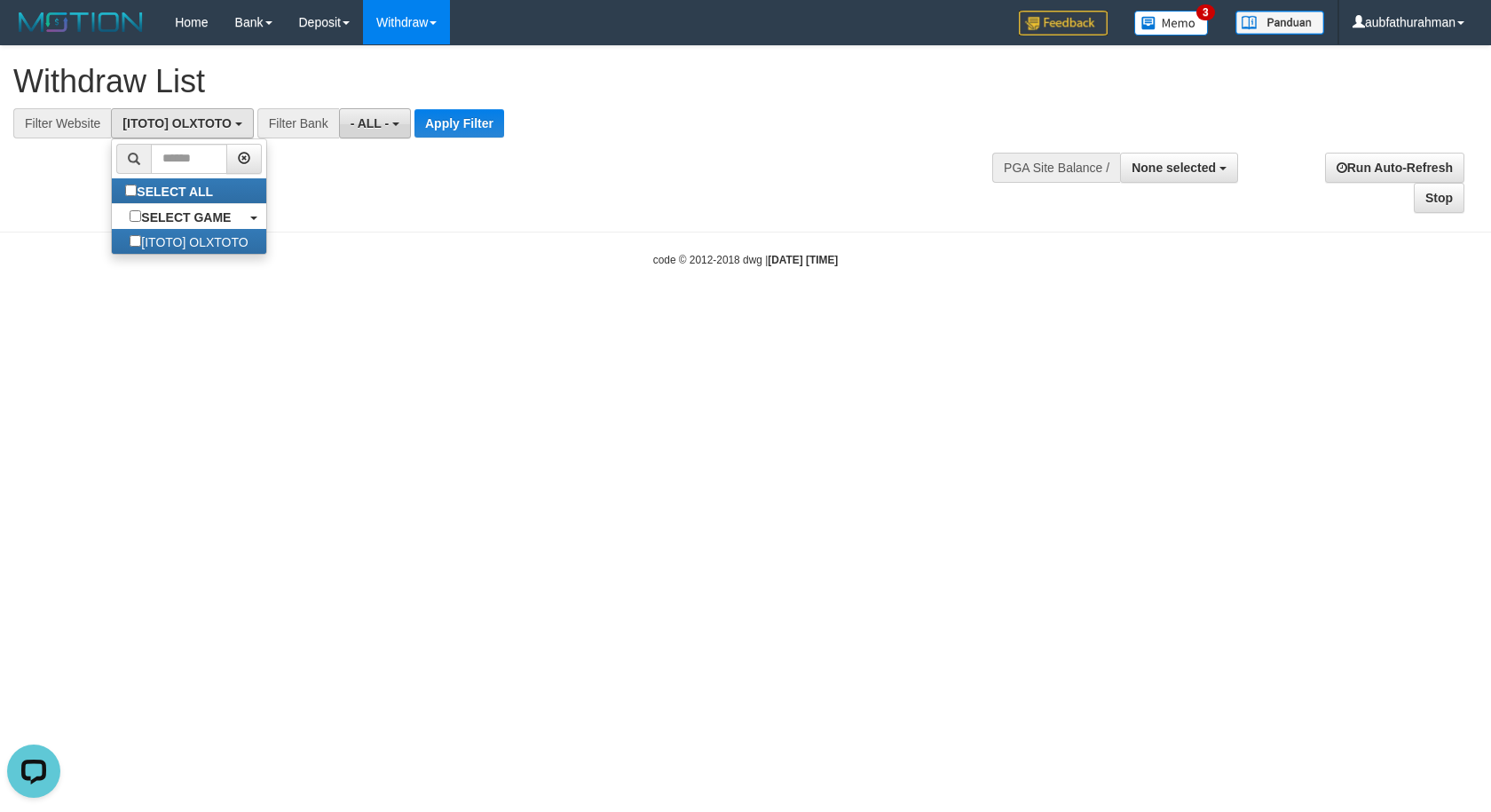 click on "- ALL -" at bounding box center [370, 123] 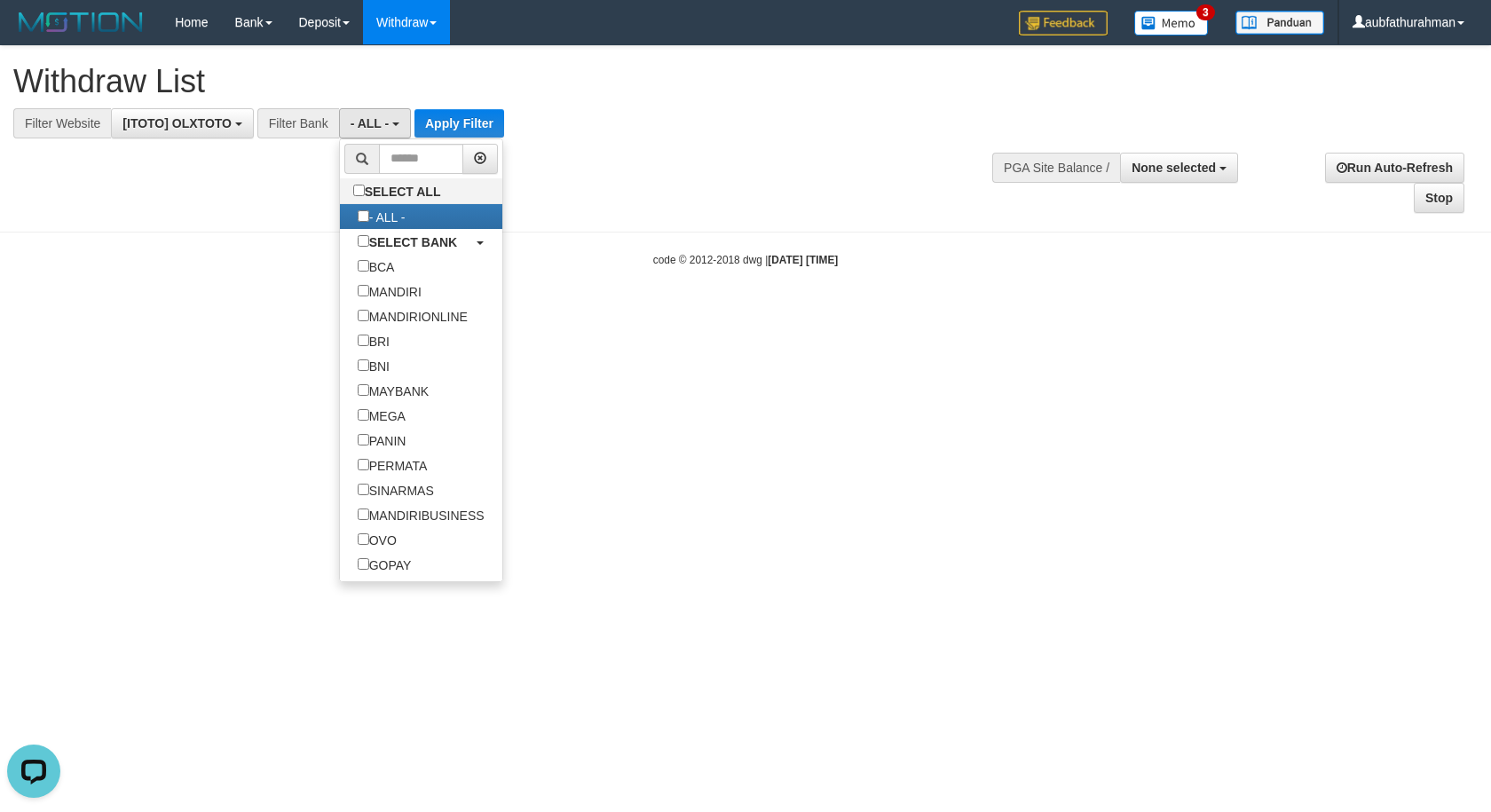 drag, startPoint x: 671, startPoint y: 403, endPoint x: 647, endPoint y: 285, distance: 120.41595 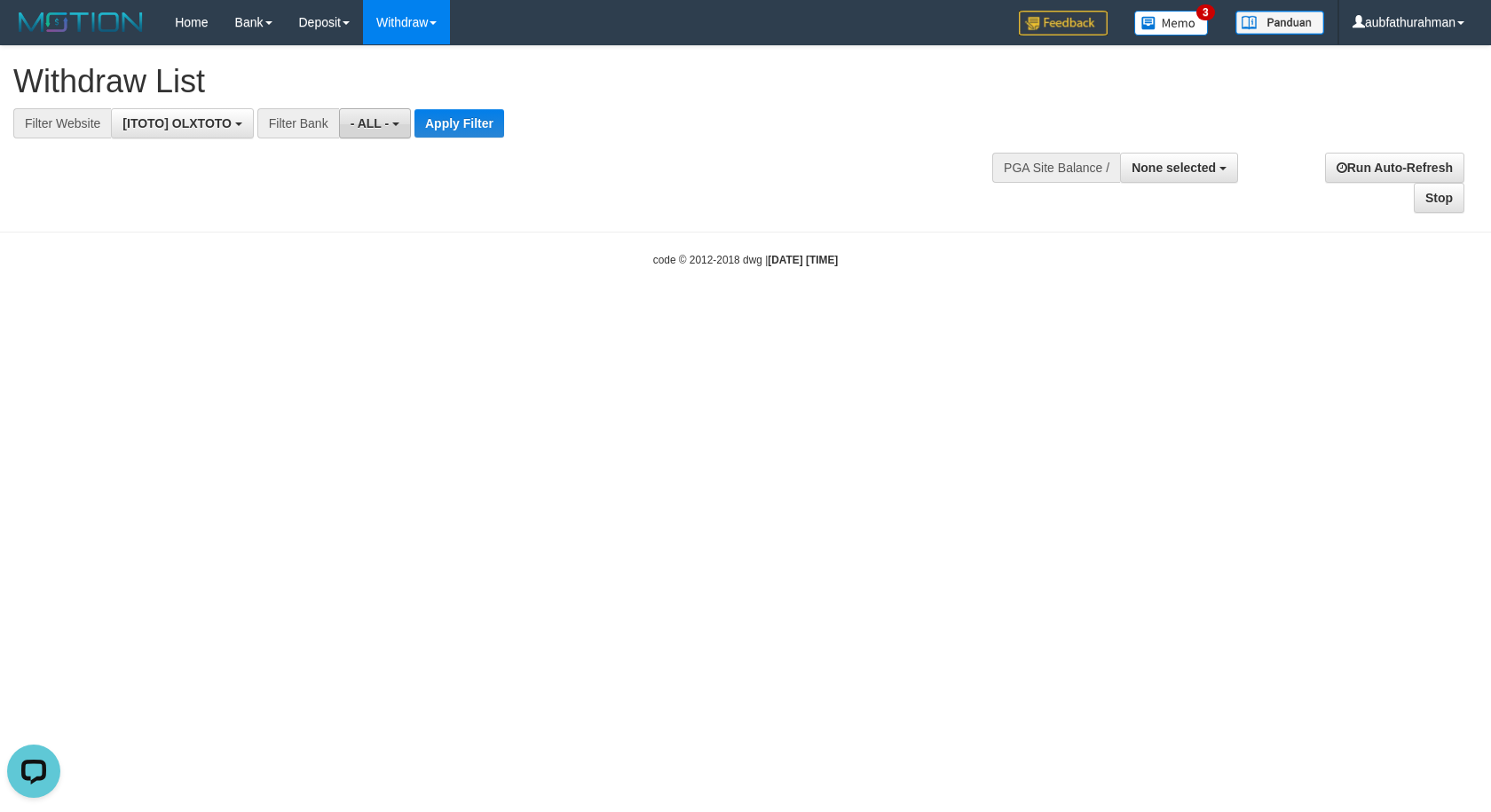 click on "- ALL -" at bounding box center [370, 123] 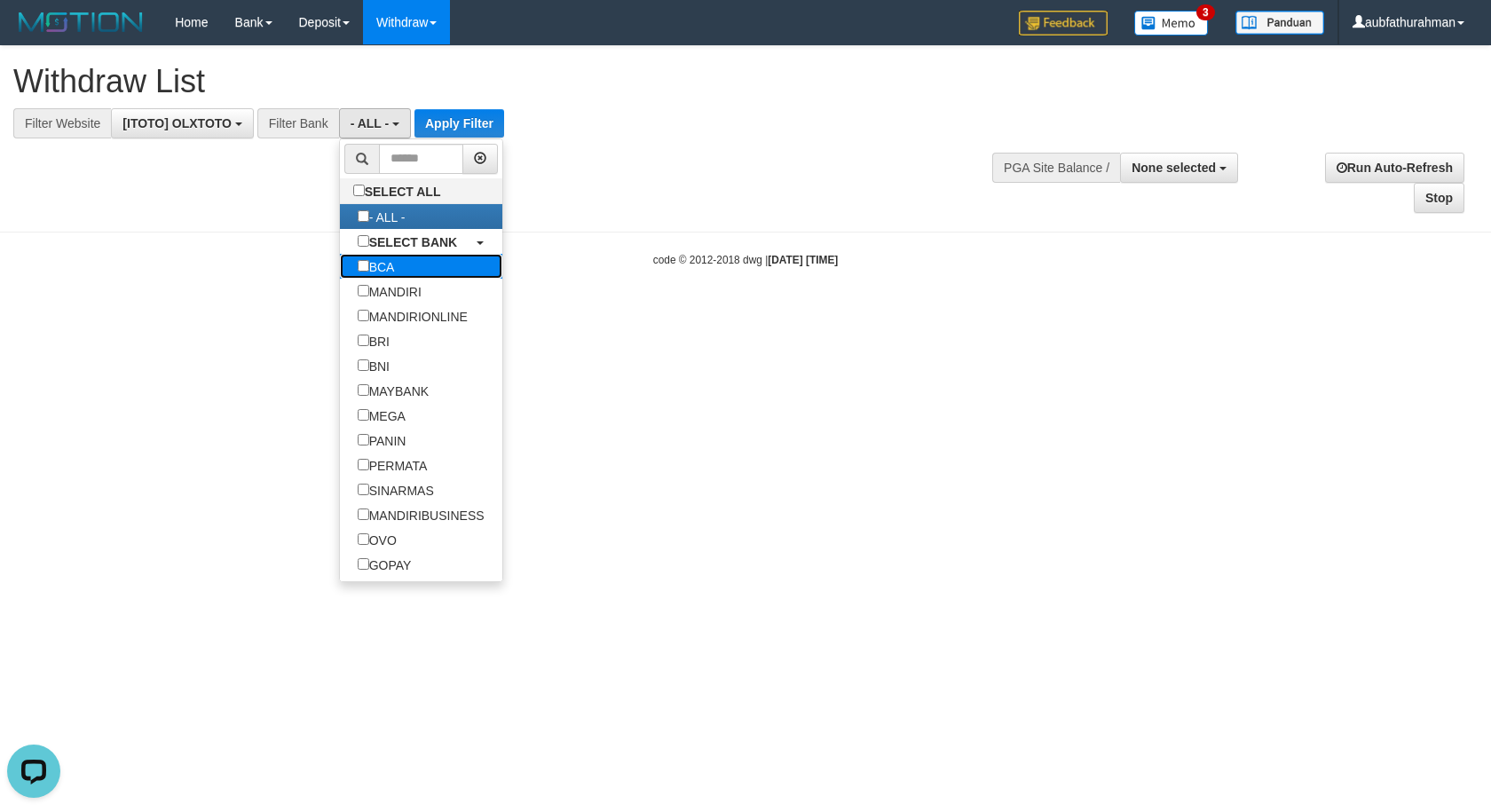 click on "BCA" at bounding box center (376, 266) 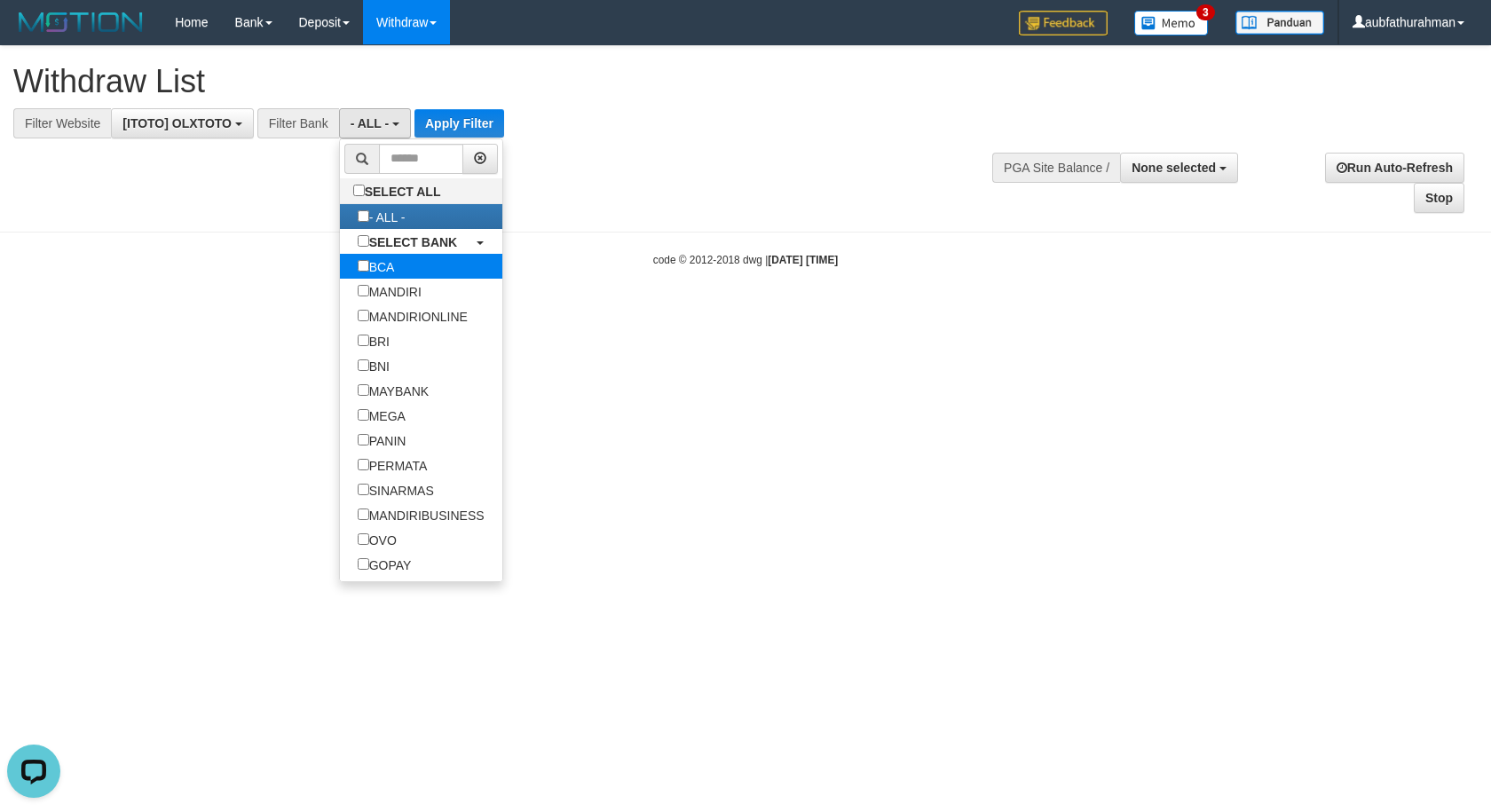 select on "***" 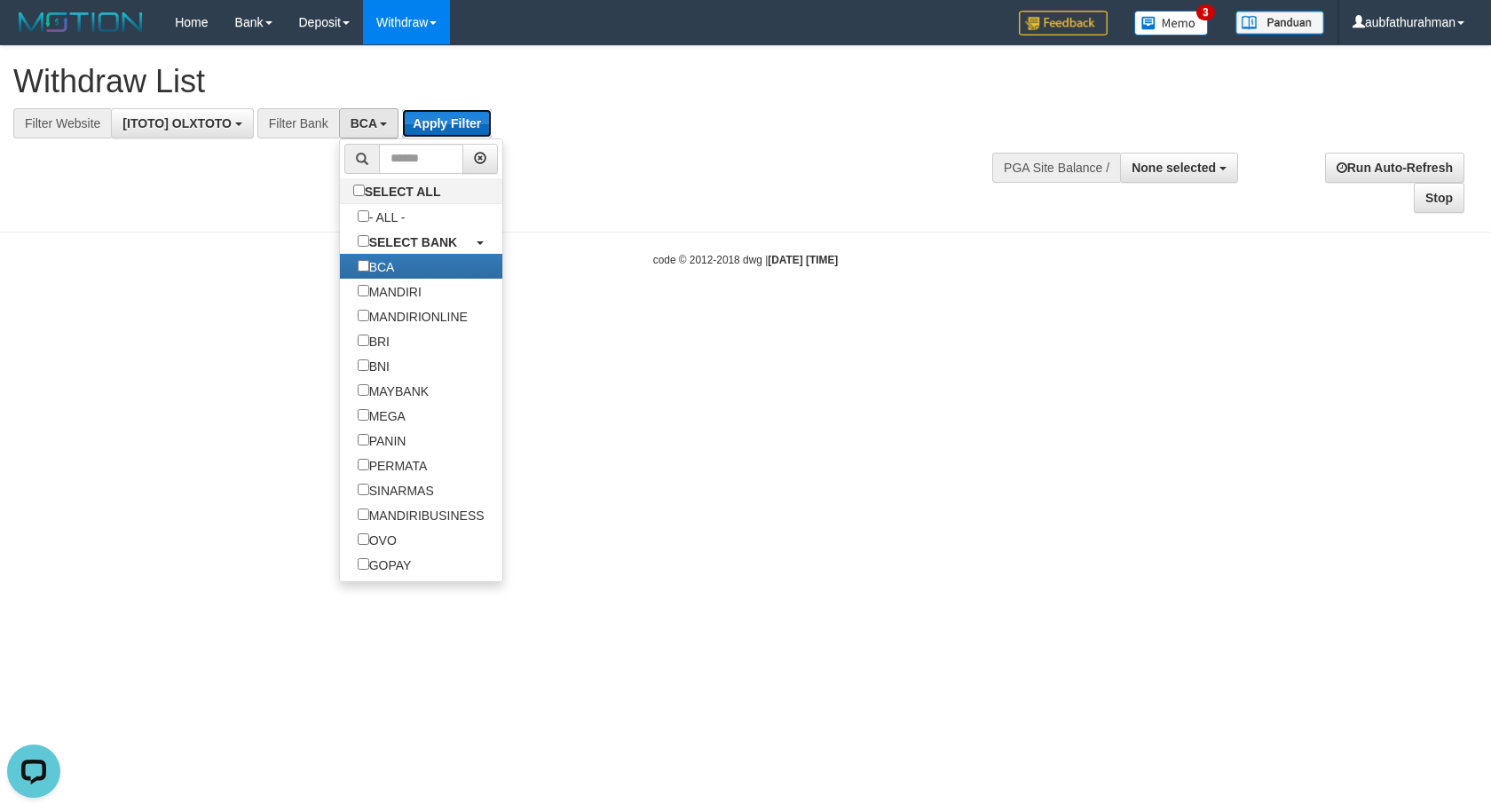 click on "Apply Filter" at bounding box center [446, 123] 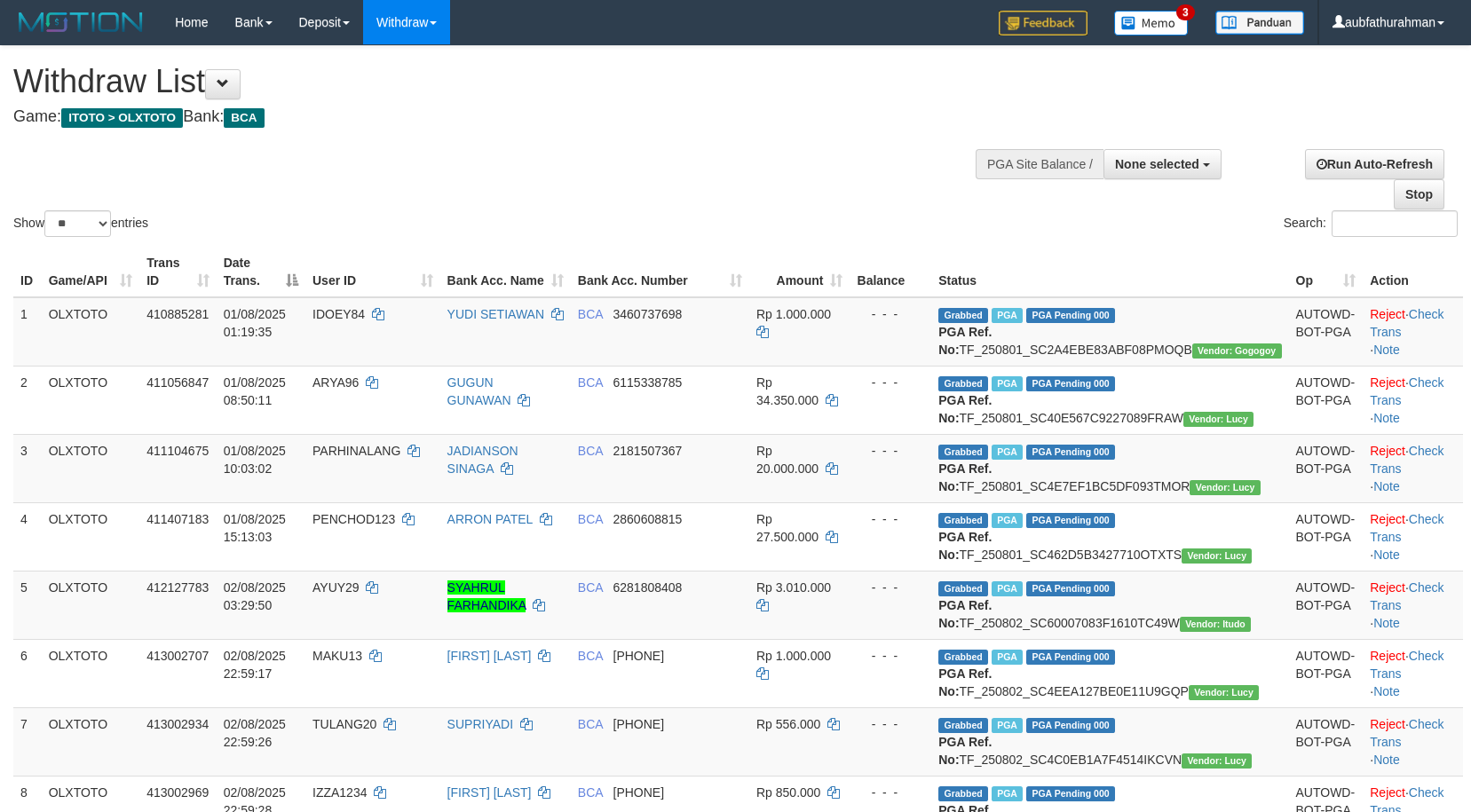 select 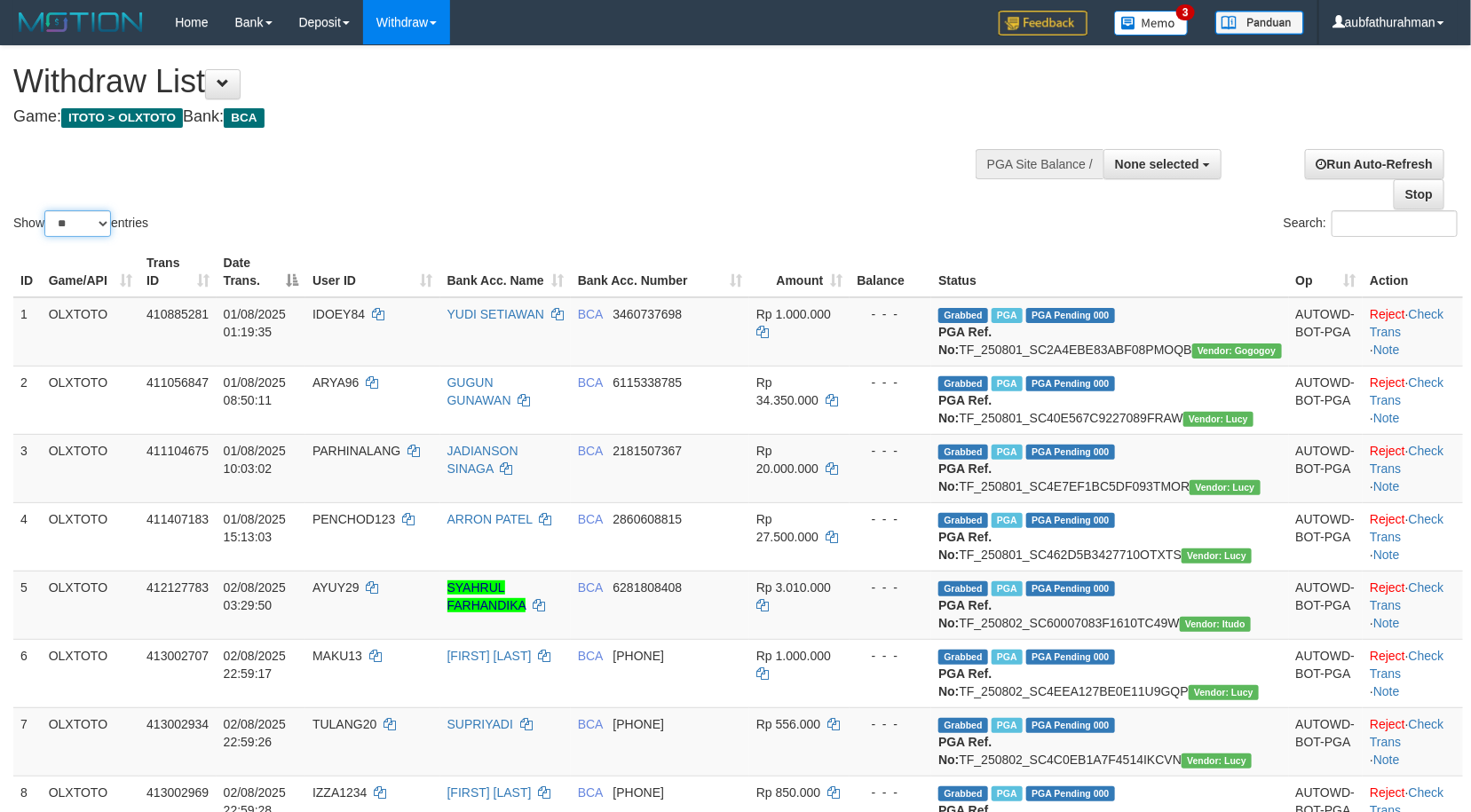 click on "** ** ** ***" at bounding box center [77, 224] 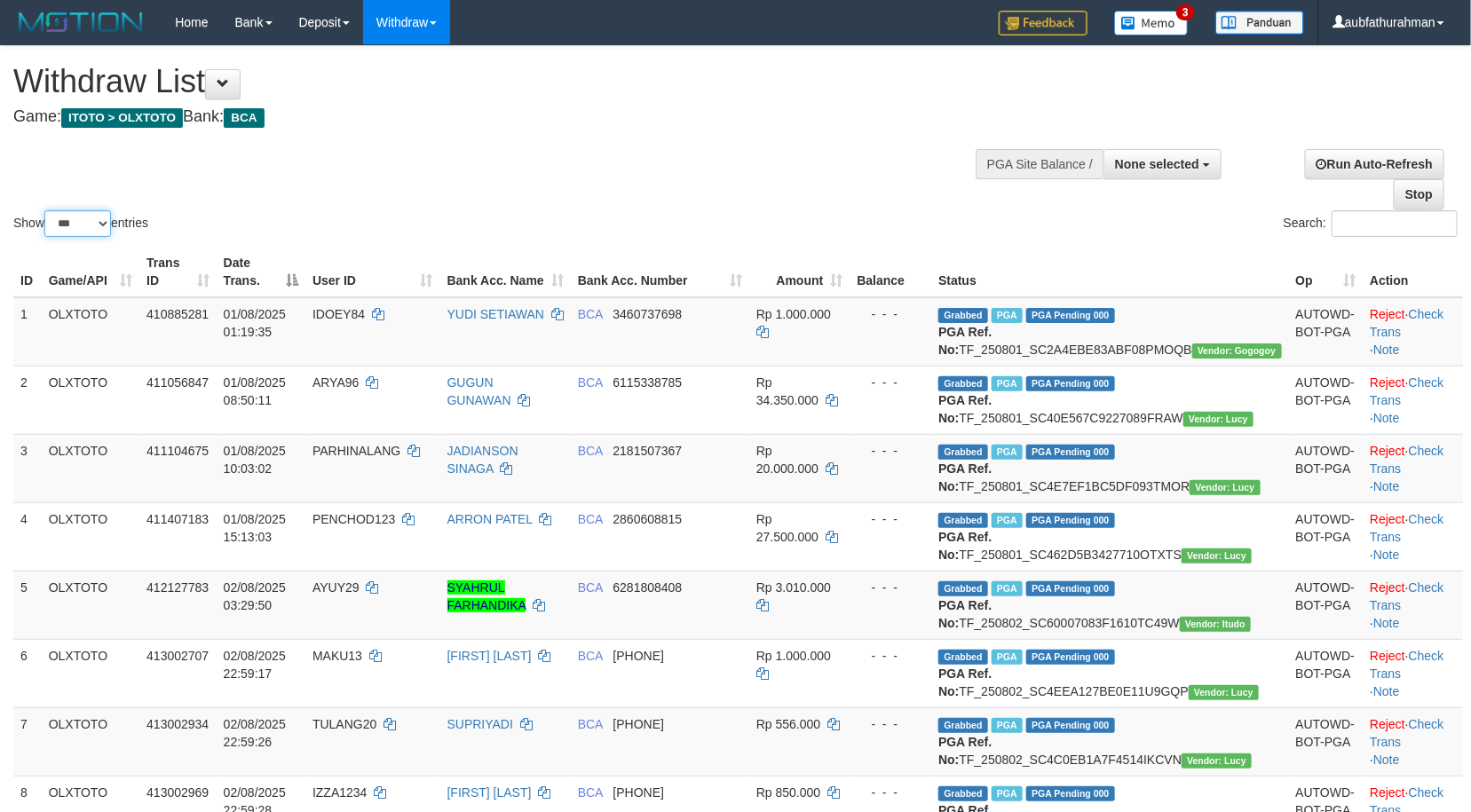 click on "** ** ** ***" at bounding box center (77, 224) 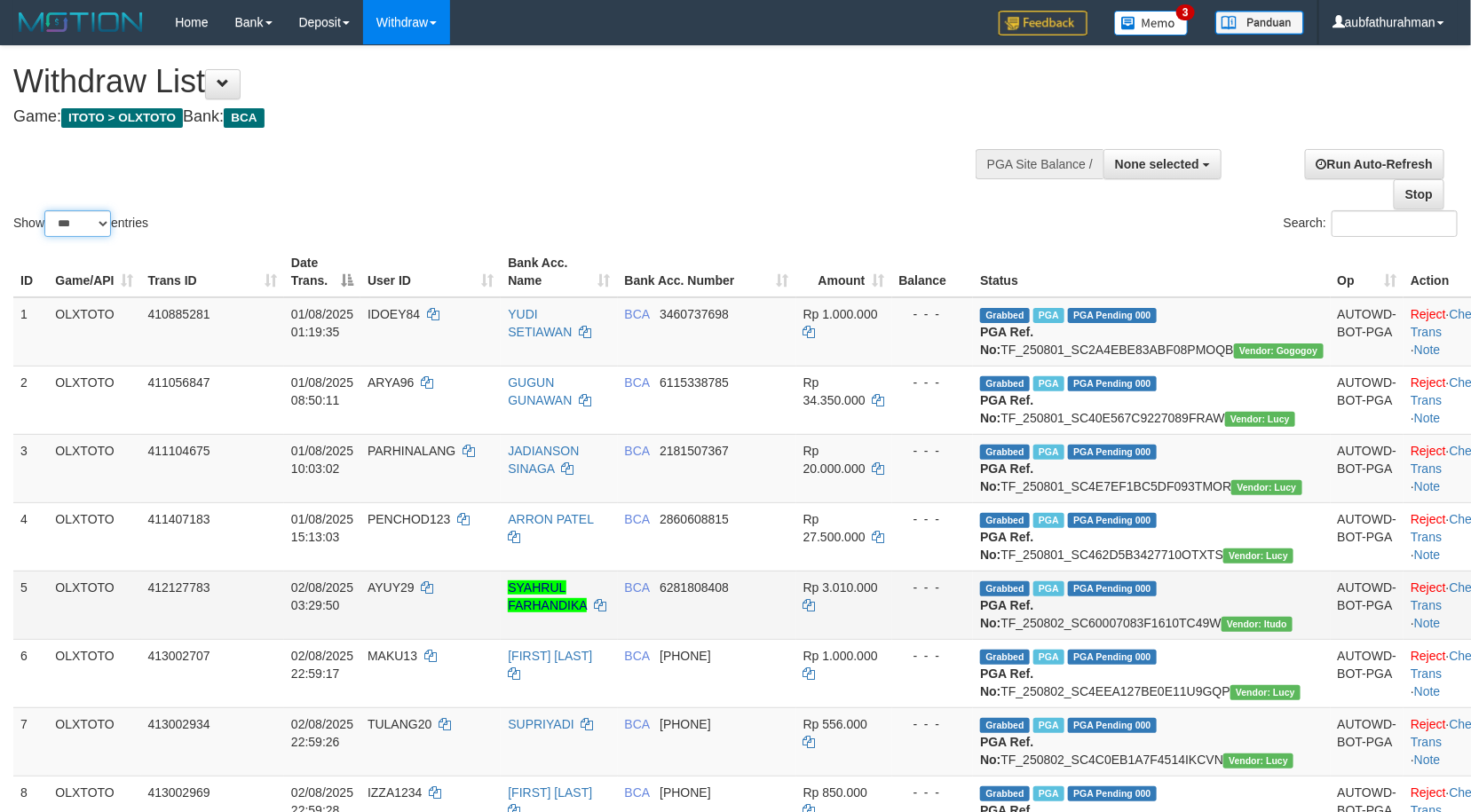 scroll, scrollTop: 373, scrollLeft: 0, axis: vertical 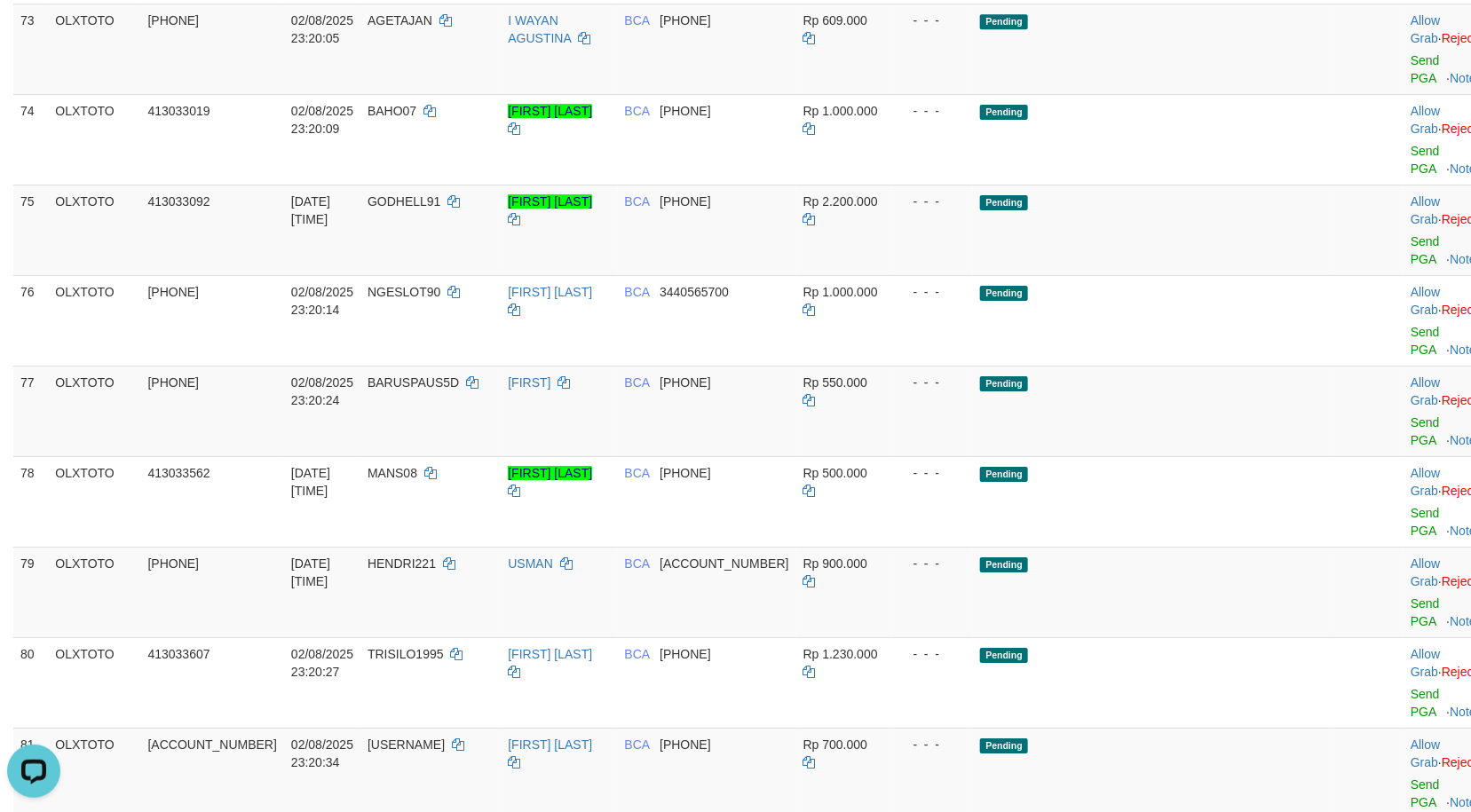 click on "Pending" at bounding box center (1004, -522) 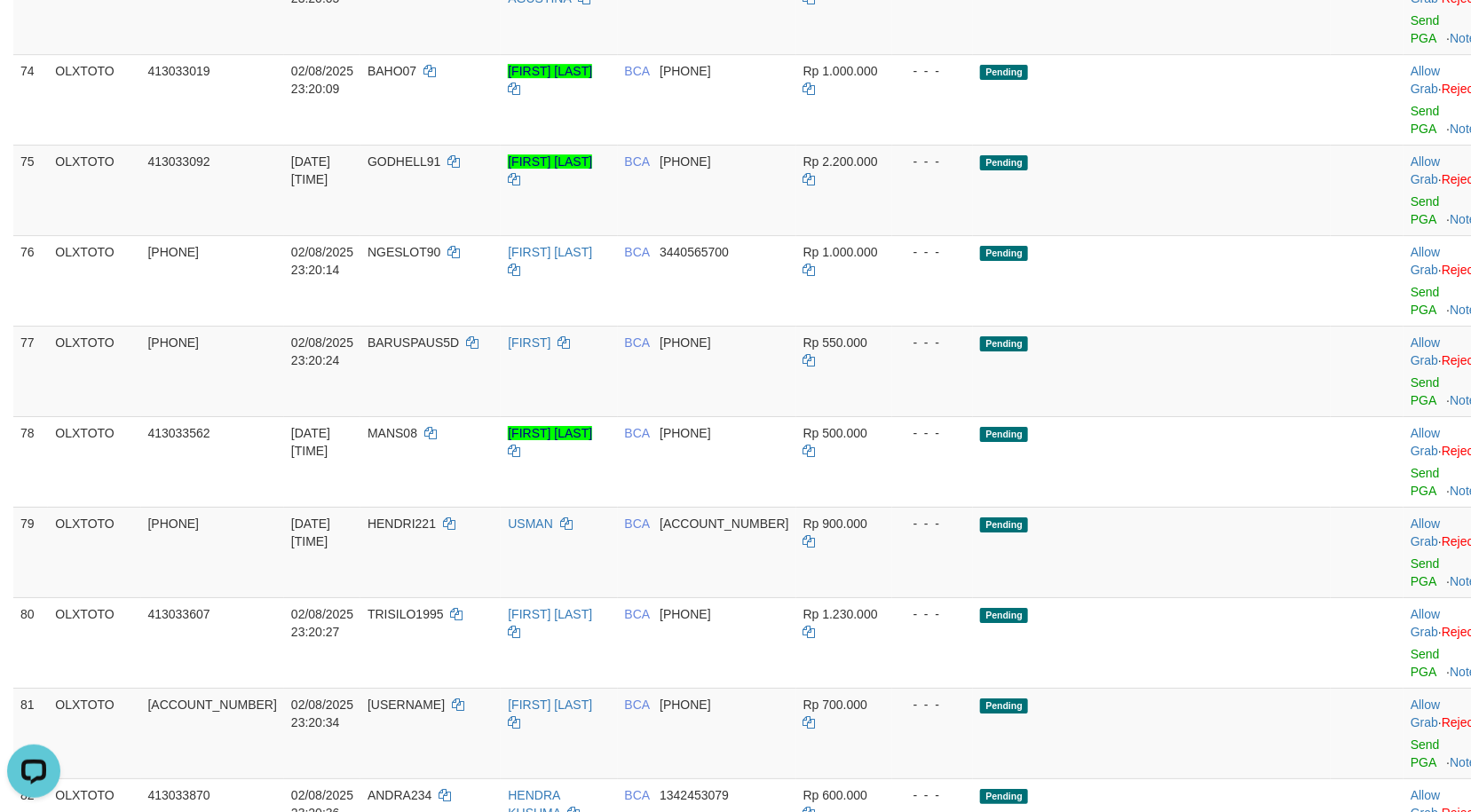 click on "Pending" at bounding box center [1151, -625] 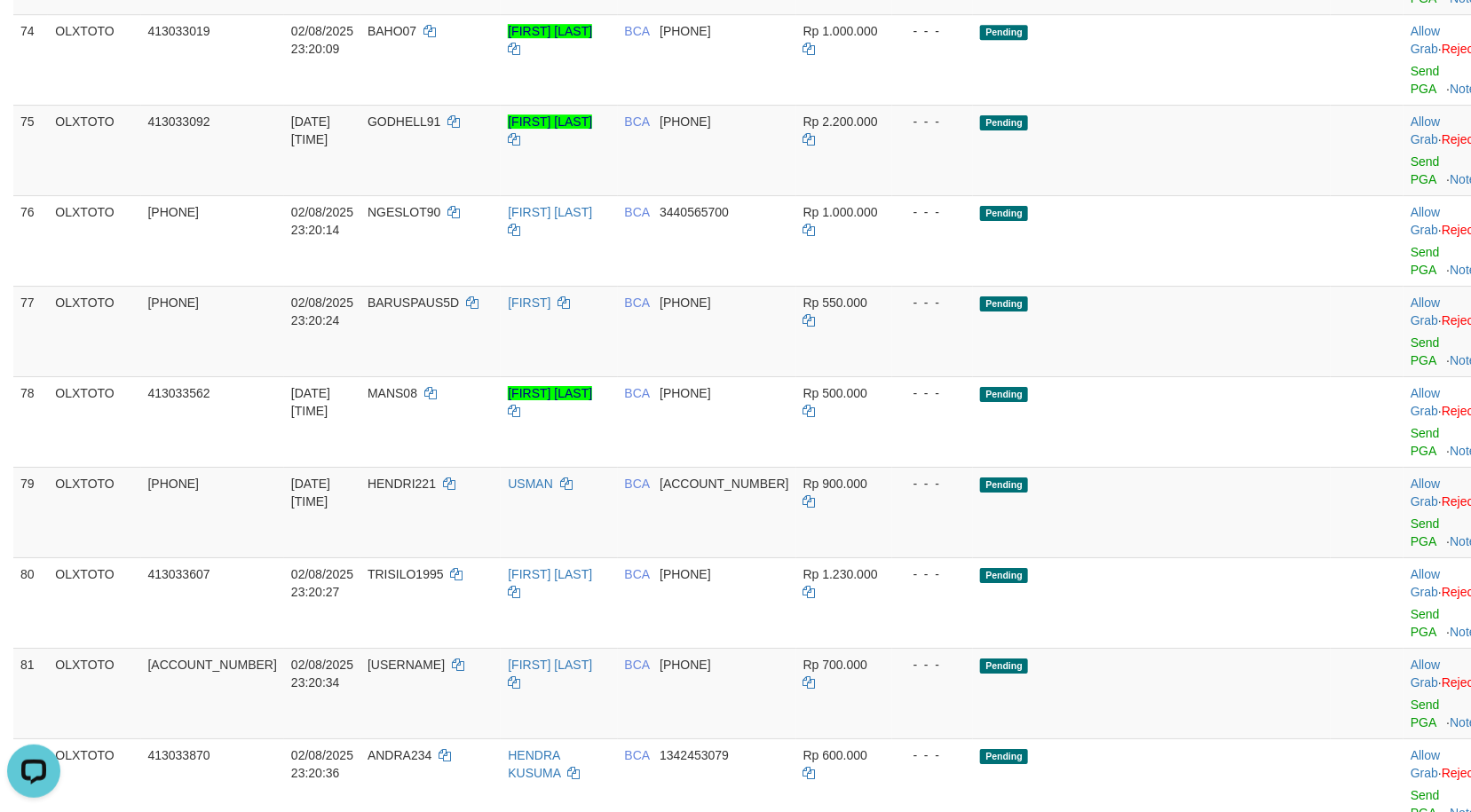 drag, startPoint x: 1153, startPoint y: 349, endPoint x: 1135, endPoint y: 344, distance: 18.681542 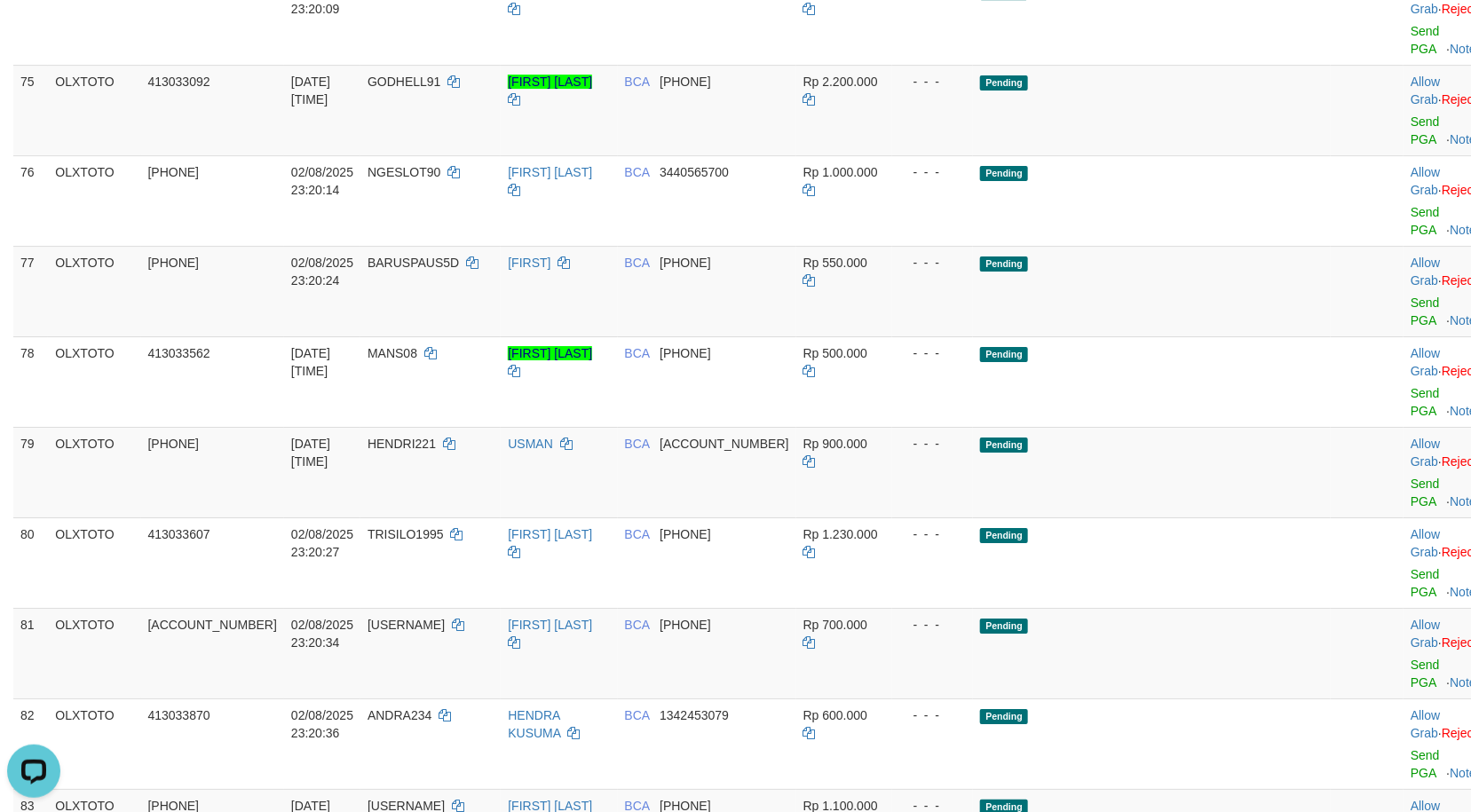 click on "Pending" at bounding box center [1151, -524] 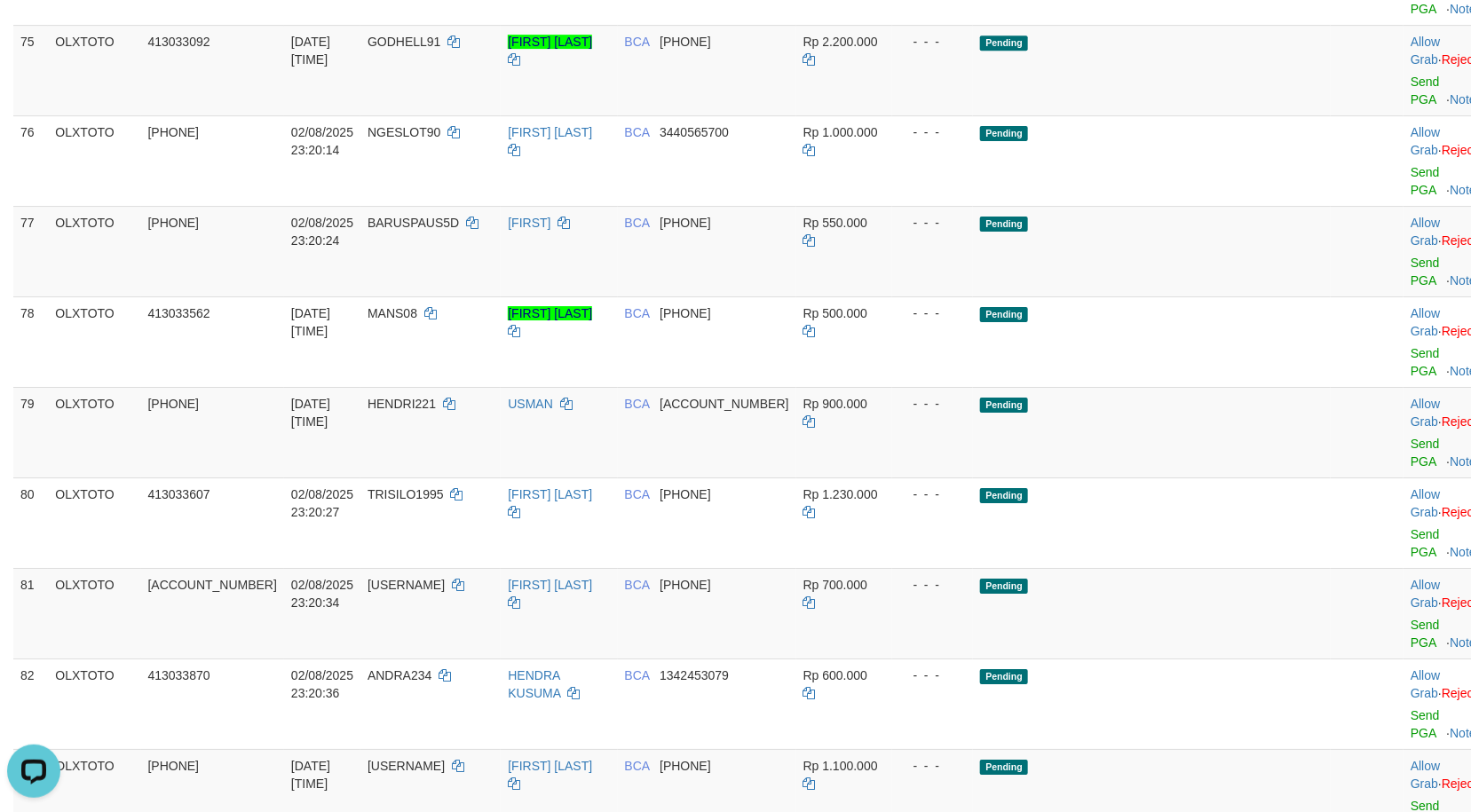 click on "Pending" at bounding box center [1151, -473] 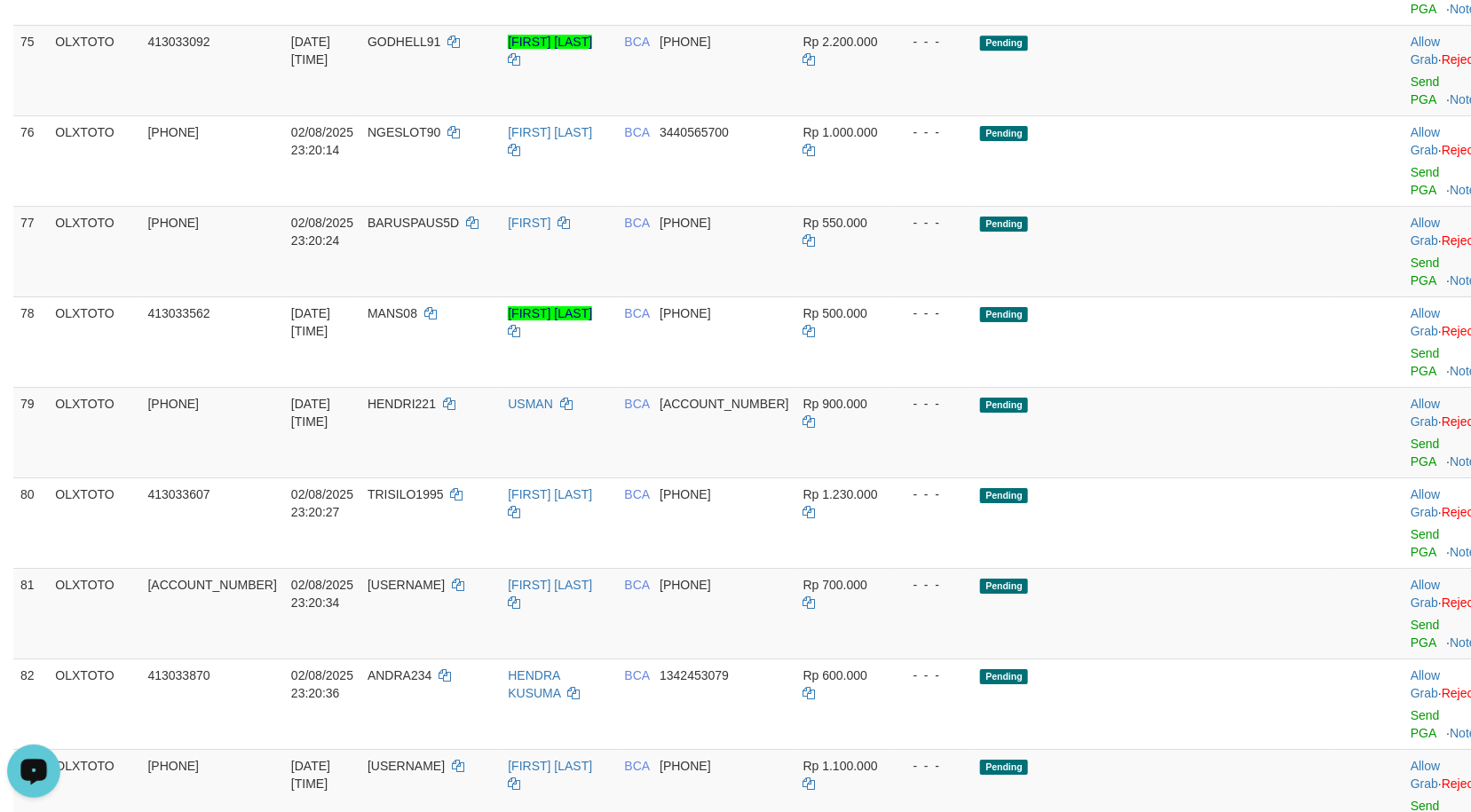 click on "Pending" at bounding box center (1151, -473) 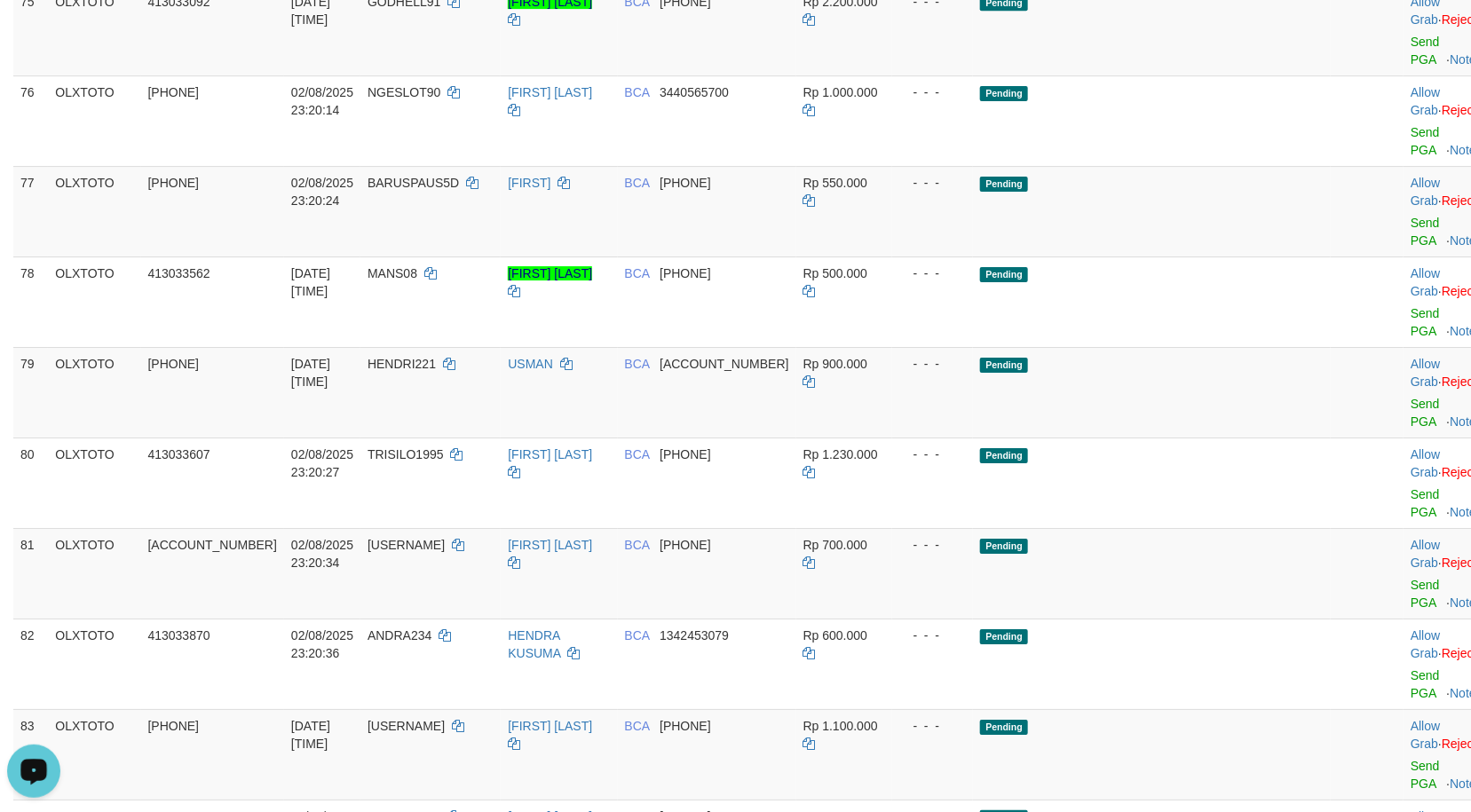 click on "Send PGA" at bounding box center (1425, -583) 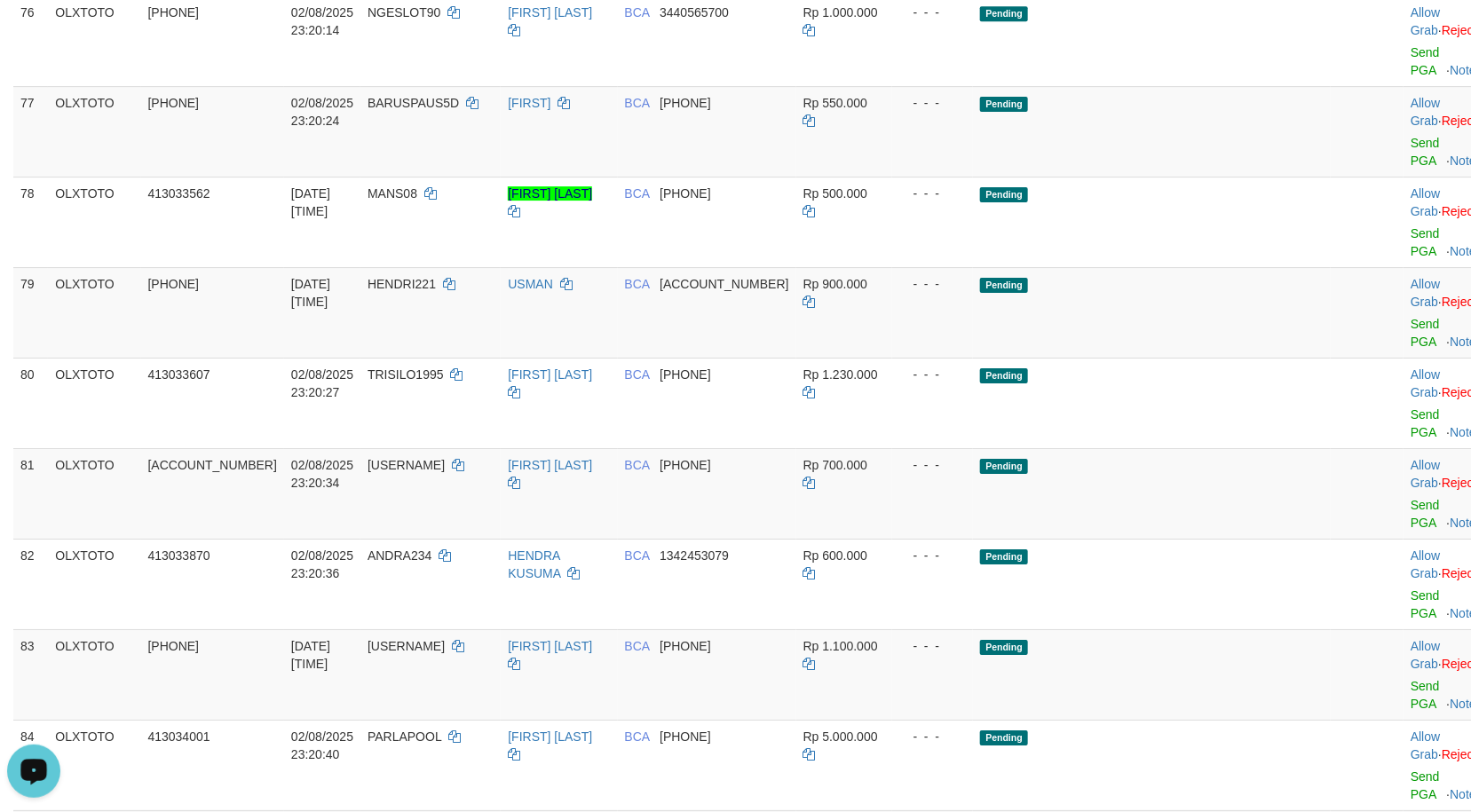 click at bounding box center [1367, -502] 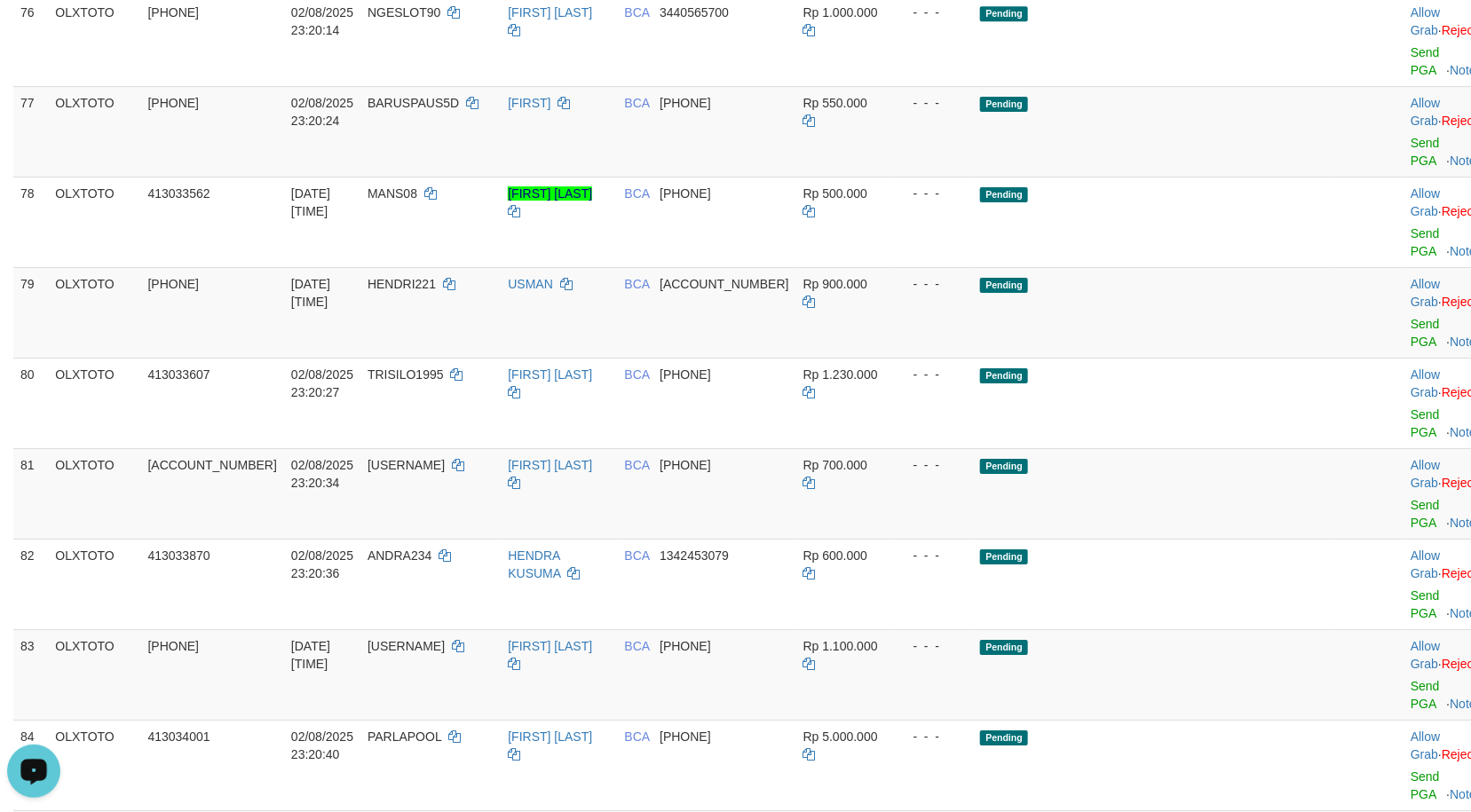 click on "Send PGA" at bounding box center [1425, -572] 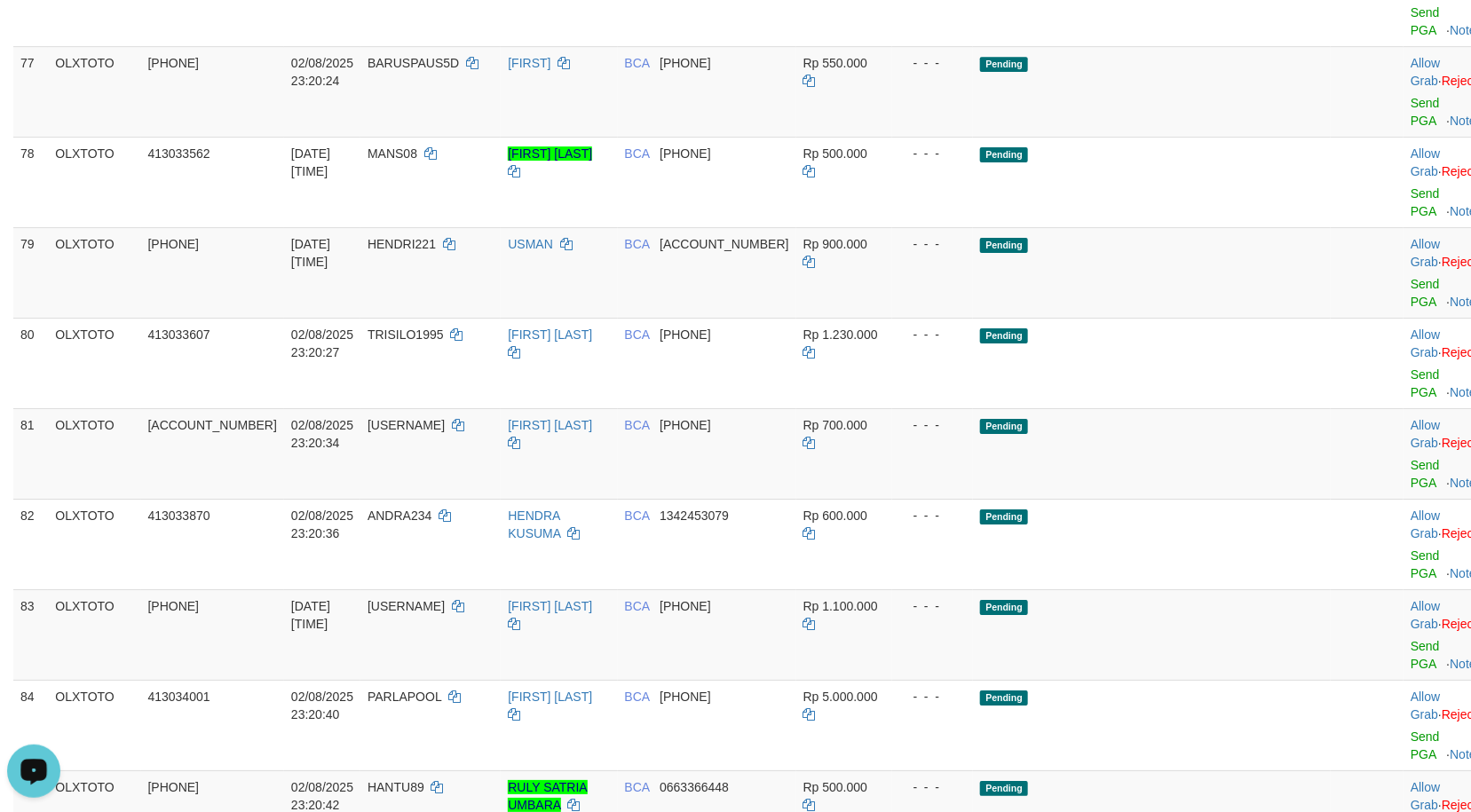 click on "Pending" at bounding box center [1151, -452] 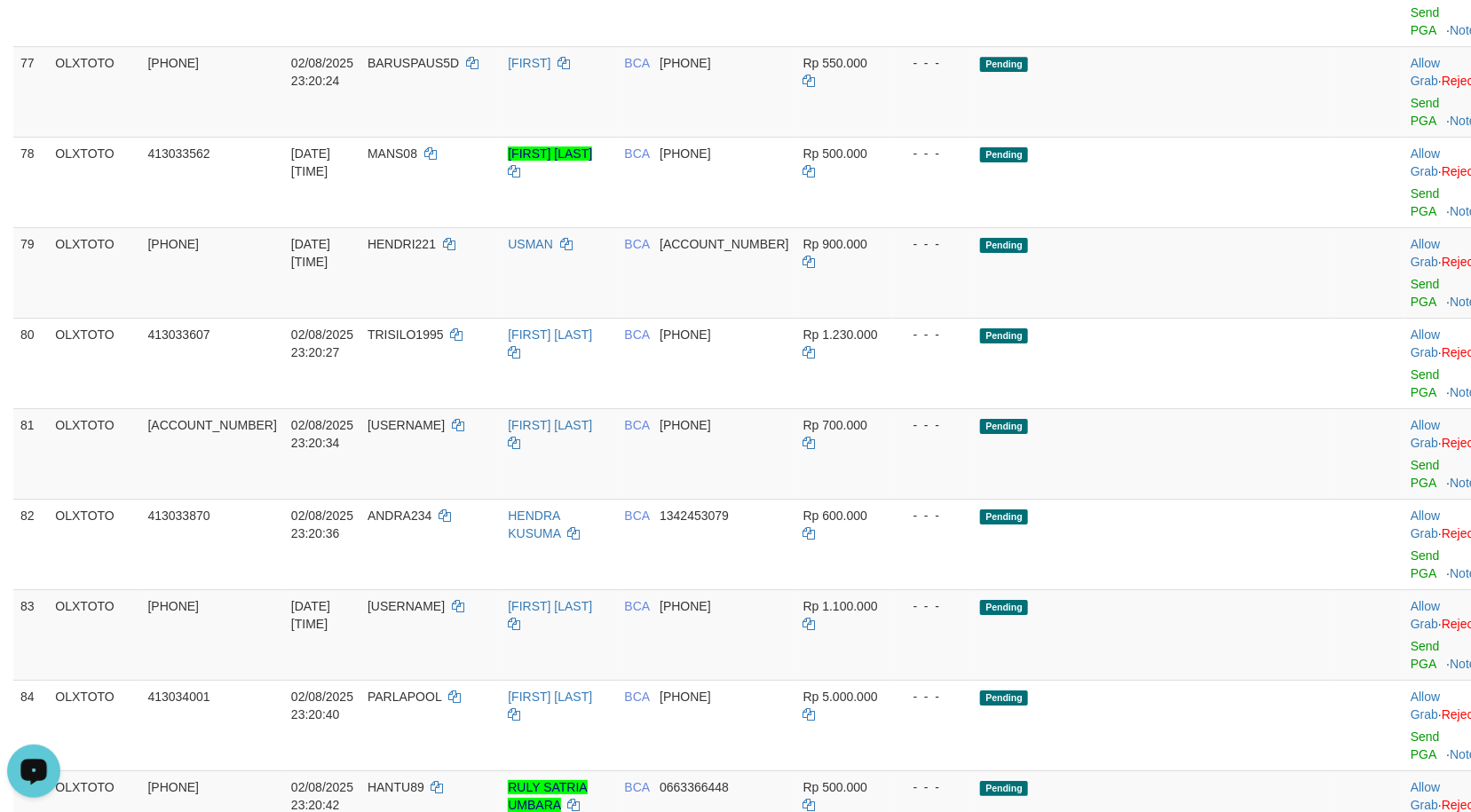 click on "Send PGA" at bounding box center (1425, -522) 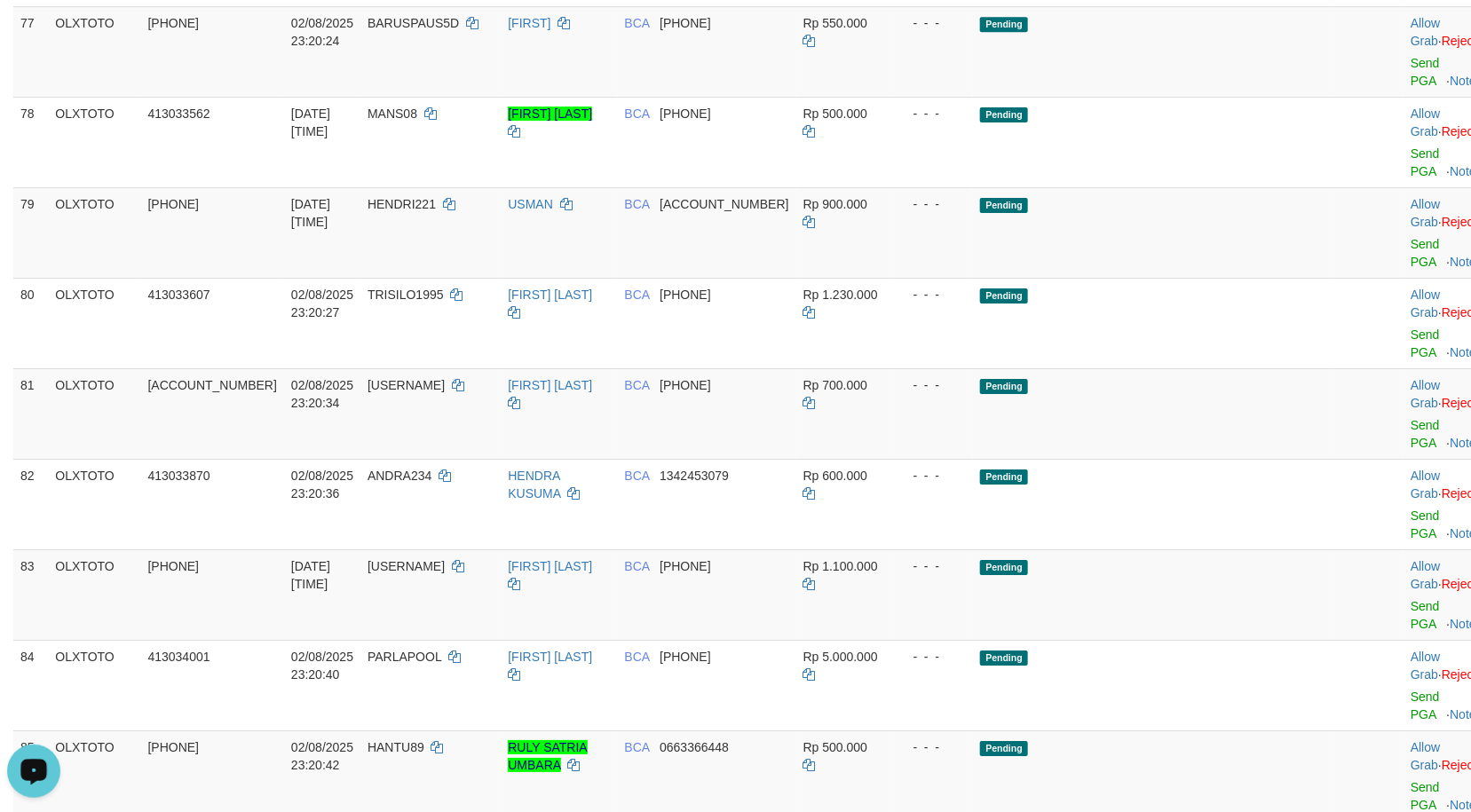 click on "Pending" at bounding box center [1151, -401] 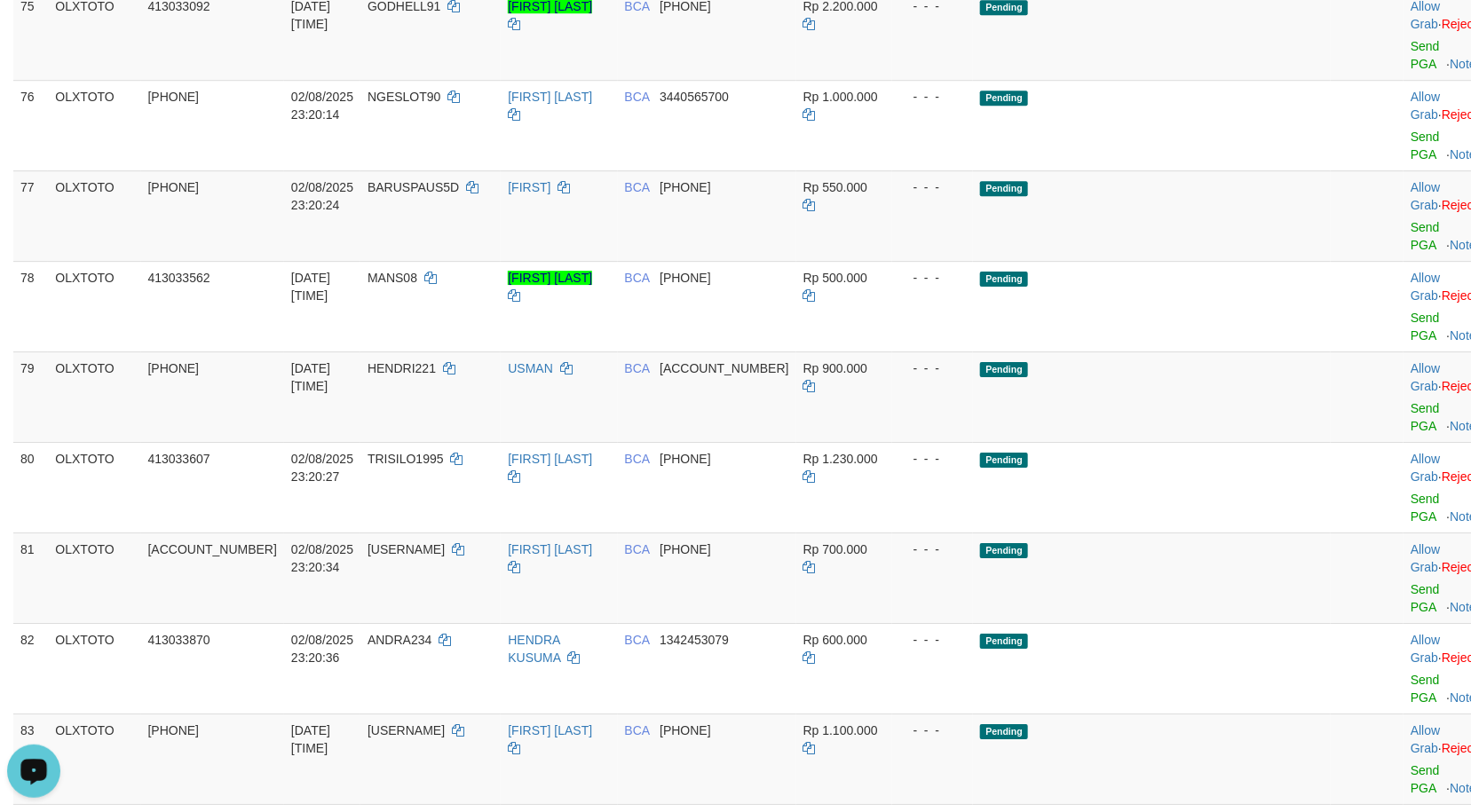 scroll, scrollTop: 5191, scrollLeft: 0, axis: vertical 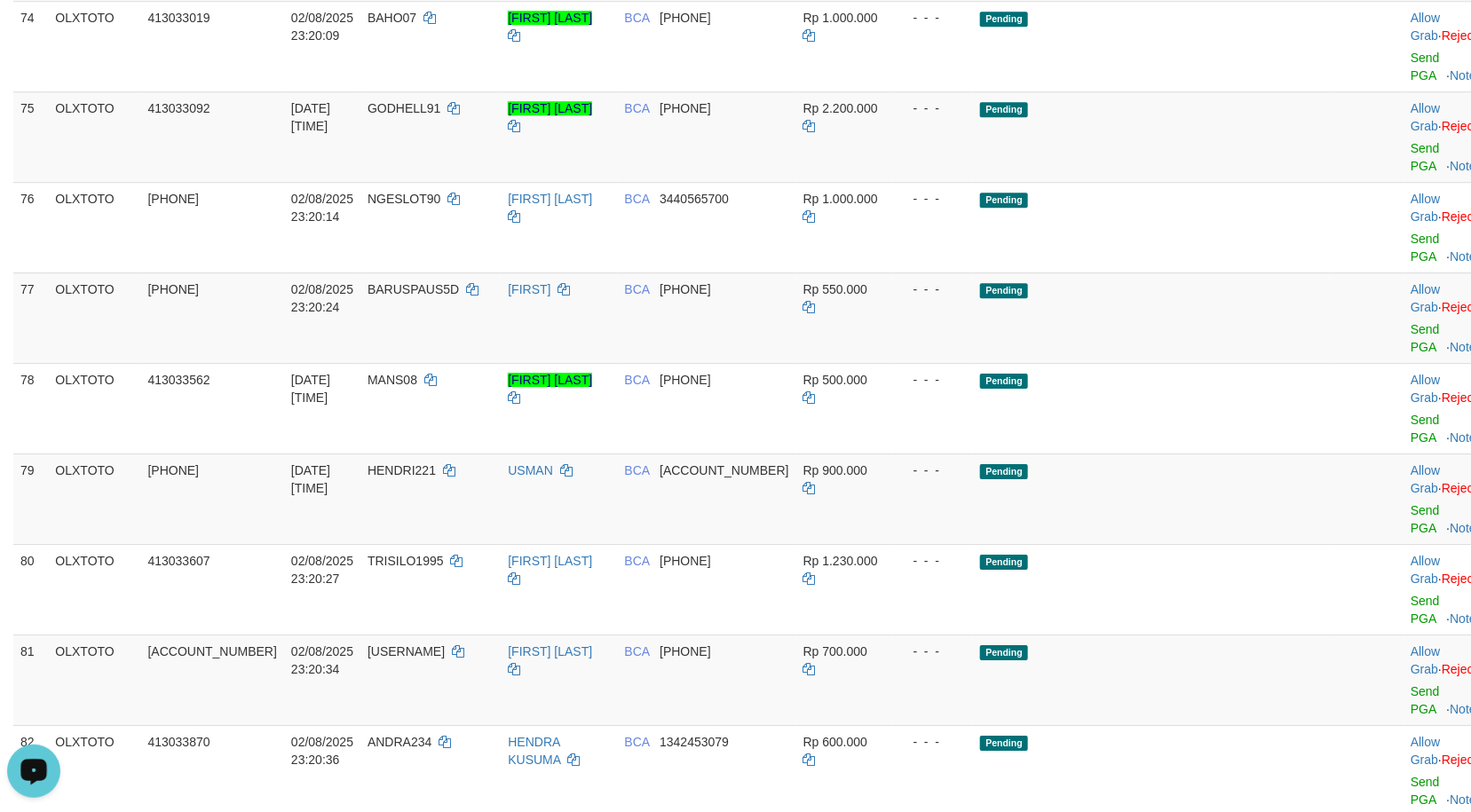 click on "Pending   PGA" at bounding box center (1151, -448) 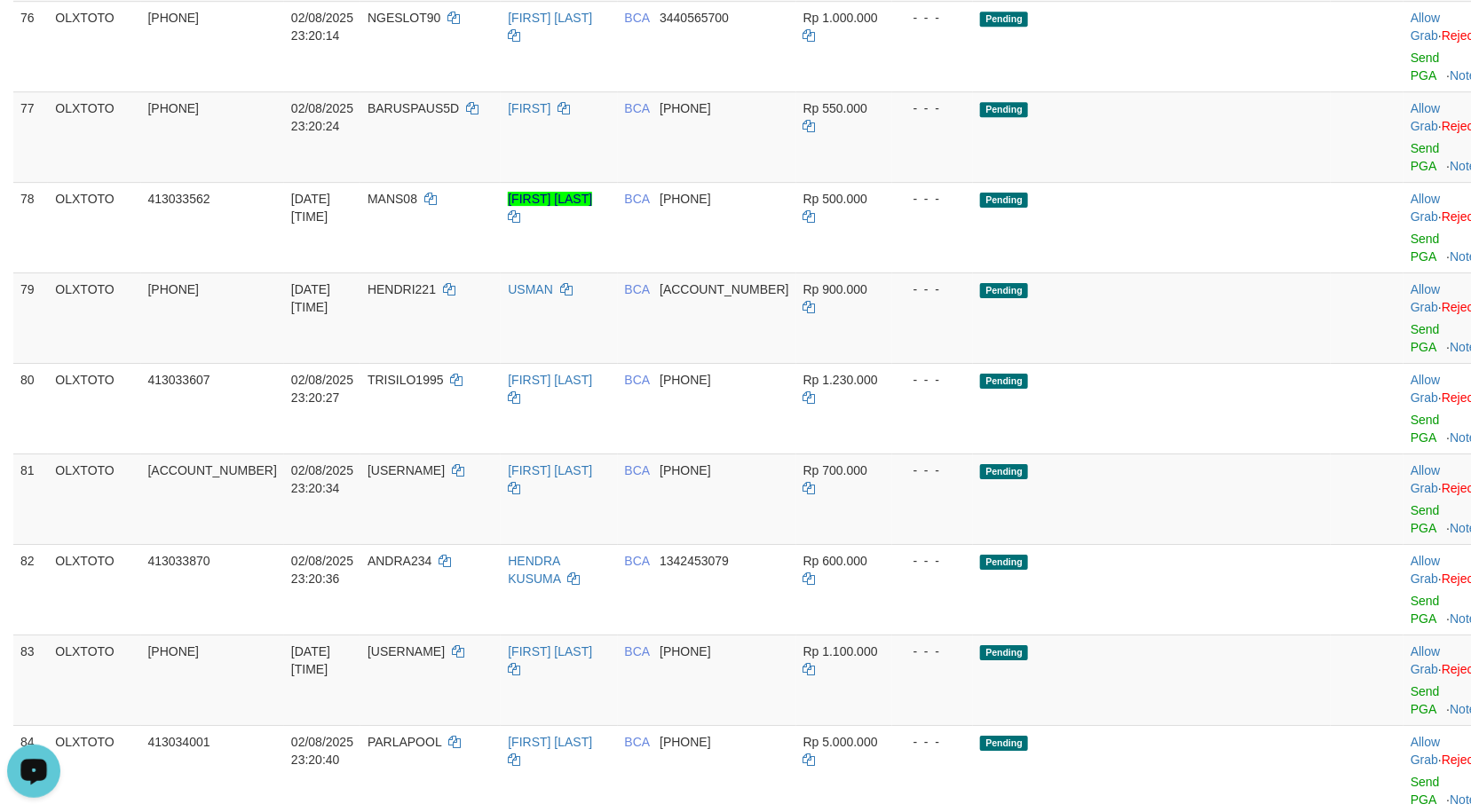 scroll, scrollTop: 5458, scrollLeft: 0, axis: vertical 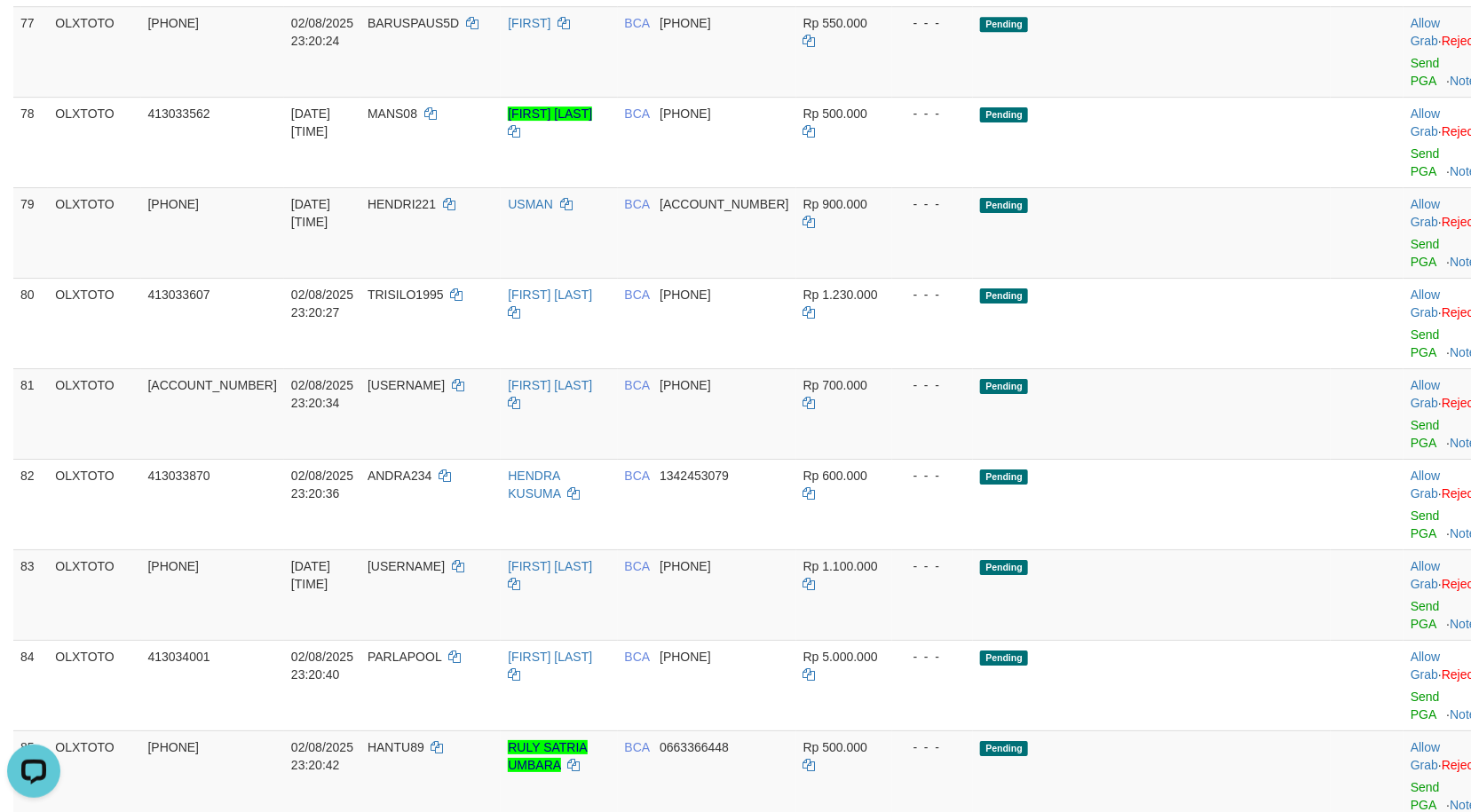 click on "Pending   PGA" at bounding box center [1151, -765] 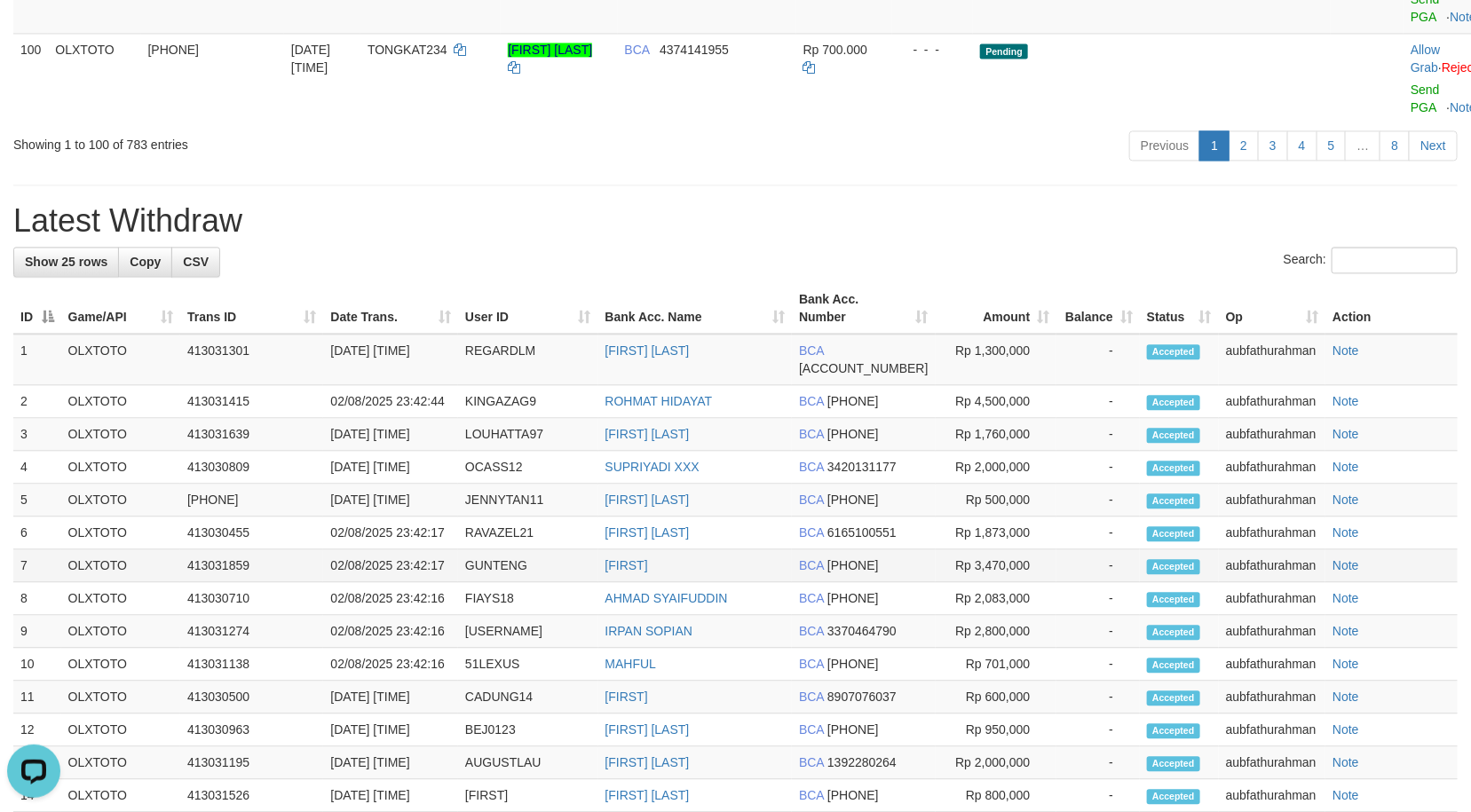 click on "-" at bounding box center (1098, 565) 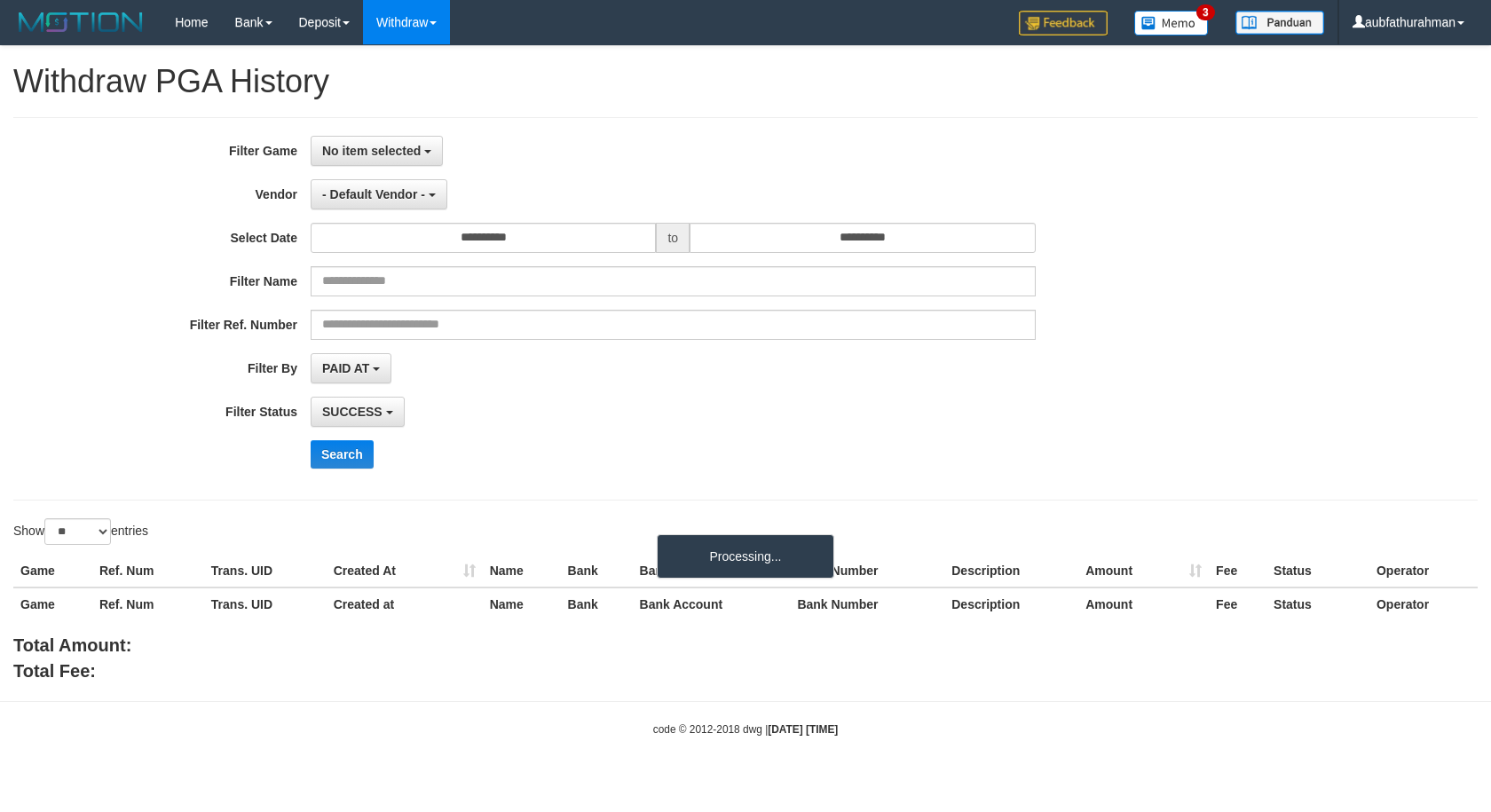select 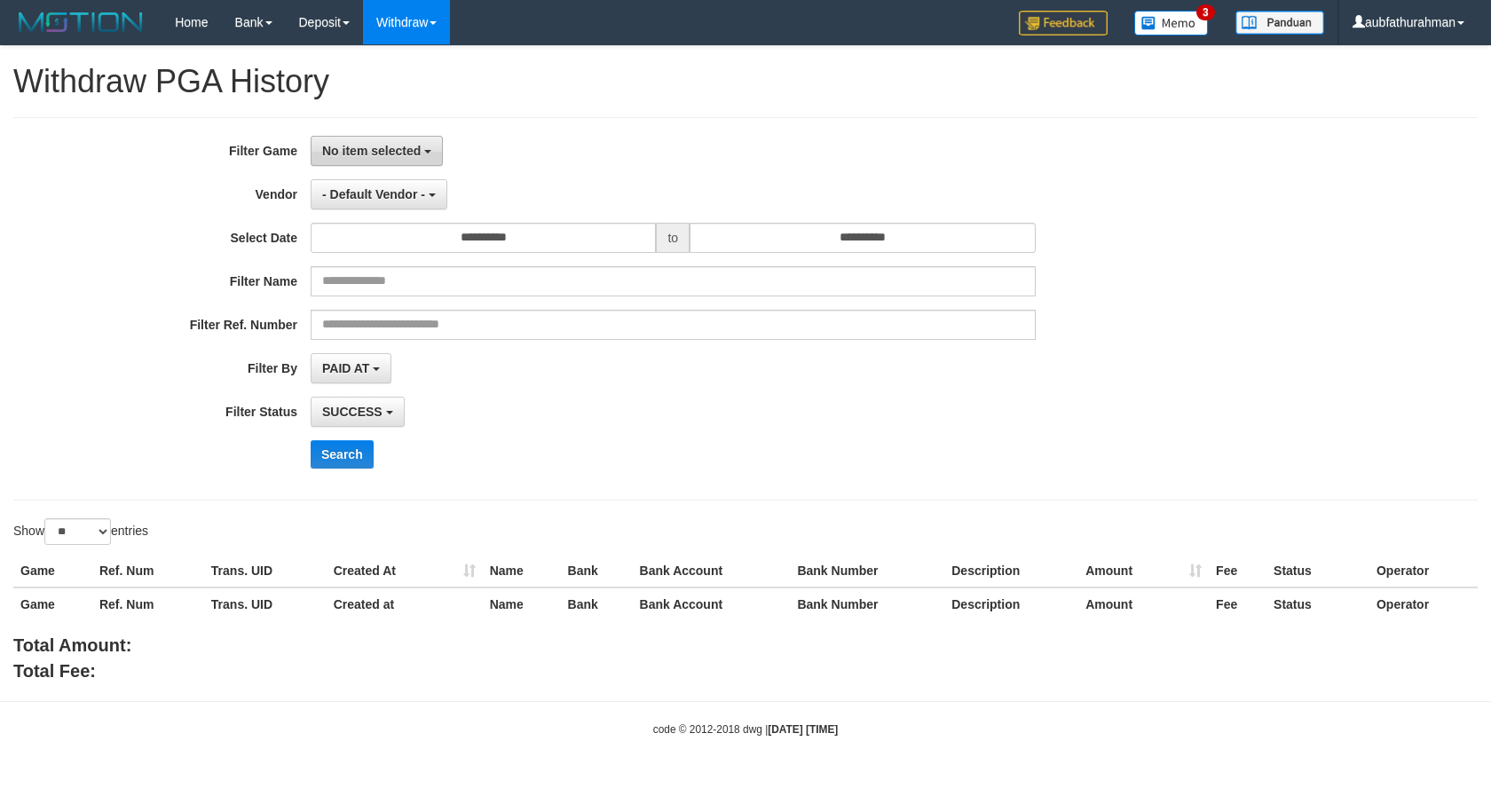 click on "No item selected" at bounding box center (376, 151) 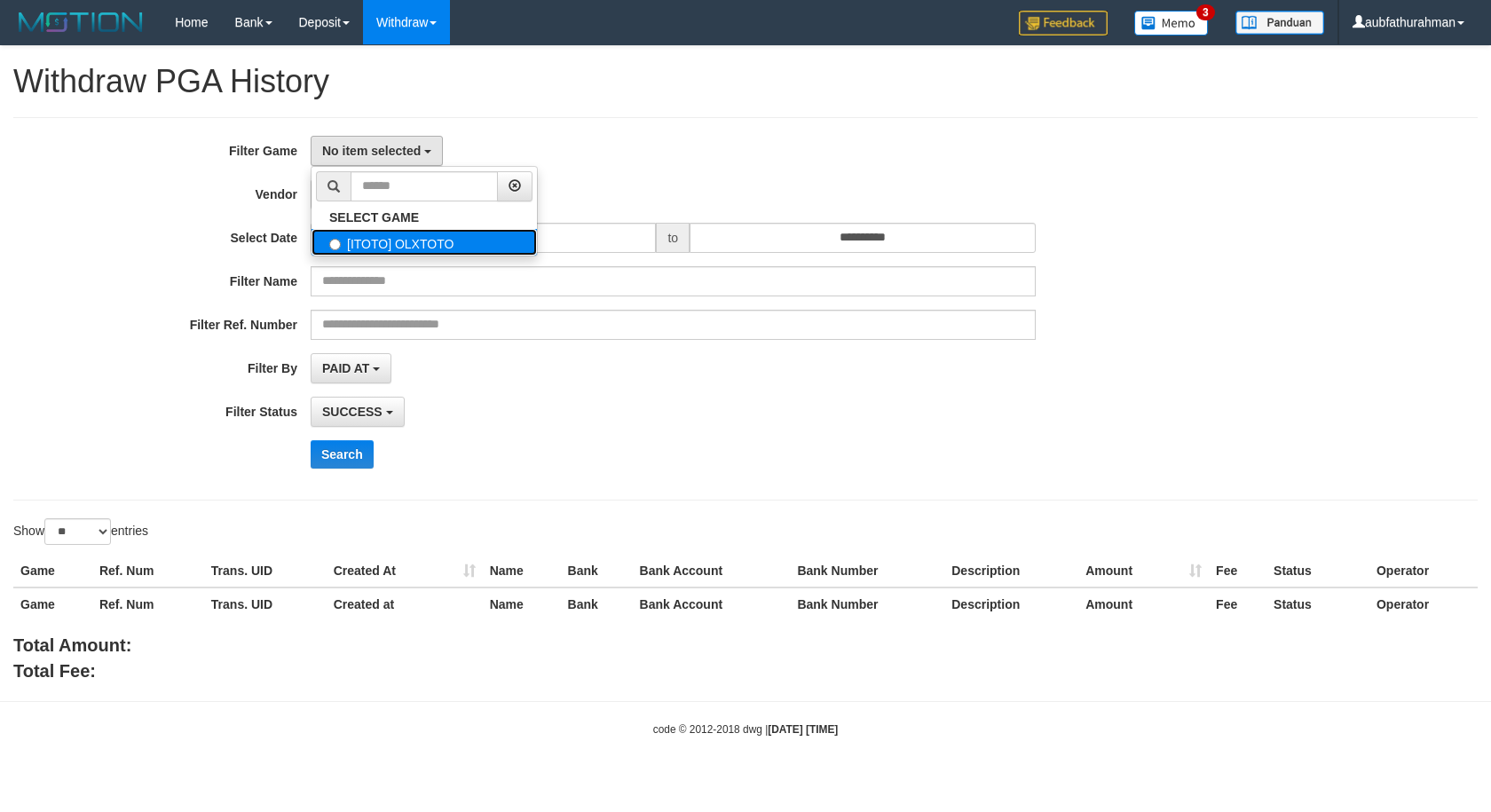 click on "[ITOTO] OLXTOTO" at bounding box center [424, 242] 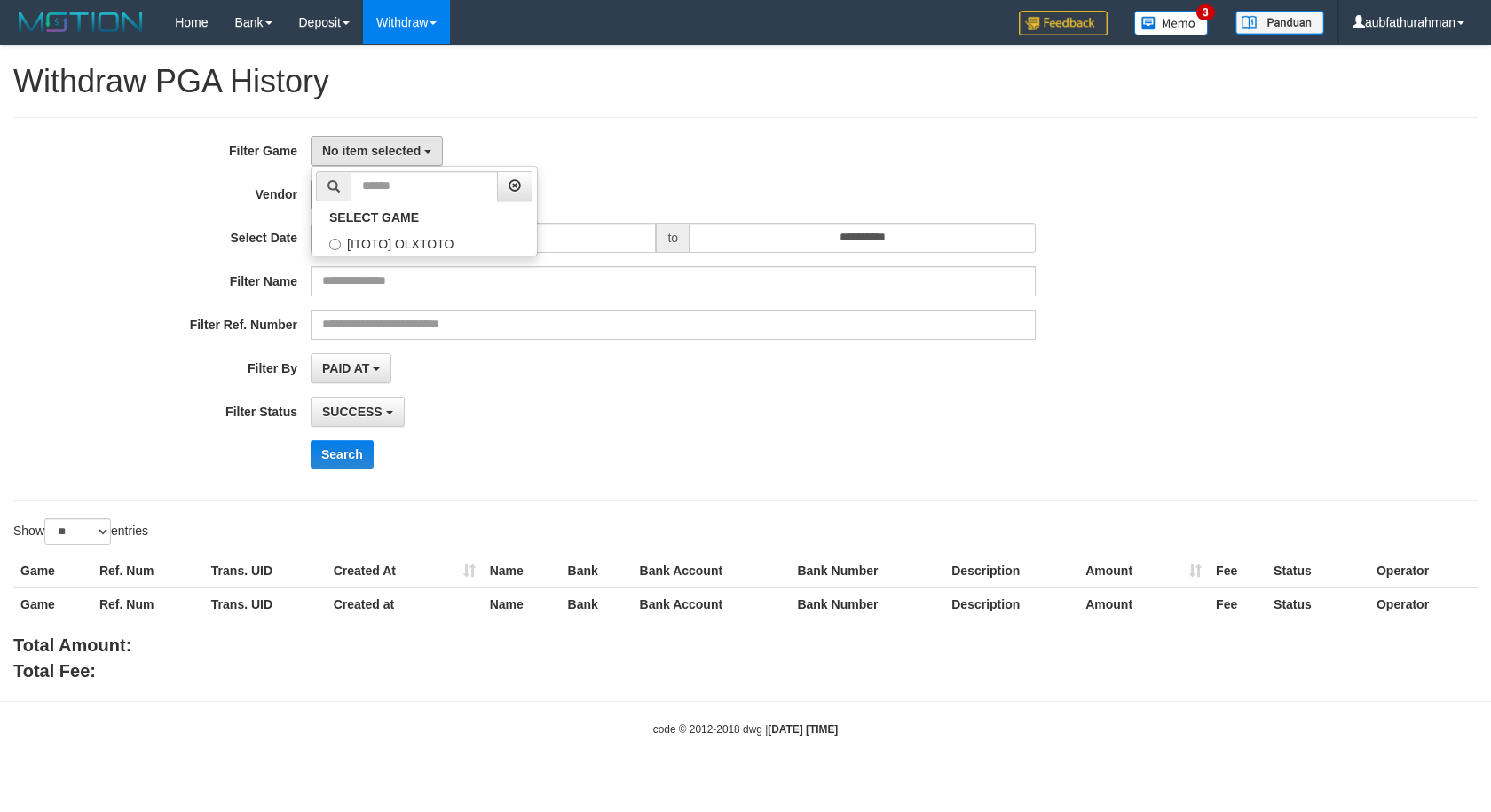 select on "***" 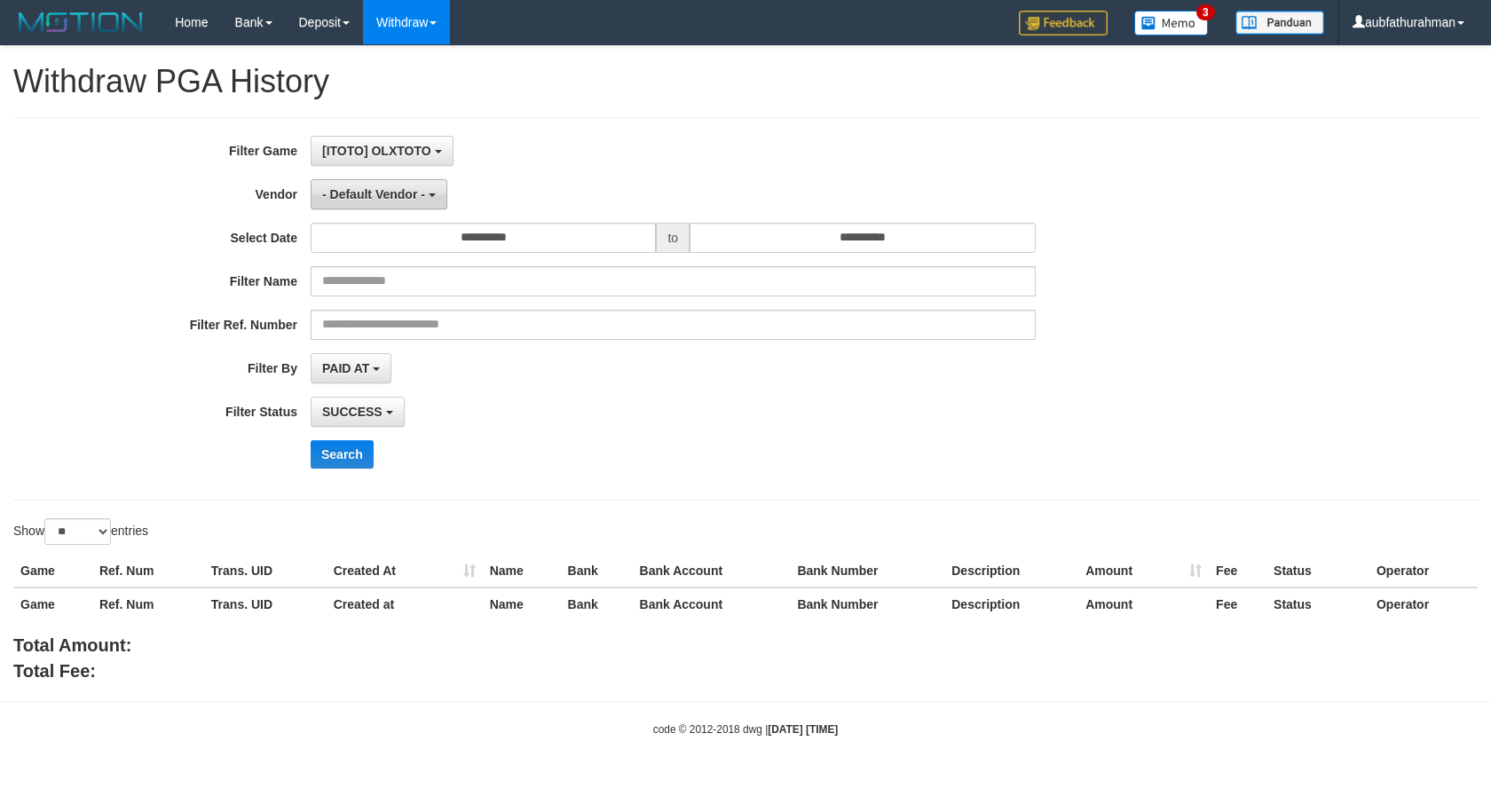 click on "- Default Vendor -" at bounding box center [374, 194] 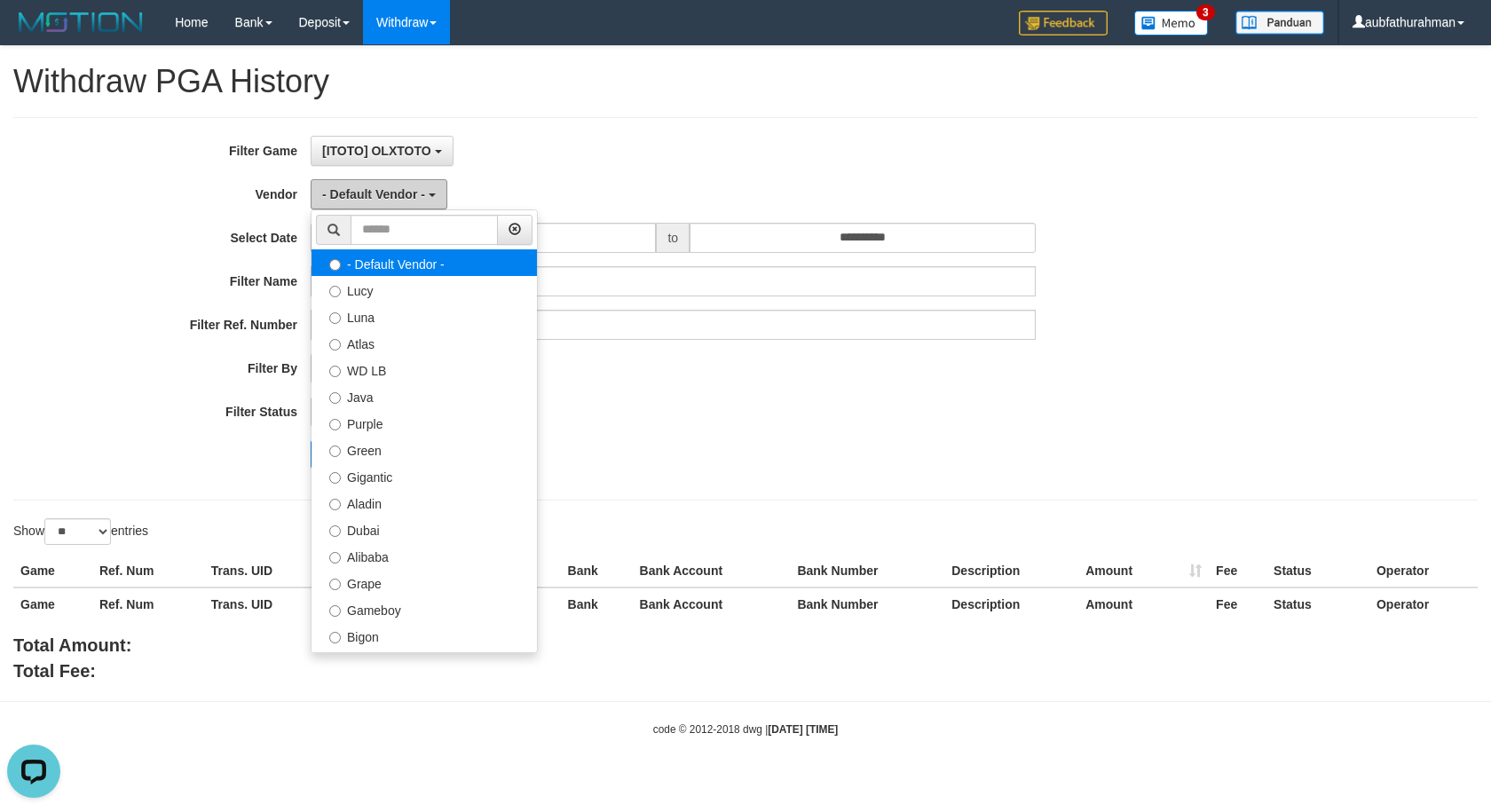 scroll, scrollTop: 0, scrollLeft: 0, axis: both 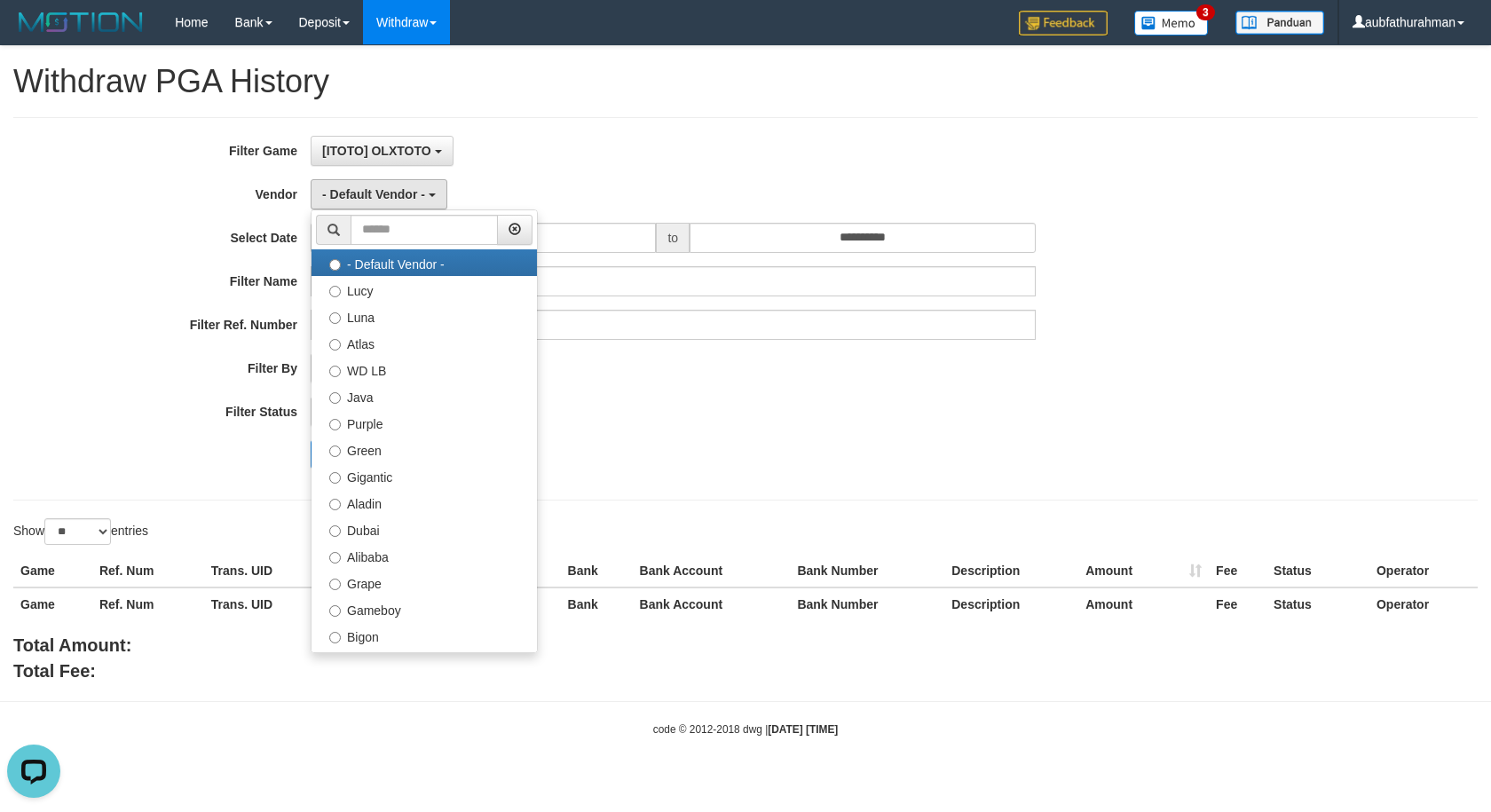 click on "Search" at bounding box center [777, 454] 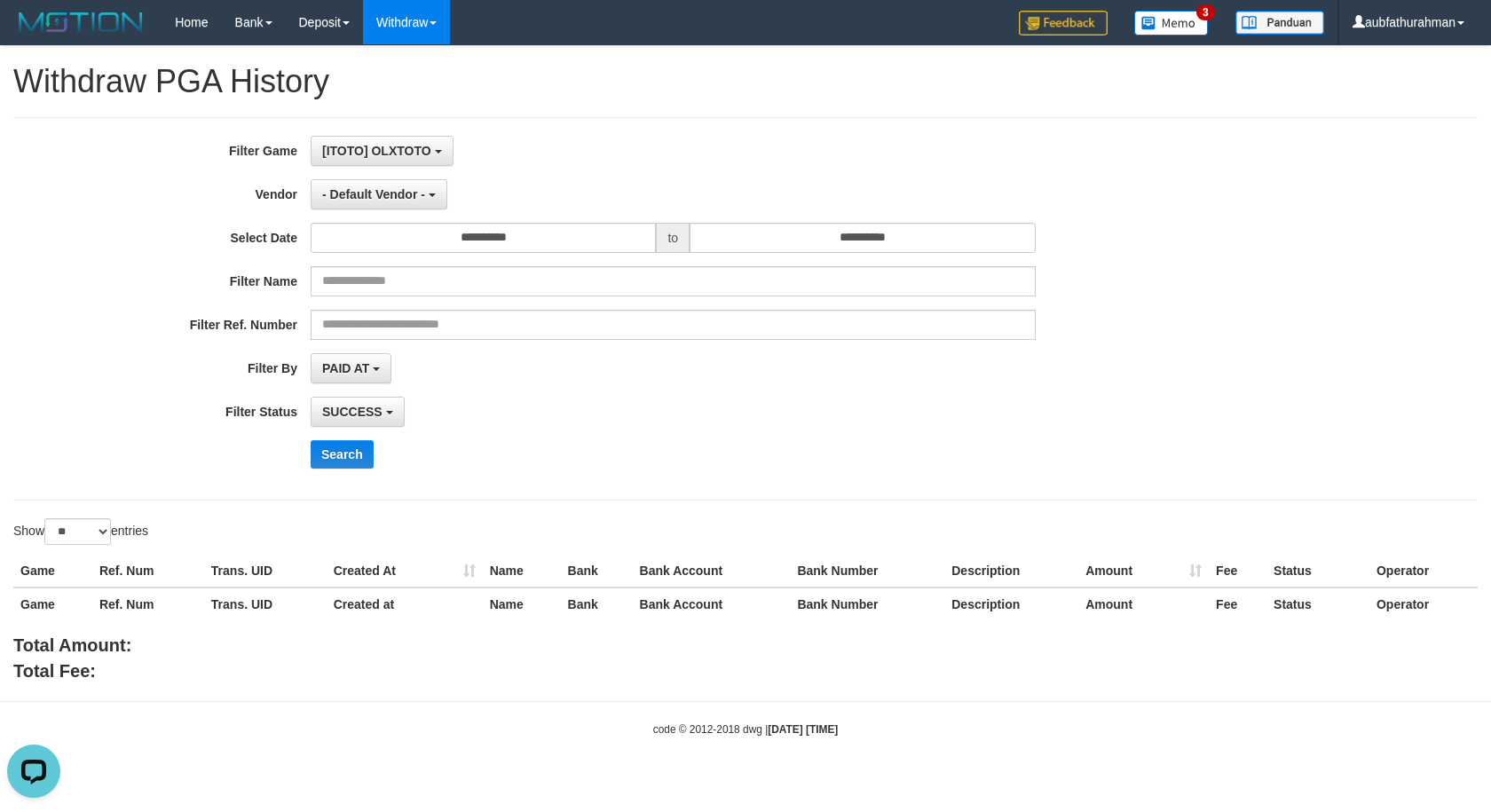 click on "**********" at bounding box center [621, 309] 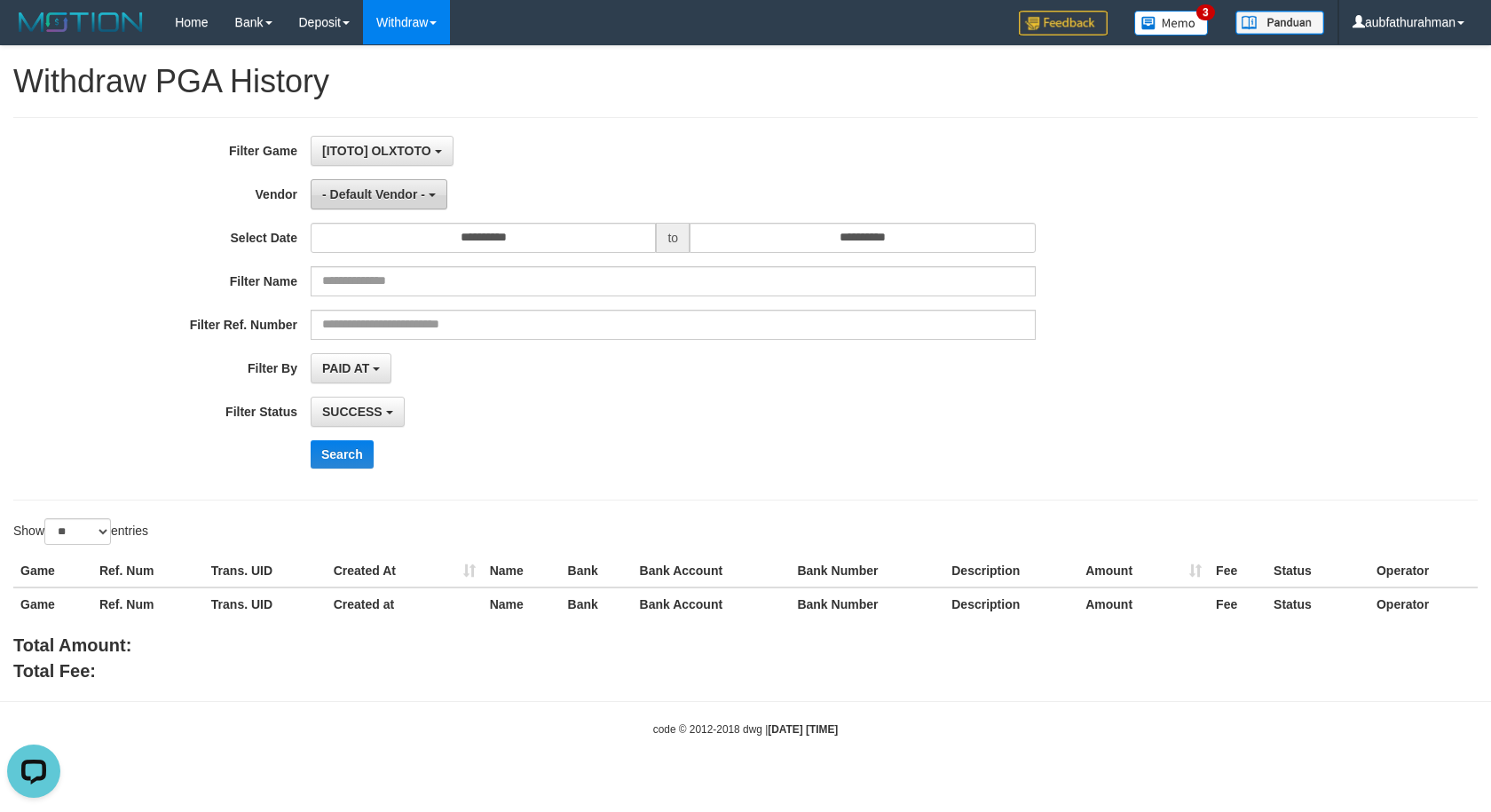 click on "- Default Vendor -" at bounding box center [379, 194] 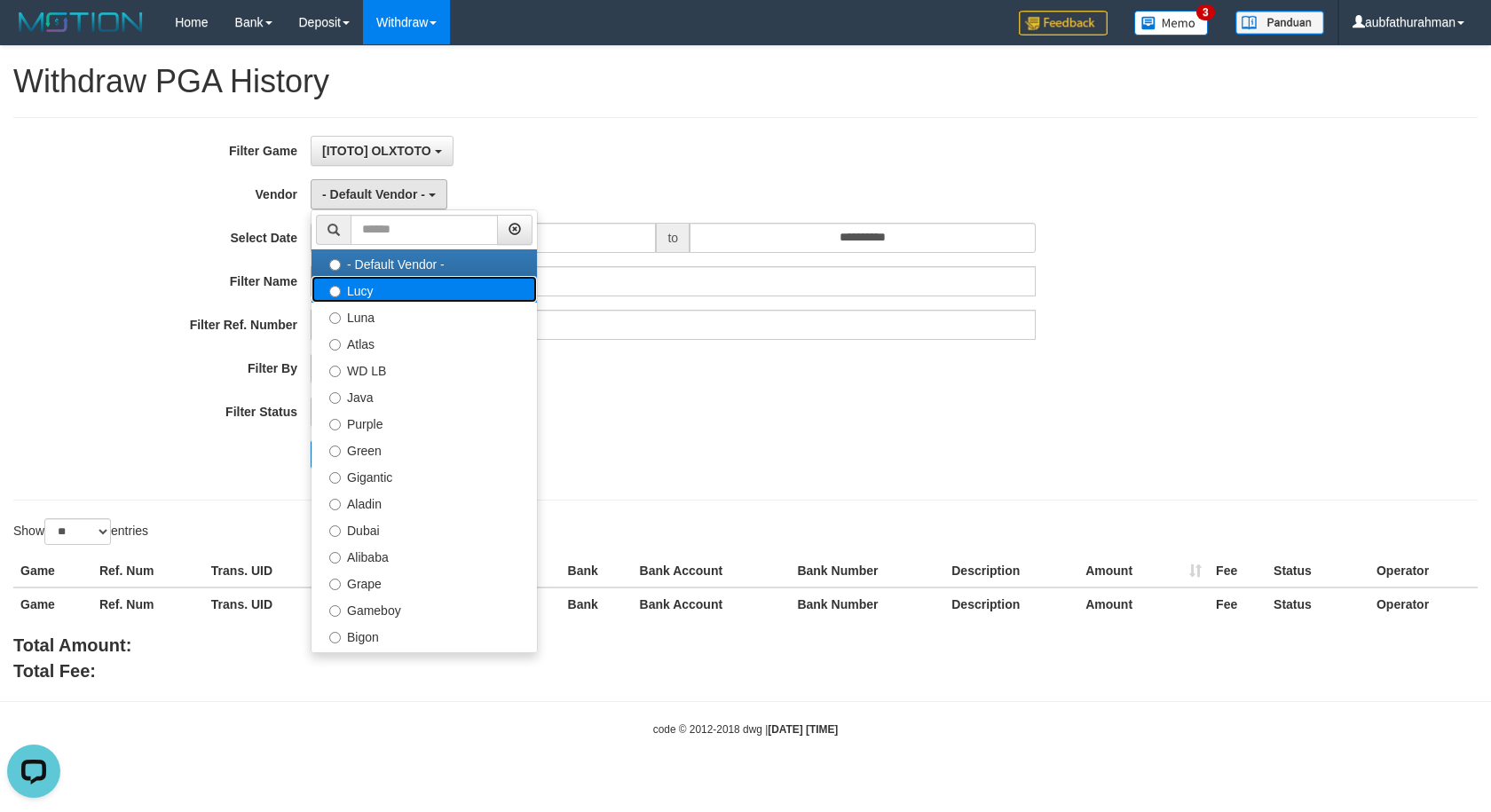 click on "Lucy" at bounding box center [424, 289] 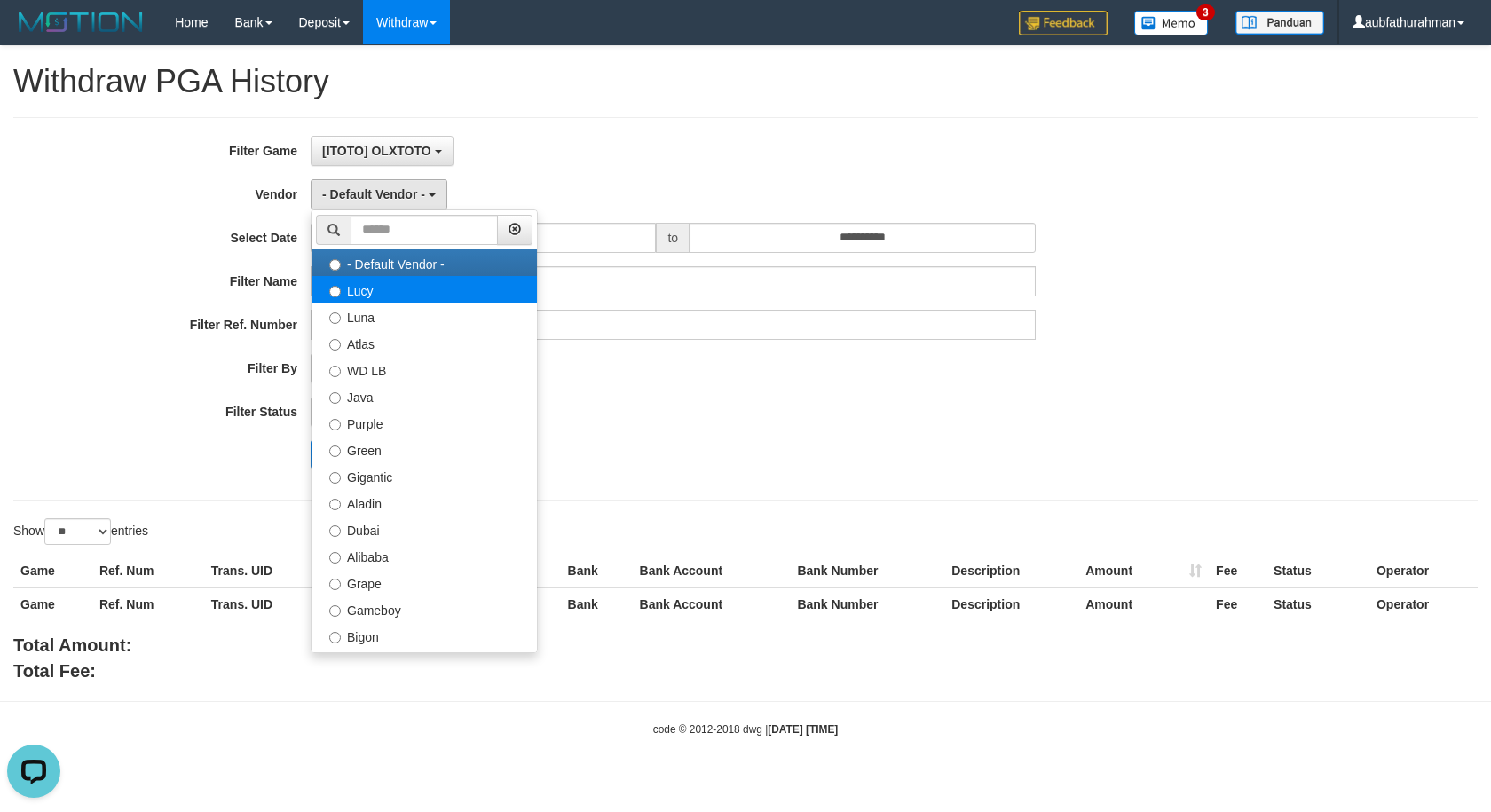 select on "**********" 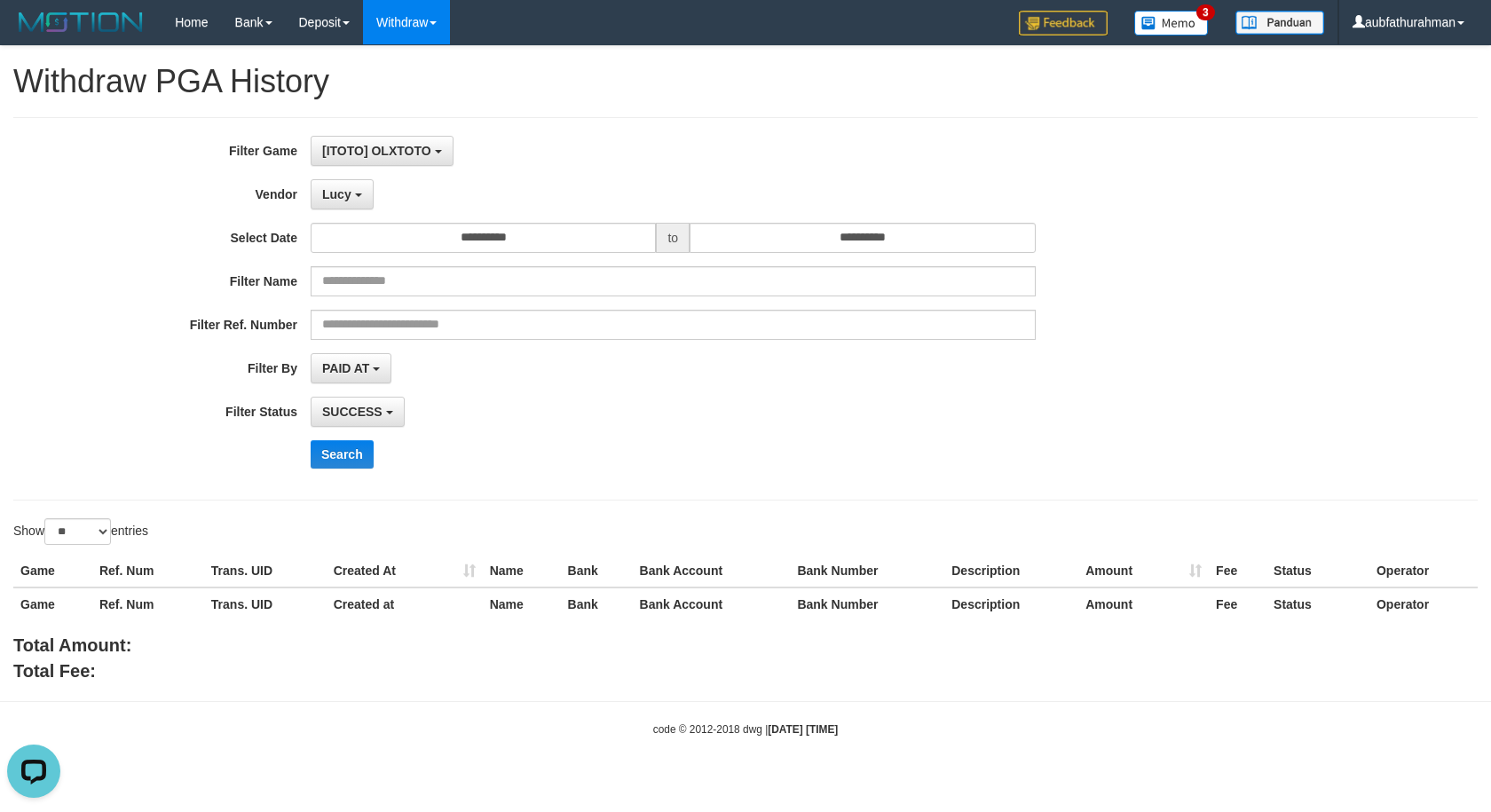 drag, startPoint x: 688, startPoint y: 430, endPoint x: 565, endPoint y: 429, distance: 123.00406 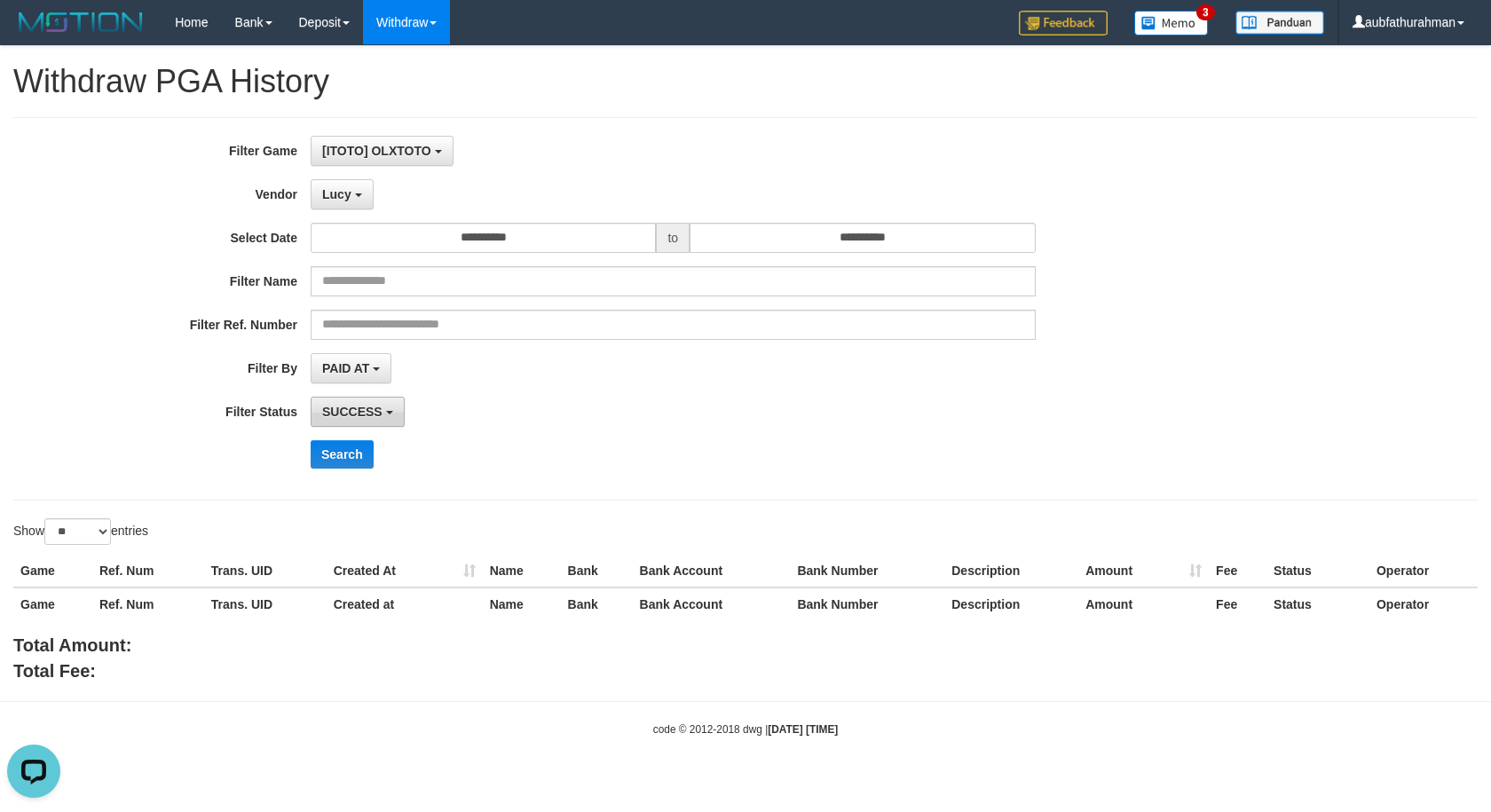 click on "SUCCESS" at bounding box center [352, 412] 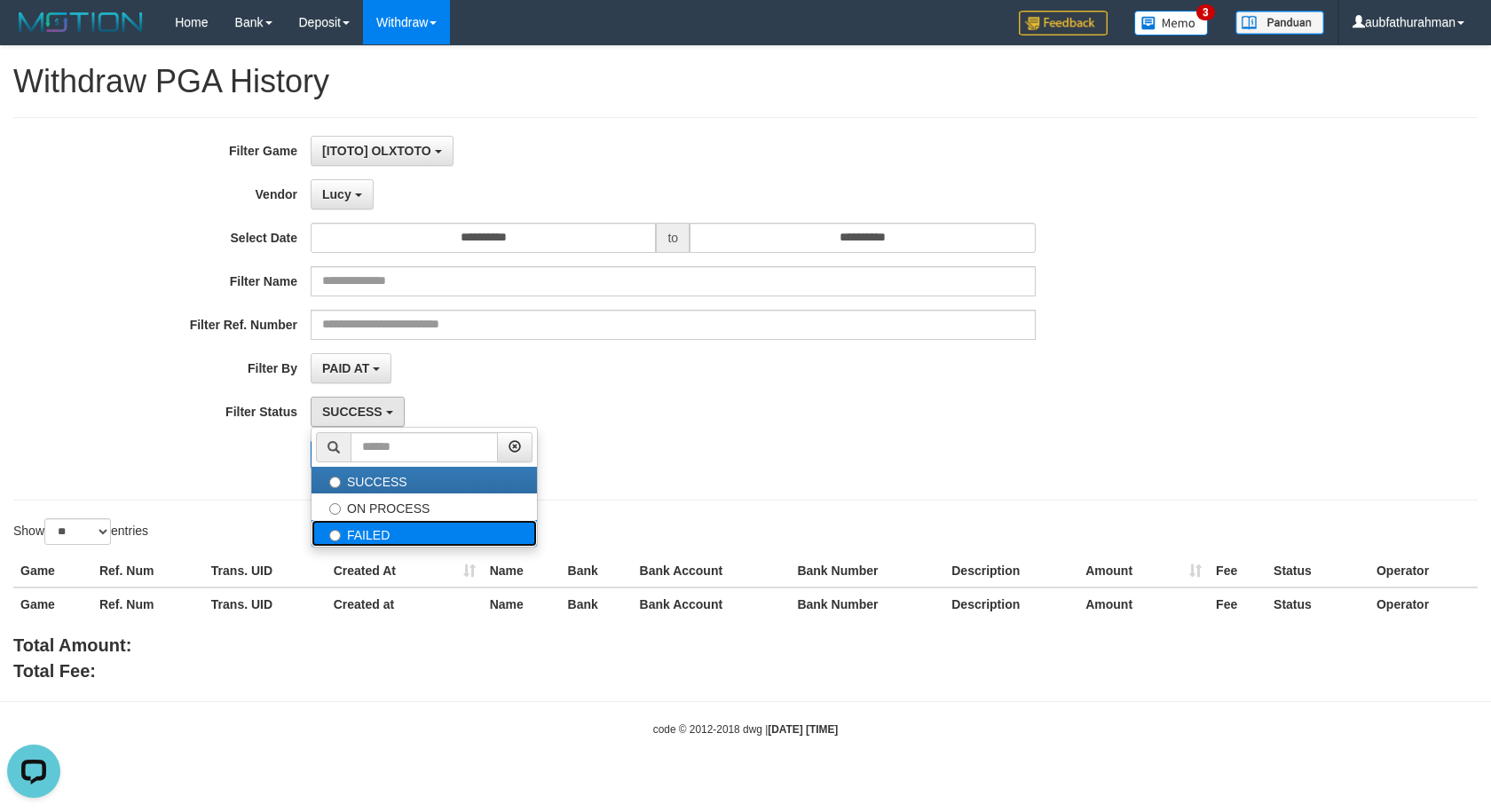 click on "FAILED" at bounding box center [424, 533] 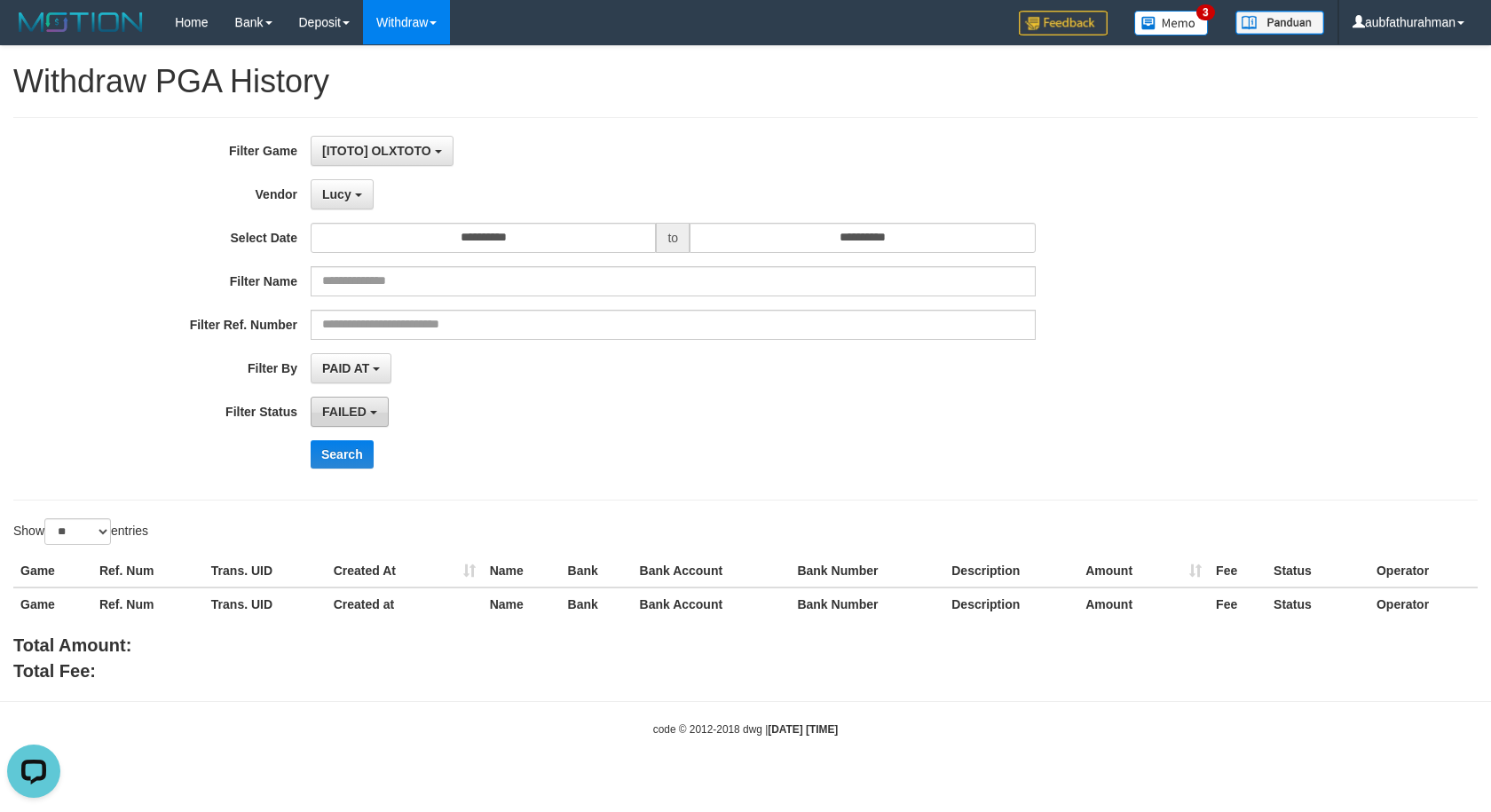click at bounding box center [374, 413] 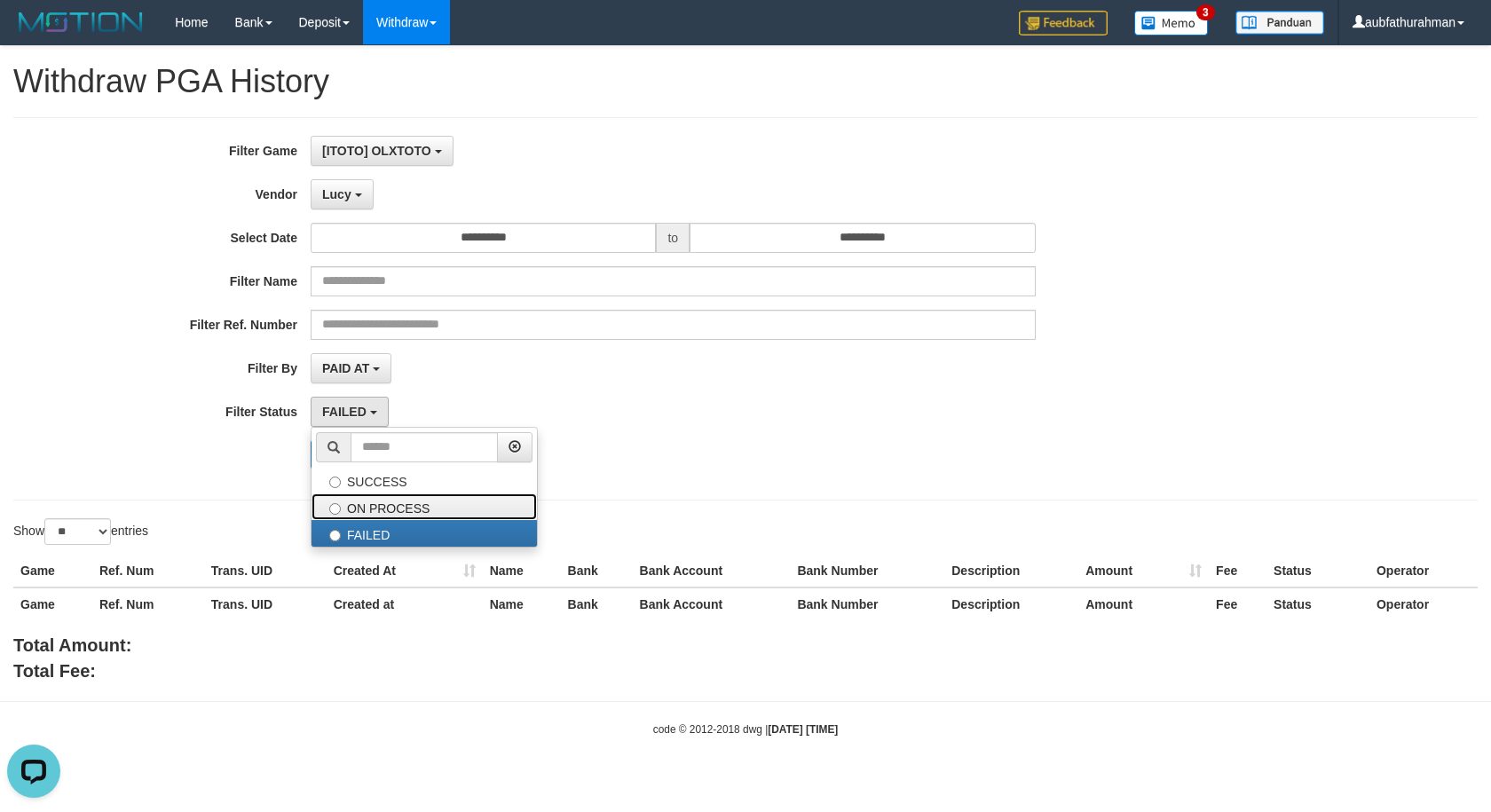 drag, startPoint x: 416, startPoint y: 516, endPoint x: 415, endPoint y: 456, distance: 60.008333 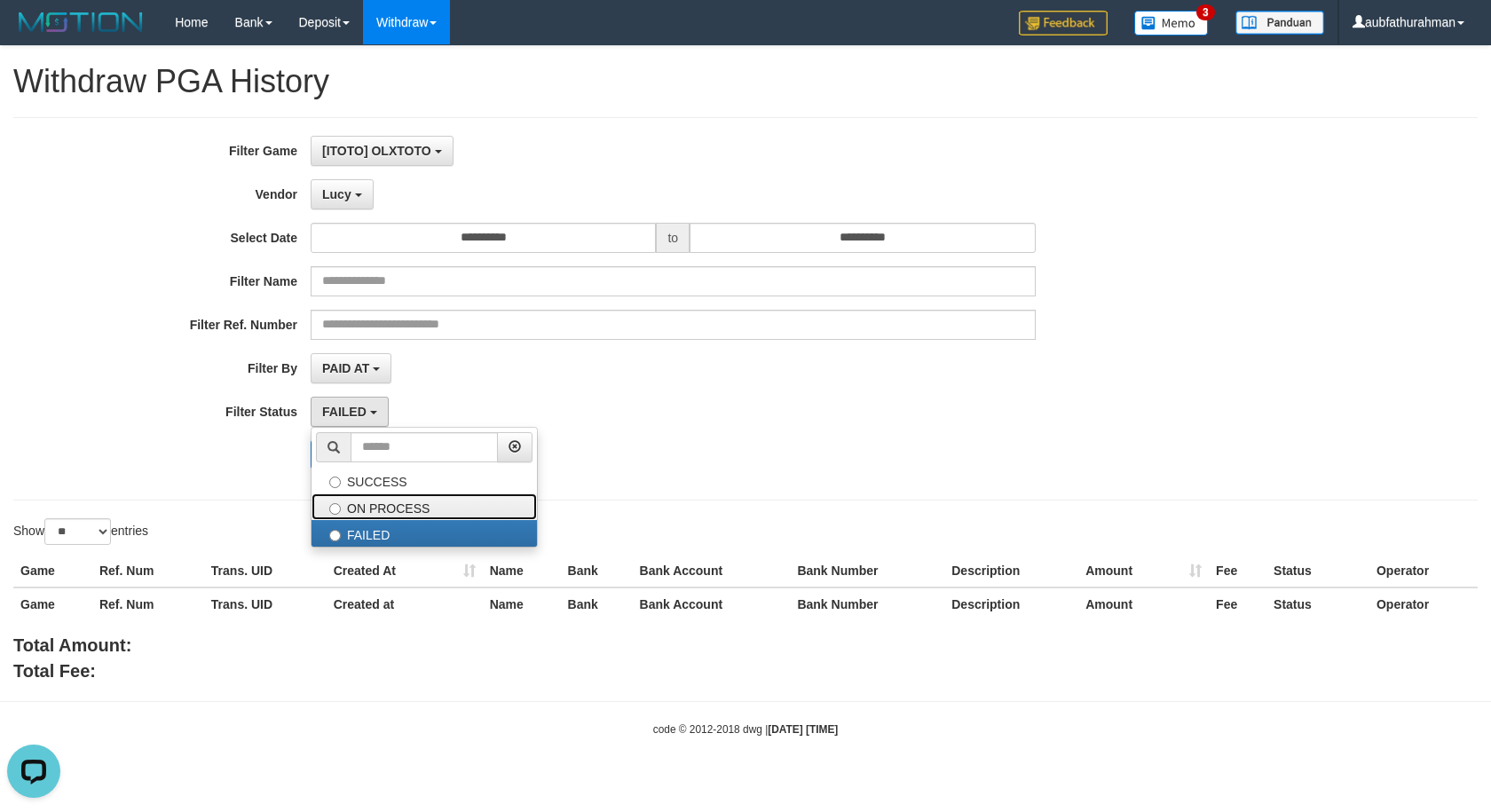 click on "ON PROCESS" at bounding box center [424, 507] 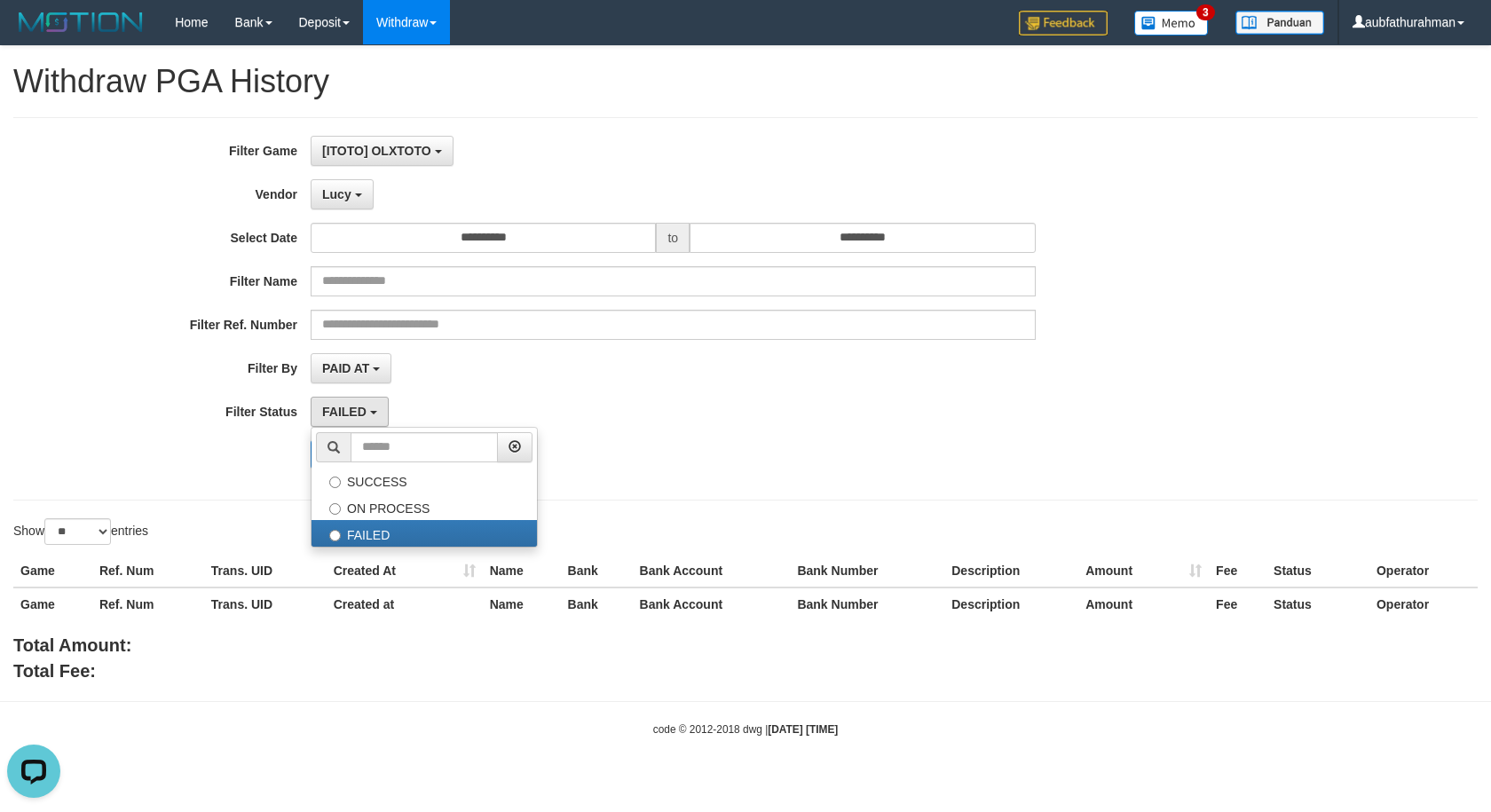 select on "*" 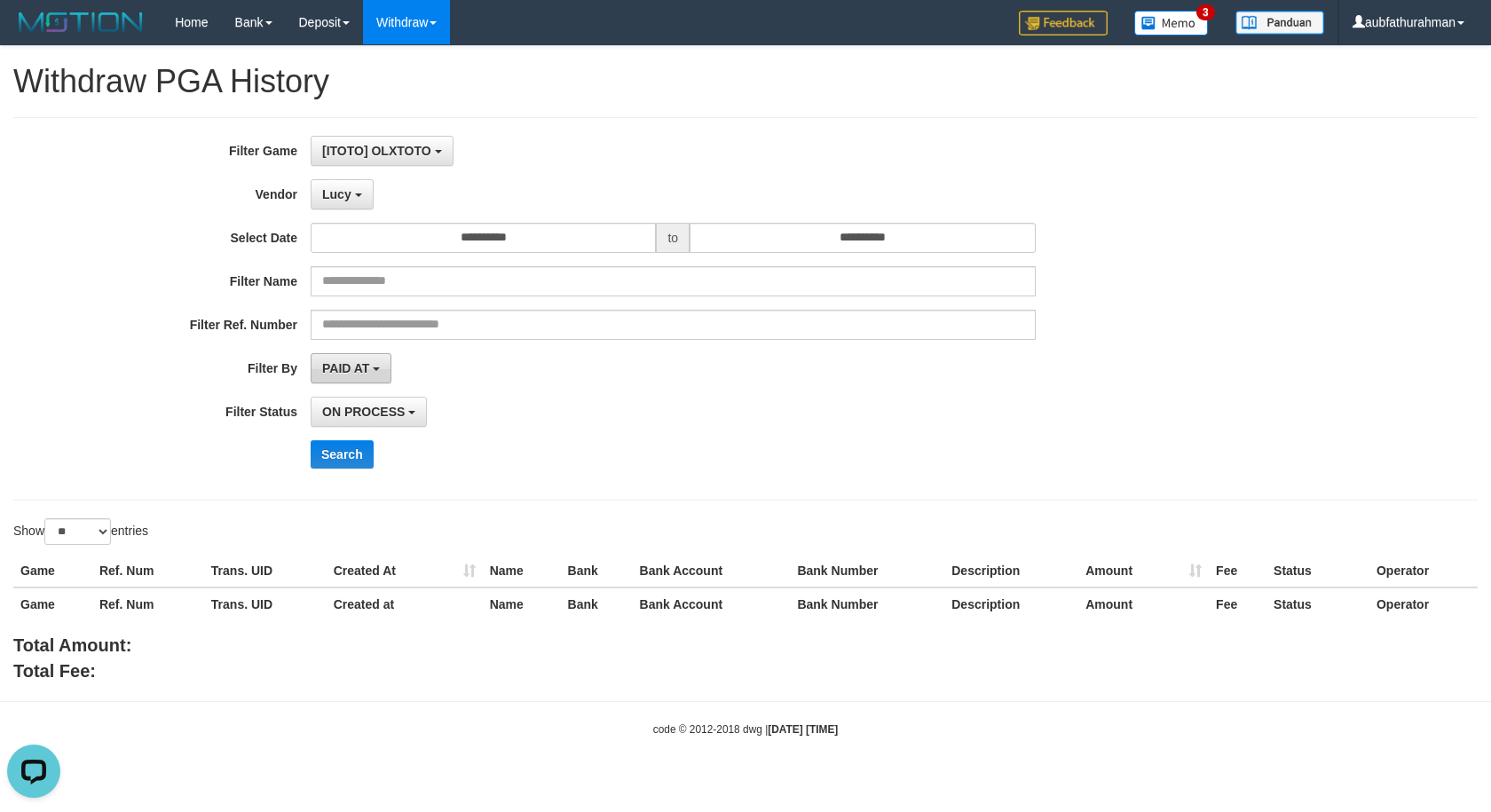 click on "PAID AT" at bounding box center [351, 368] 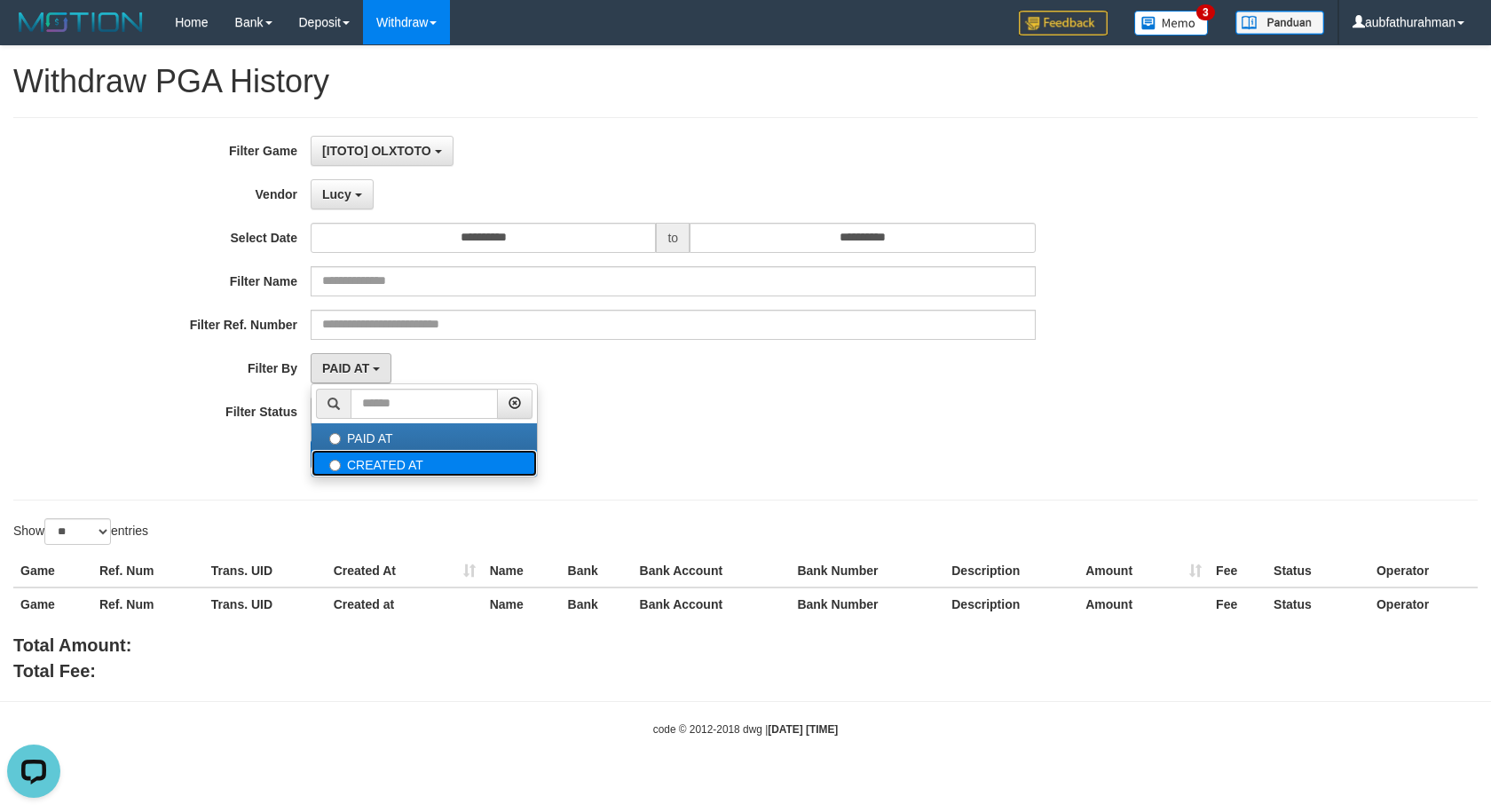 click on "CREATED AT" at bounding box center [424, 463] 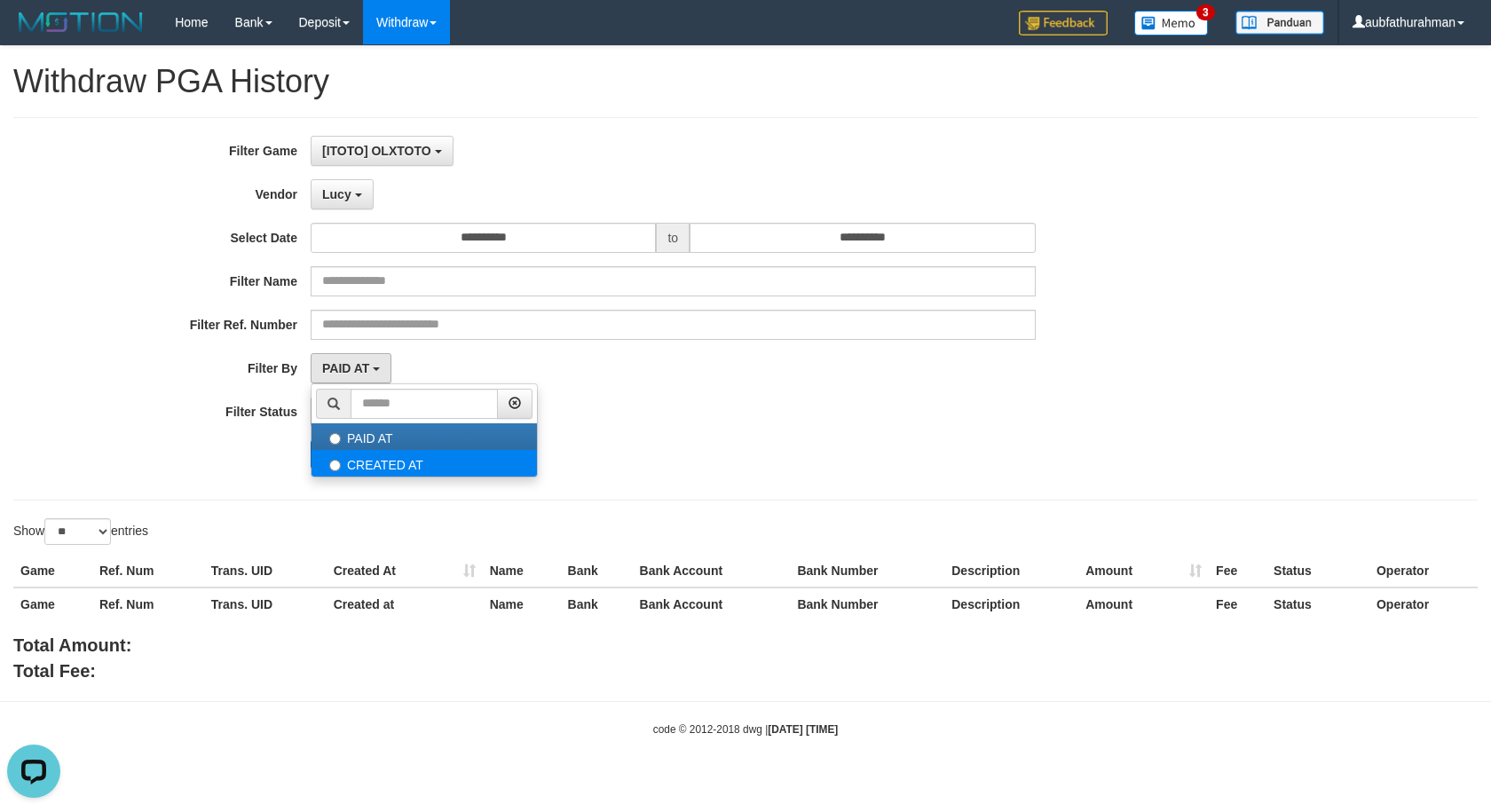 select on "*" 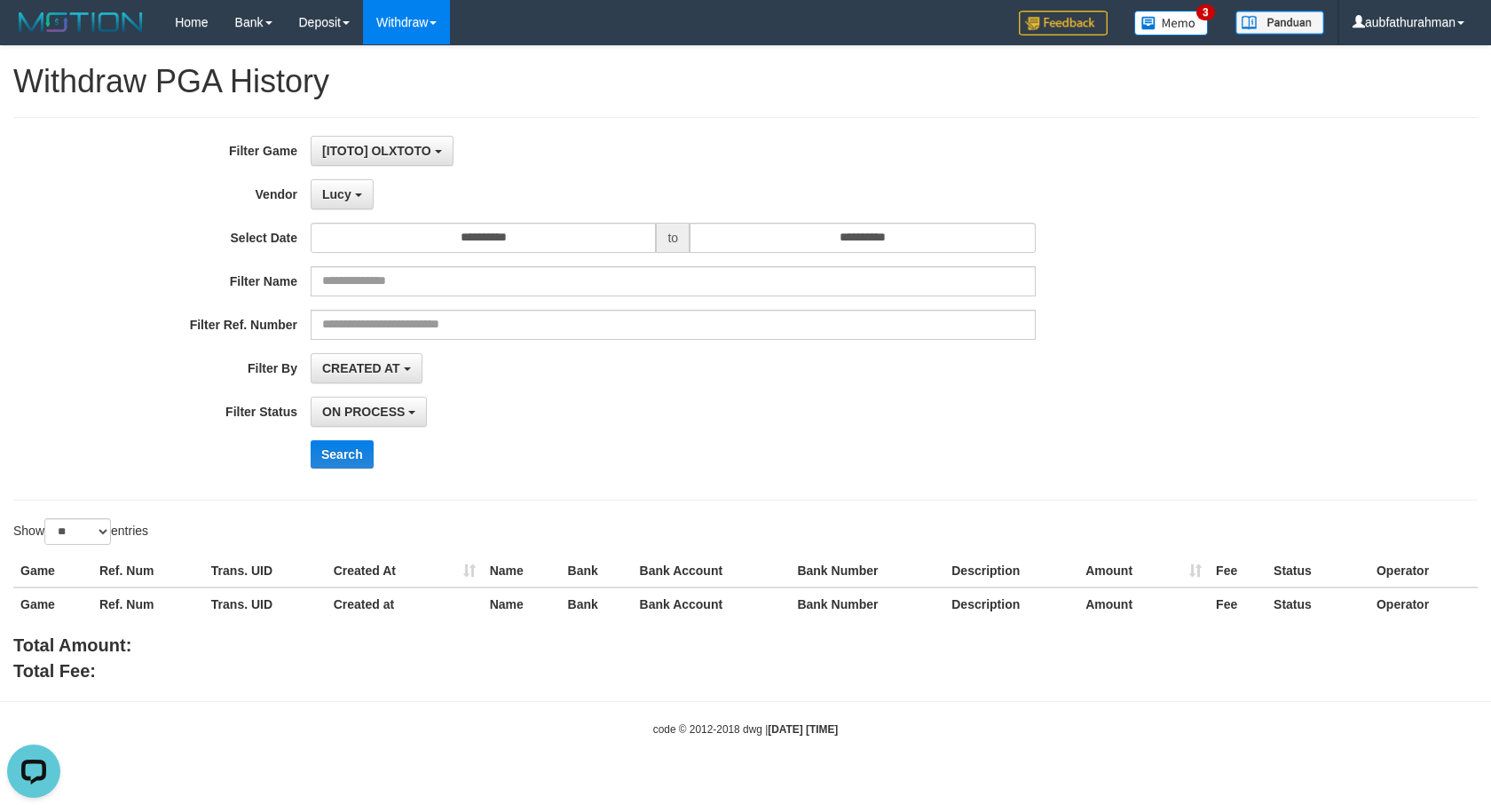 click on "**********" at bounding box center (746, 309) 